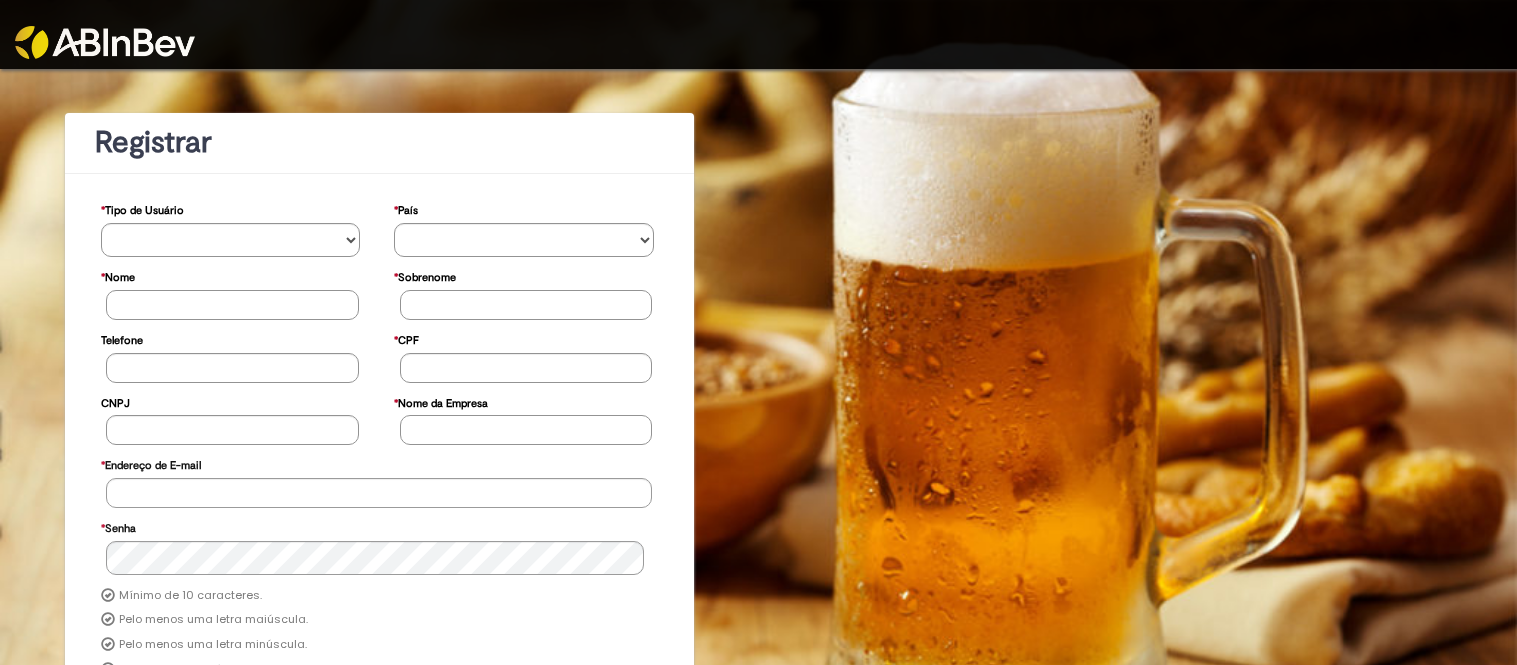 scroll, scrollTop: 0, scrollLeft: 0, axis: both 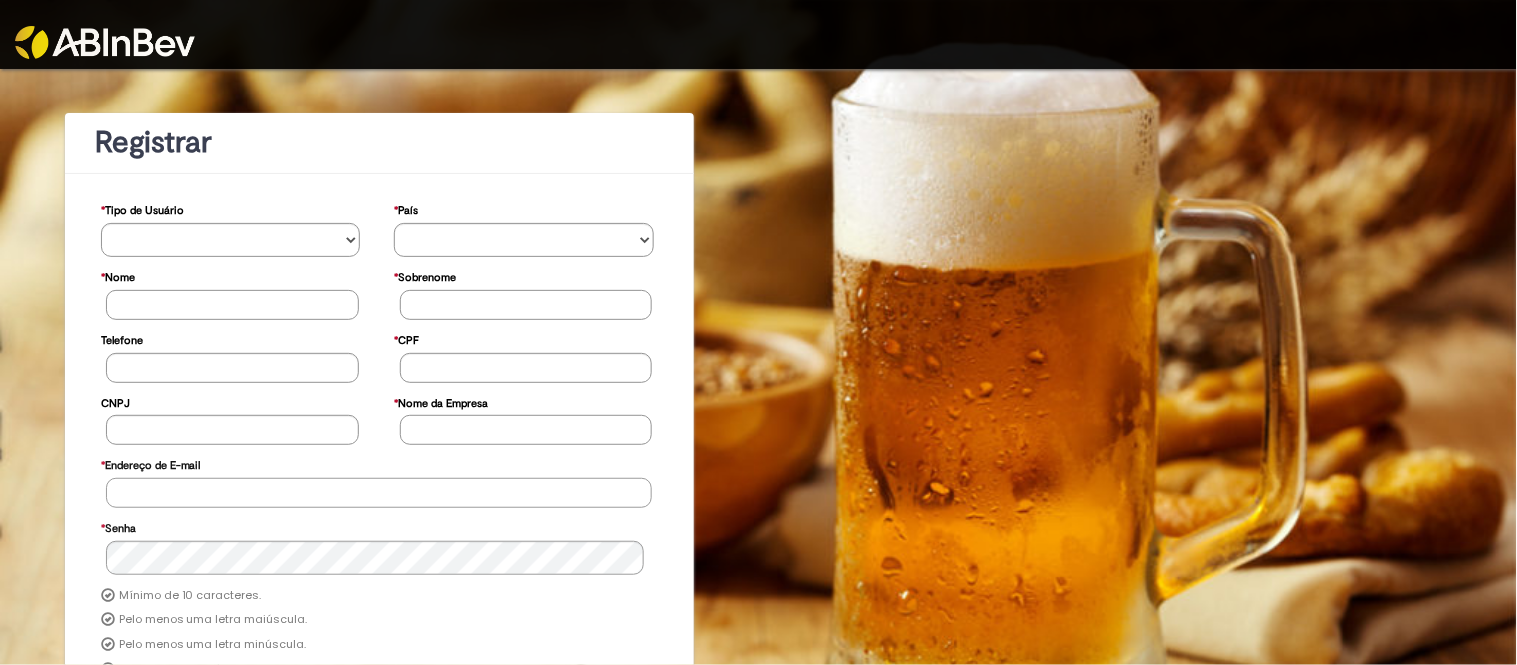 type on "**********" 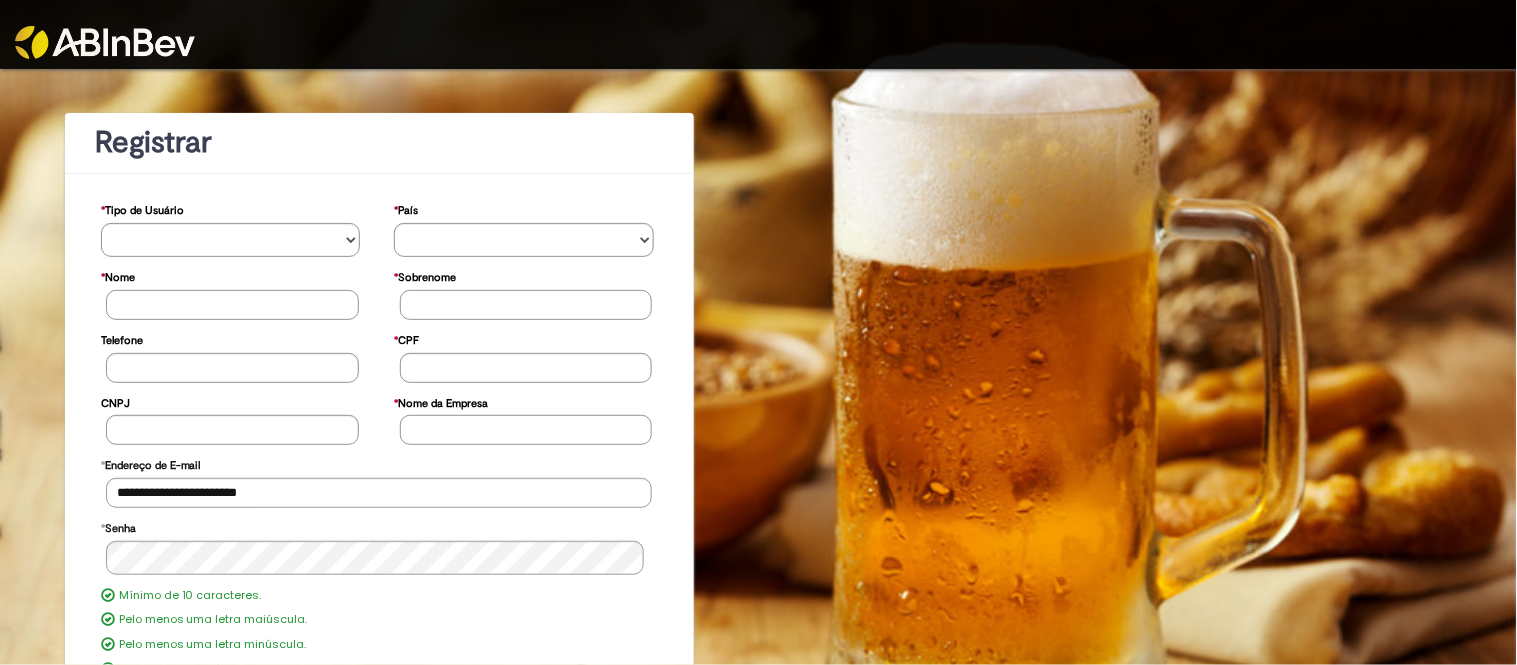 click at bounding box center (105, 42) 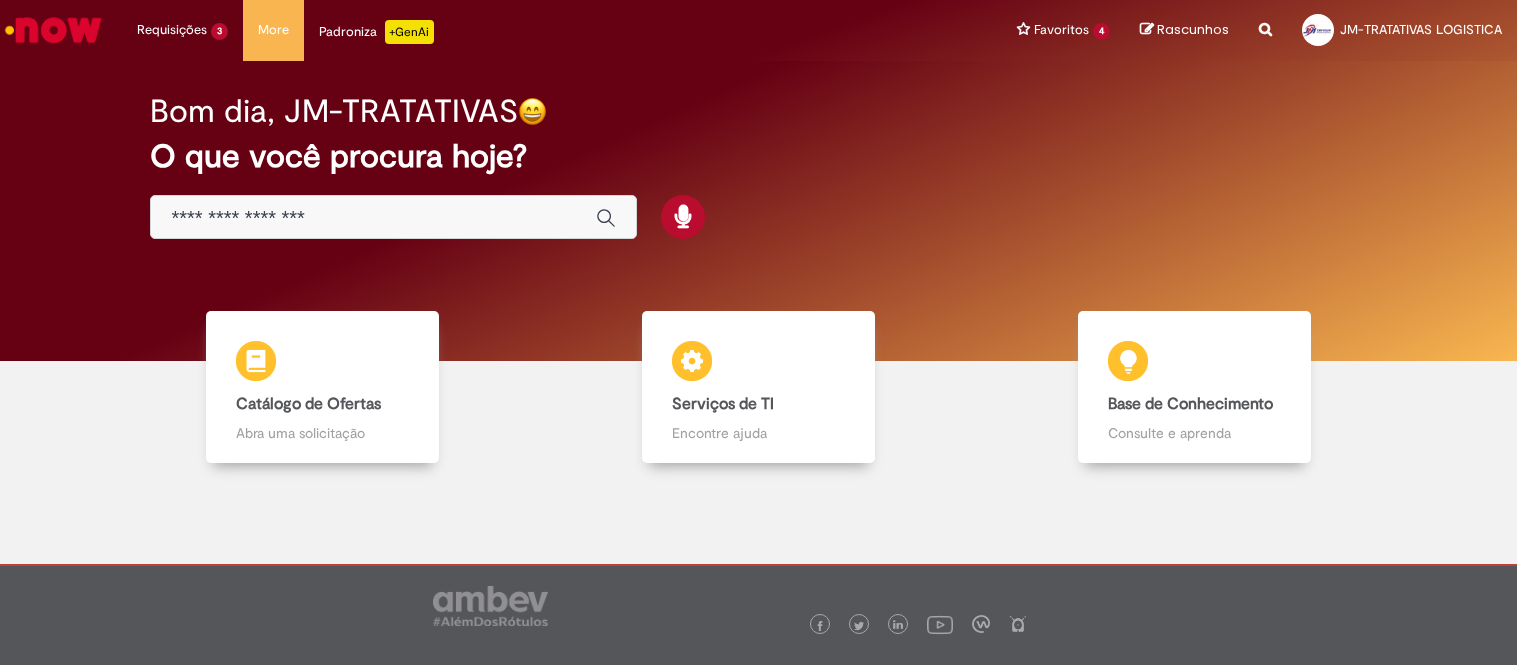 scroll, scrollTop: 0, scrollLeft: 0, axis: both 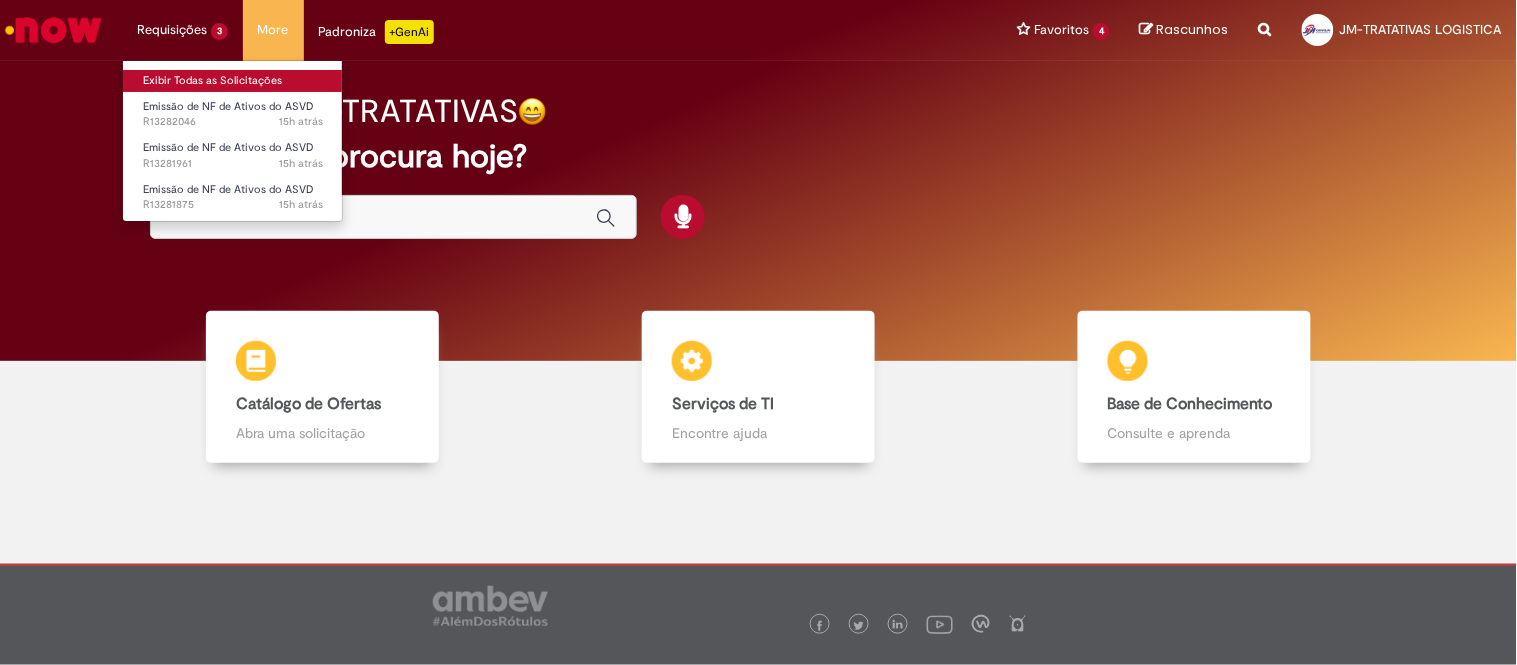 click on "Exibir Todas as Solicitações" at bounding box center [233, 81] 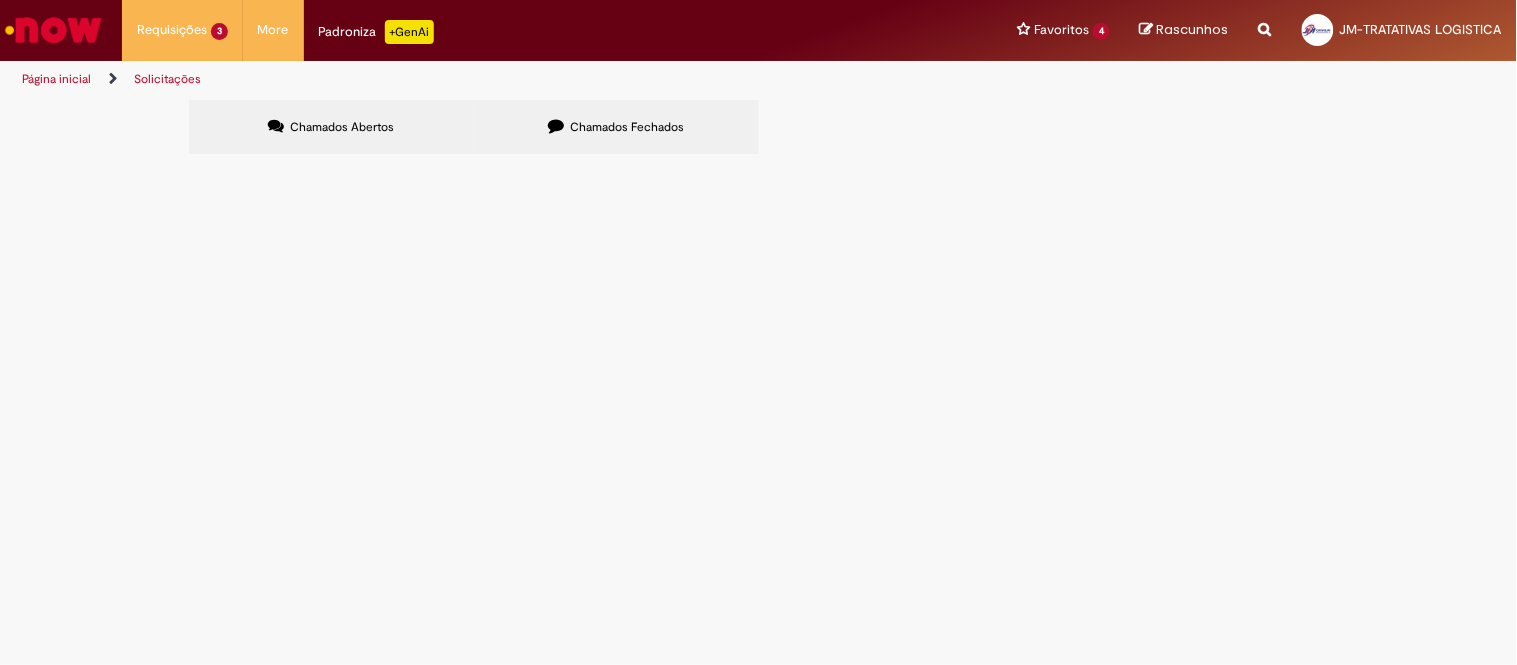 click on "Chamados Fechados" at bounding box center (616, 127) 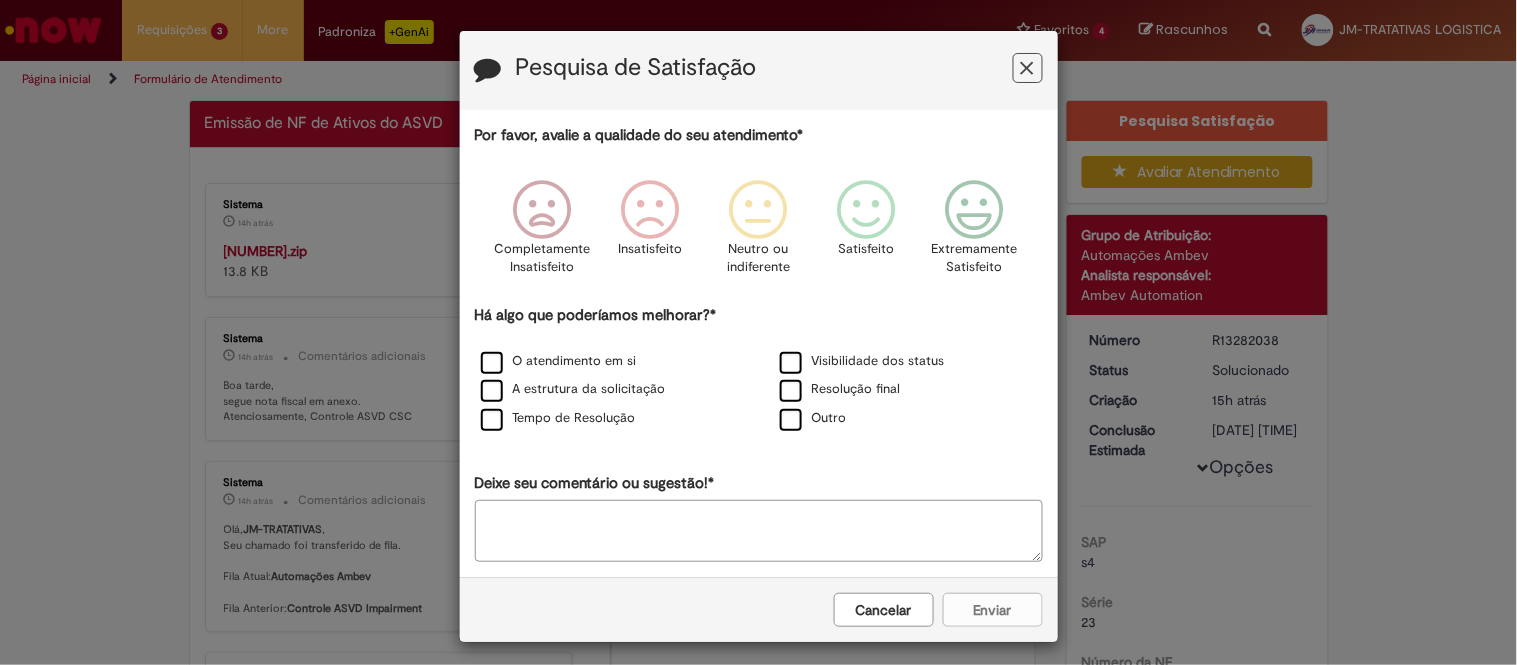 click on "Cancelar" at bounding box center (884, 610) 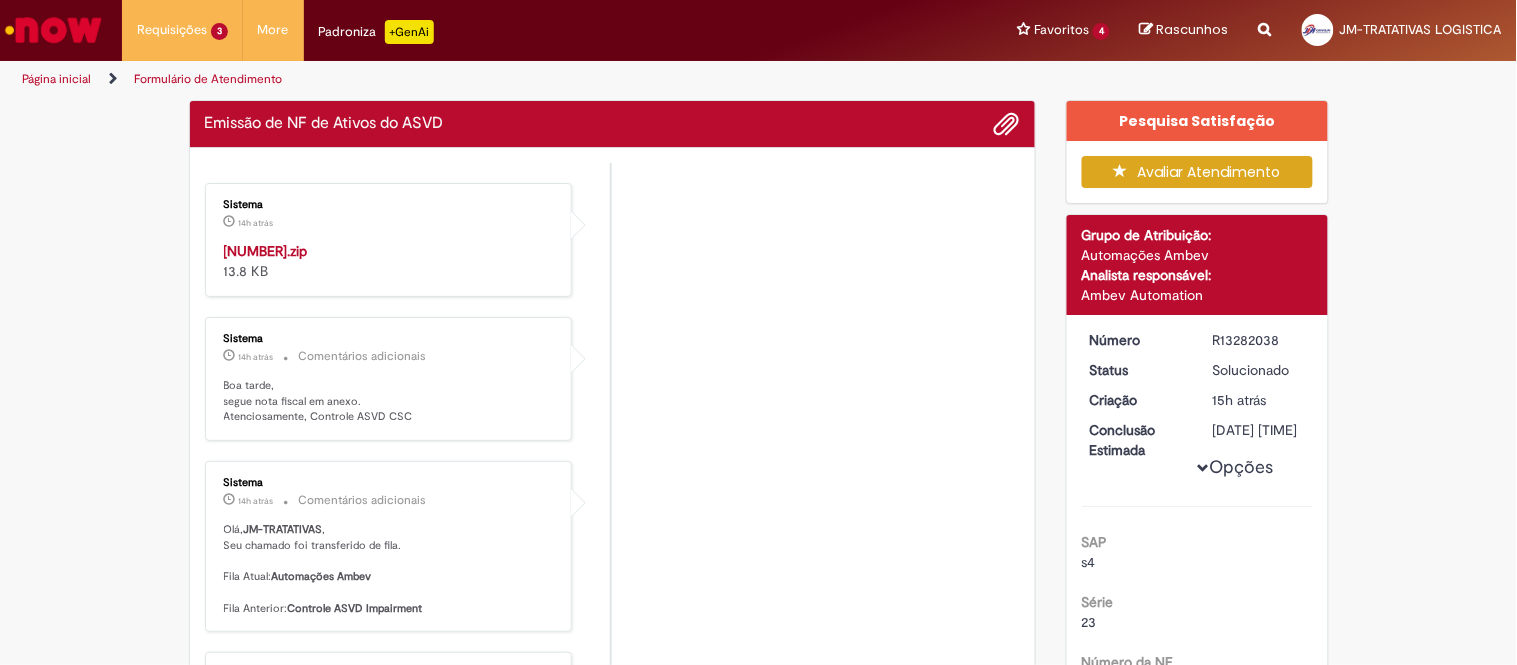 click on "35250707526557010504550230006111521422896695.zip" at bounding box center [266, 251] 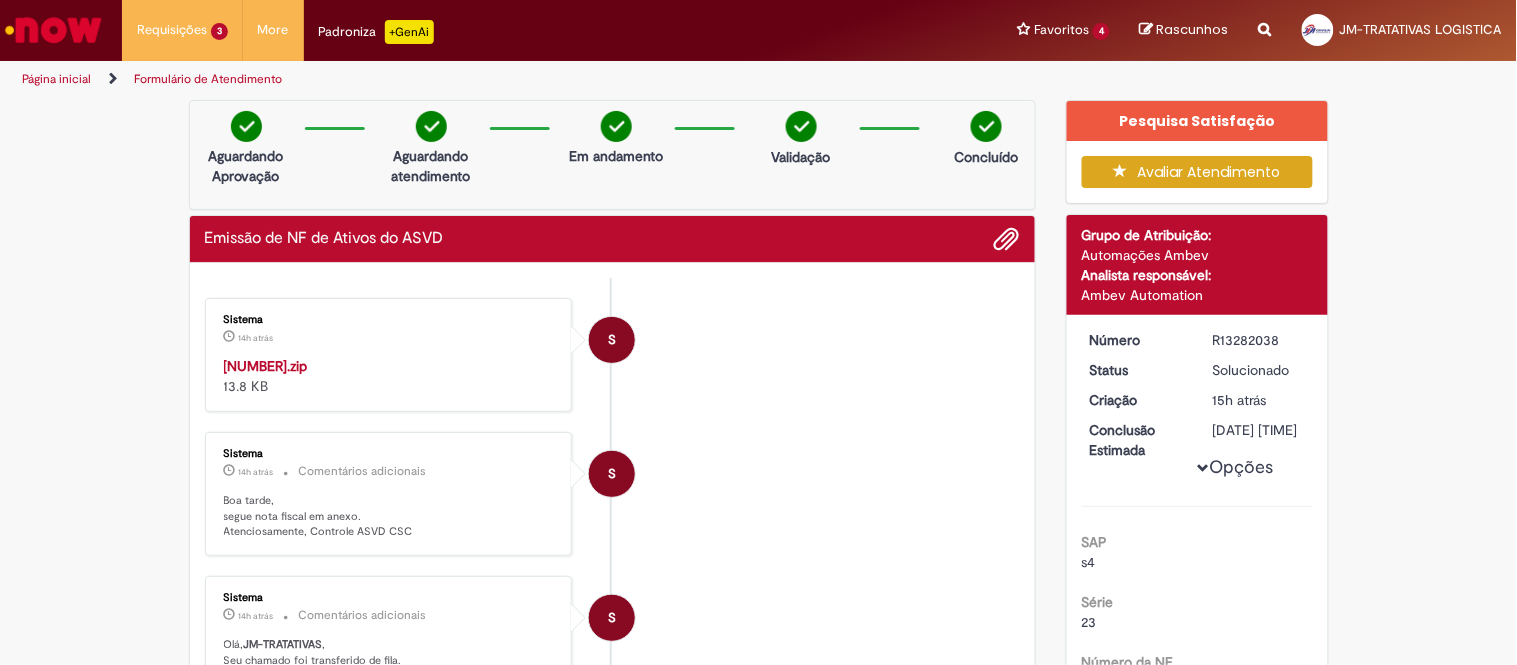 click on "R13282038" at bounding box center (1259, 340) 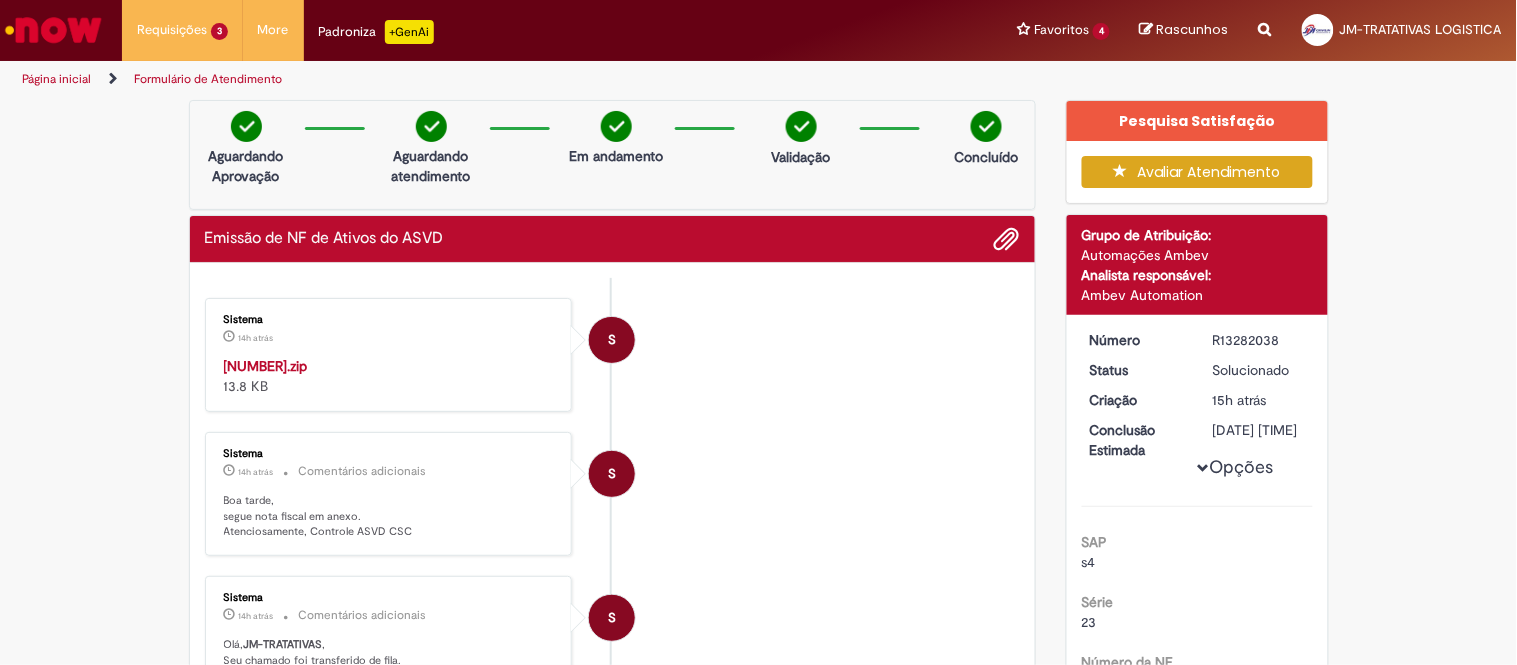 click on "Avaliar Atendimento" at bounding box center (1197, 172) 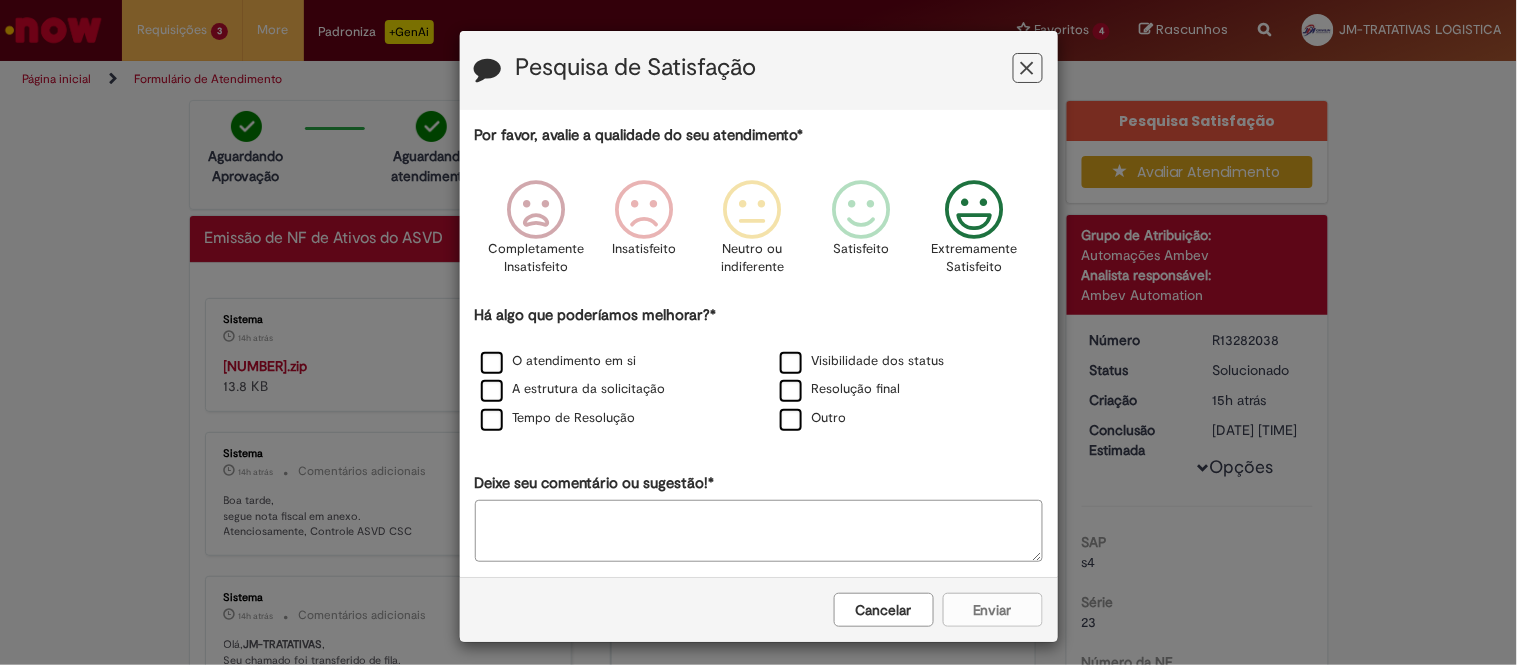 click on "Extremamente Satisfeito" at bounding box center [975, 258] 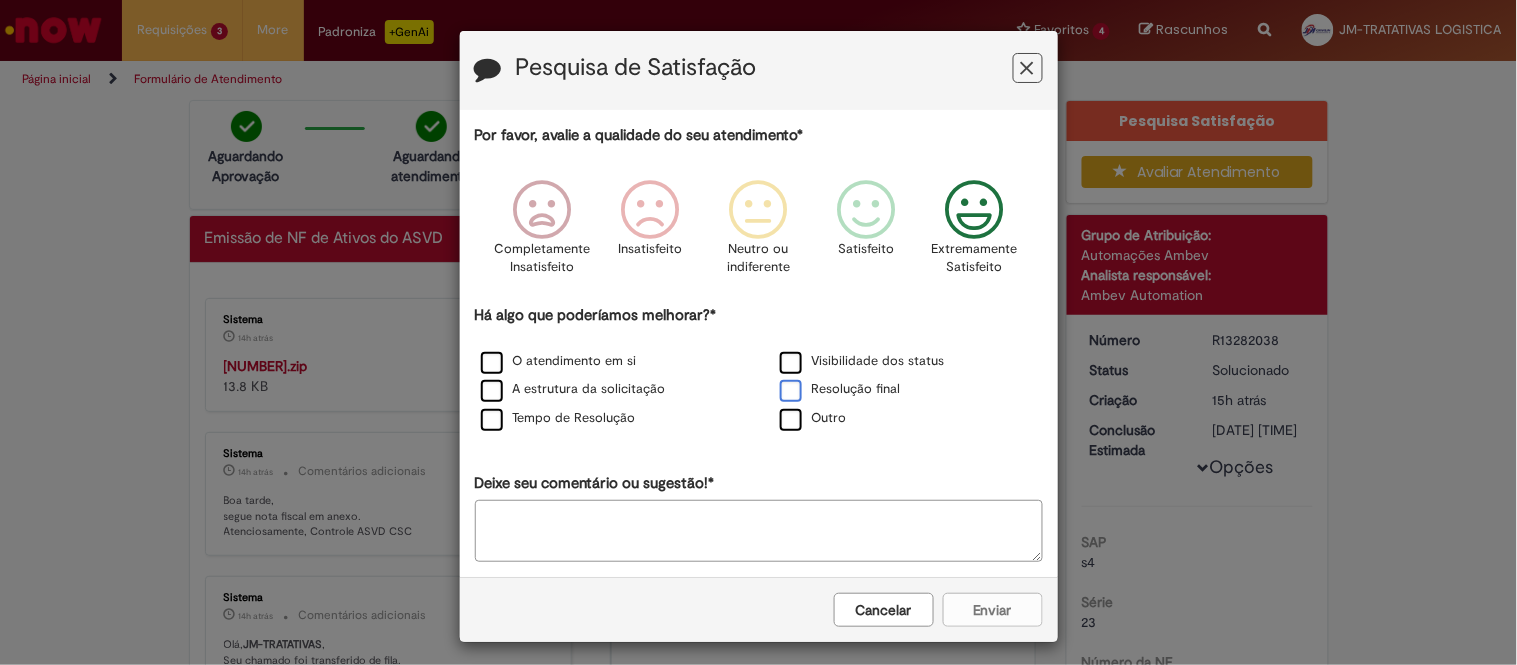 click on "Resolução final" at bounding box center (840, 389) 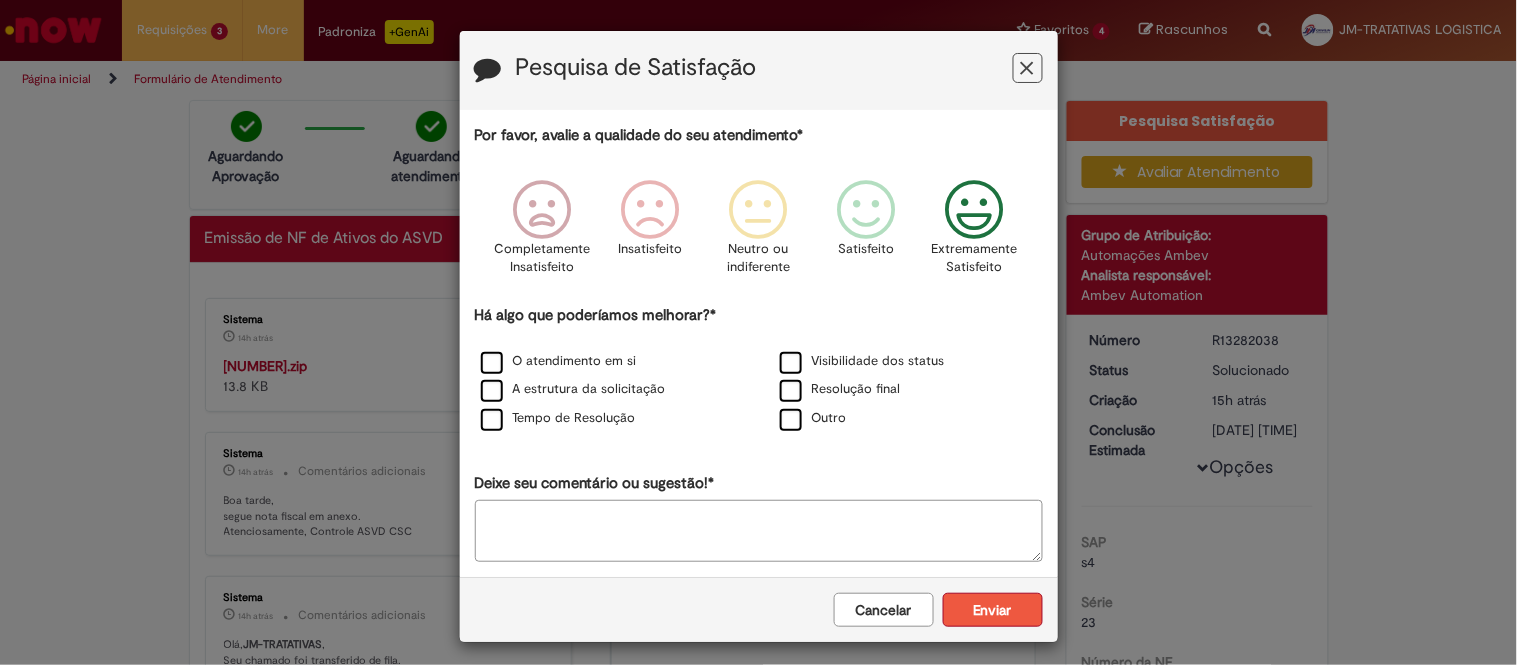 click on "Enviar" at bounding box center (993, 610) 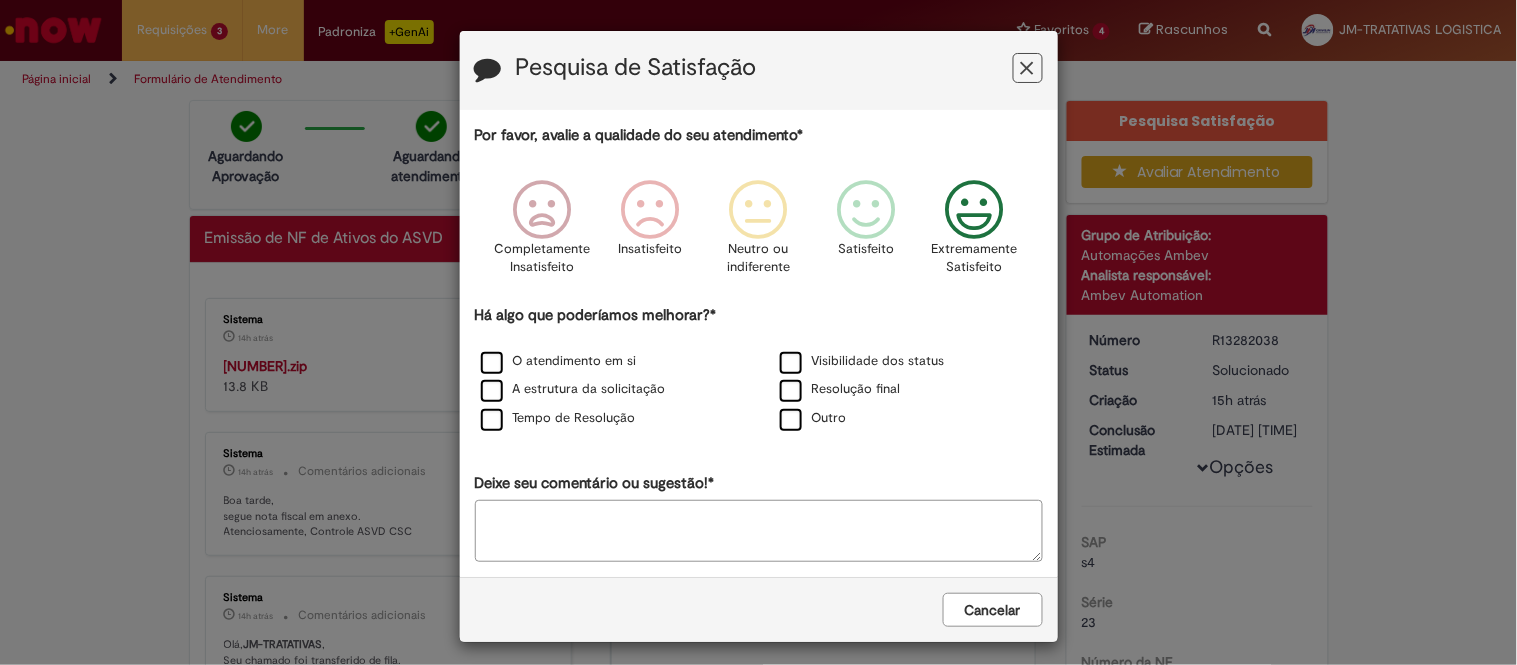 click on "Pesquisa de Satisfação
Por favor, avalie a qualidade do seu atendimento*
Completamente Insatisfeito
Insatisfeito
Neutro ou indiferente
Satisfeito
Extremamente Satisfeito
Há algo que poderíamos melhorar?*
O atendimento em si
Visibilidade dos status
A estrutura da solicitação
Resolução final
Tempo de Resolução
Outro
Deixe seu comentário ou sugestão!*
Cancelar   Enviar" at bounding box center (758, 332) 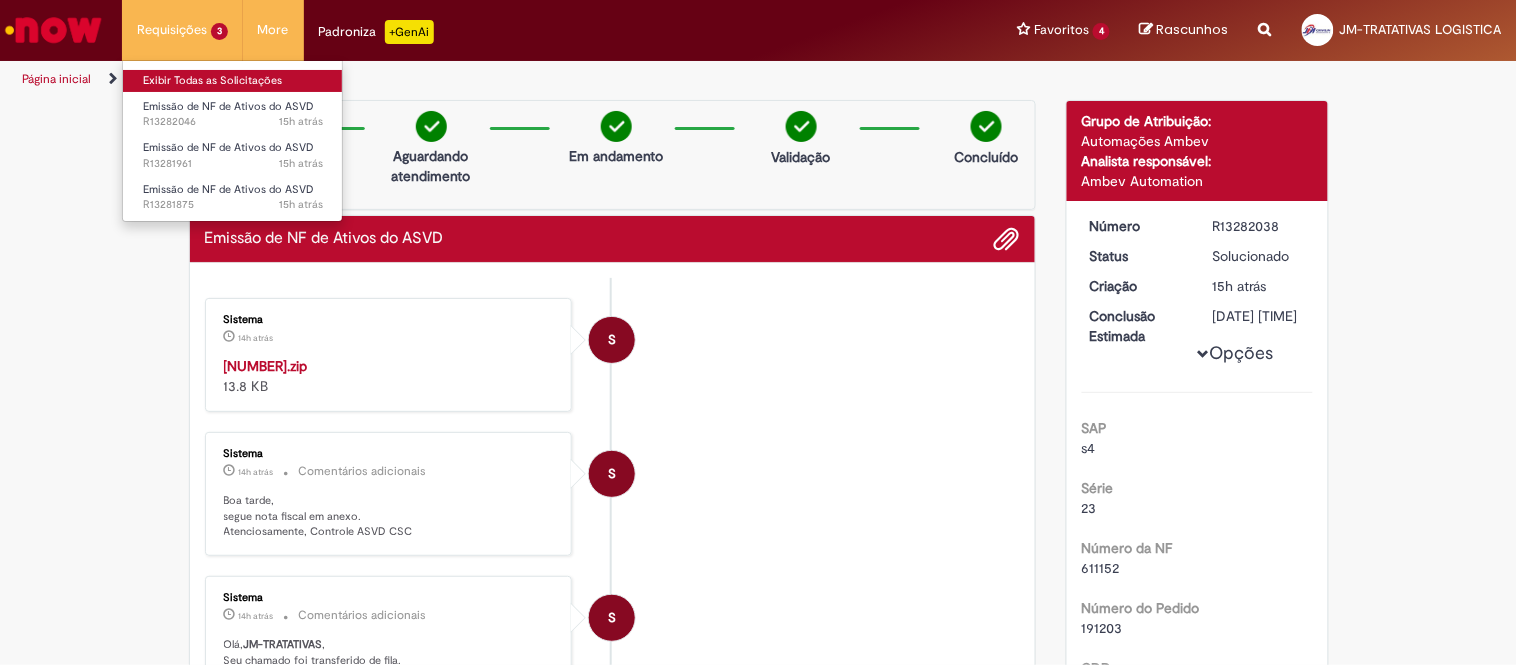 click on "Exibir Todas as Solicitações" at bounding box center (233, 81) 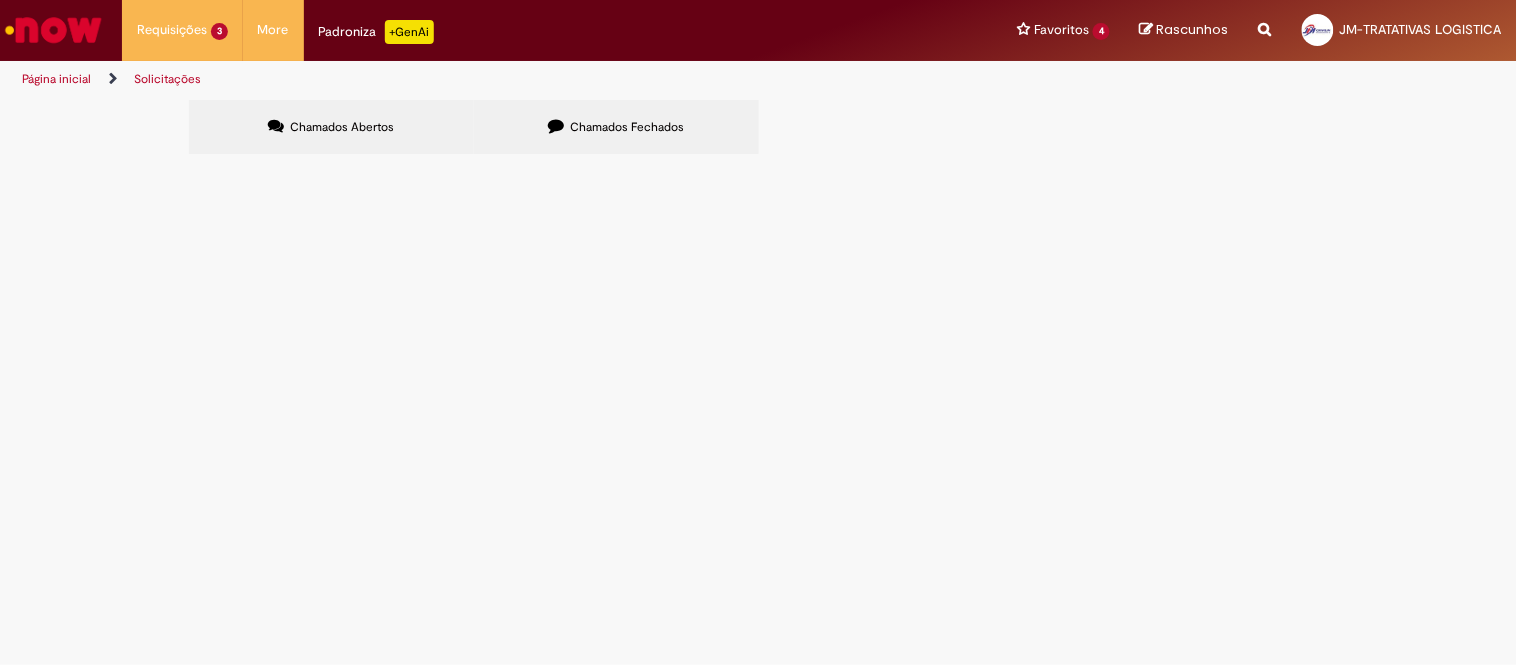 click on "PG - DT 6101810846 - ODIRLEI - 26 PLT" at bounding box center [0, 0] 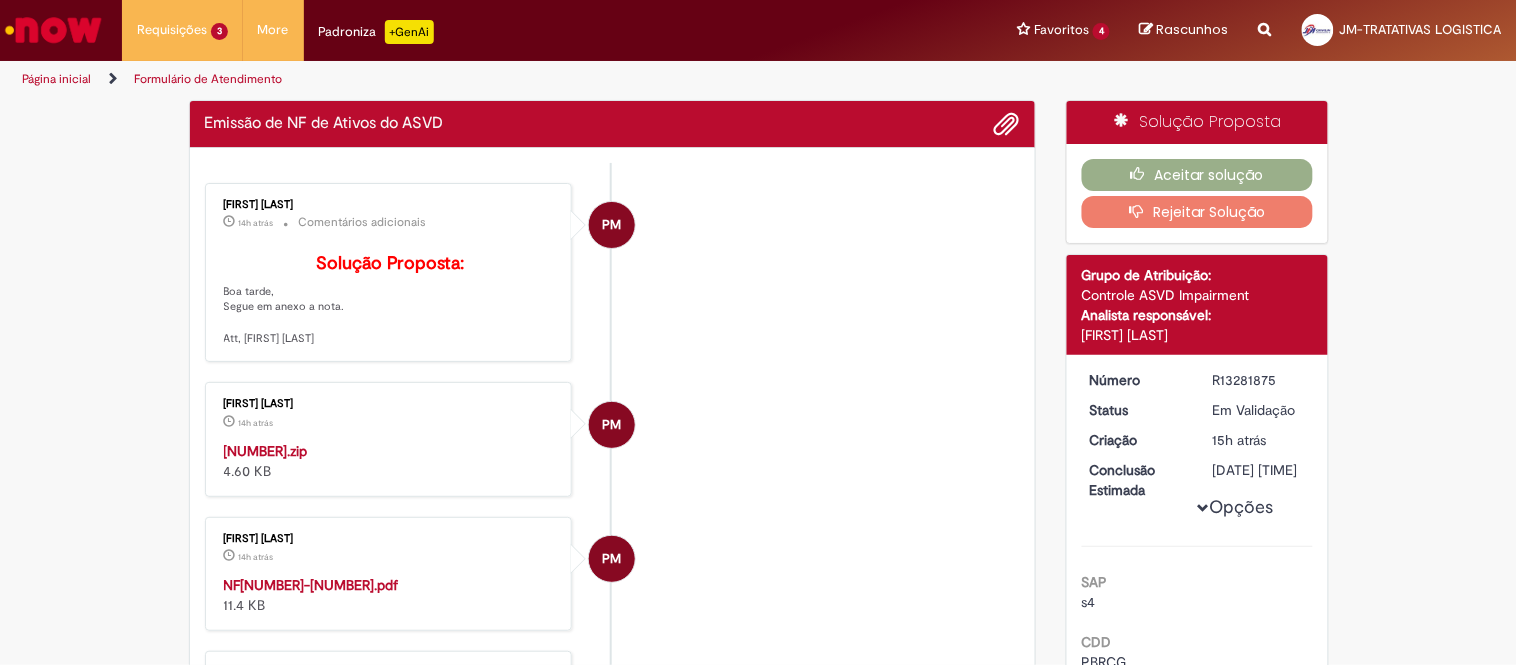 drag, startPoint x: 785, startPoint y: 352, endPoint x: 656, endPoint y: 342, distance: 129.38702 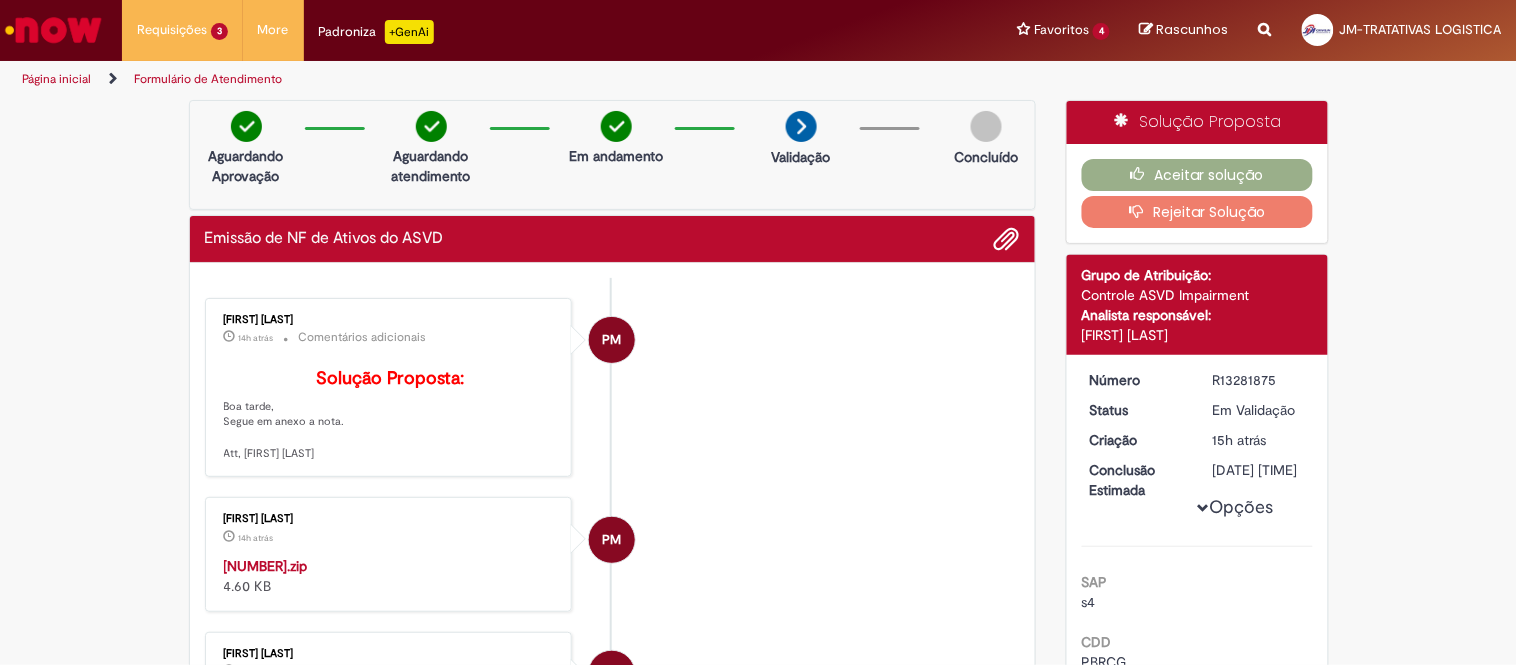 click on "R13281875" at bounding box center (1259, 380) 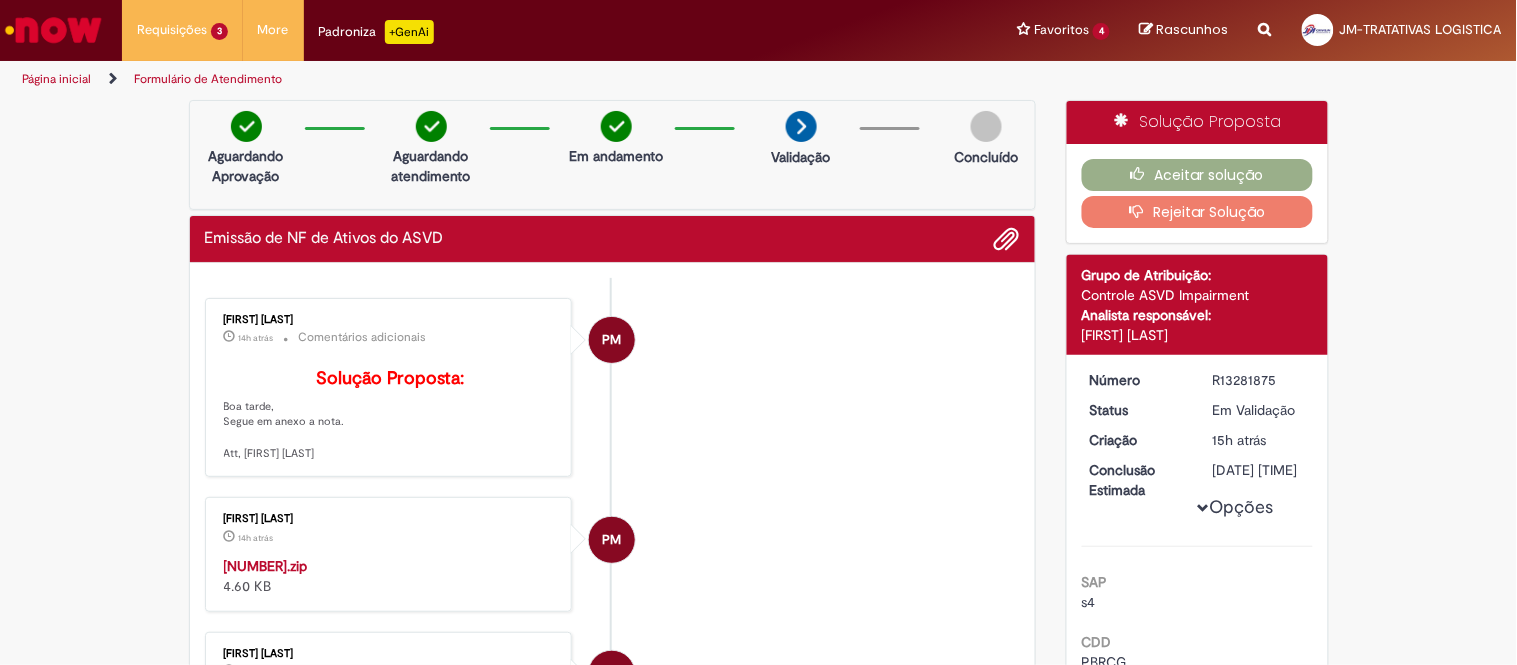 click on "Em Validação" at bounding box center [1259, 410] 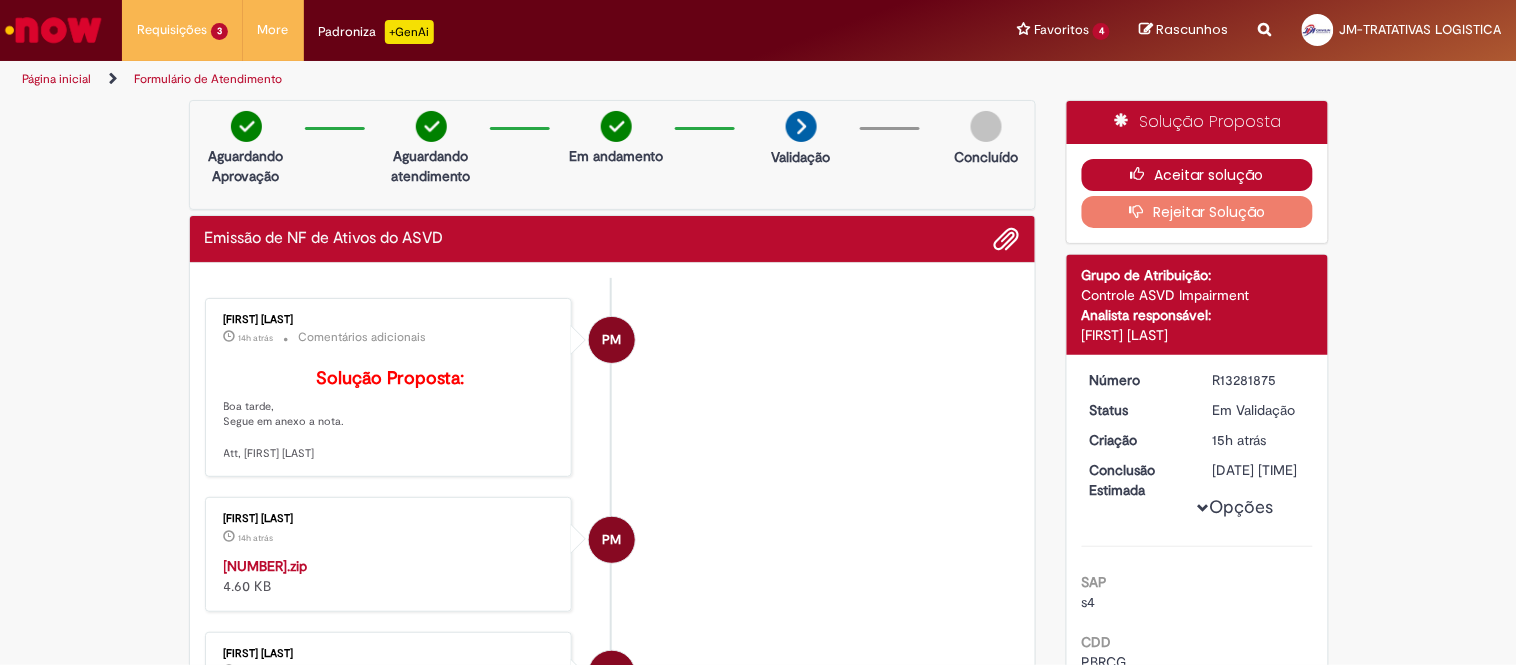 click at bounding box center (1143, 174) 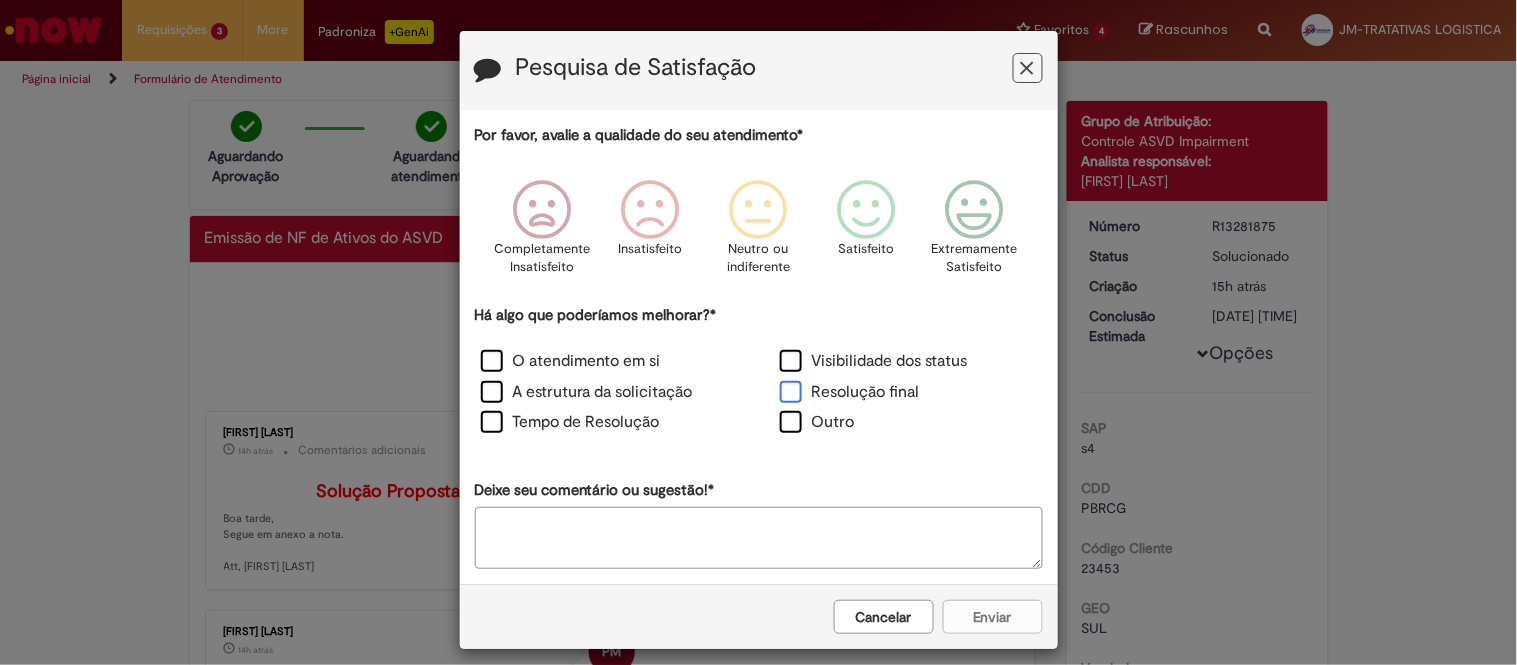 click on "Resolução final" at bounding box center (850, 392) 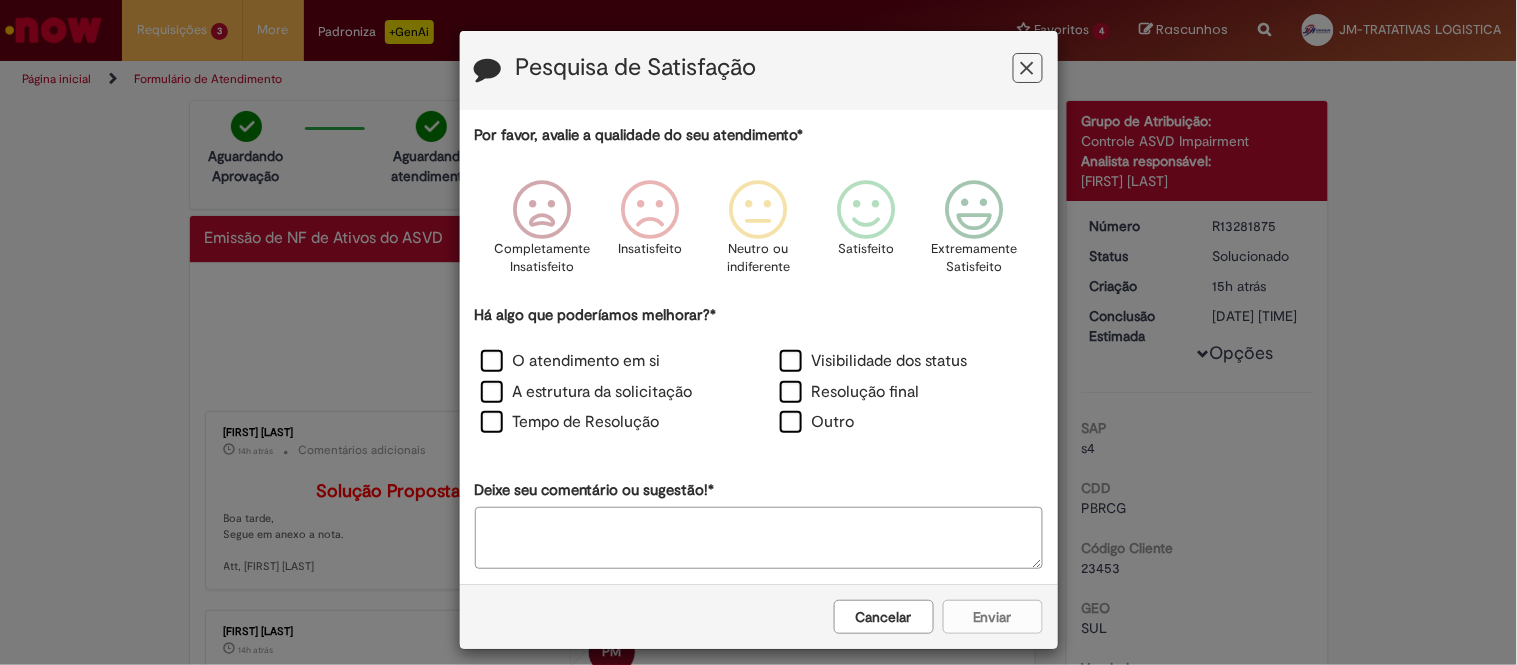 click on "Cancelar   Enviar" at bounding box center [759, 616] 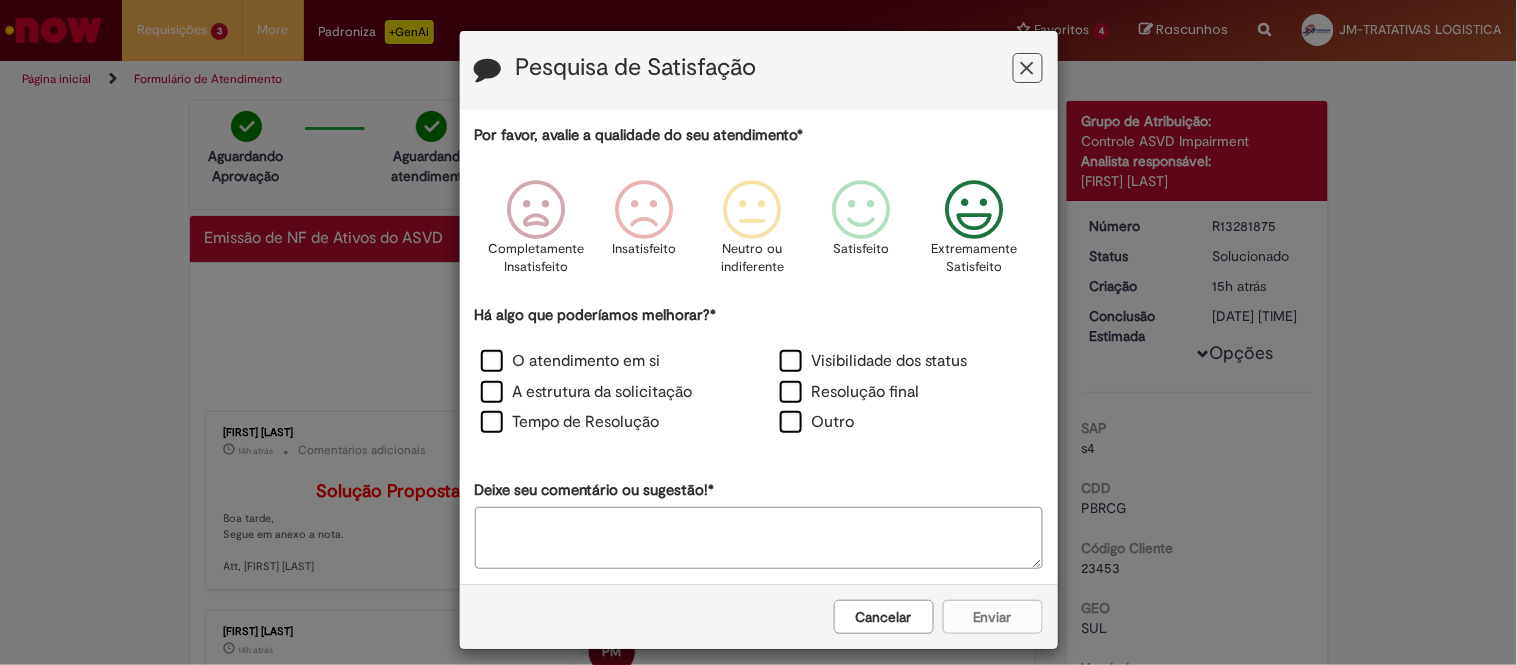 click on "Extremamente Satisfeito" at bounding box center (975, 258) 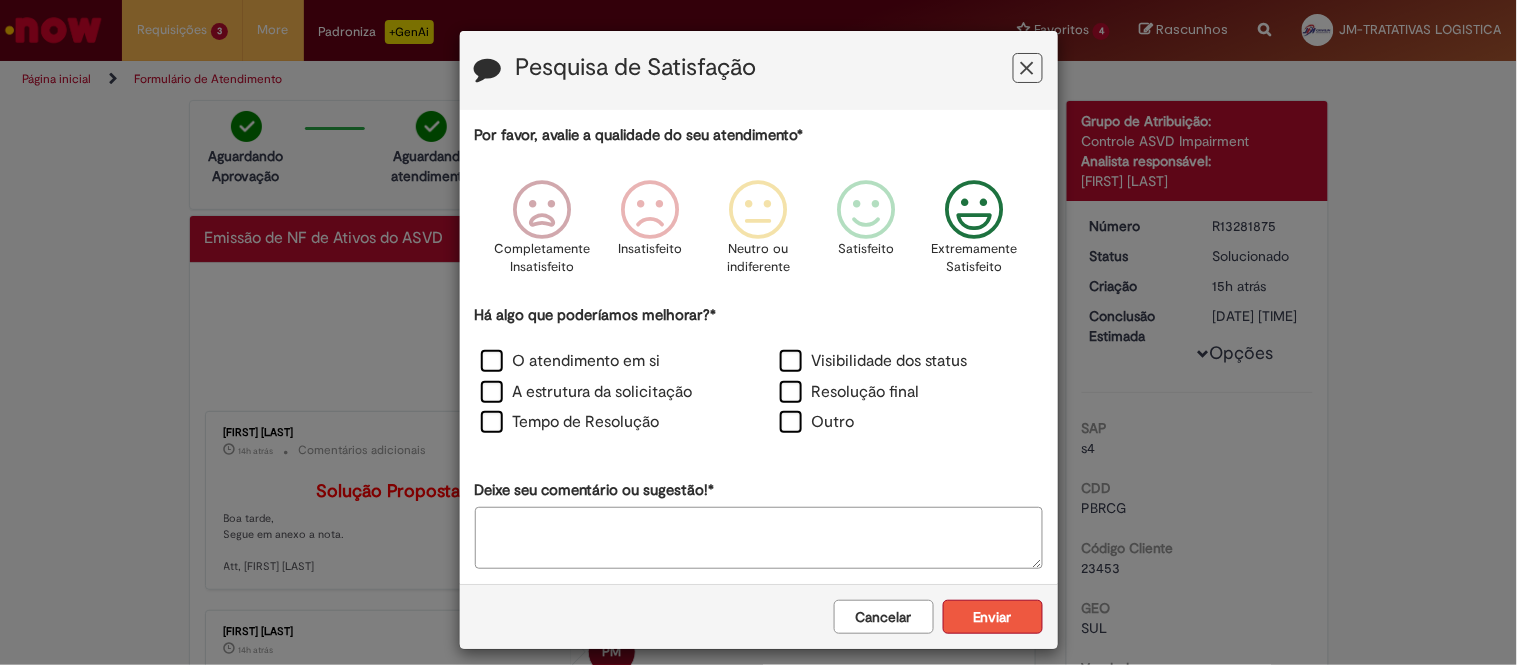click on "Enviar" at bounding box center (993, 617) 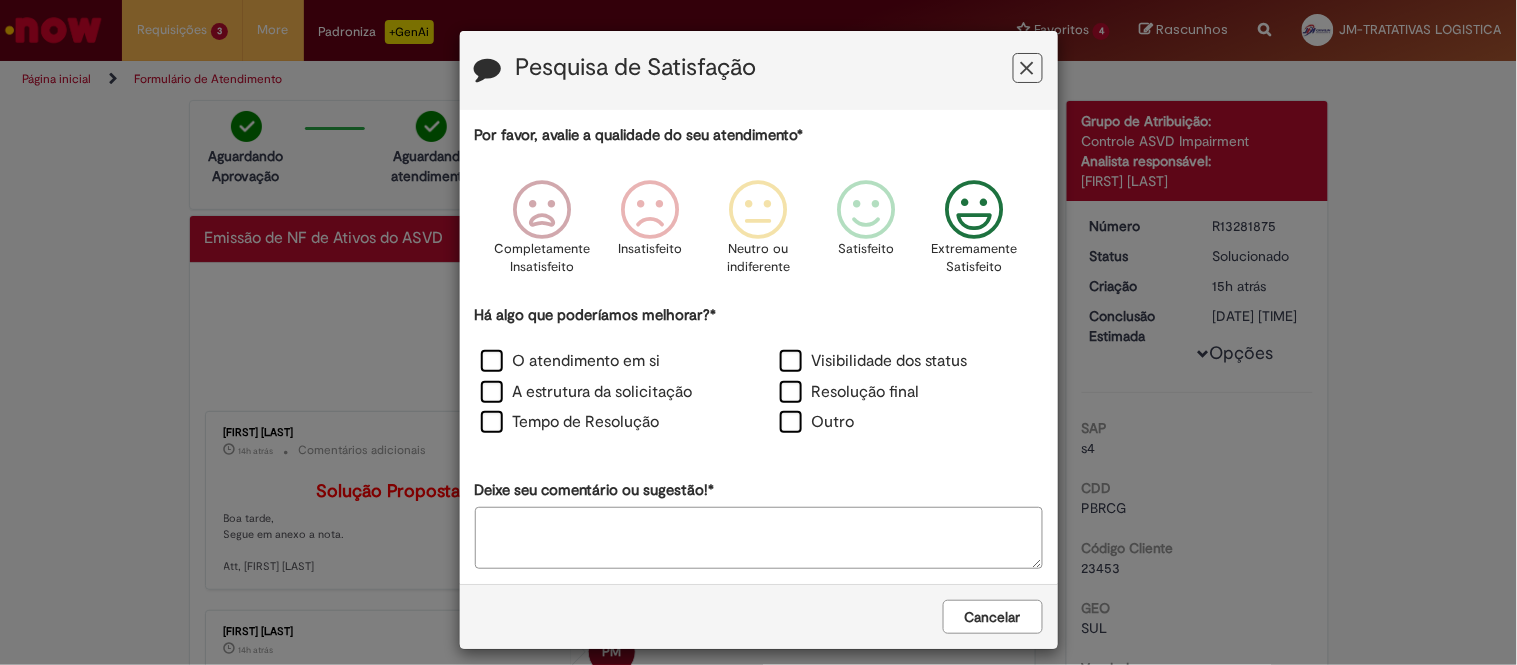 click on "Pesquisa de Satisfação
Por favor, avalie a qualidade do seu atendimento*
Completamente Insatisfeito
Insatisfeito
Neutro ou indiferente
Satisfeito
Extremamente Satisfeito
Há algo que poderíamos melhorar?*
O atendimento em si
Visibilidade dos status
A estrutura da solicitação
Resolução final
Tempo de Resolução
Outro
Deixe seu comentário ou sugestão!*
Cancelar   Enviar" at bounding box center (758, 332) 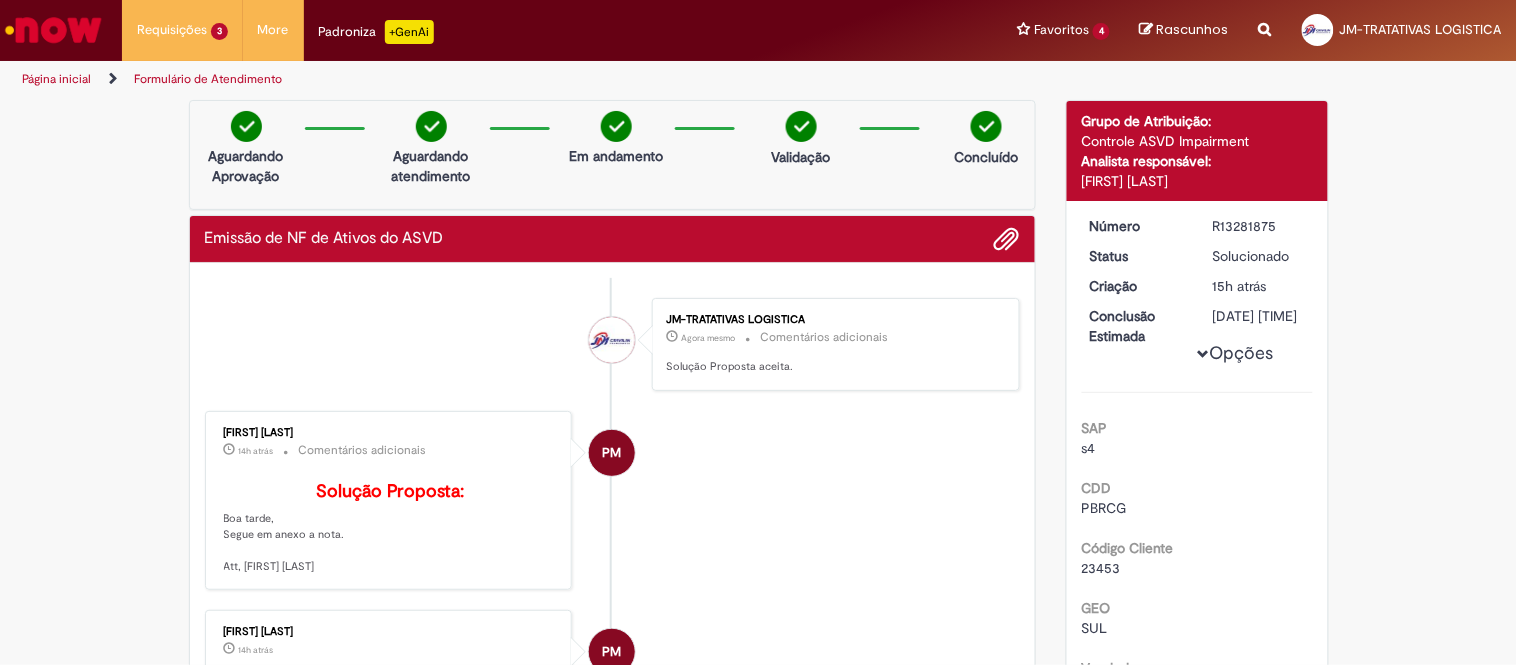 click on "R13281875" at bounding box center (1259, 226) 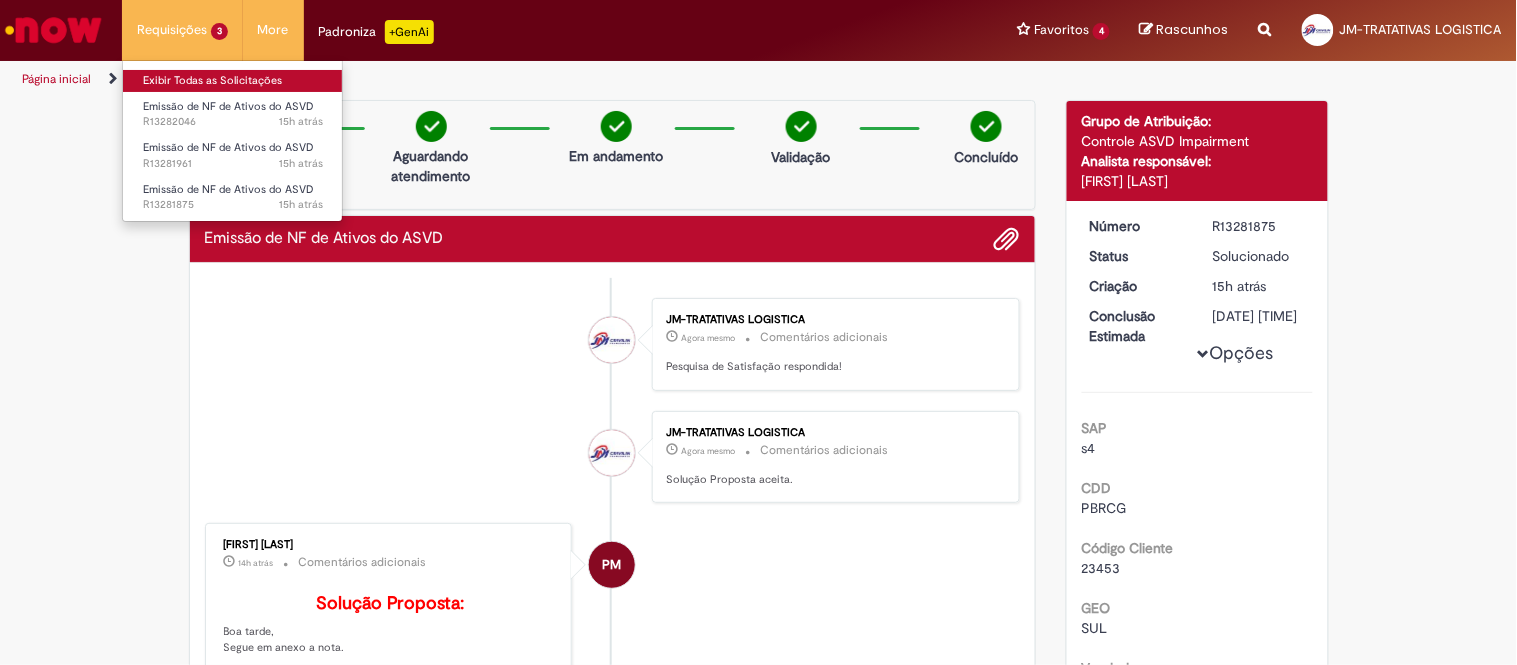 click on "Exibir Todas as Solicitações" at bounding box center (233, 81) 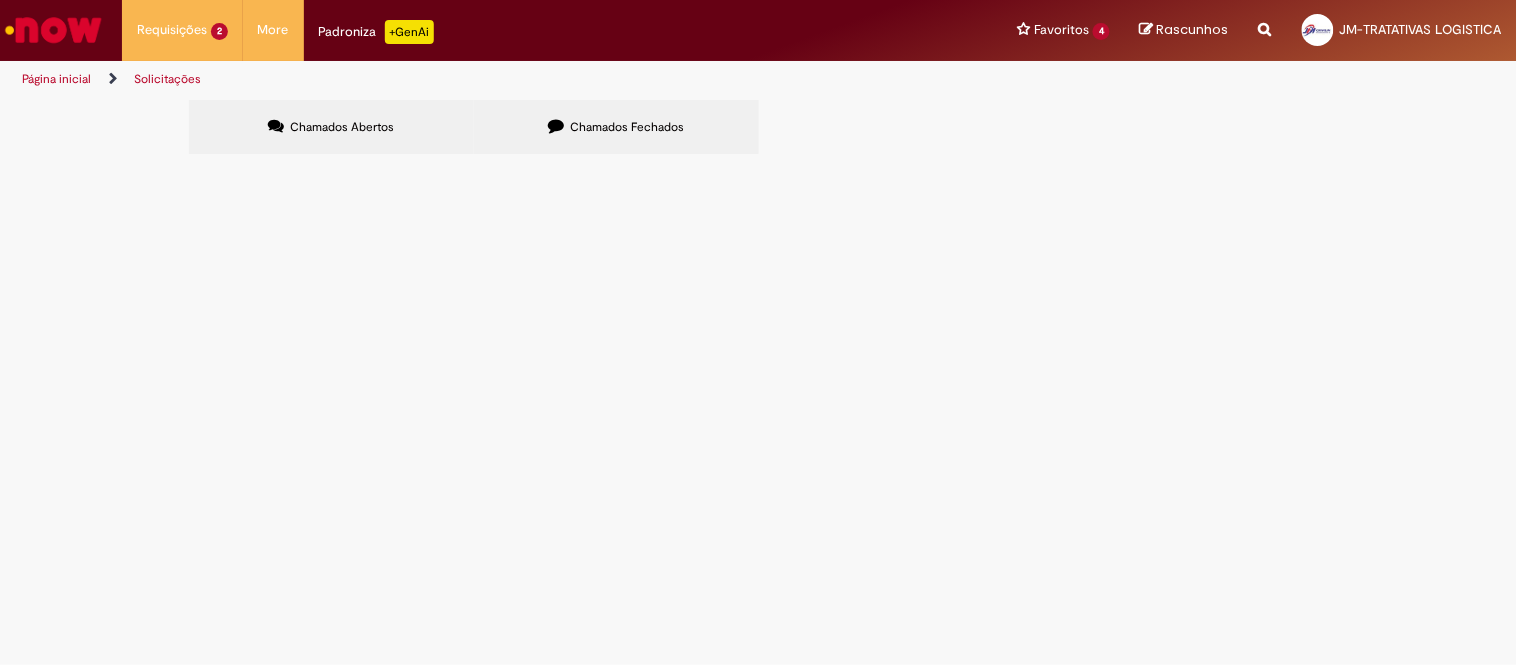 click on "PG - DT 6101820160 - [NAME] - 26 PLT" at bounding box center (0, 0) 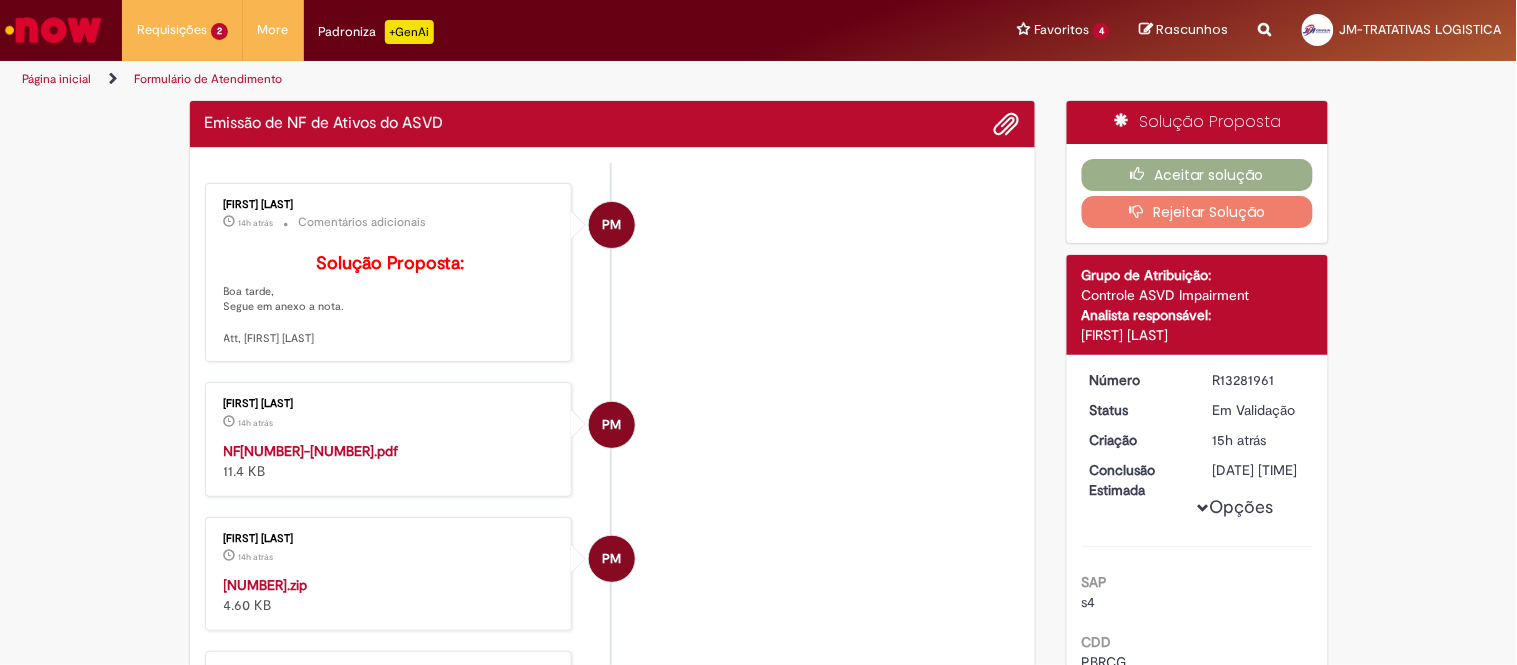 click on "NF695471-39.pdf" at bounding box center (311, 451) 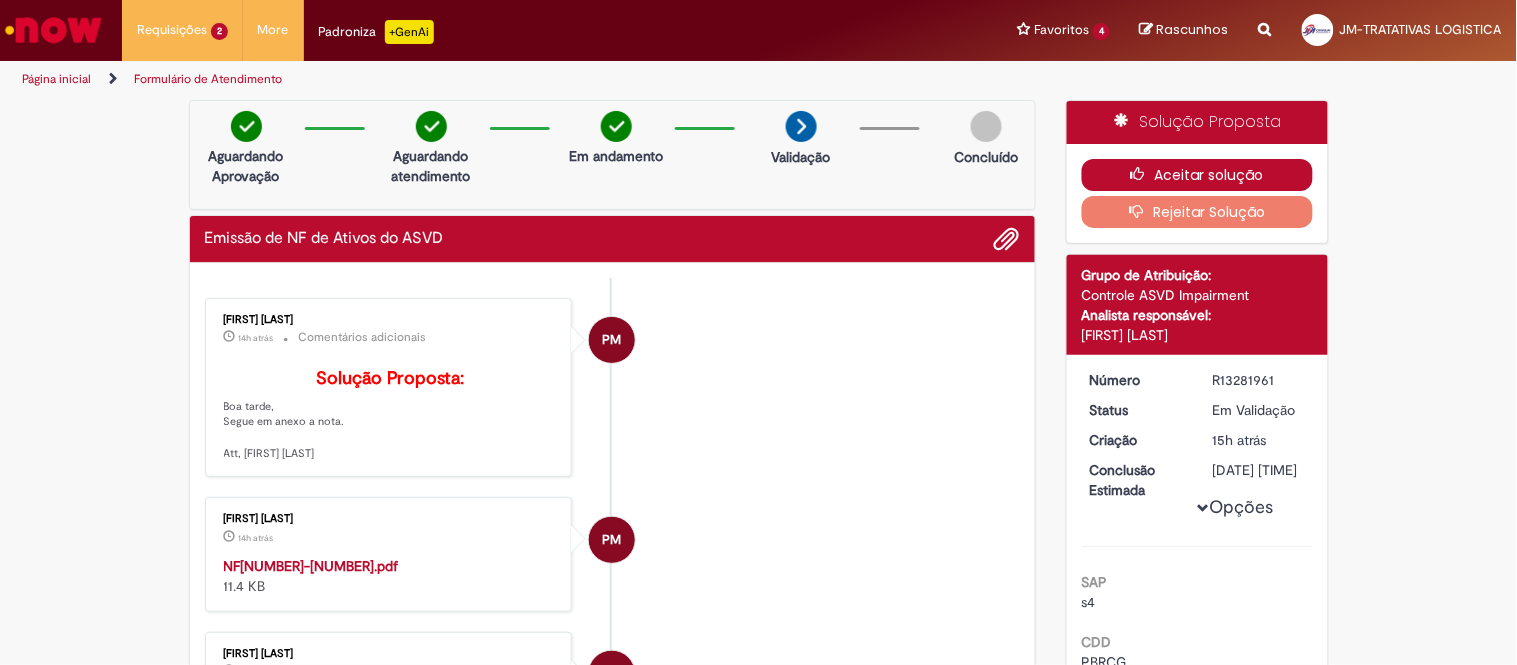 click on "Aceitar solução" at bounding box center (1197, 175) 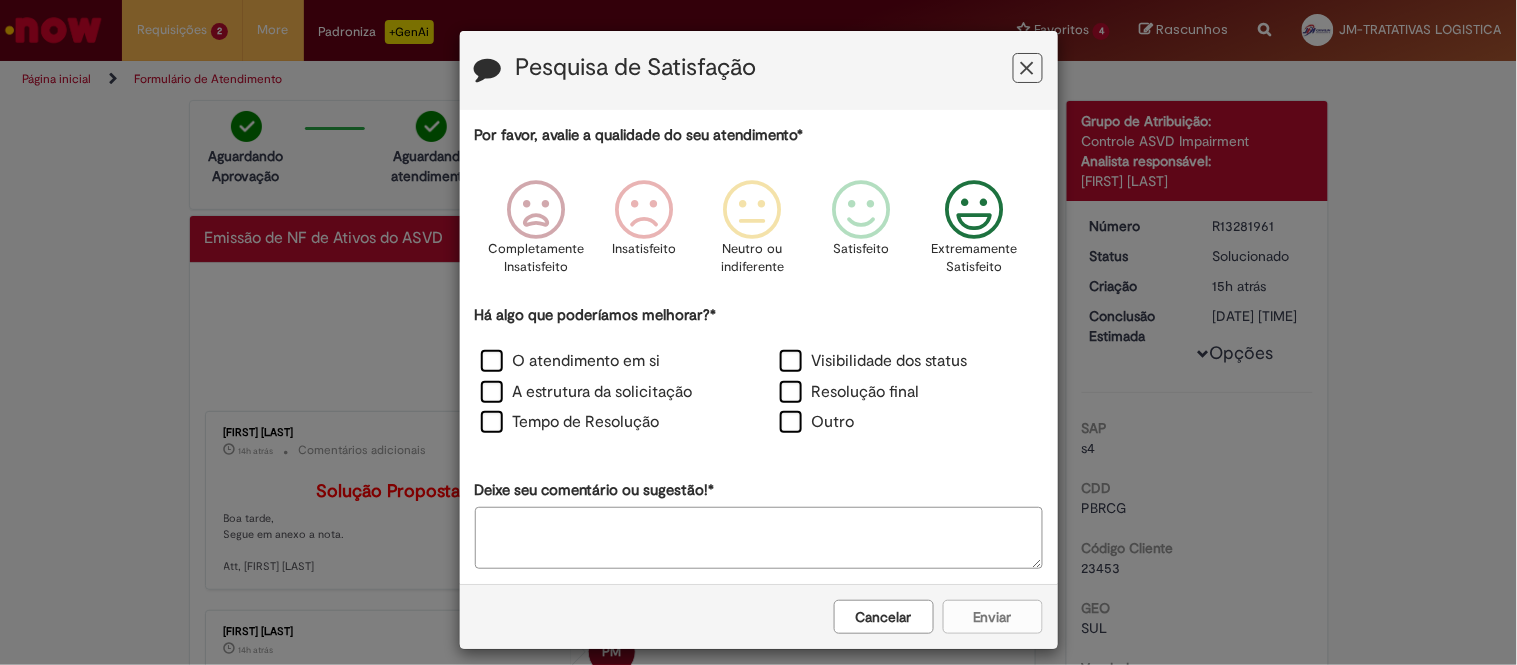 click on "Extremamente Satisfeito" at bounding box center [975, 258] 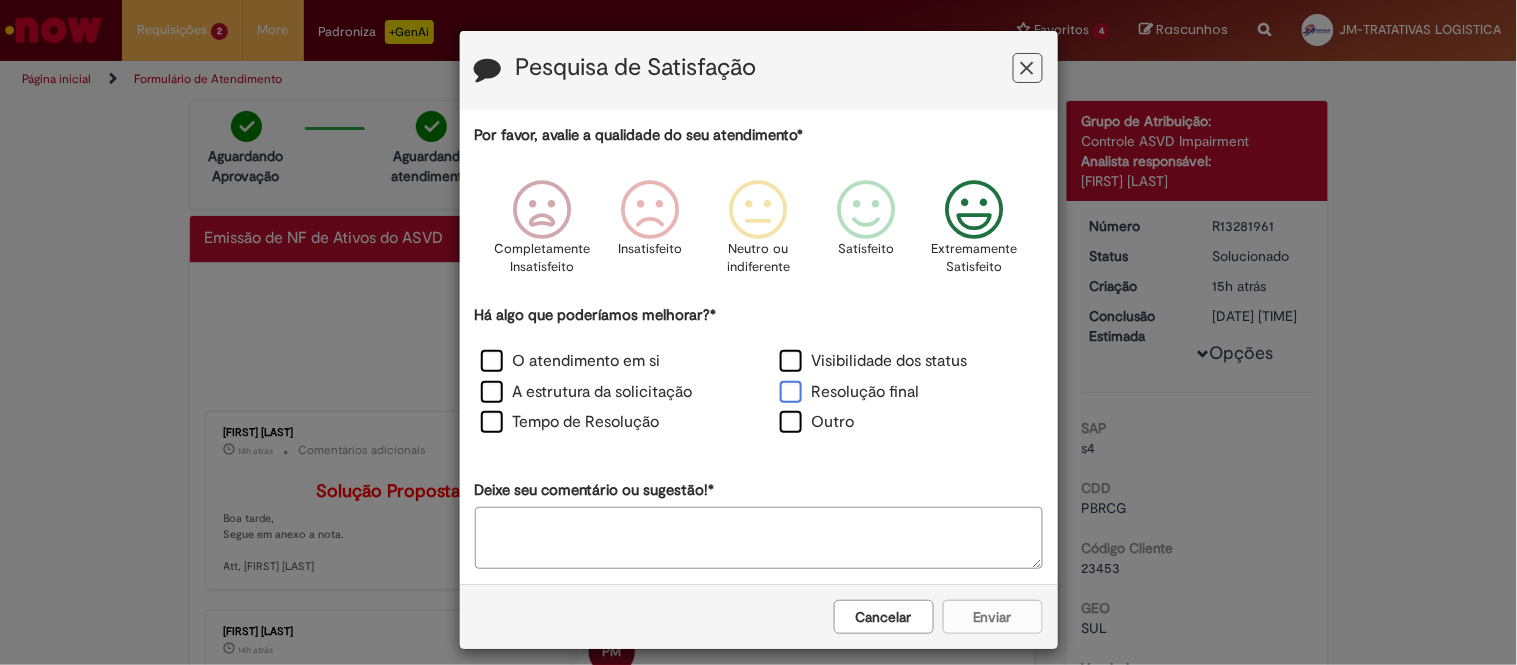 click on "Resolução final" at bounding box center [850, 392] 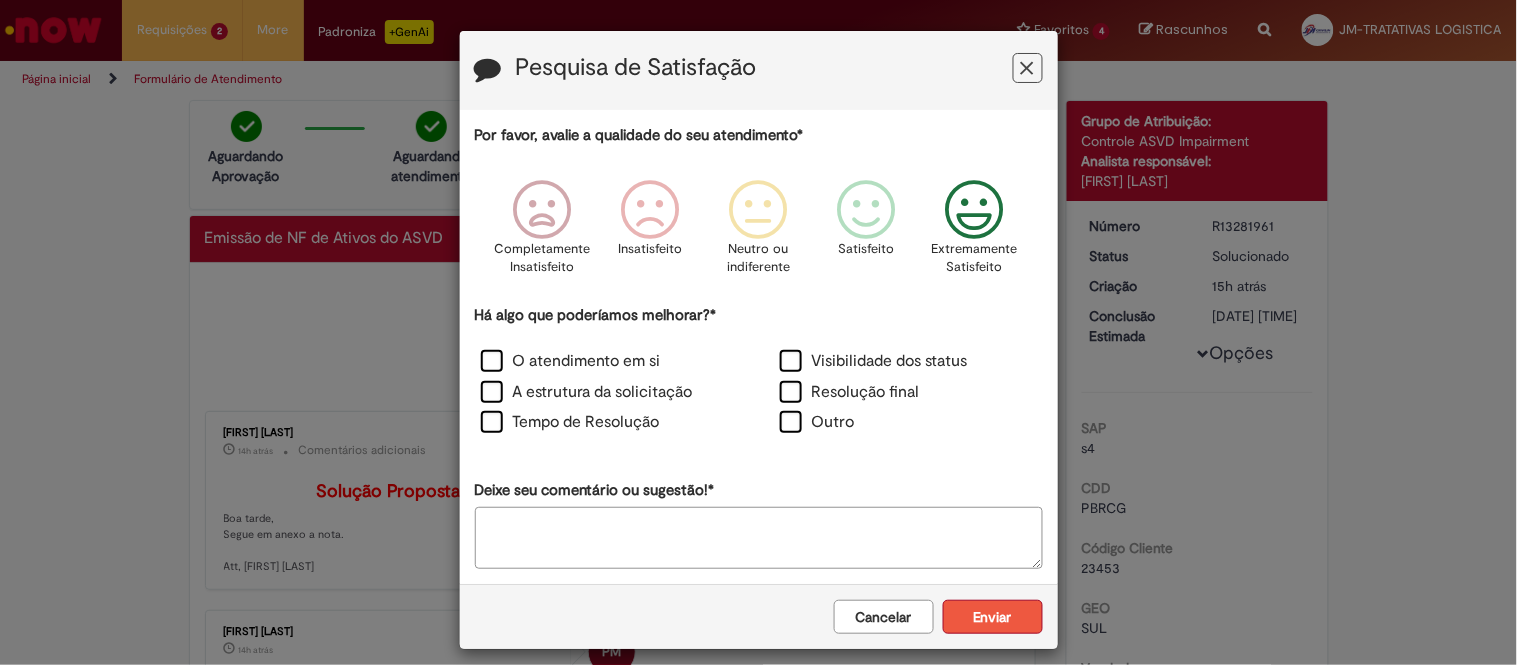 click on "Enviar" at bounding box center (993, 617) 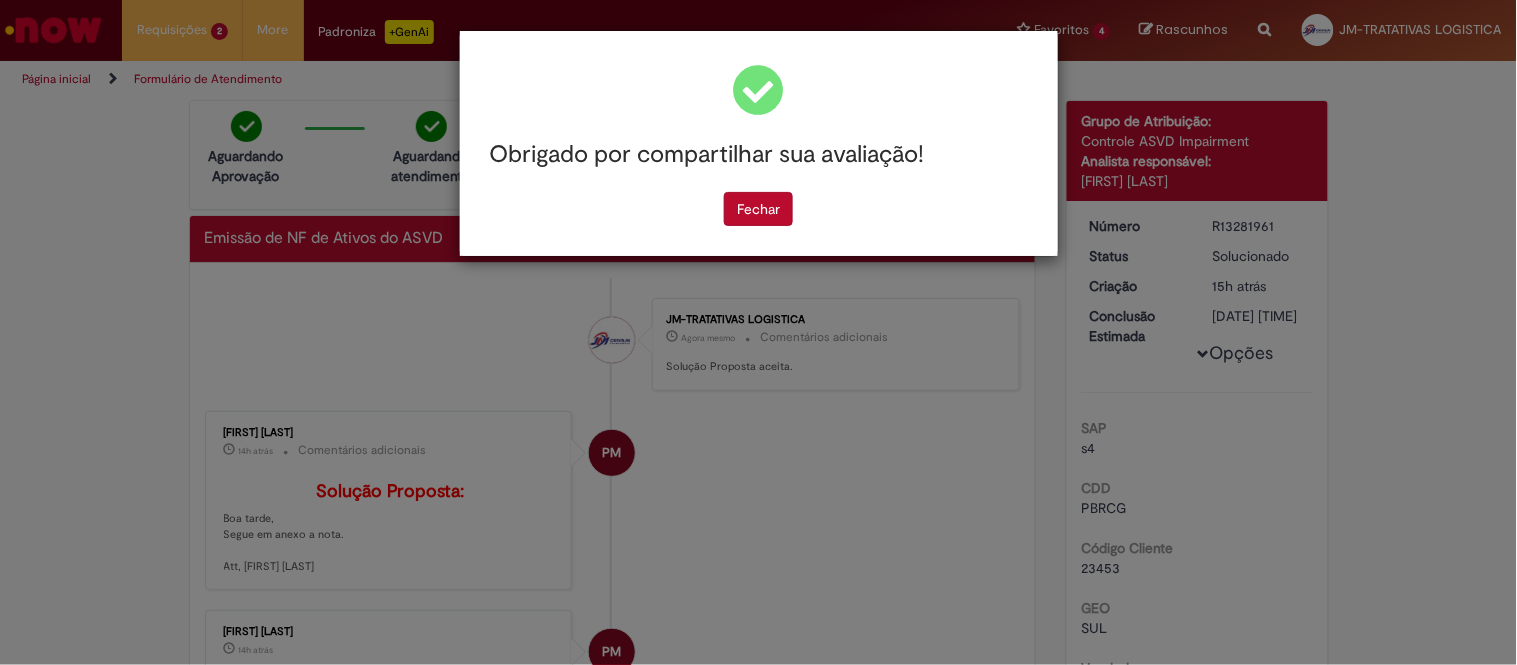 drag, startPoint x: 843, startPoint y: 516, endPoint x: 790, endPoint y: 421, distance: 108.78419 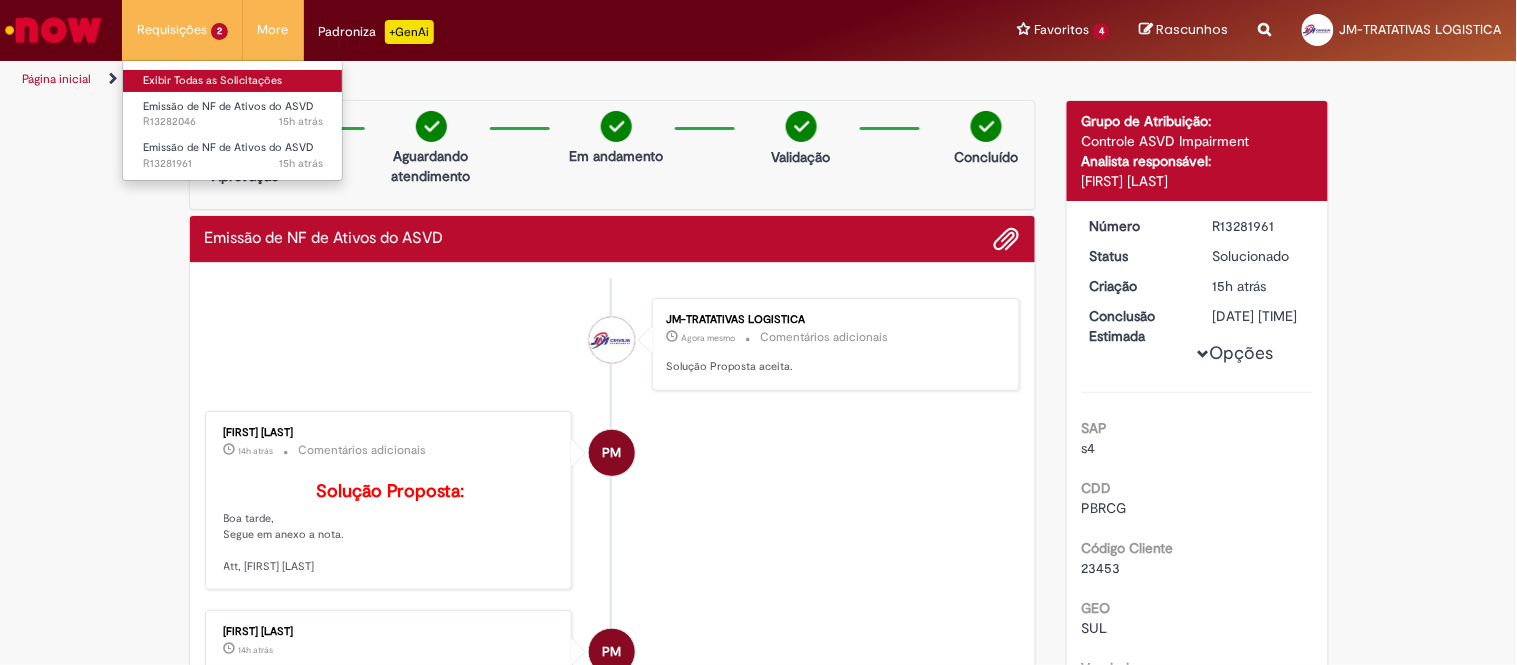 click on "Exibir Todas as Solicitações" at bounding box center (233, 81) 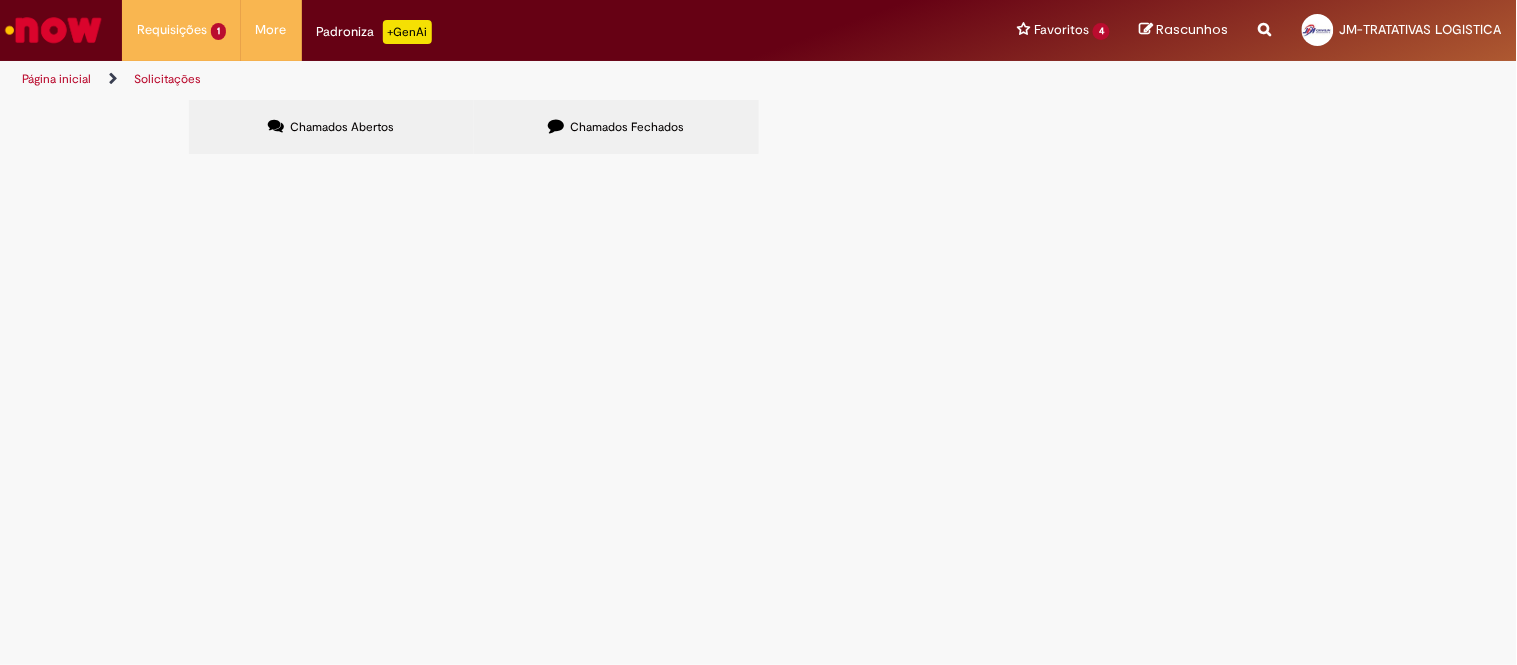 click on "Emissão de NF de Ativos do ASVD" at bounding box center [0, 0] 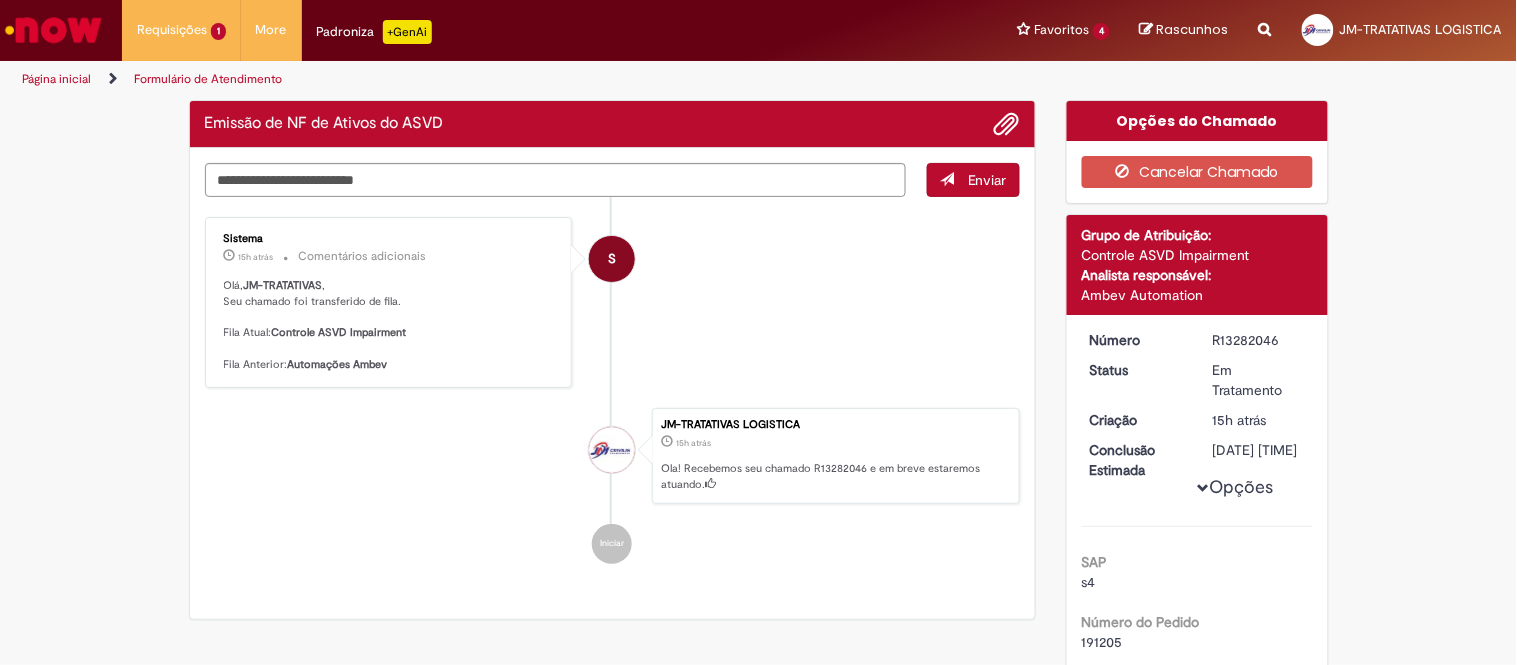 click on "Sistema
15h atrás 15 horas atrás     Comentários adicionais
Olá,  JM-TRATATIVAS ,  Seu chamado foi transferido de fila. Fila Atual:  Controle ASVD Impairment Fila Anterior:  Automações Ambev" at bounding box center (389, 302) 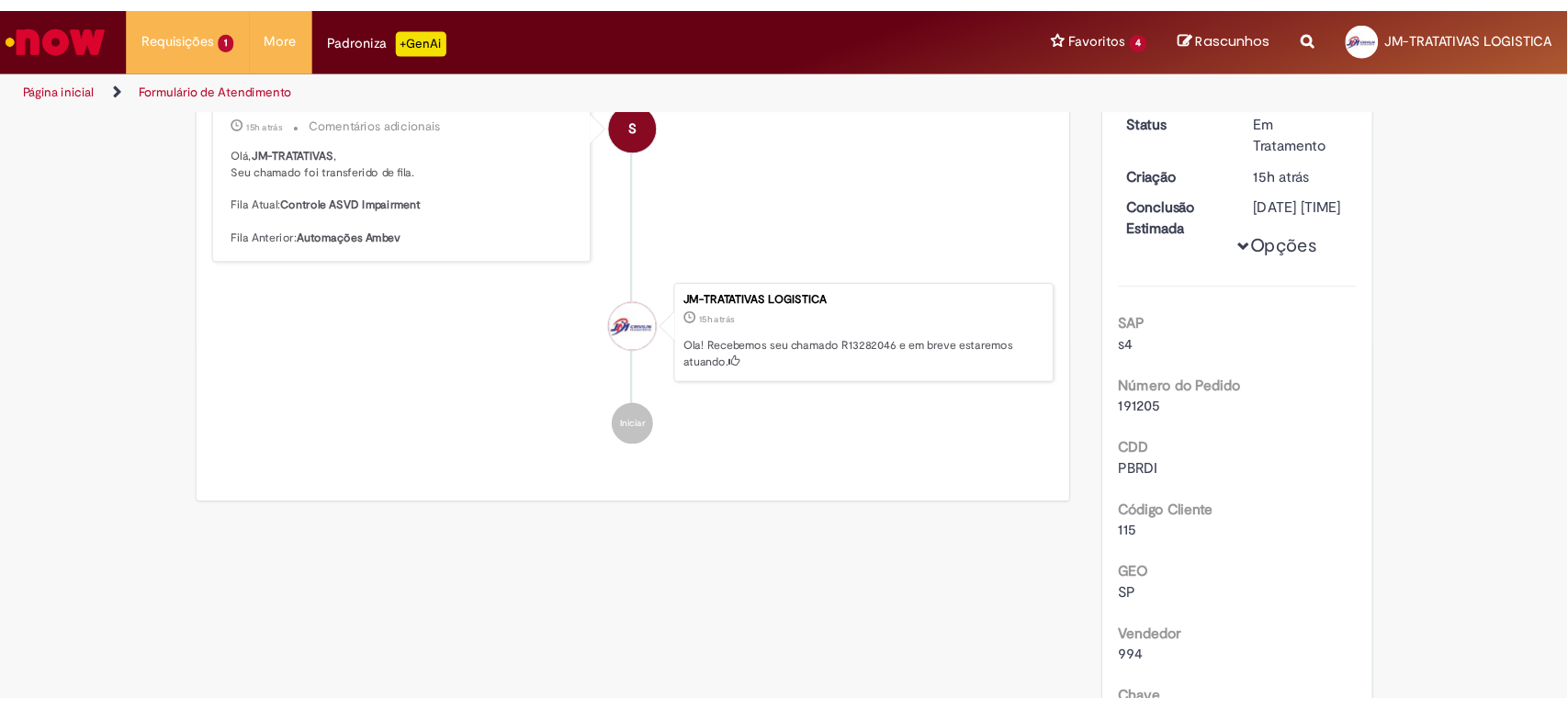 scroll, scrollTop: 714, scrollLeft: 0, axis: vertical 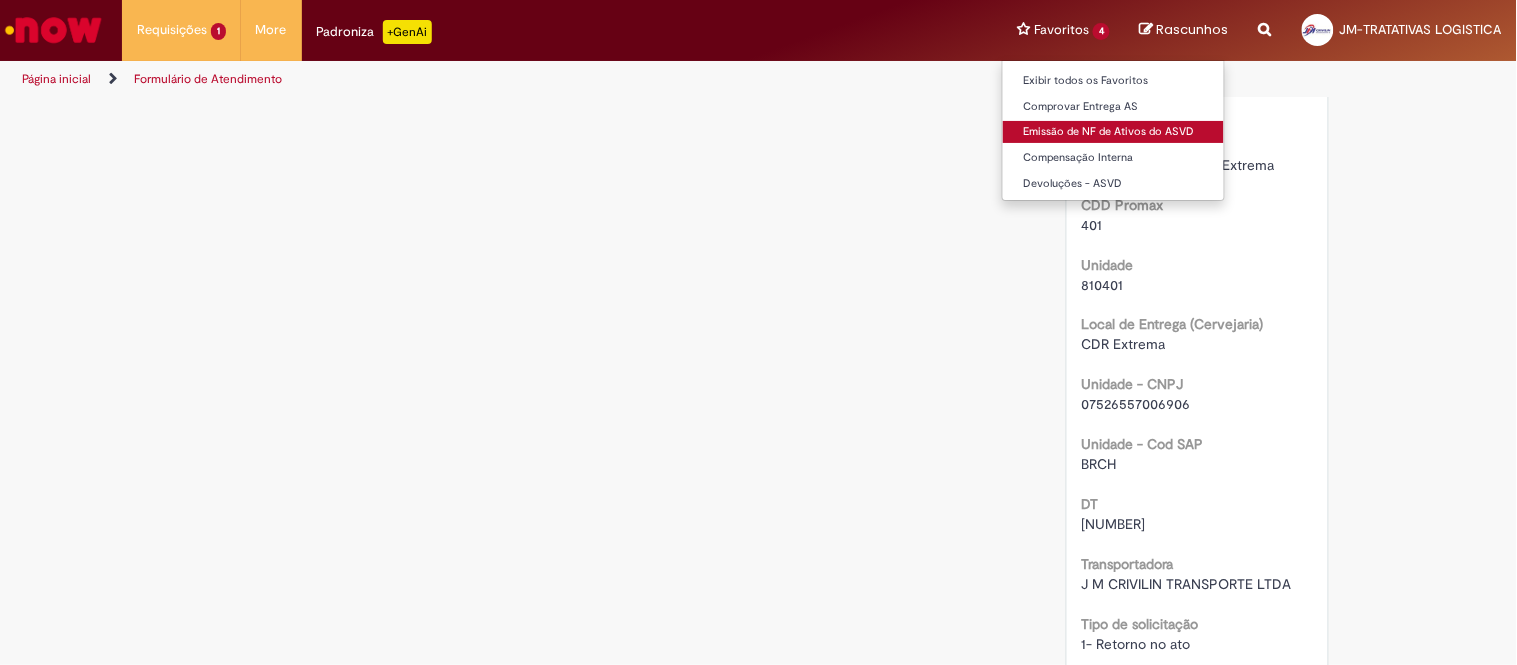 click on "Emissão de NF de Ativos do ASVD" at bounding box center [1113, 132] 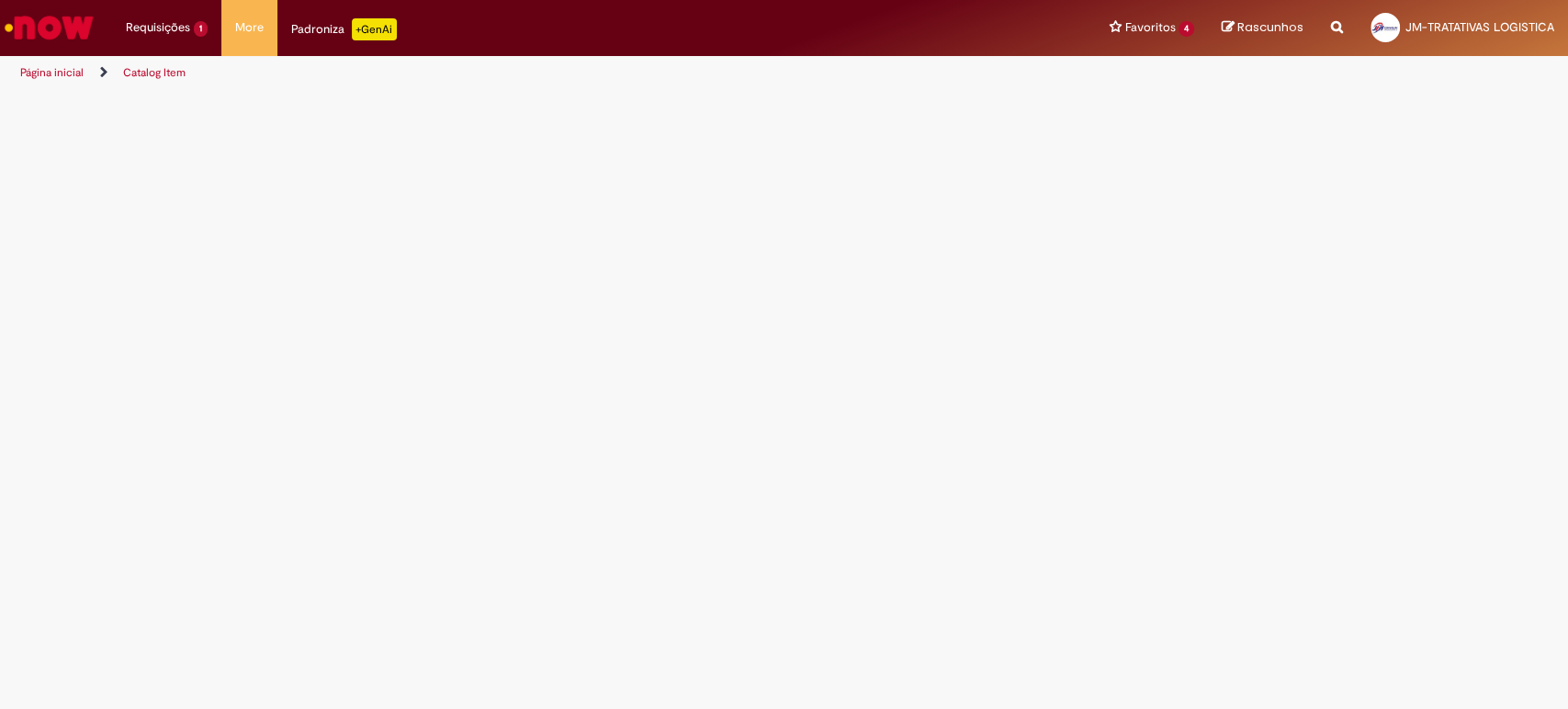 scroll, scrollTop: 0, scrollLeft: 0, axis: both 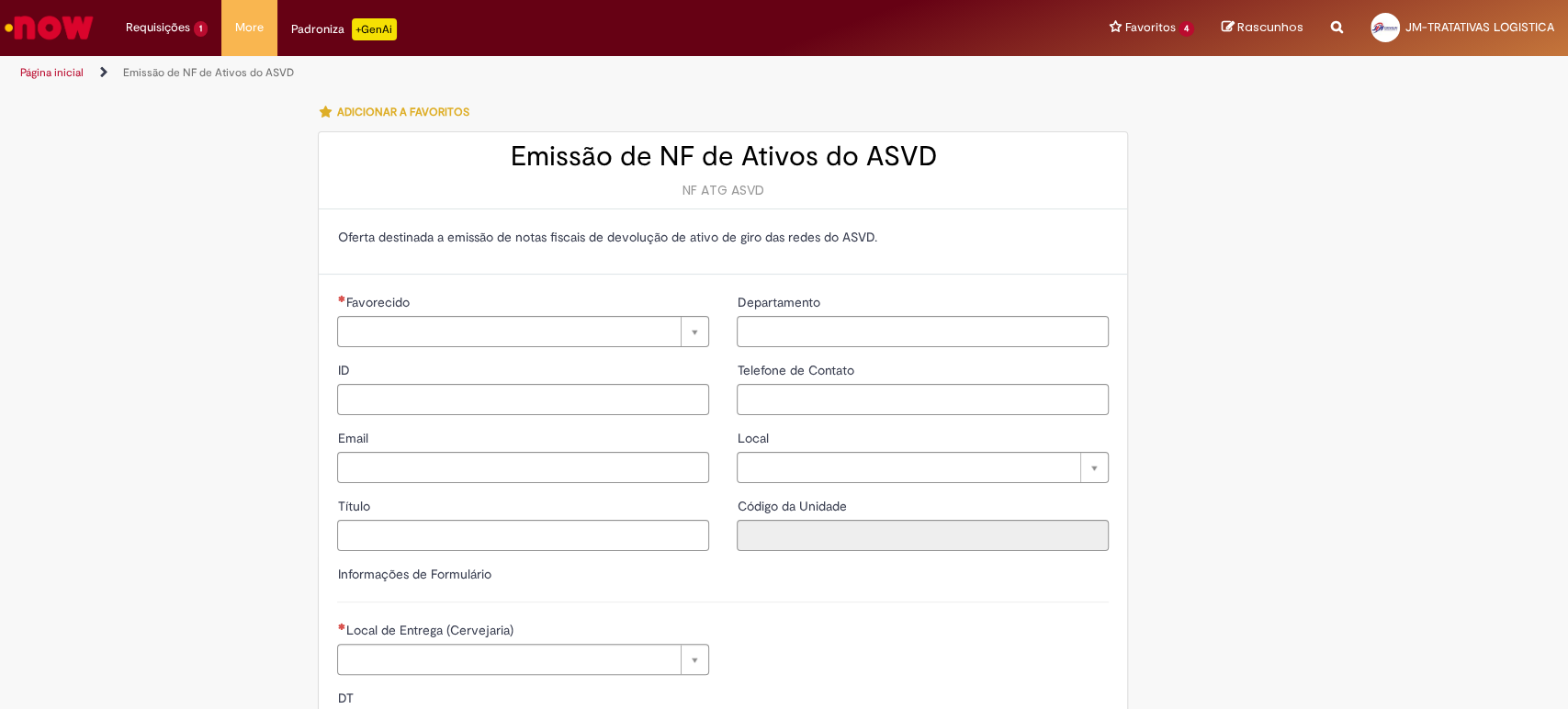 type on "**********" 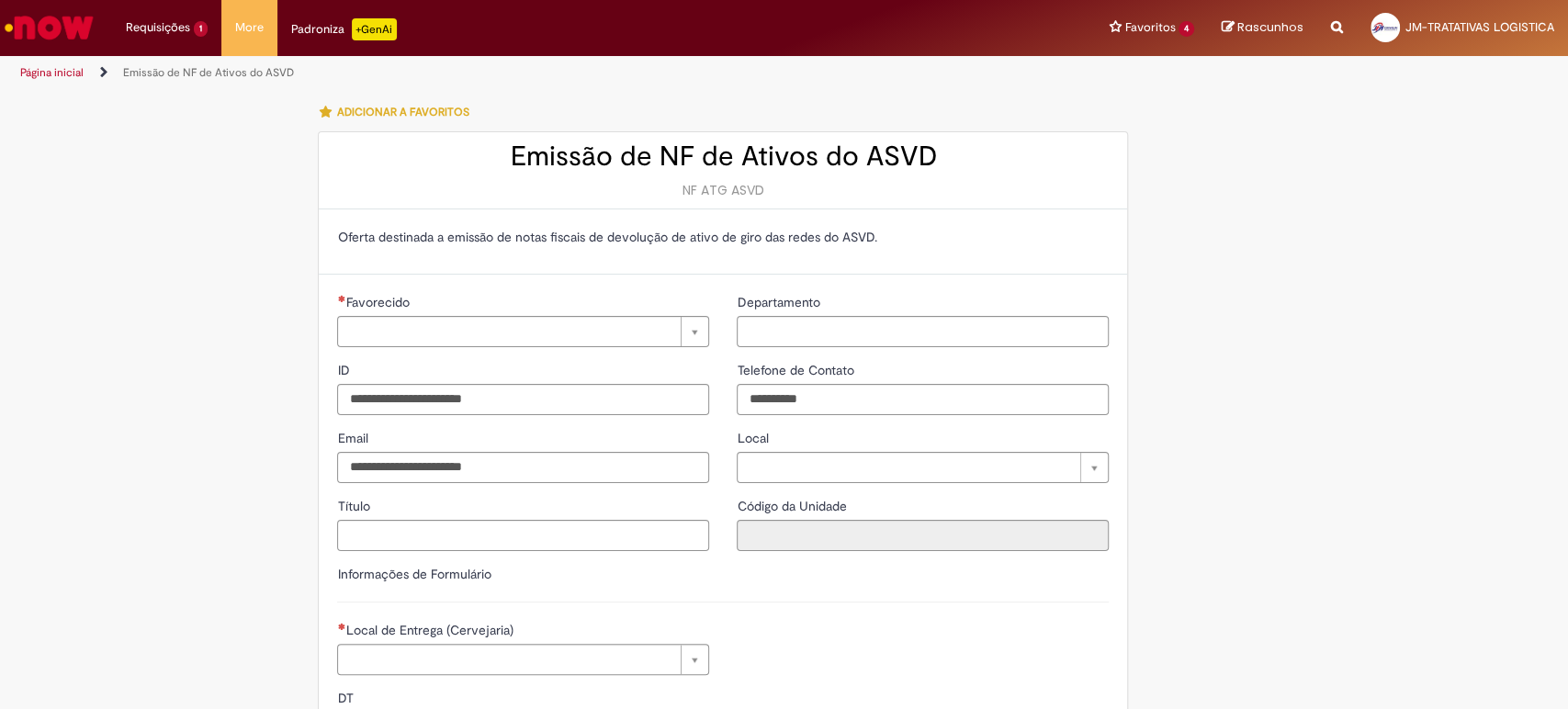 type on "**********" 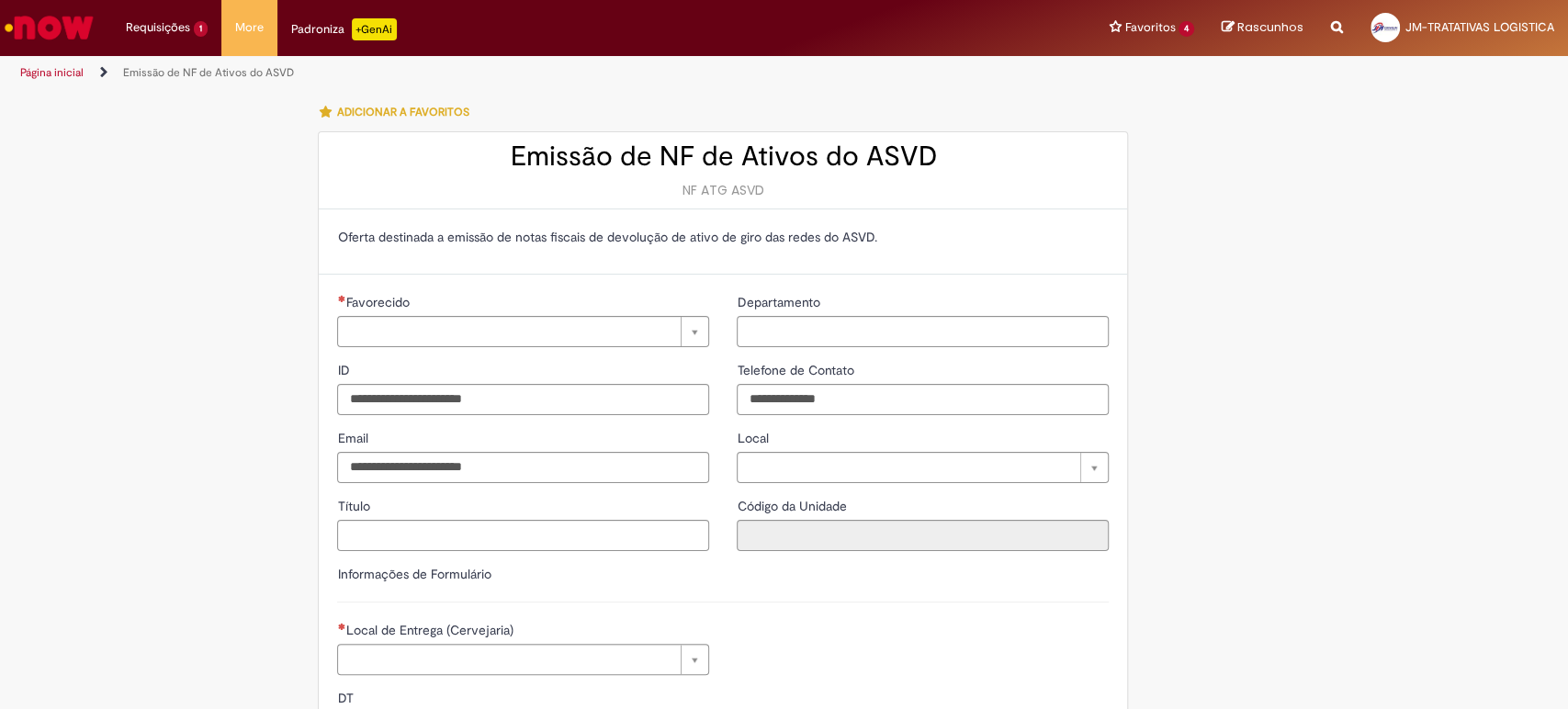 type on "**********" 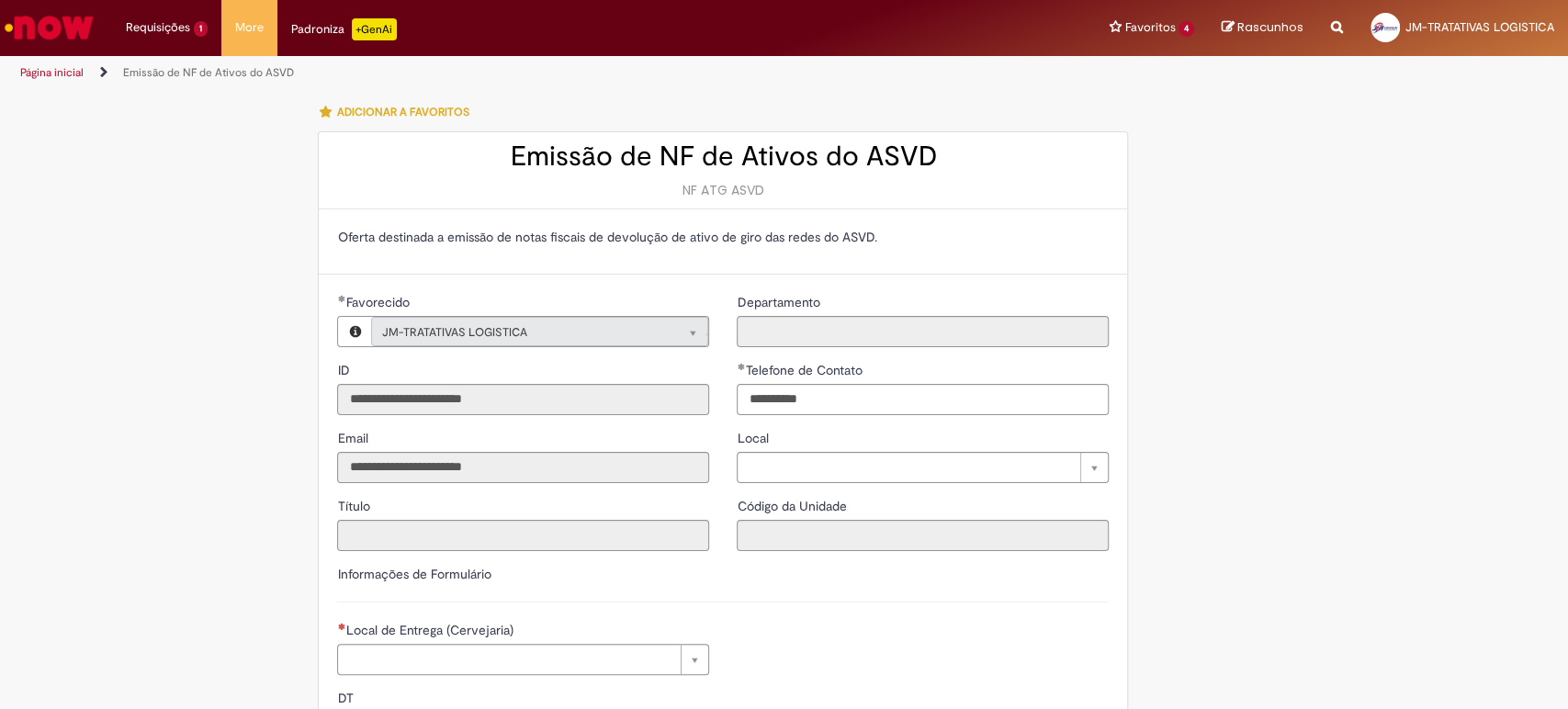 type on "**********" 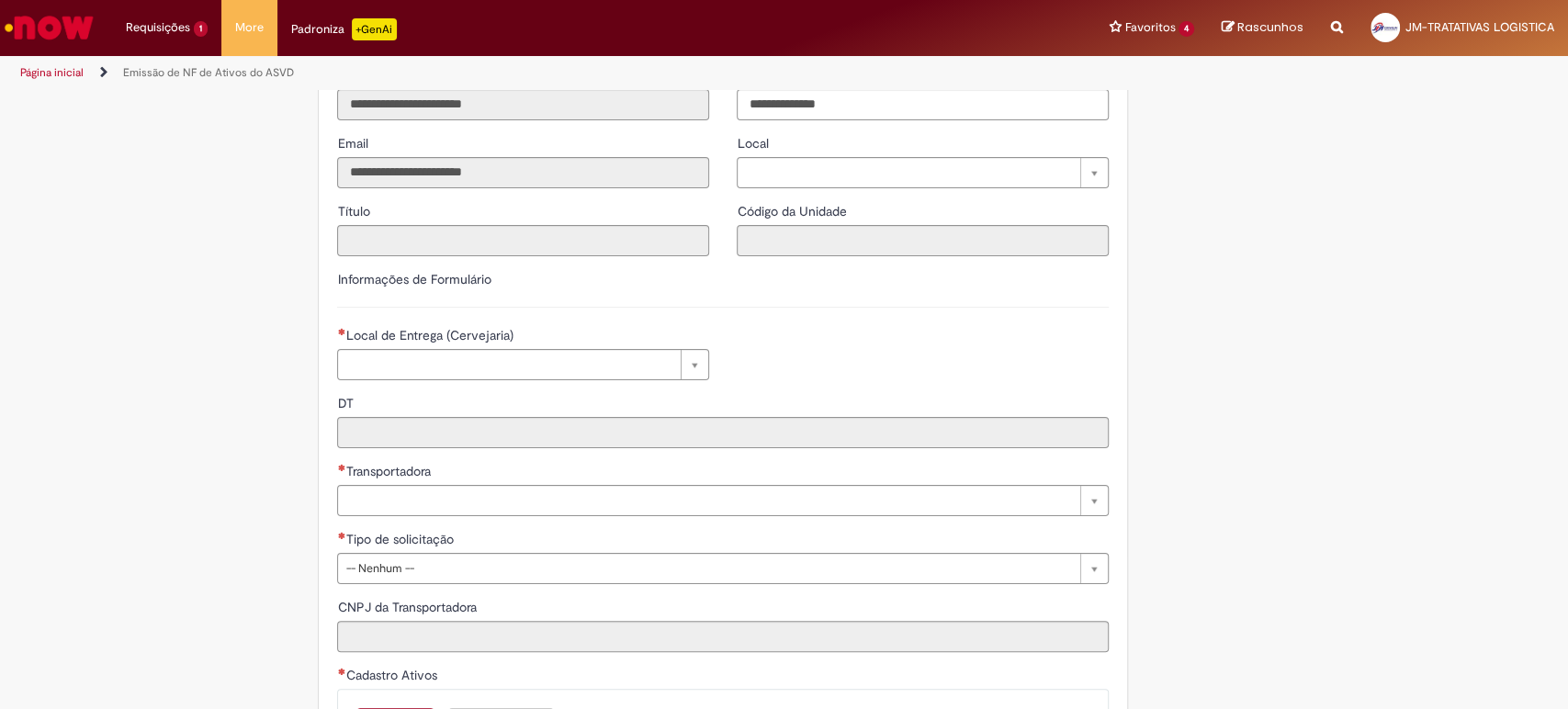 scroll, scrollTop: 306, scrollLeft: 0, axis: vertical 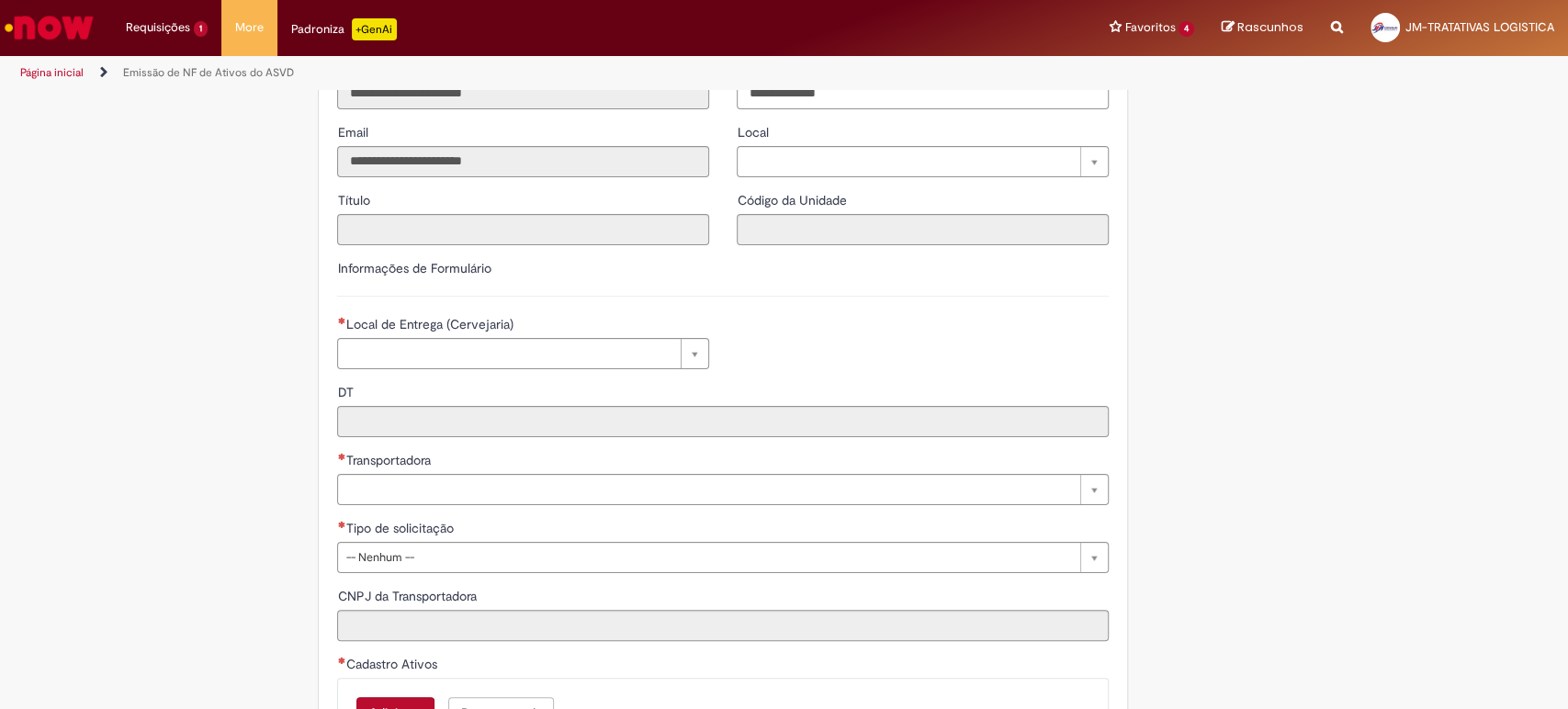 click on "Local de Entrega (Cervejaria)          Pesquisar usando lista                 Local de Entrega (Cervejaria)                     Unidade - Cod SAP" at bounding box center [523, 349] 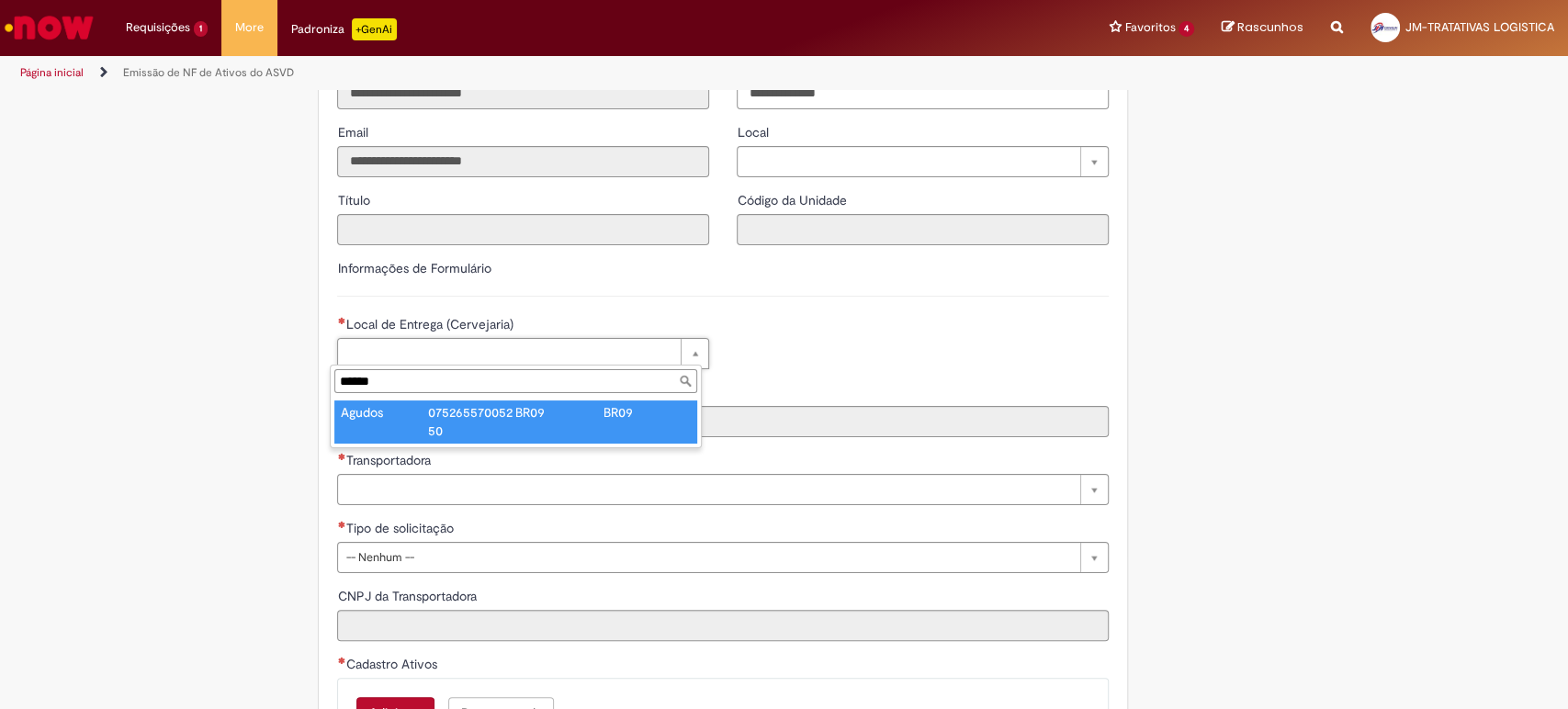 type on "******" 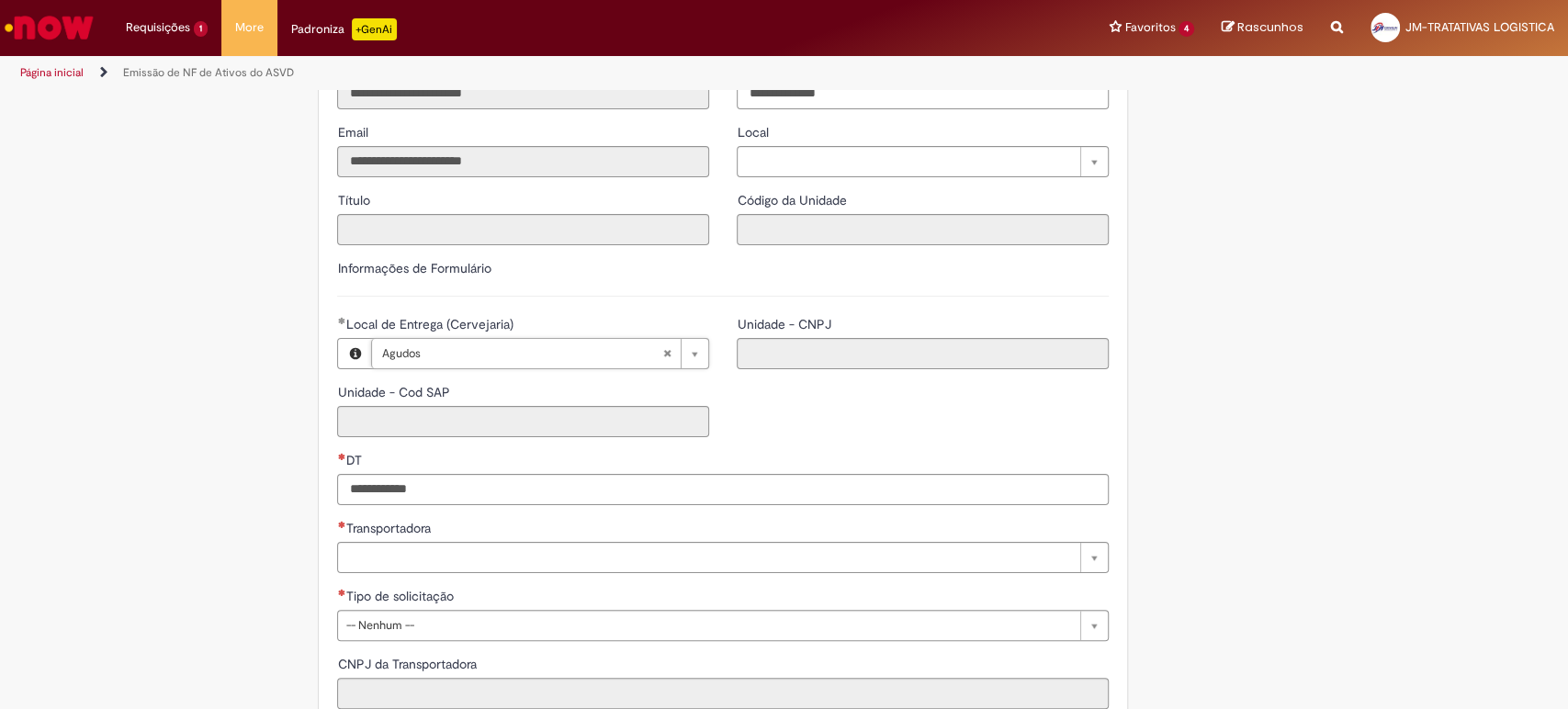 type on "****" 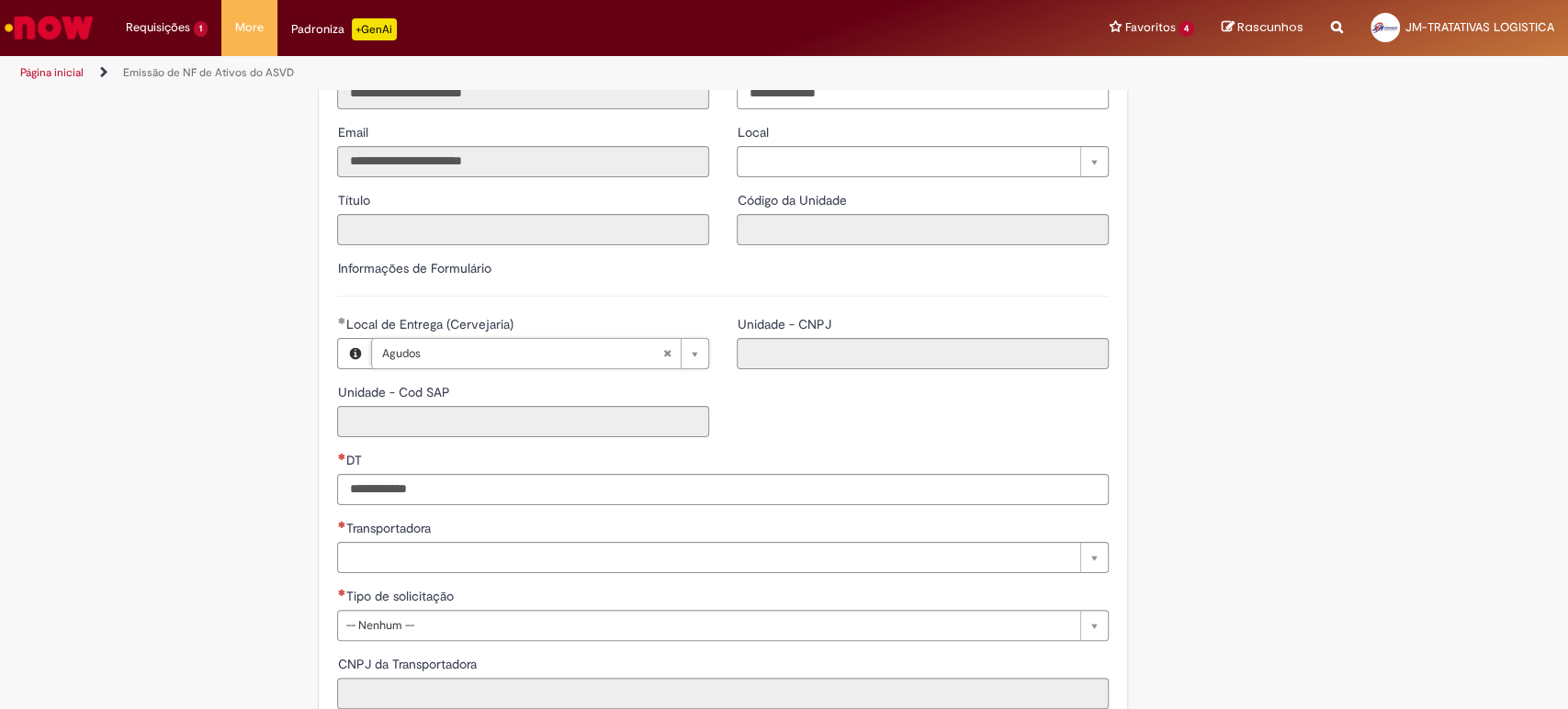 type on "**********" 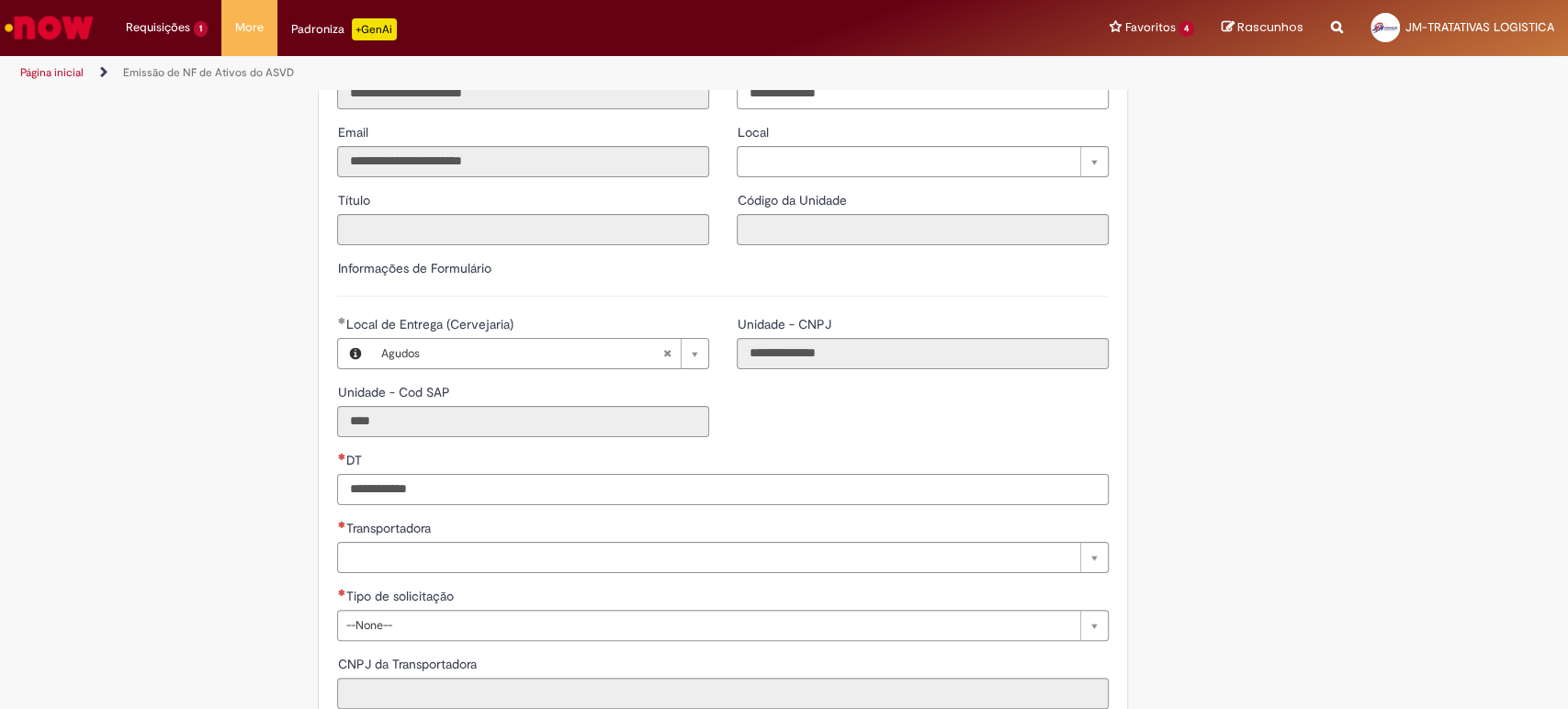 click on "DT" at bounding box center (723, 490) 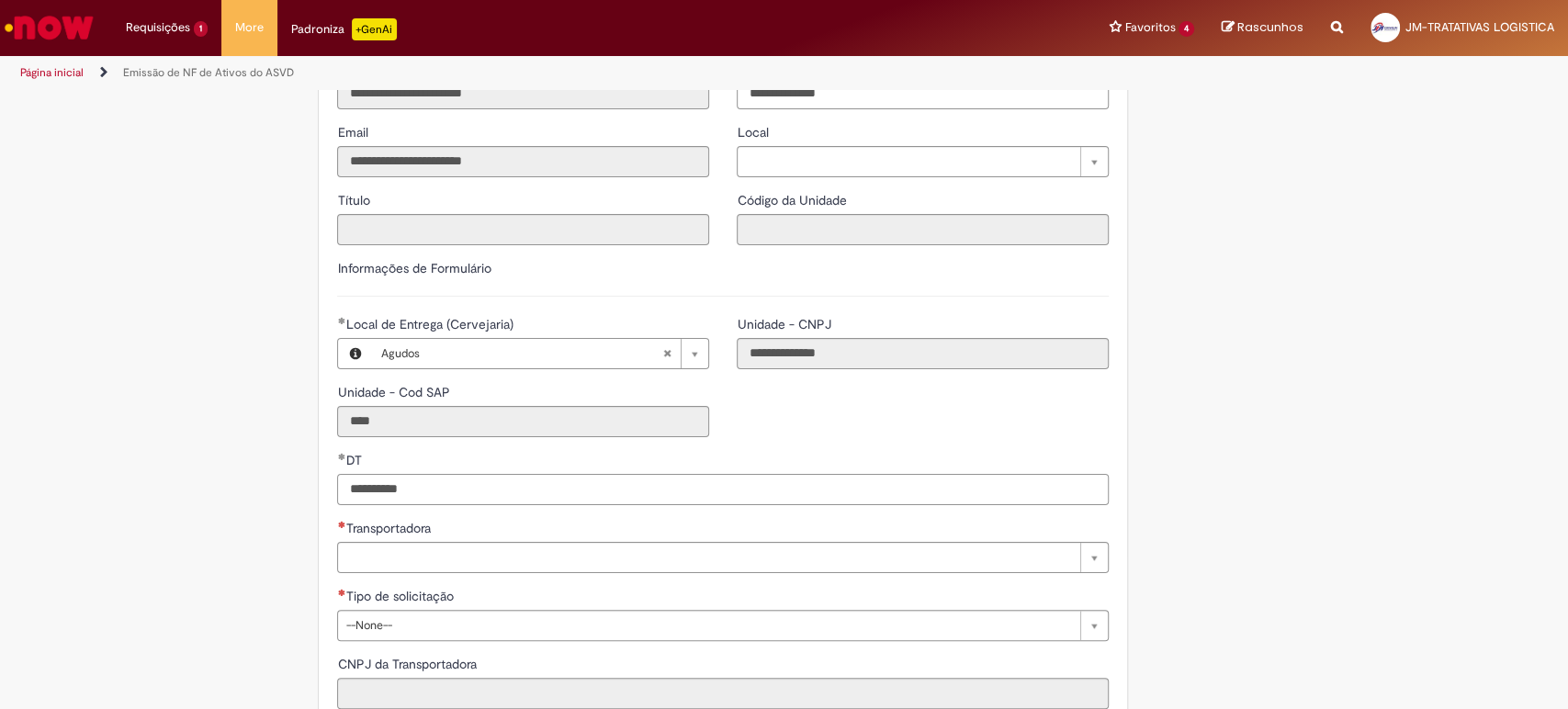 type on "**********" 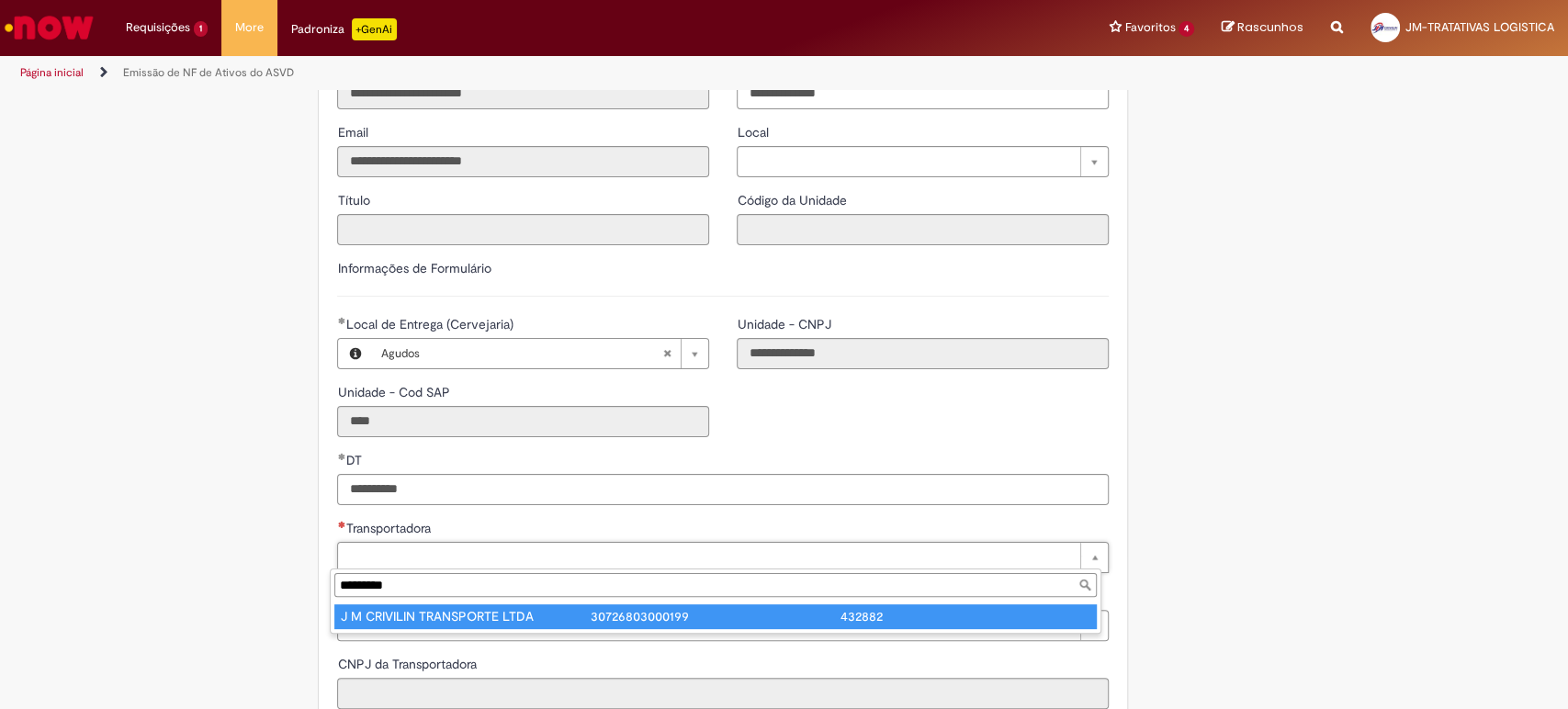 type on "*********" 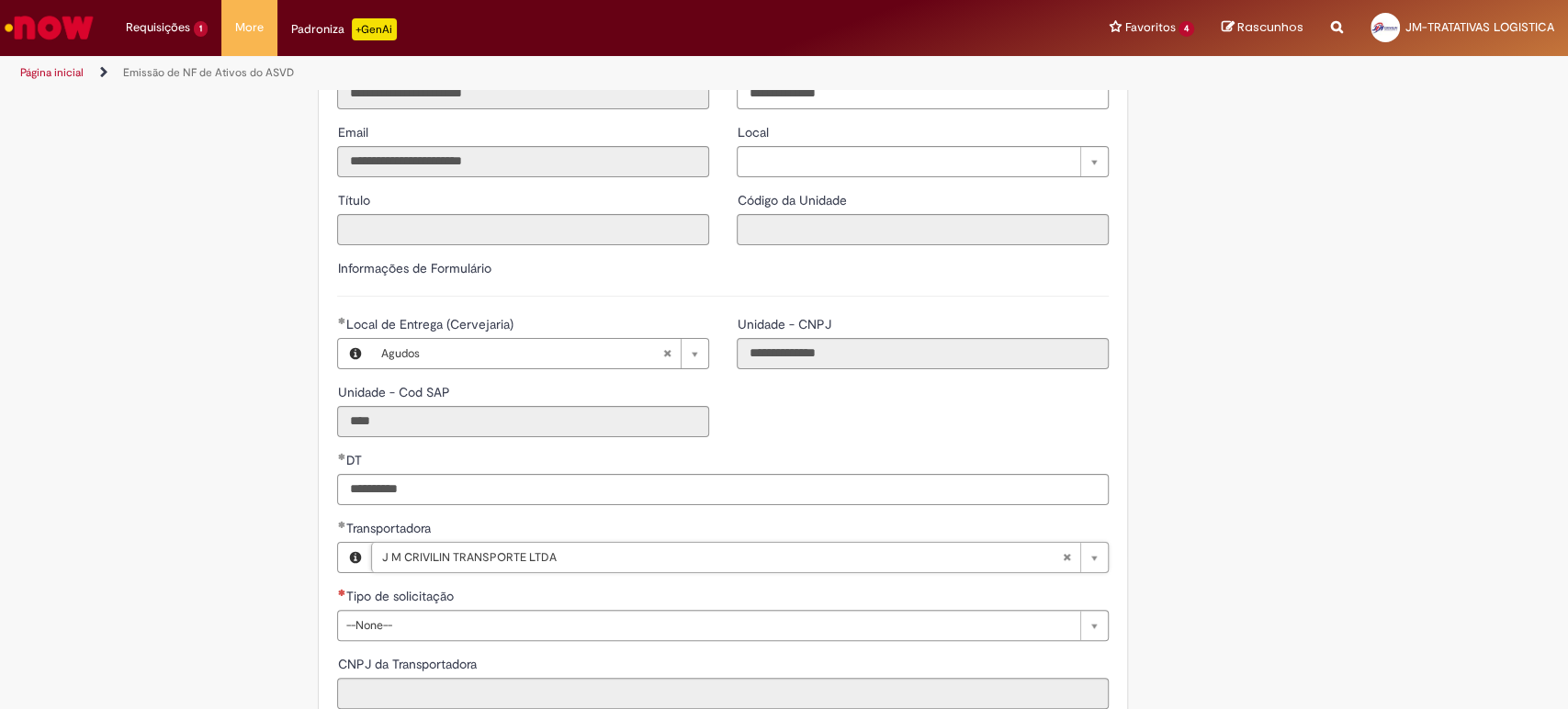 type on "**********" 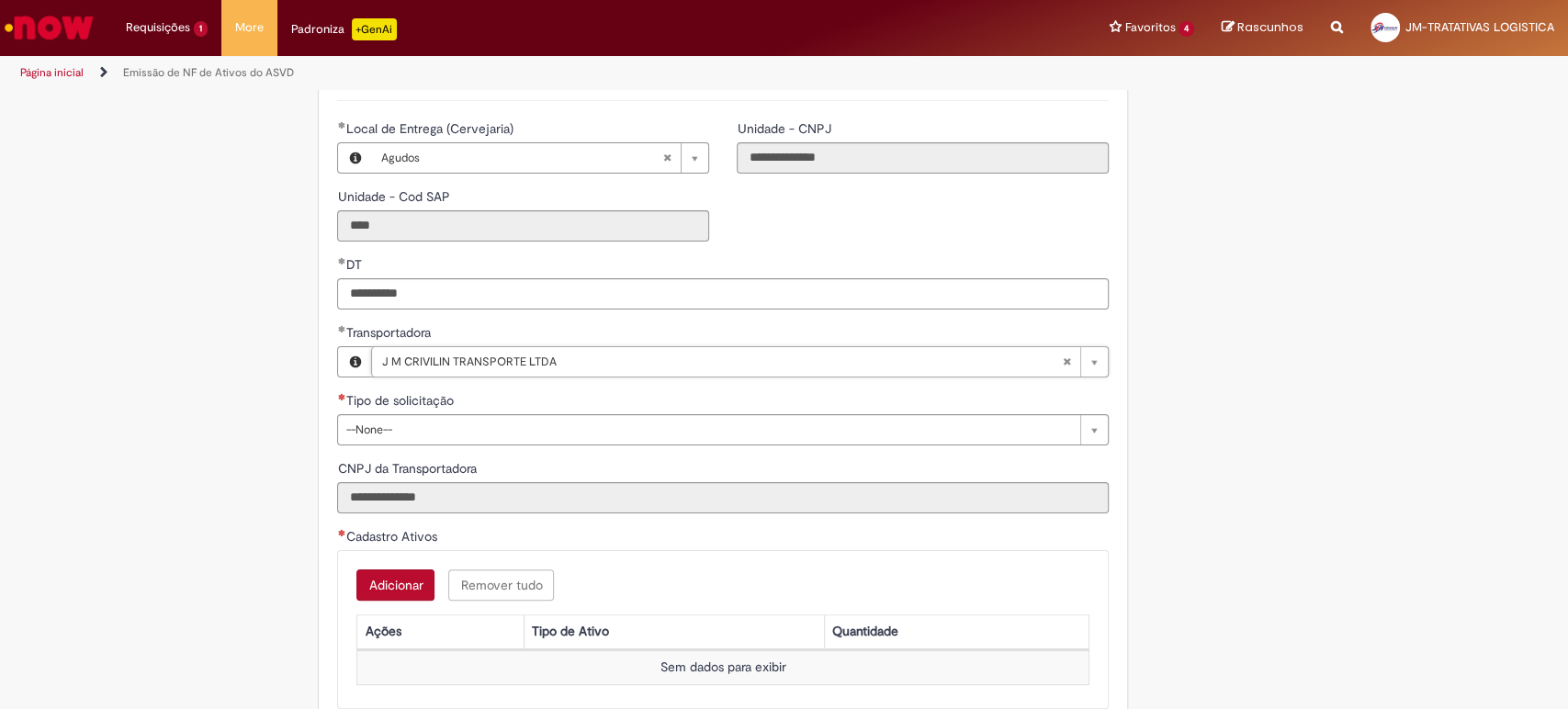 scroll, scrollTop: 510, scrollLeft: 0, axis: vertical 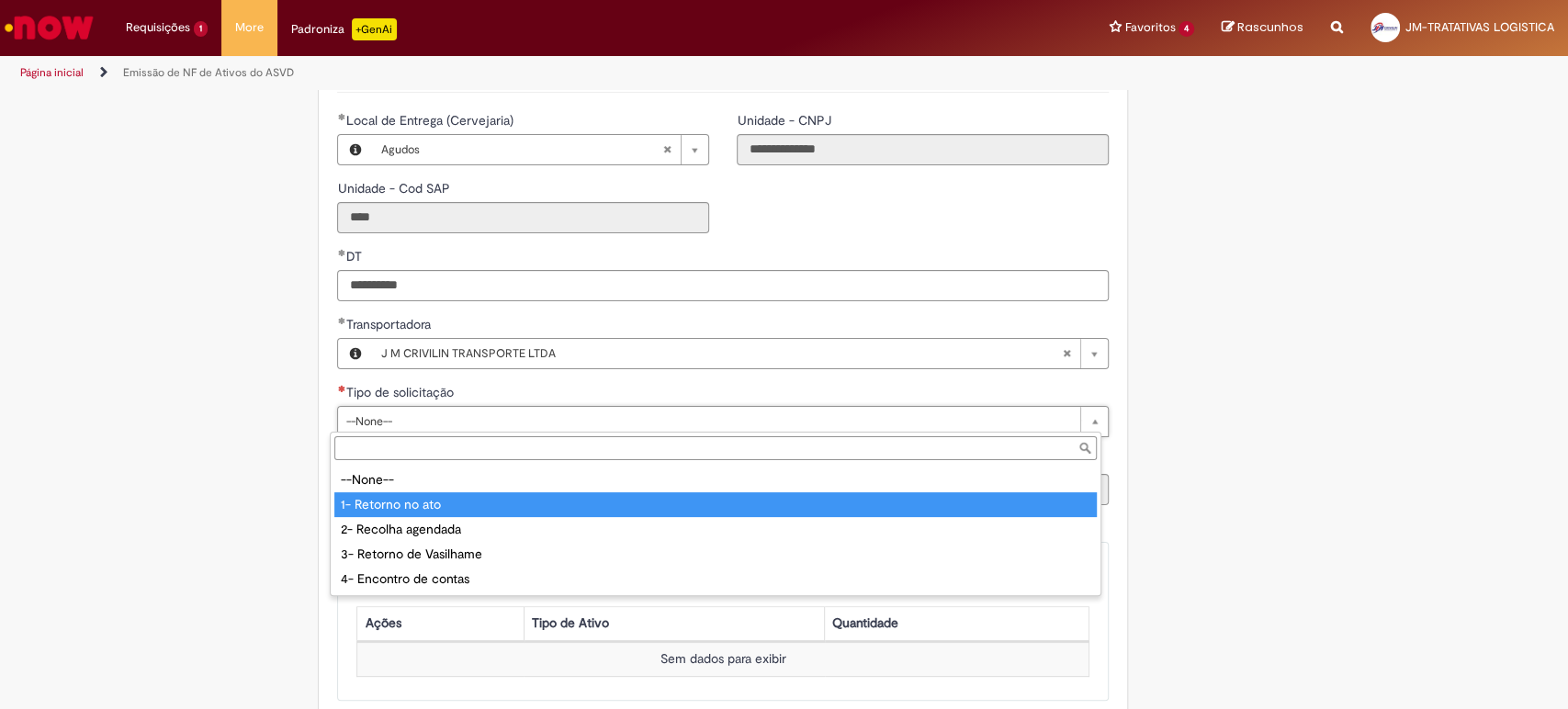 type on "**********" 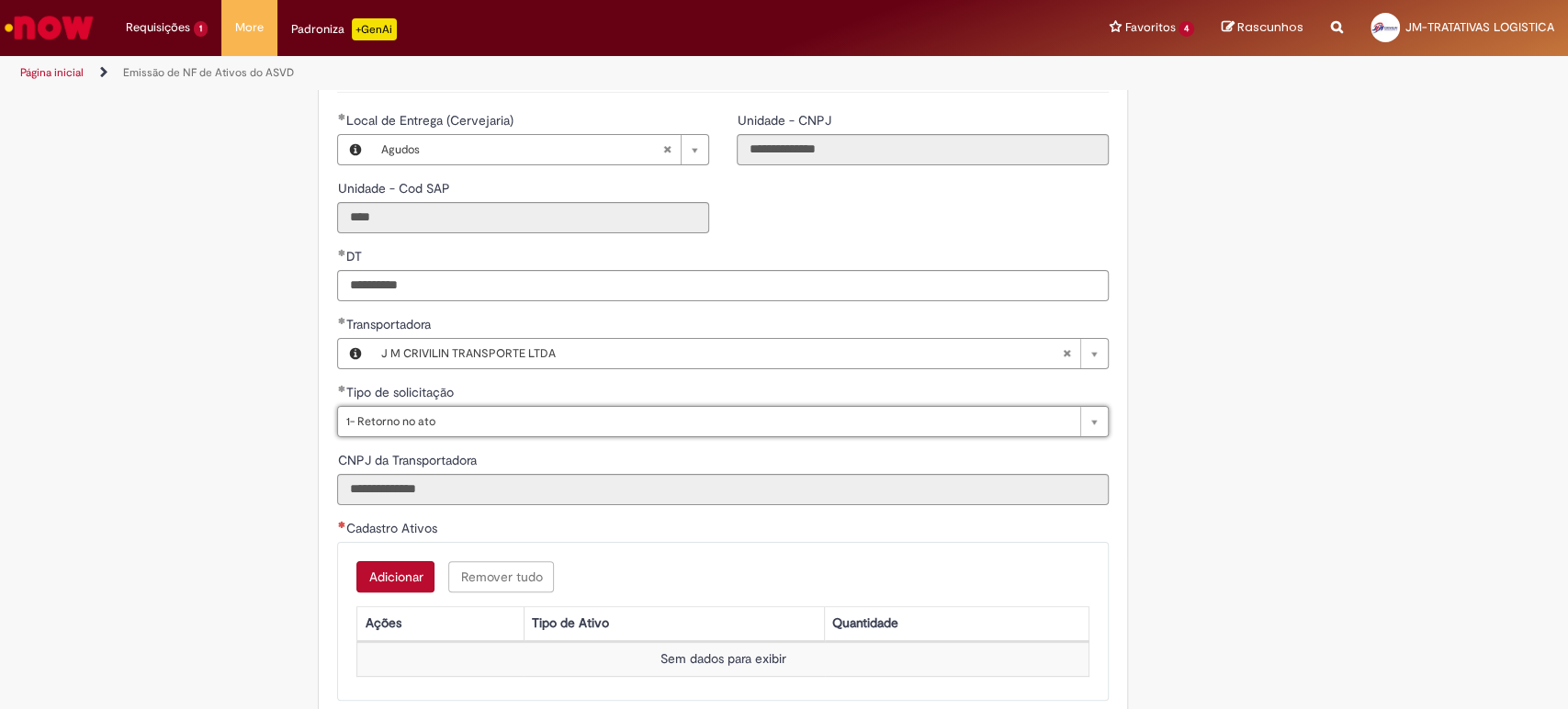click on "Adicionar Remover tudo Cadastro Ativos Ações Tipo de Ativo Quantidade Sem dados para exibir" at bounding box center (723, 621) 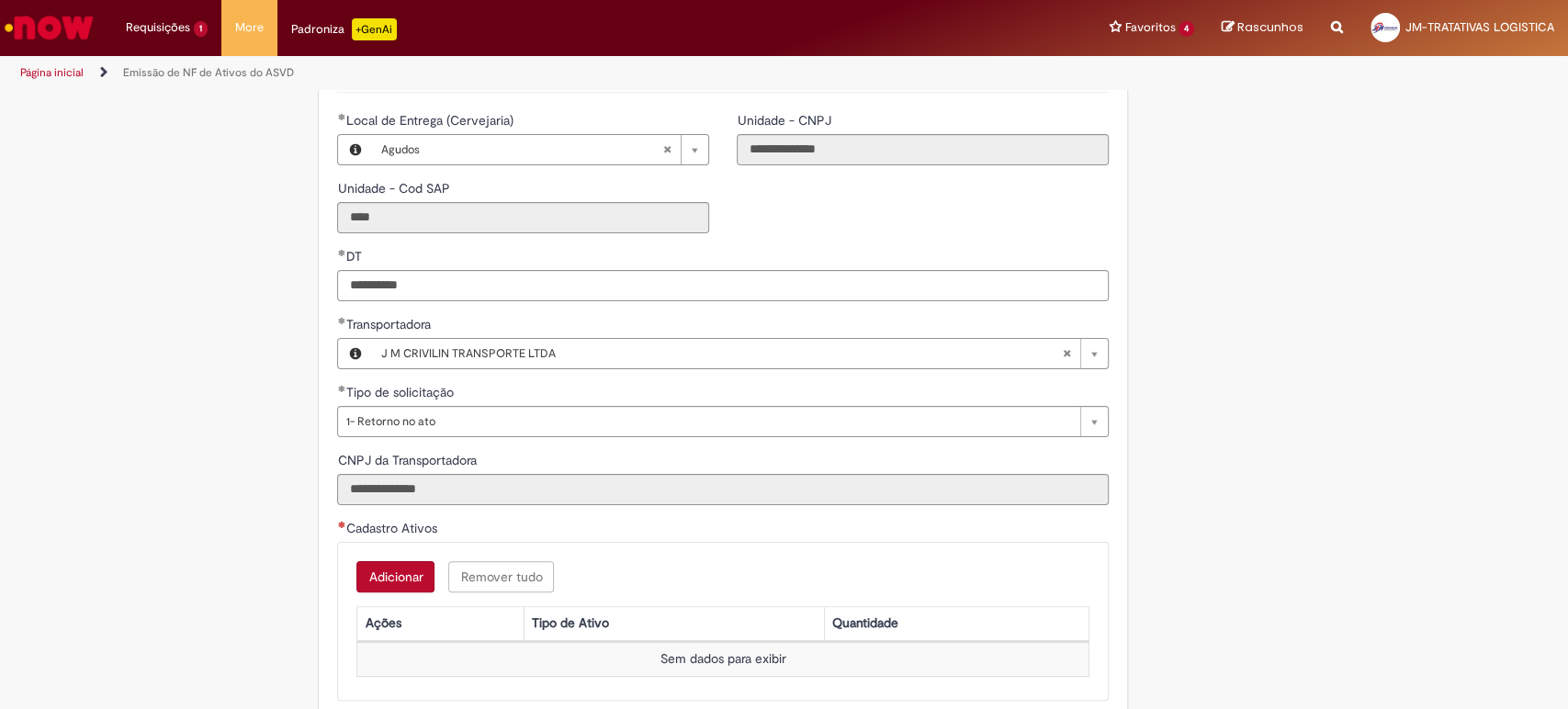click on "Adicionar" at bounding box center [395, 577] 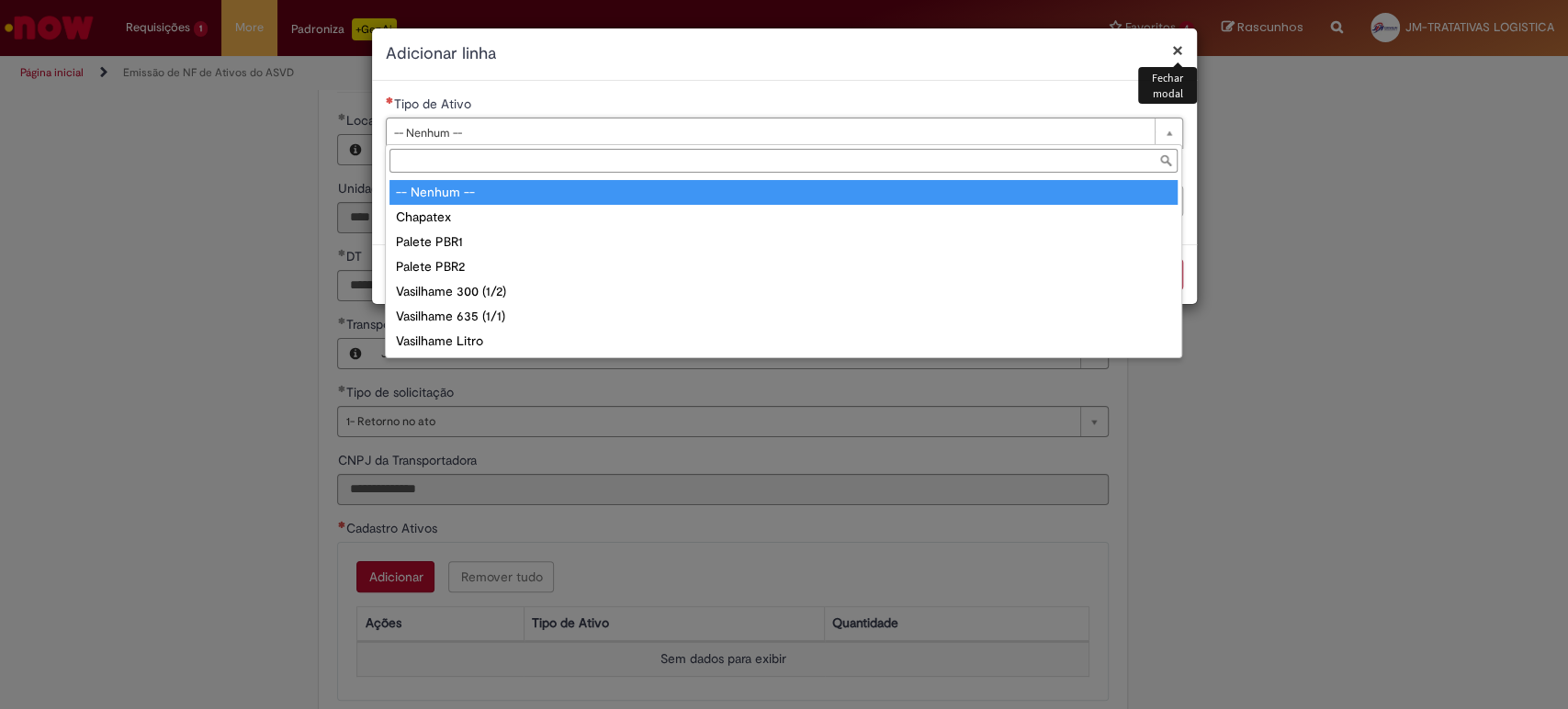 drag, startPoint x: 478, startPoint y: 126, endPoint x: 459, endPoint y: 233, distance: 108.67382 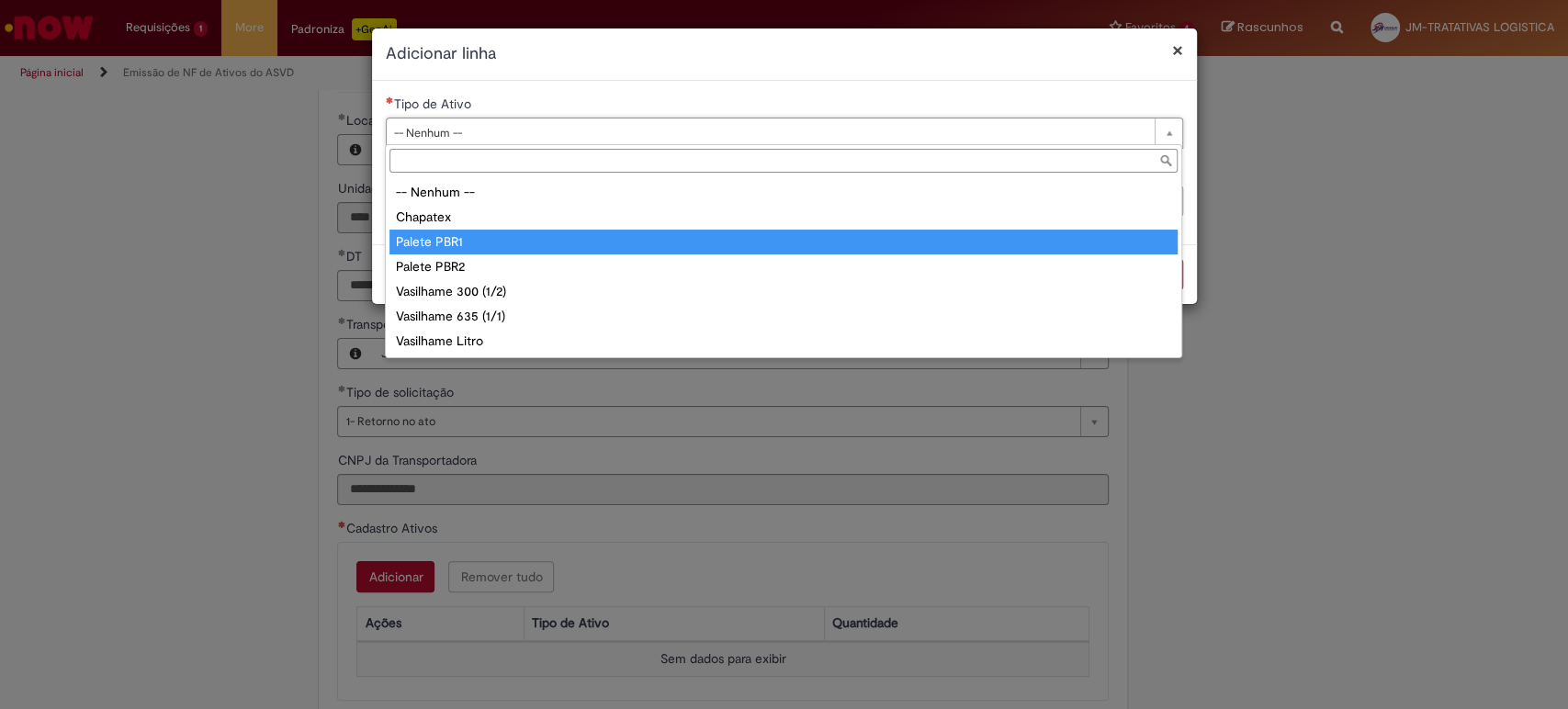 type on "**********" 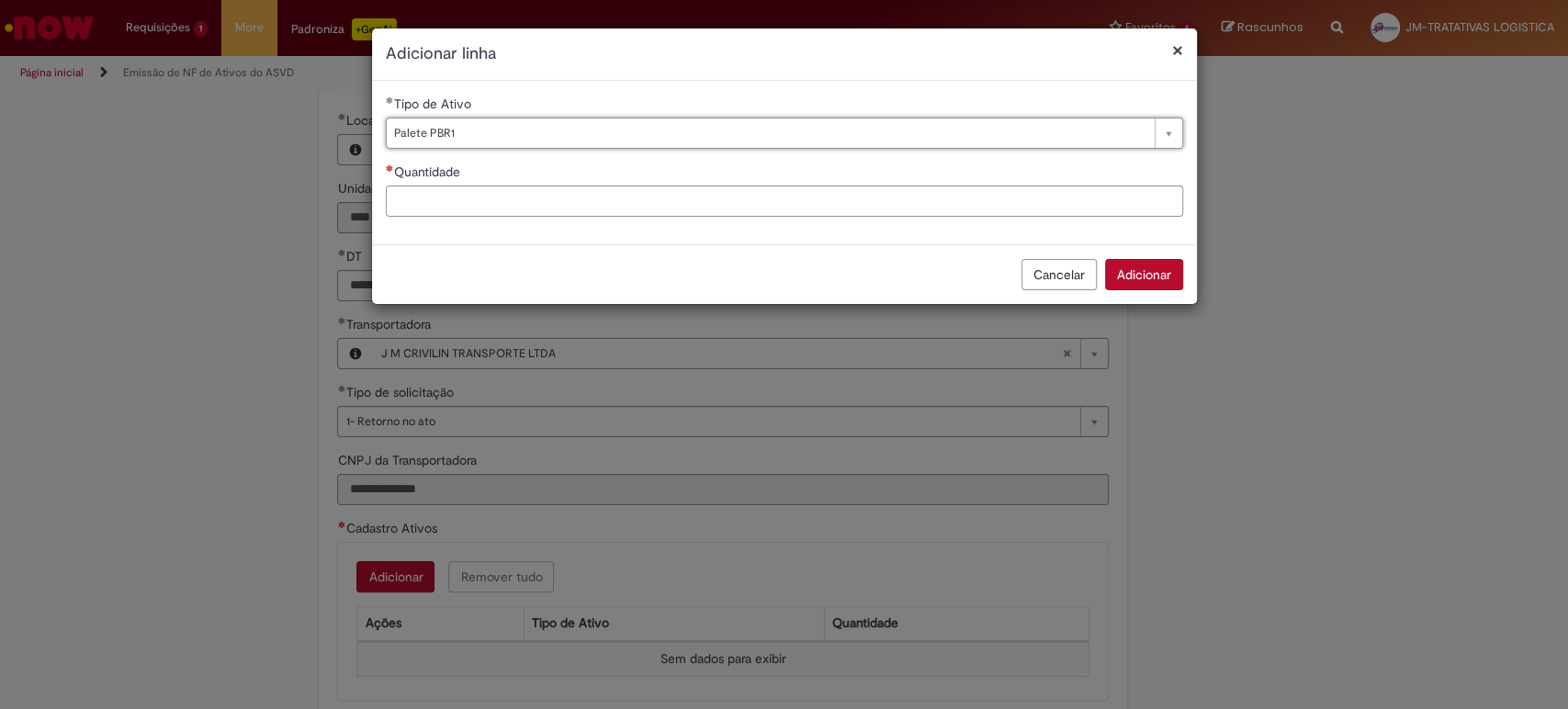 click on "Quantidade" at bounding box center (784, 201) 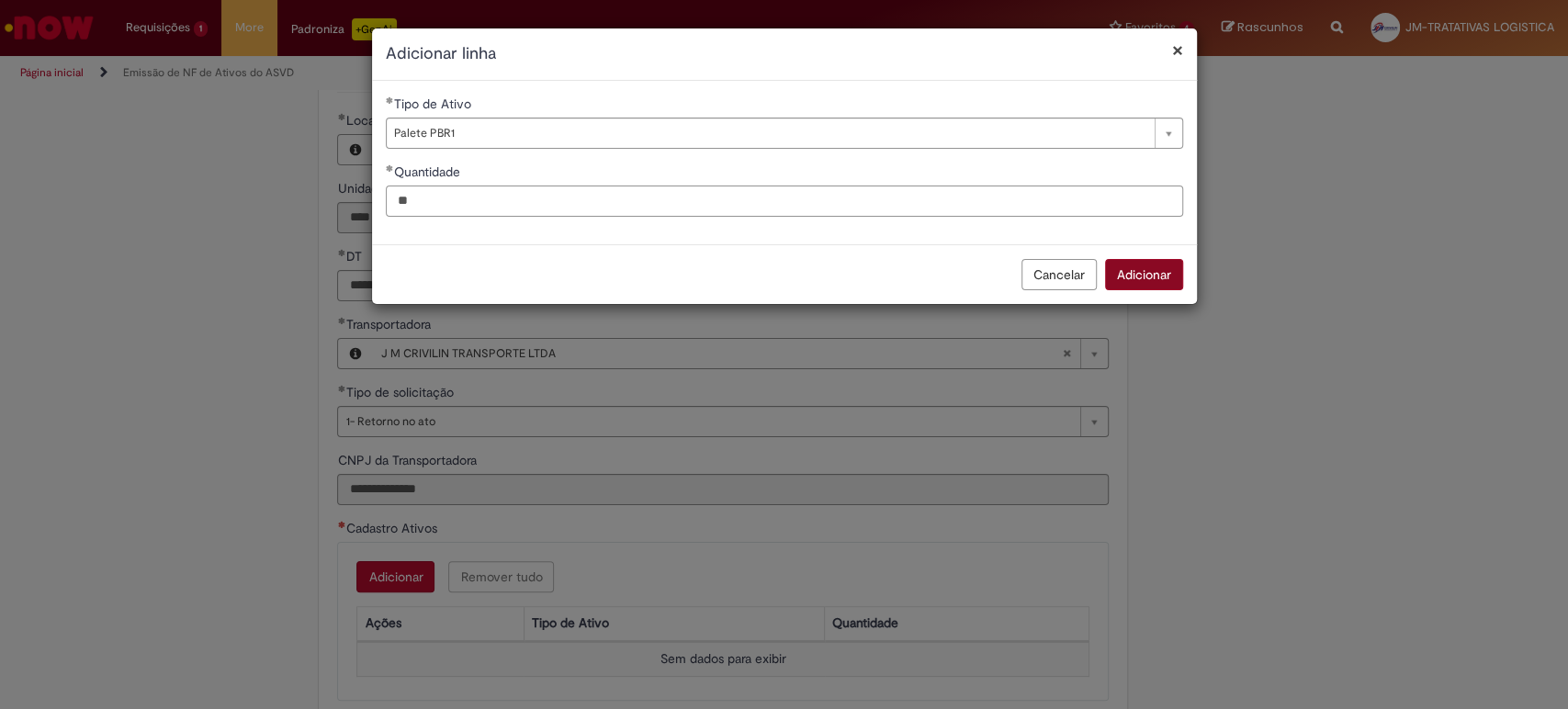 type on "**" 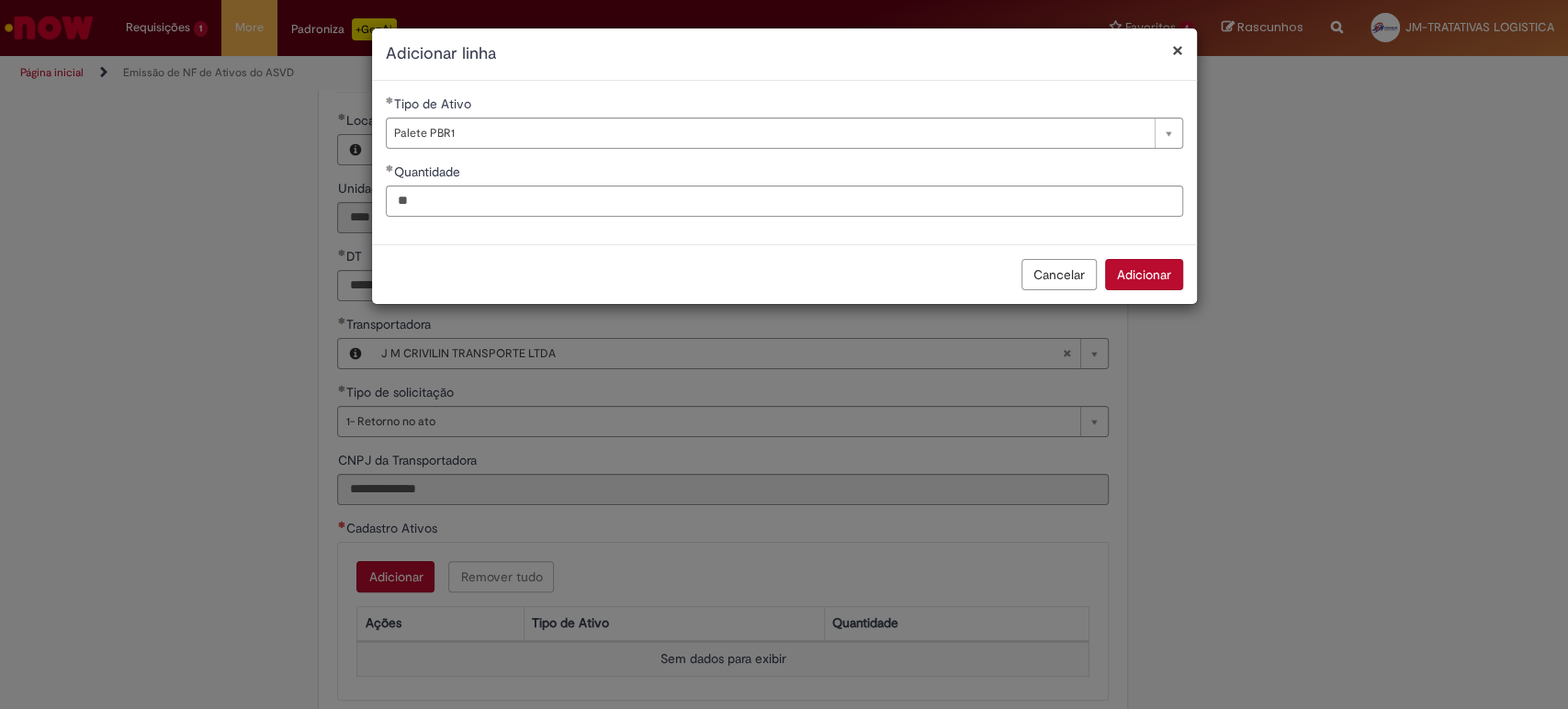 click on "Adicionar" at bounding box center [1144, 275] 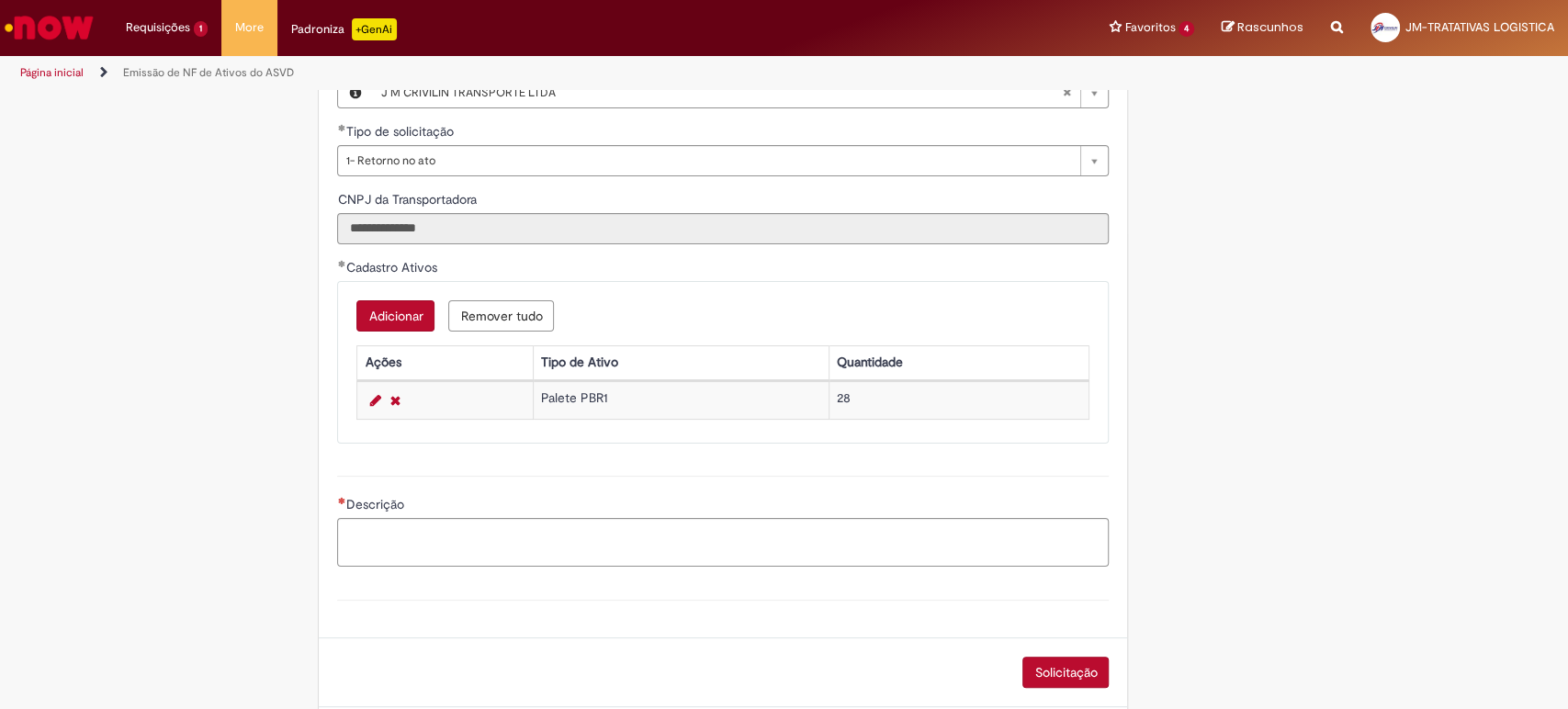 scroll, scrollTop: 816, scrollLeft: 0, axis: vertical 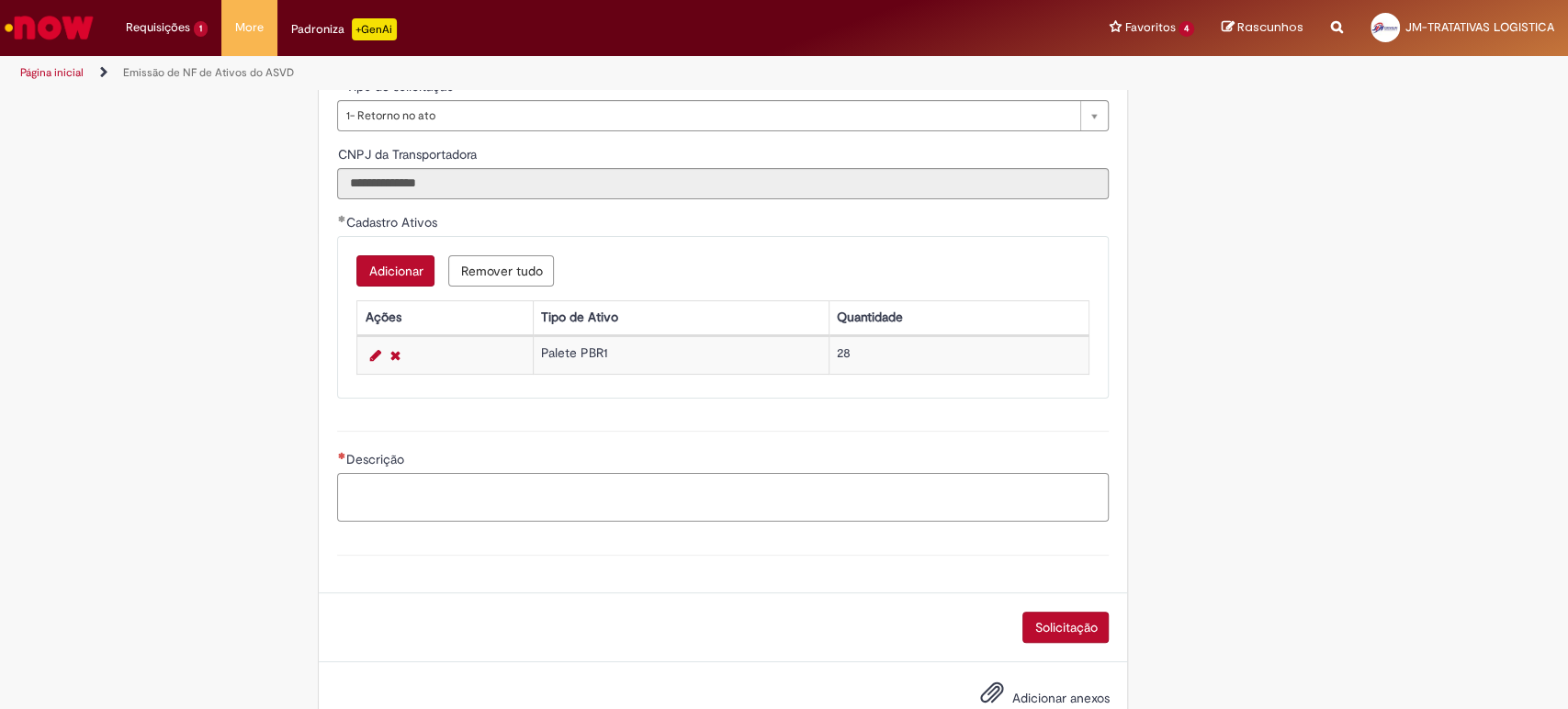 click on "Descrição" at bounding box center [723, 498] 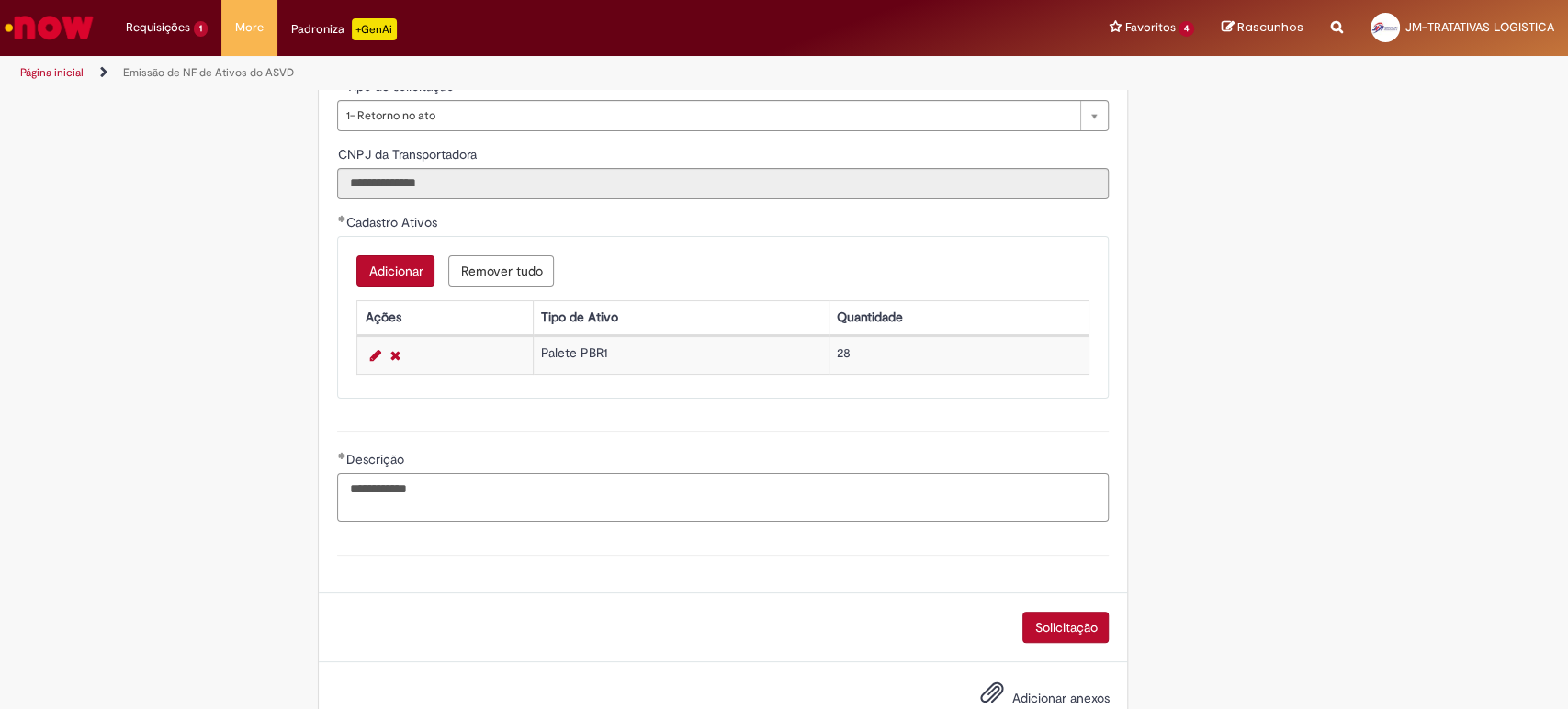 paste on "**********" 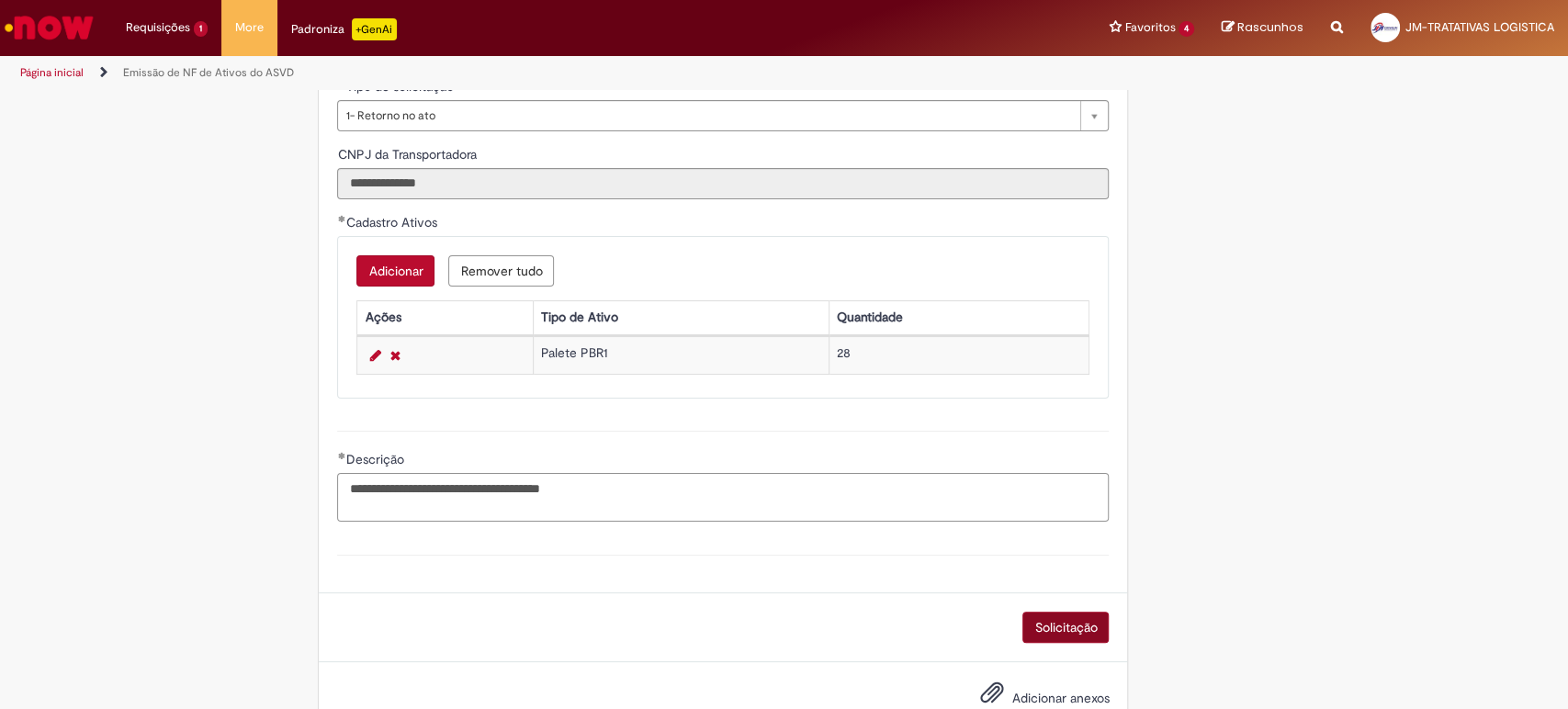 type on "**********" 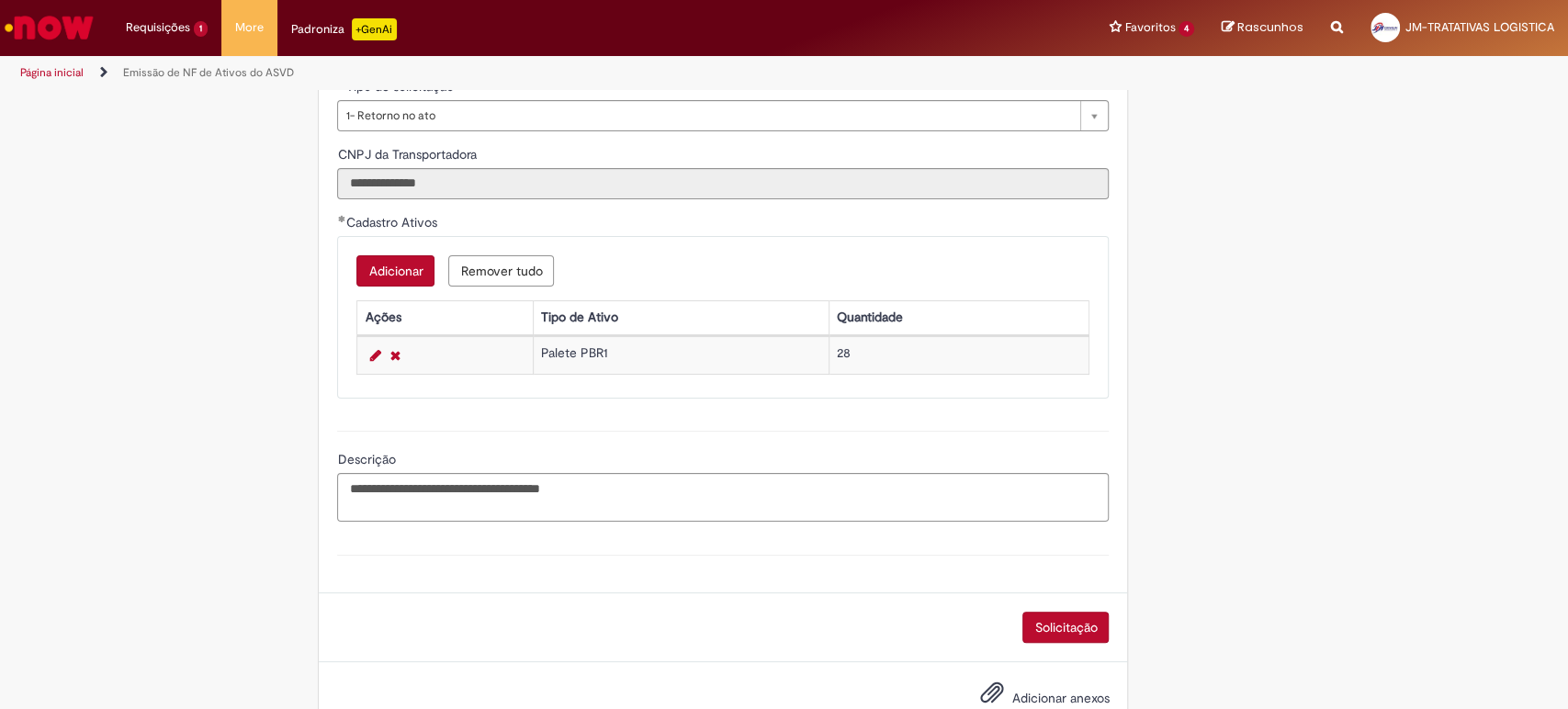 click on "Solicitação" at bounding box center (1066, 627) 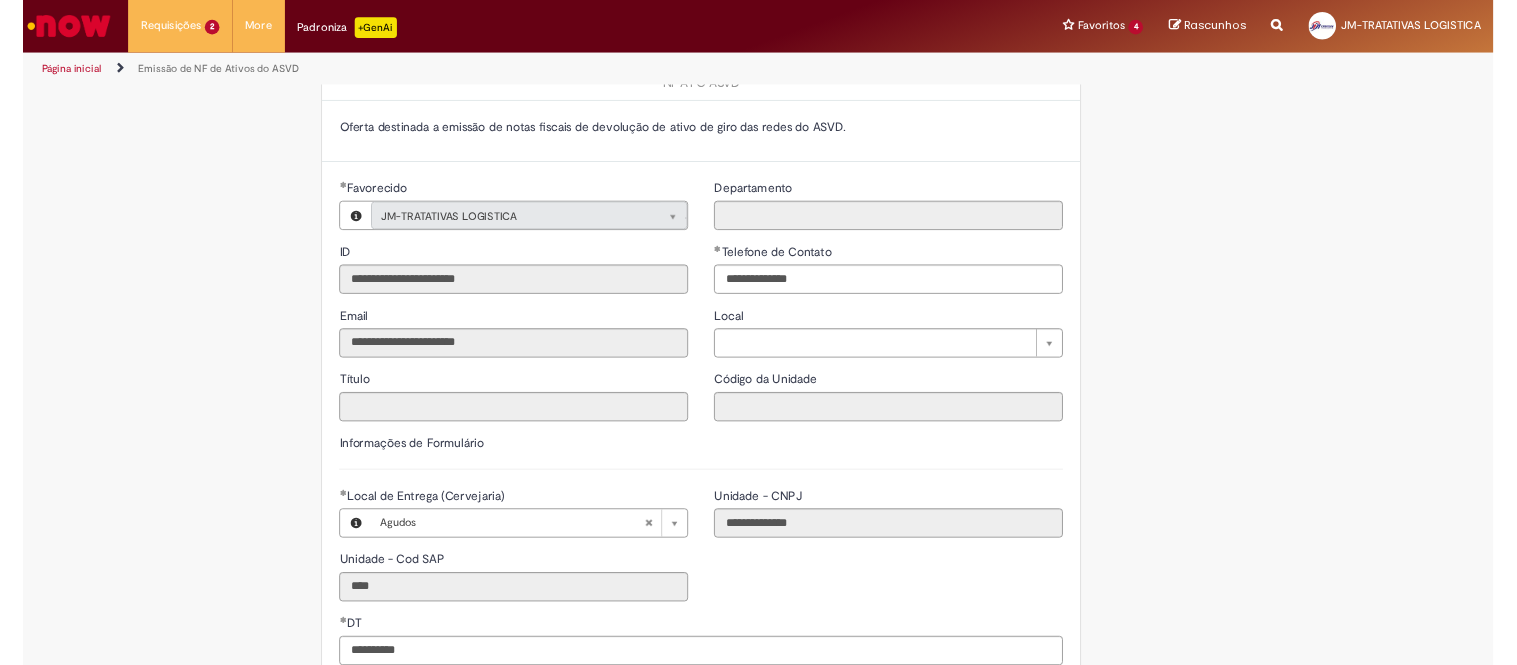 scroll, scrollTop: 0, scrollLeft: 0, axis: both 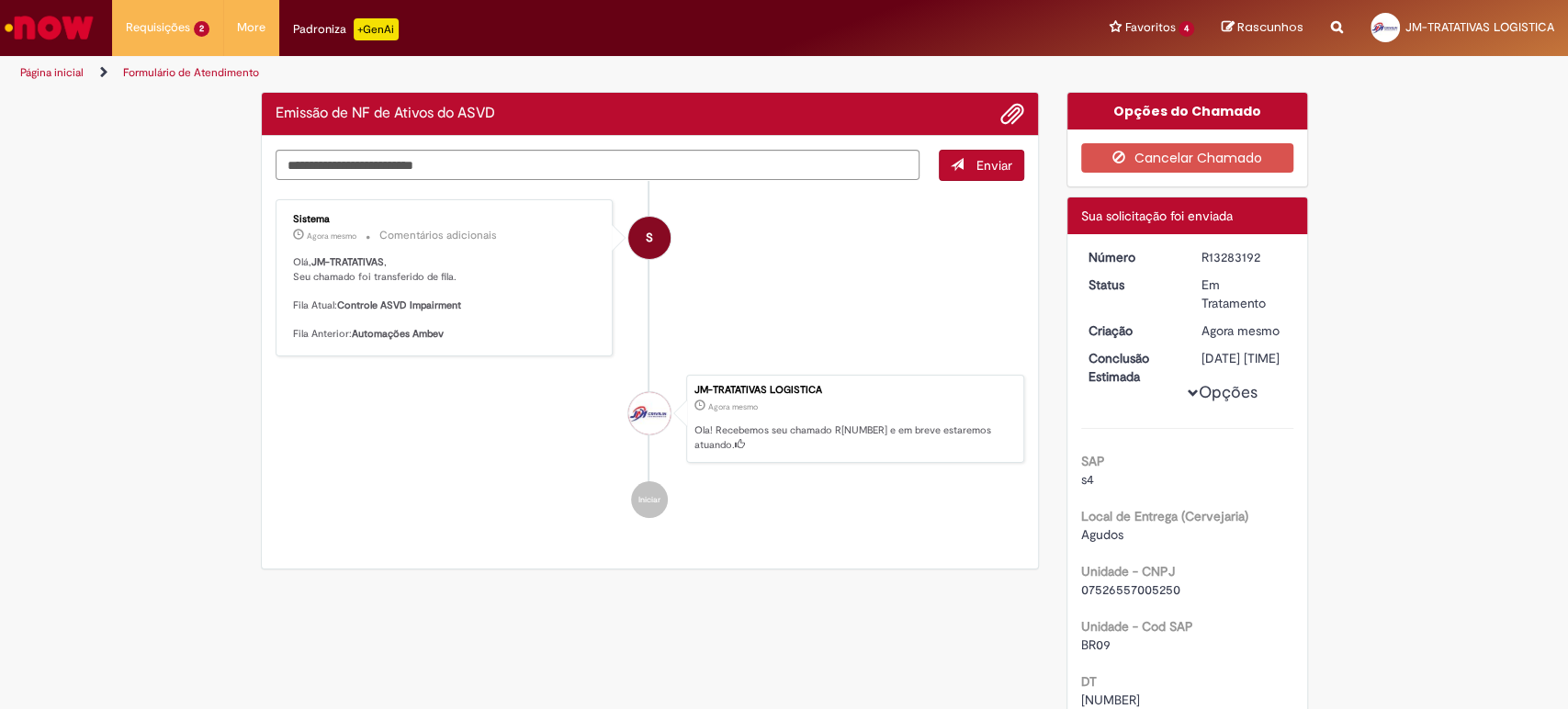 click on "R13283192" at bounding box center [1244, 257] 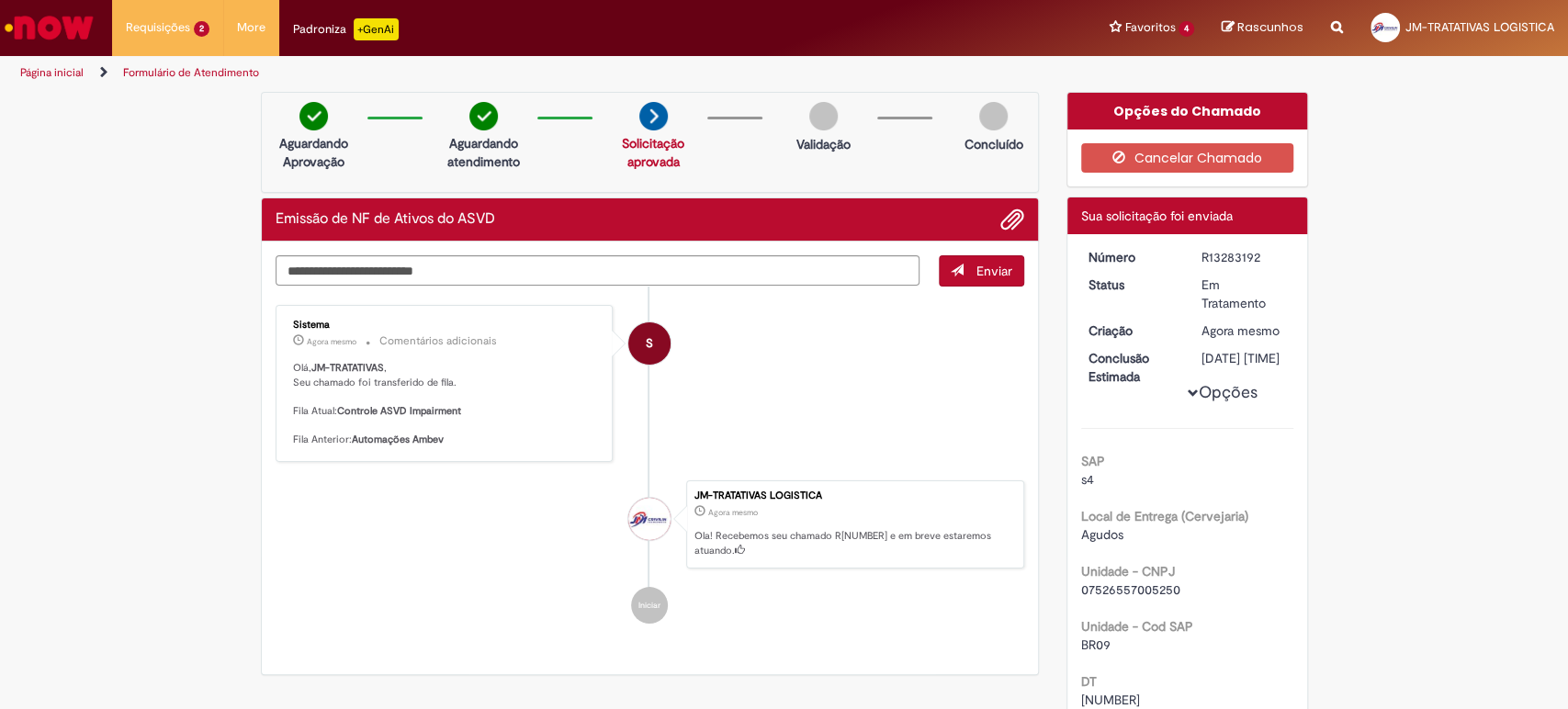 click on "Verificar Código de Barras
Aguardando Aprovação
Aguardando atendimento
Solicitação aprovada
Solicitação aprovada
Validação
Concluído
Emissão de NF de Ativos do ASVD
Enviar
S
Sistema
Agora mesmo Agora mesmo     Comentários adicionais
Olá,  JM-TRATATIVAS ,  Seu chamado foi transferido de fila. Fila Atual:  Controle ASVD Impairment Fila Anterior:  Automações Ambev" at bounding box center (784, 670) 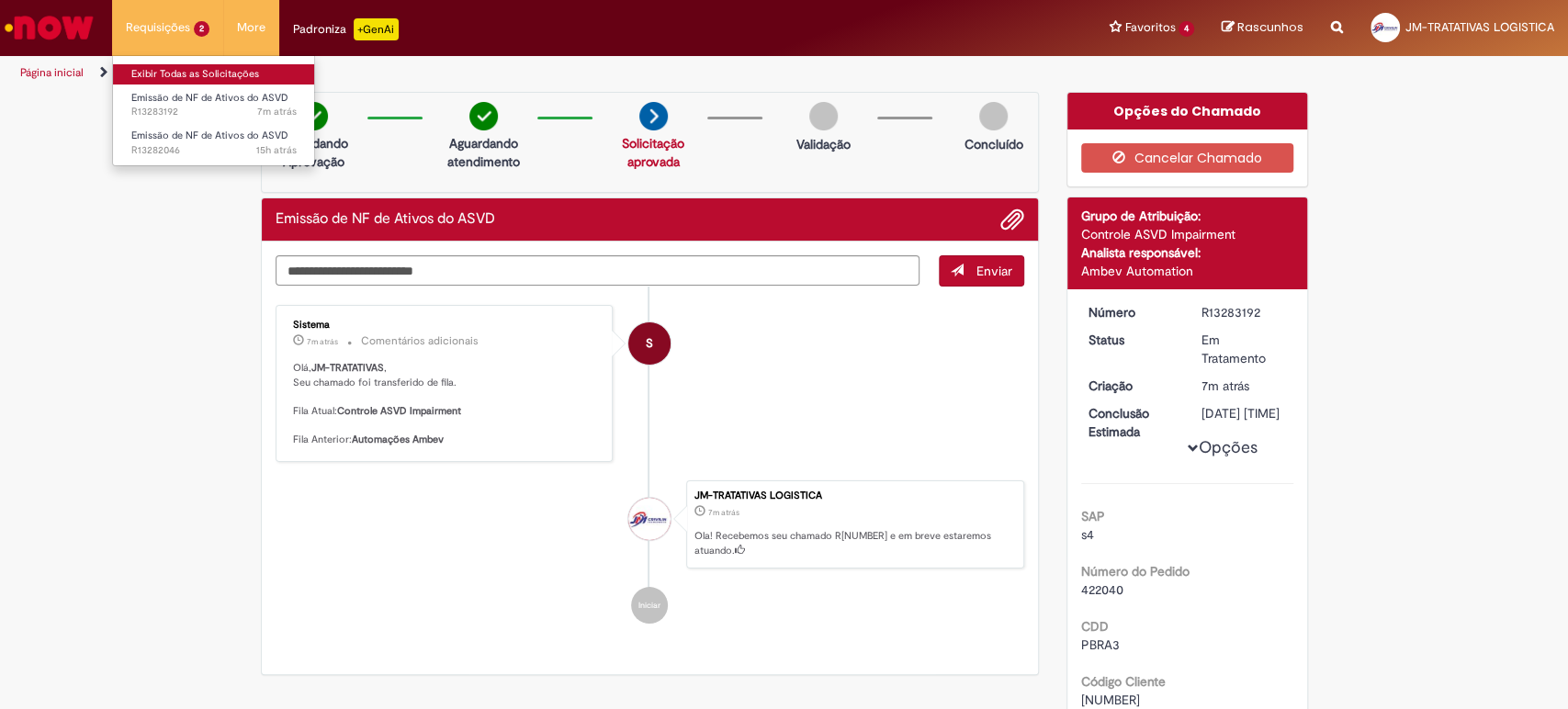 click on "Exibir Todas as Solicitações" at bounding box center [214, 74] 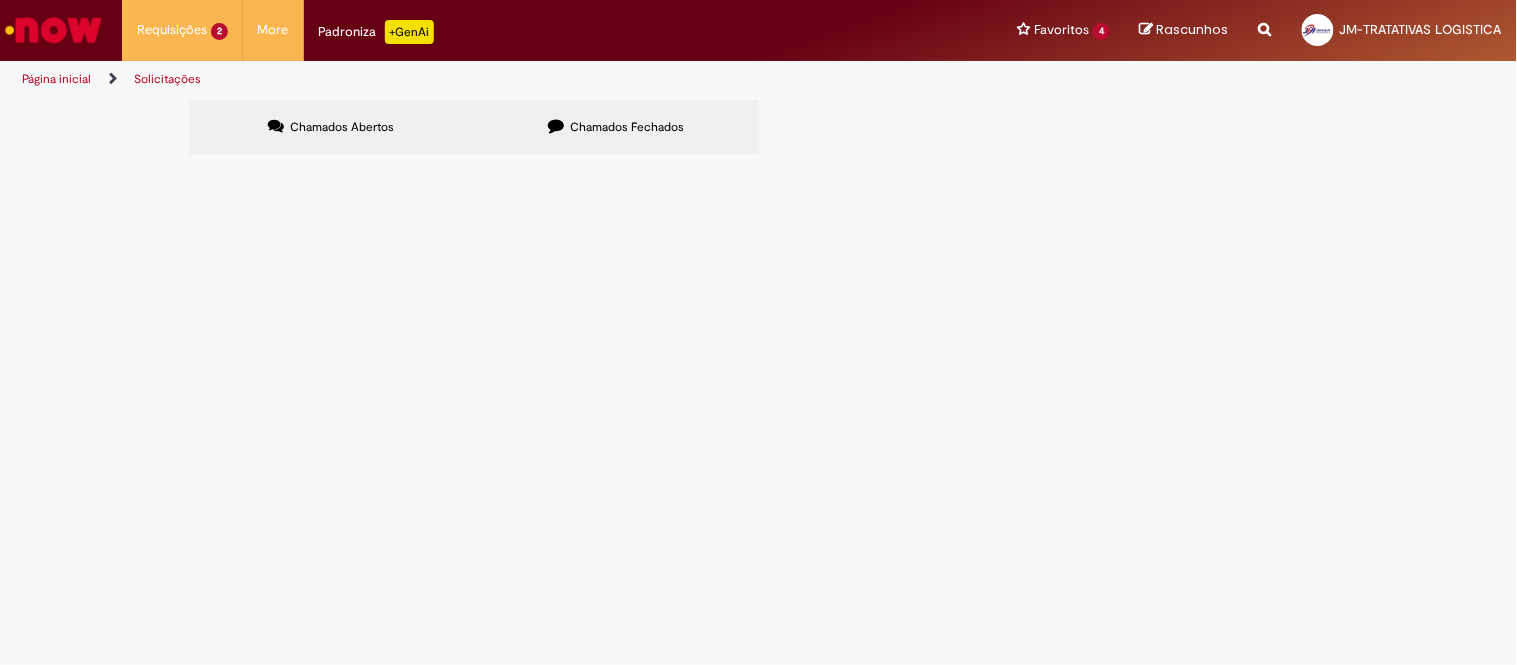 drag, startPoint x: 611, startPoint y: 396, endPoint x: 444, endPoint y: 468, distance: 181.85983 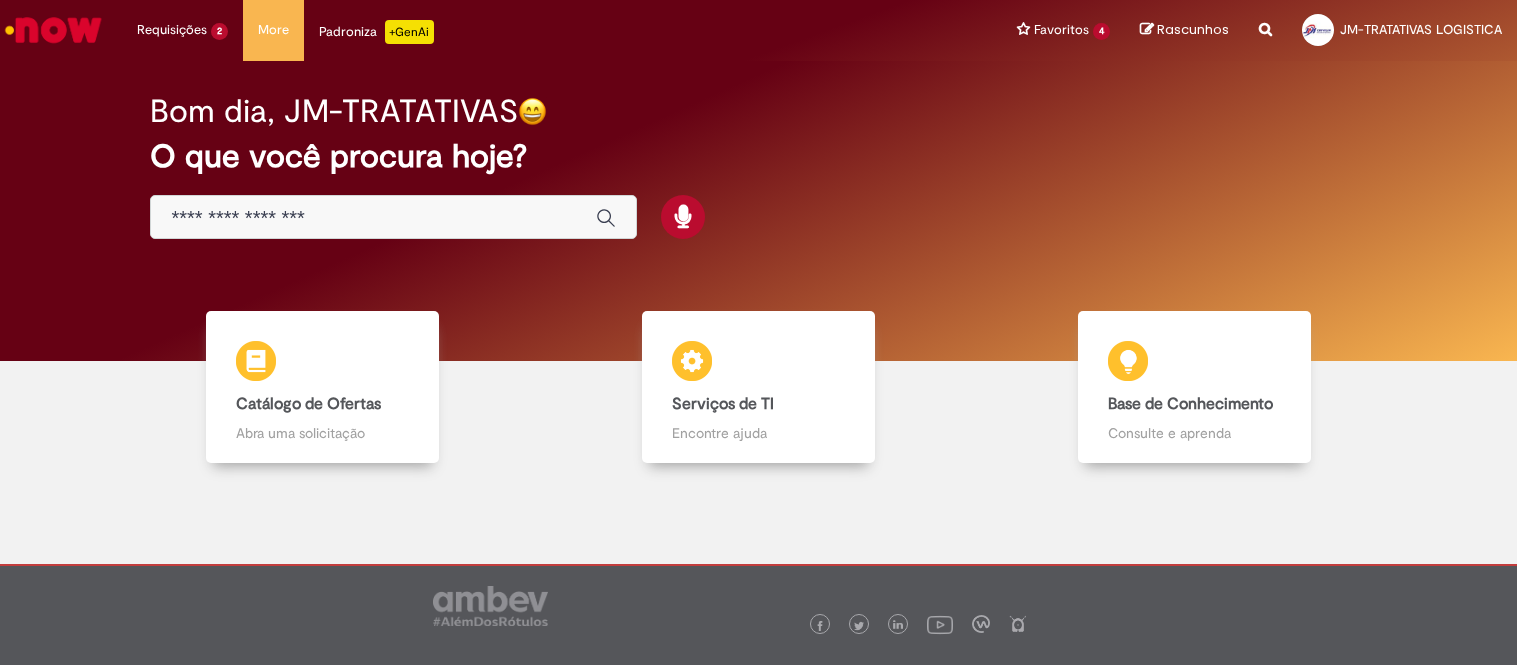 scroll, scrollTop: 0, scrollLeft: 0, axis: both 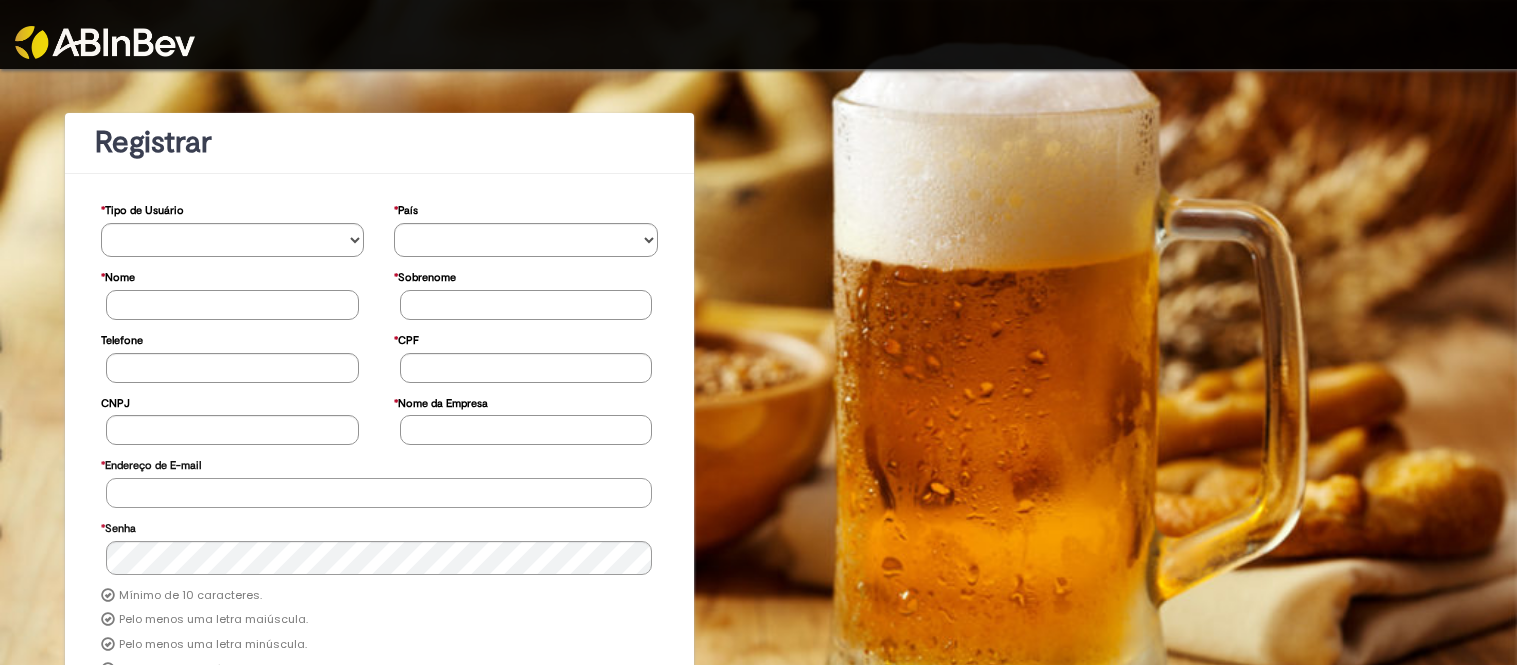 type on "**********" 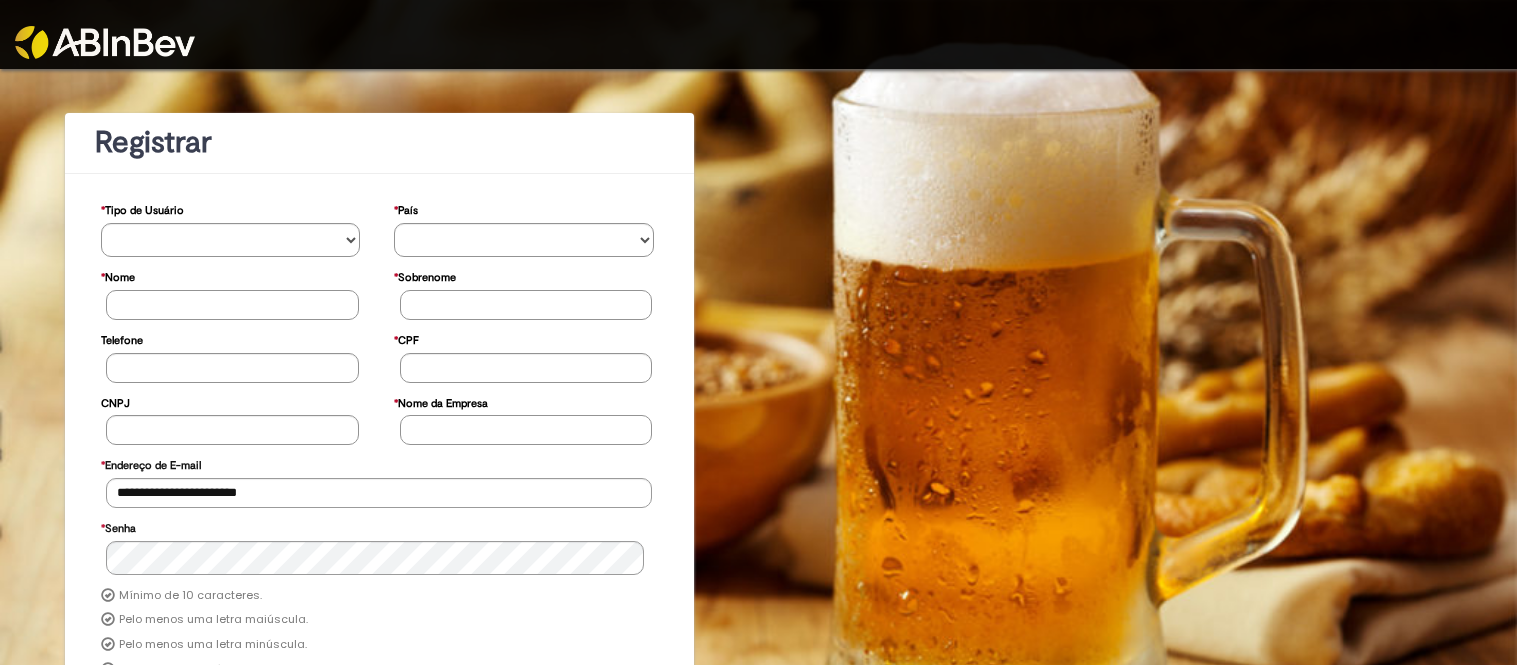 scroll, scrollTop: 0, scrollLeft: 0, axis: both 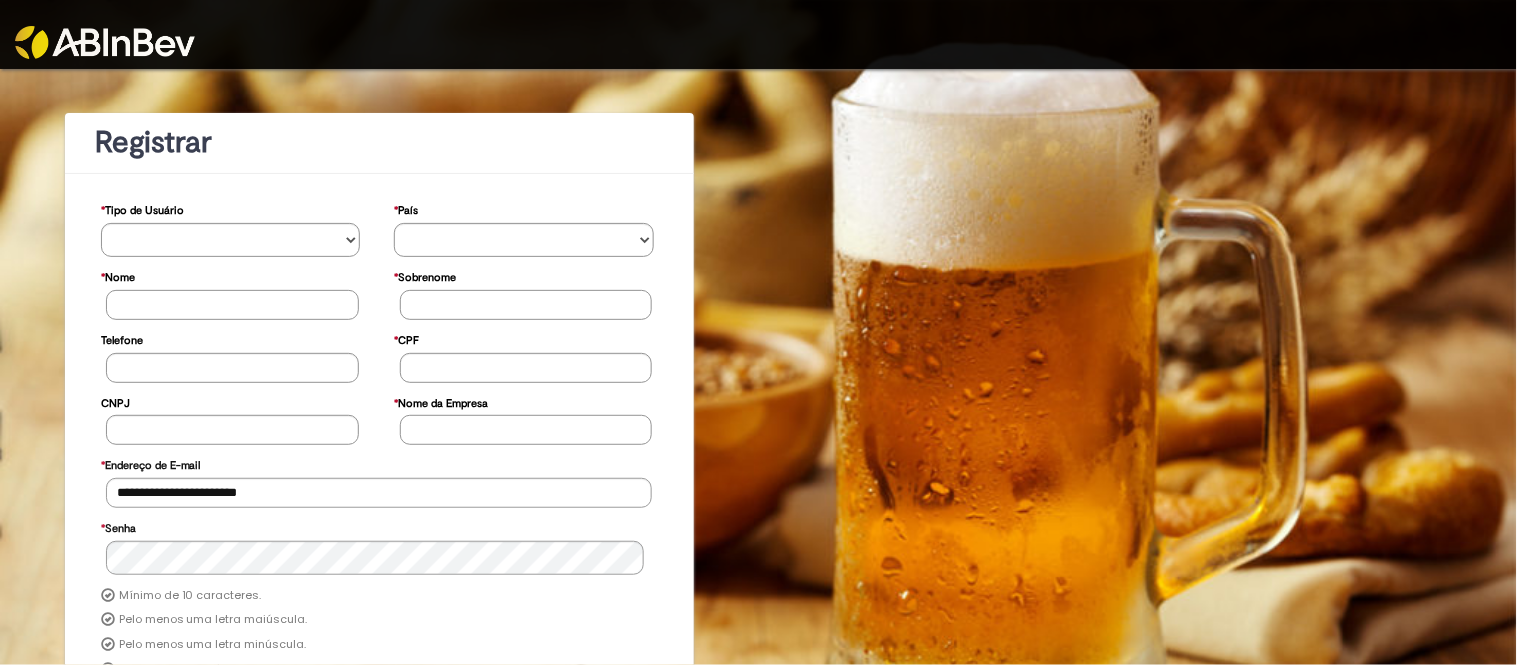 drag, startPoint x: 0, startPoint y: 0, endPoint x: 186, endPoint y: 17, distance: 186.77527 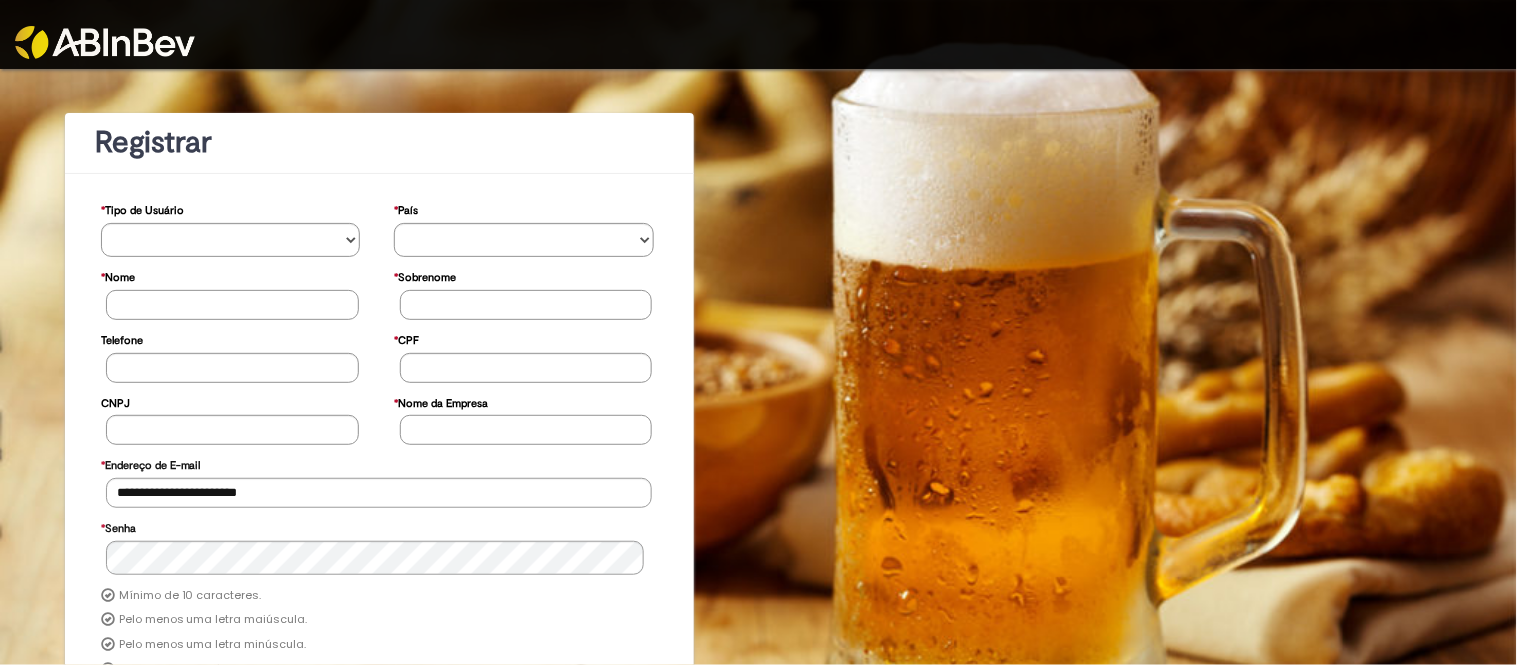 click at bounding box center [189, 29] 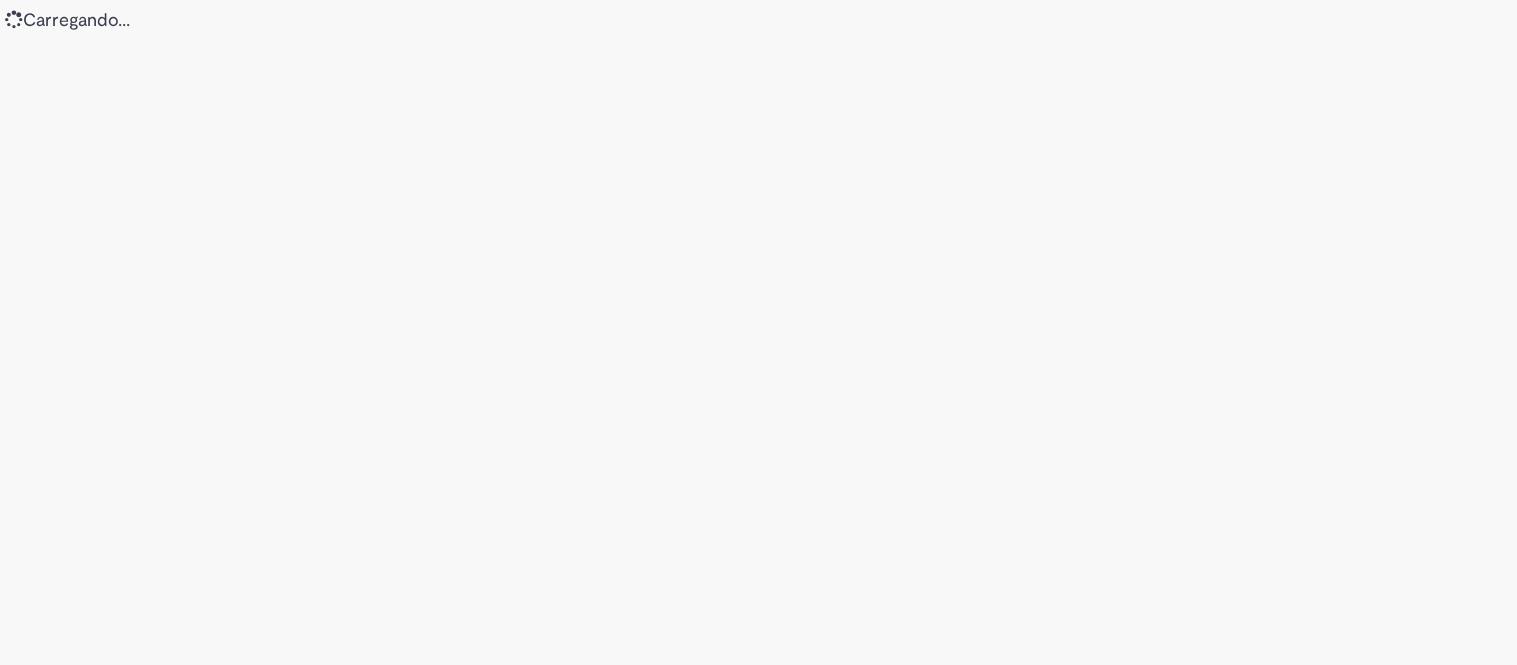 scroll, scrollTop: 0, scrollLeft: 0, axis: both 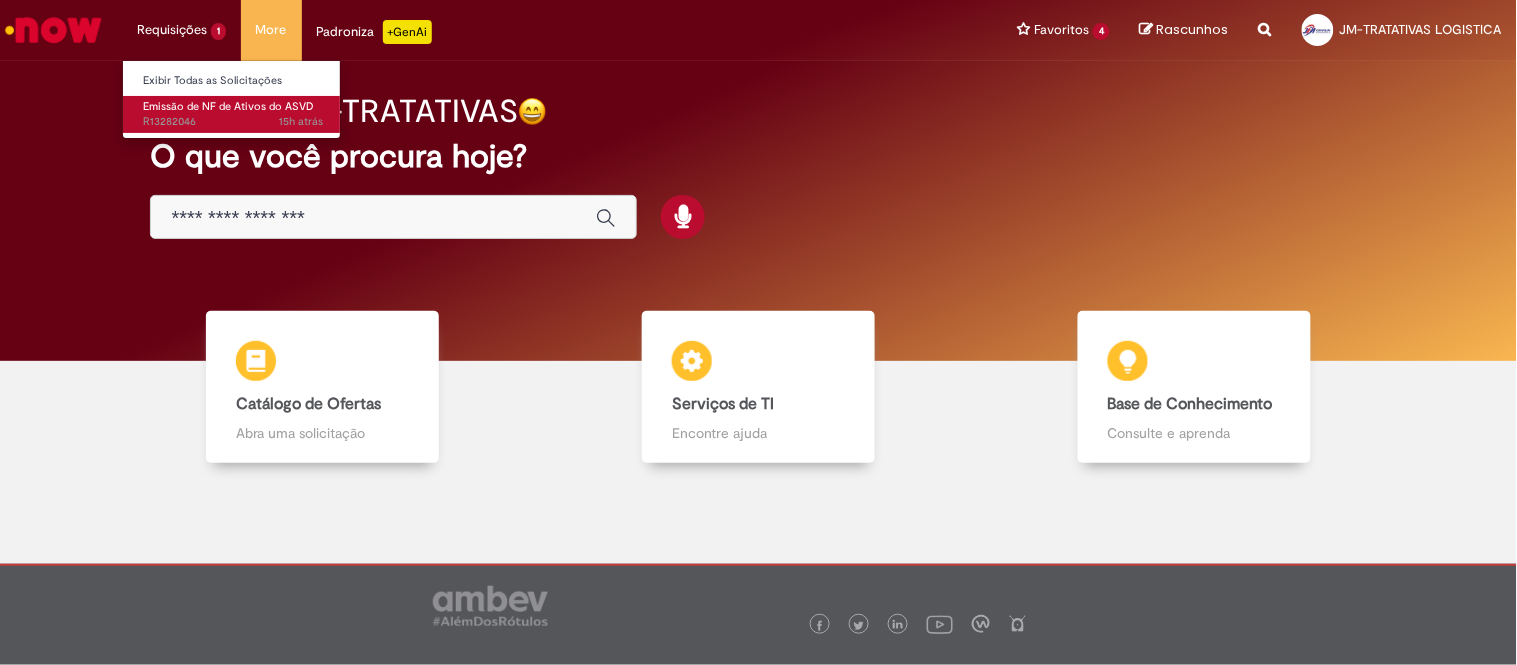 click on "[TIME] [TIME] [ID]" at bounding box center (233, 122) 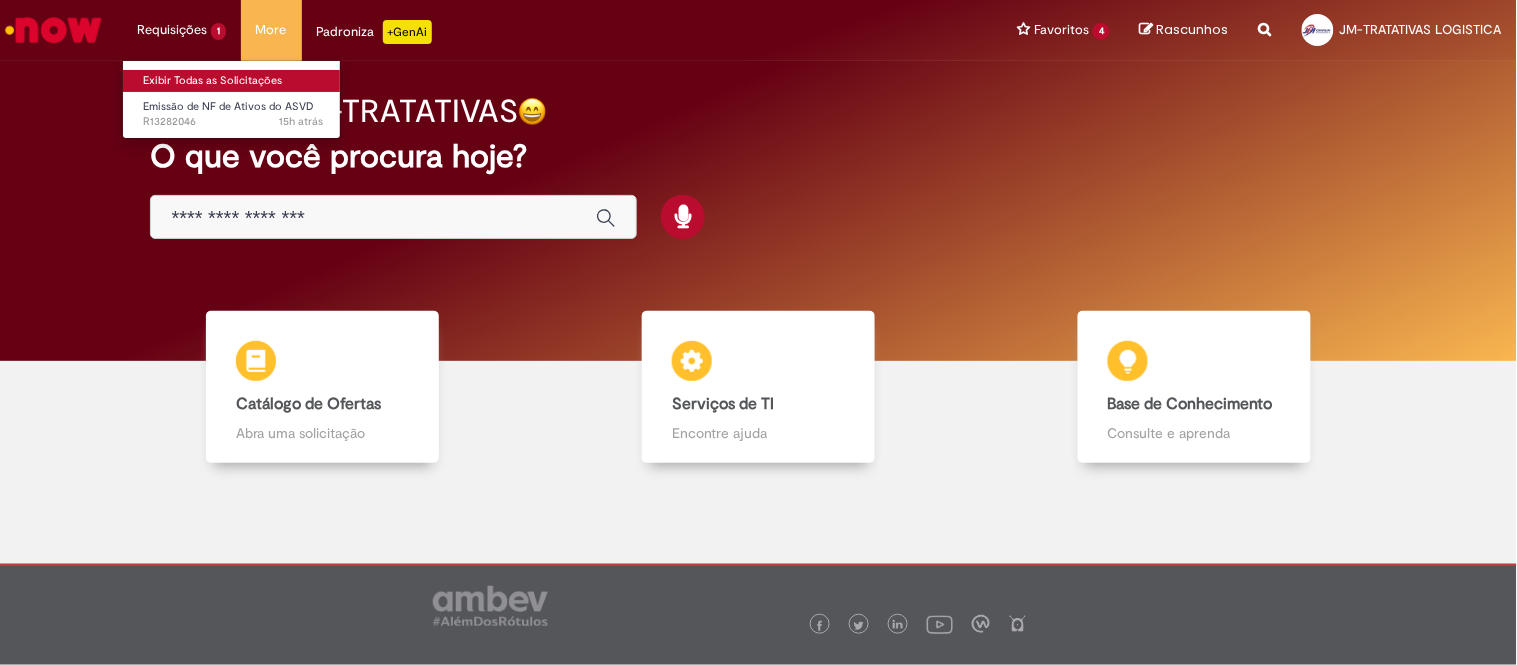 click on "Exibir Todas as Solicitações" at bounding box center (233, 81) 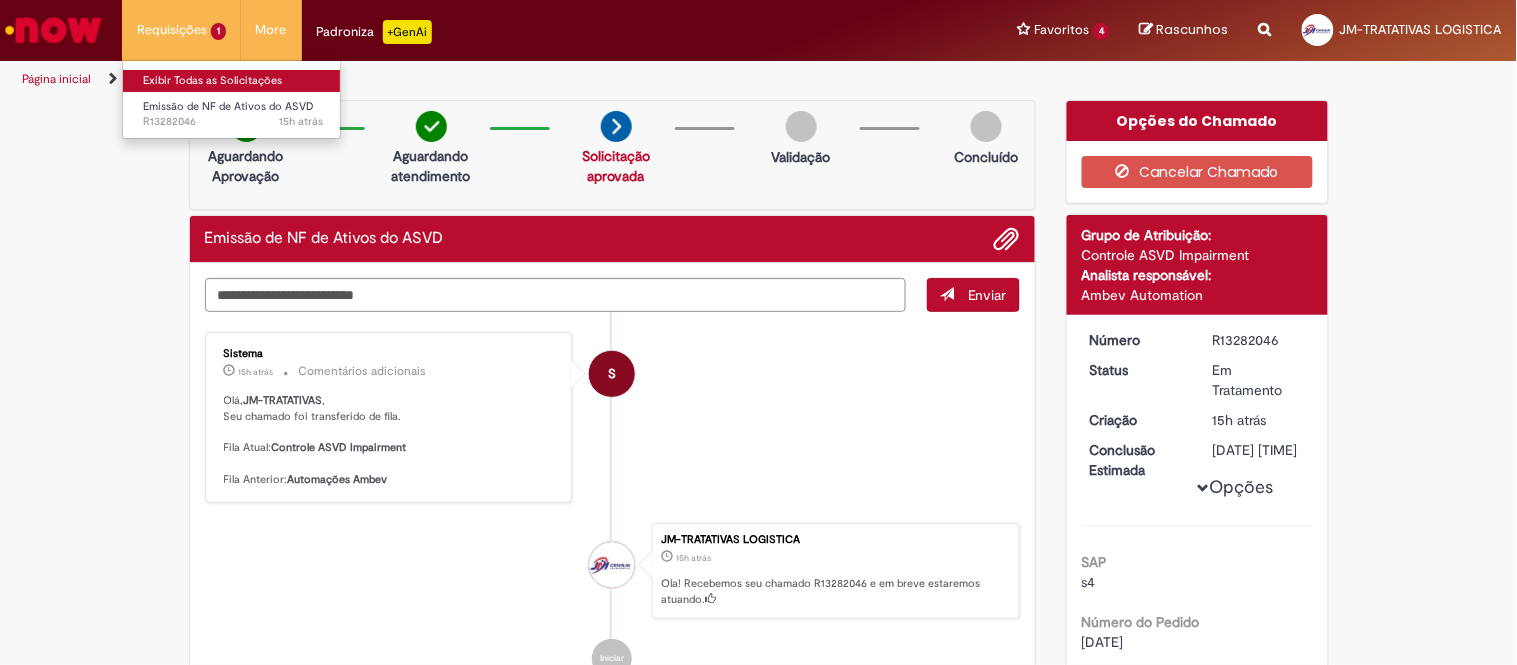click on "Exibir Todas as Solicitações" at bounding box center (233, 81) 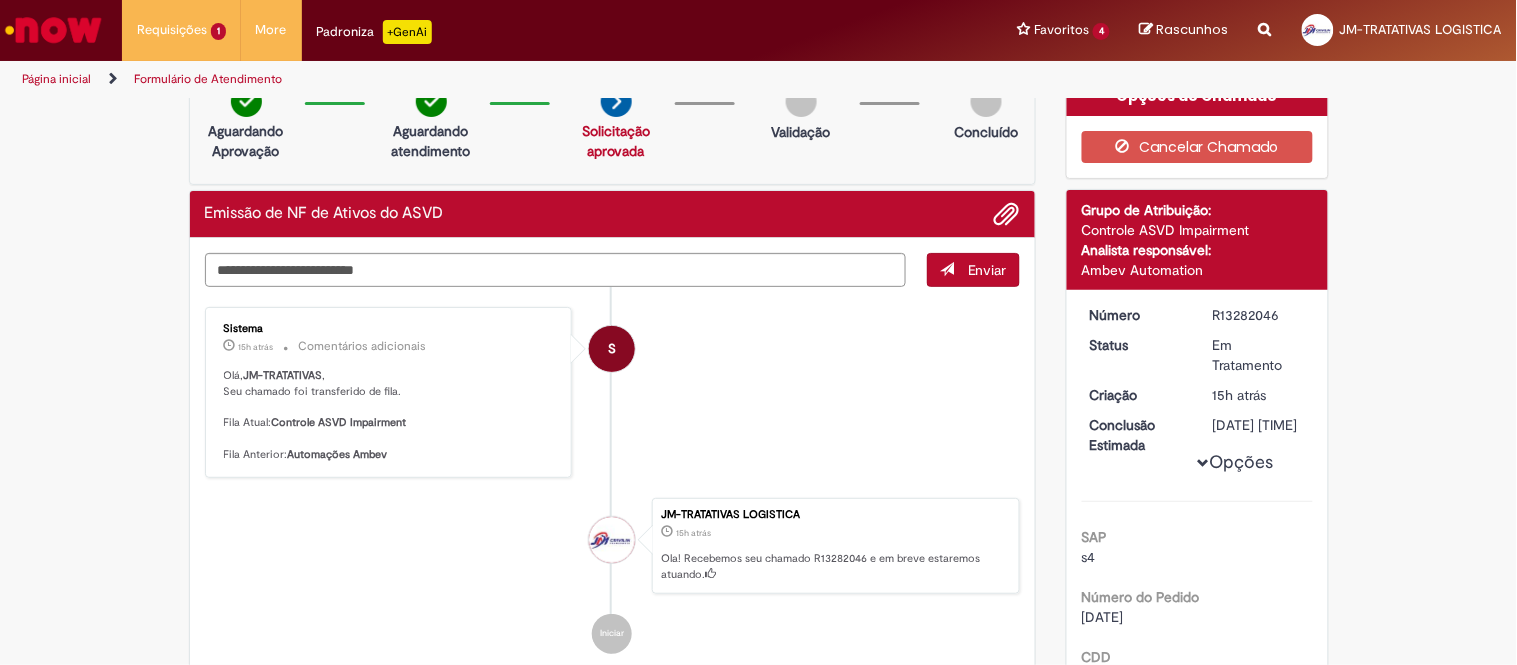 scroll, scrollTop: 0, scrollLeft: 0, axis: both 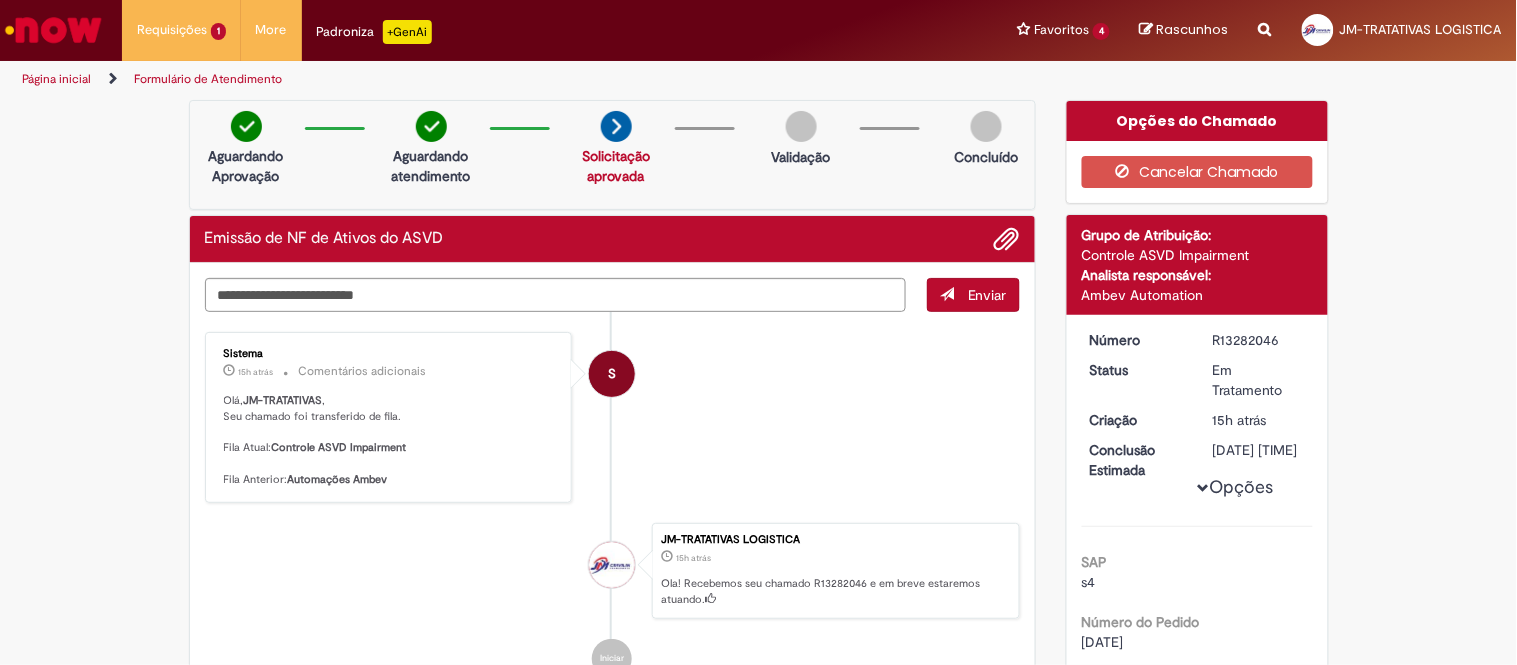 click at bounding box center [53, 30] 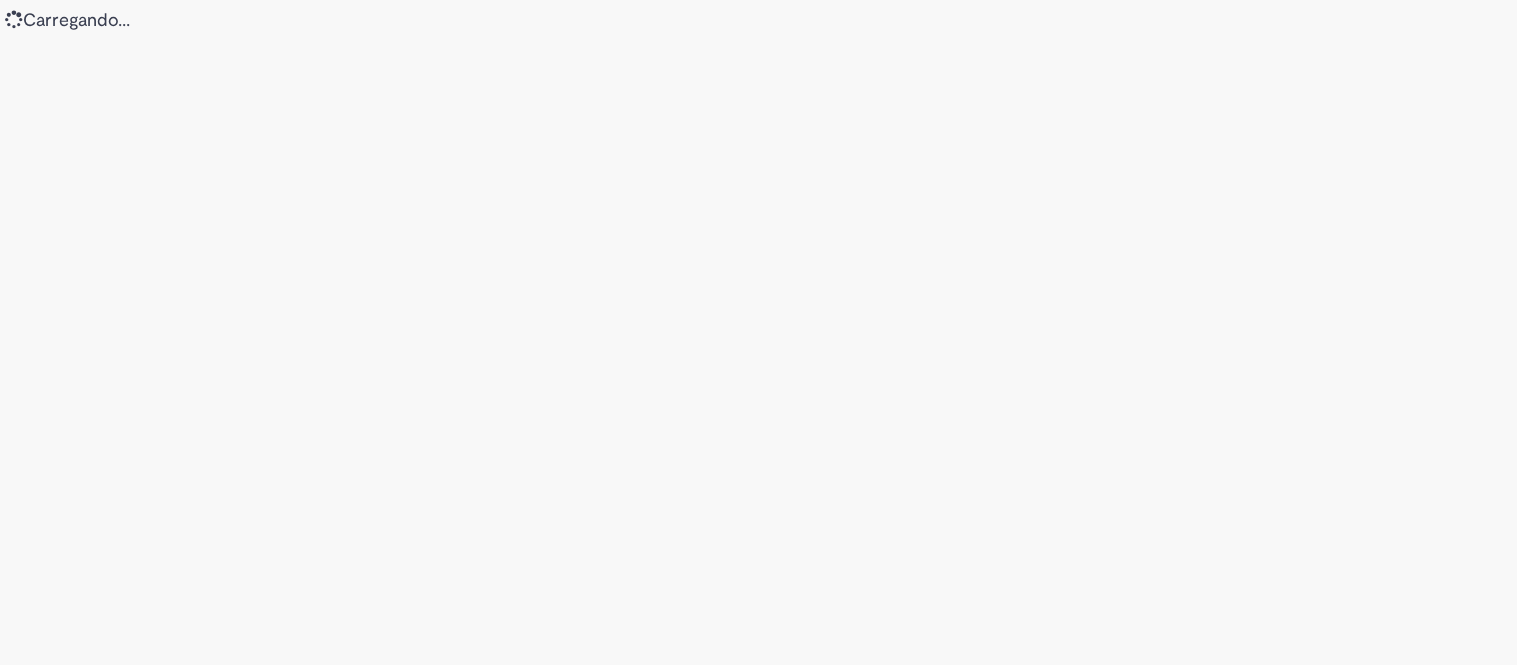 scroll, scrollTop: 0, scrollLeft: 0, axis: both 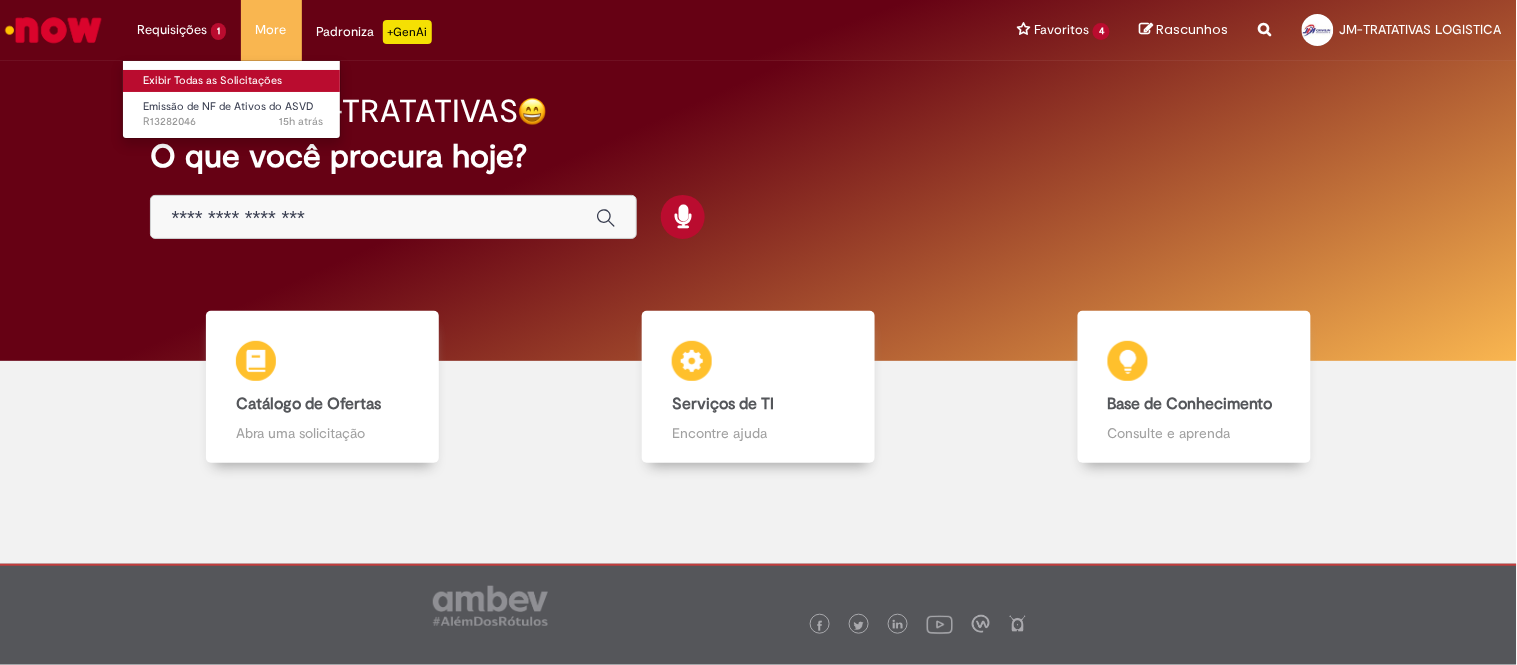 click on "Exibir Todas as Solicitações" at bounding box center [233, 81] 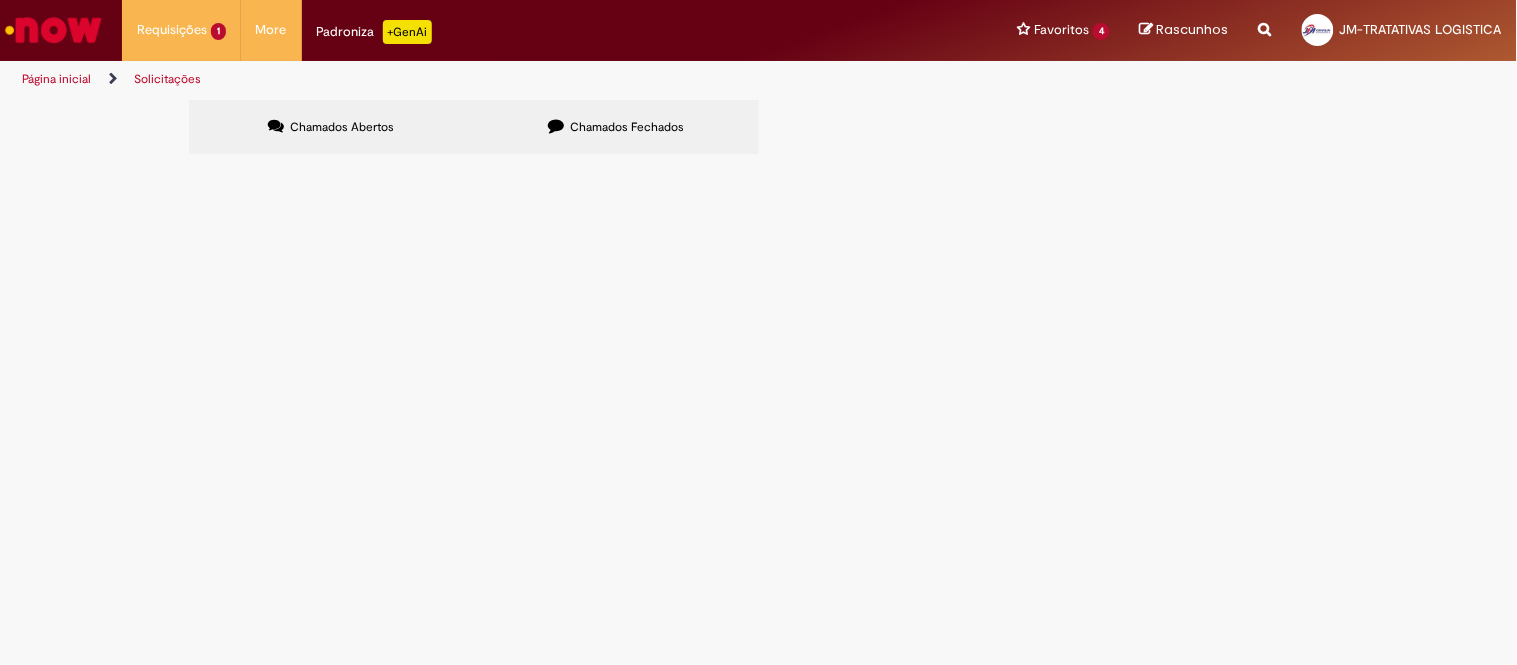 click on "Chamados Abertos     Chamados Fechados
Itens solicitados
Exportar como PDF Exportar como Excel Exportar como CSV
Itens solicitados
Número
Oferta
Descrição
Fase
Status
R13282046       Emissão de NF de Ativos do ASVD       EXTREMA - DT 6101815070 - 28 PLT
Em Tratamento
Linhas 1 − 1 de 1
Itens solicitados
Exportar como PDF Exportar como Excel Exportar como CSV" at bounding box center (759, 100) 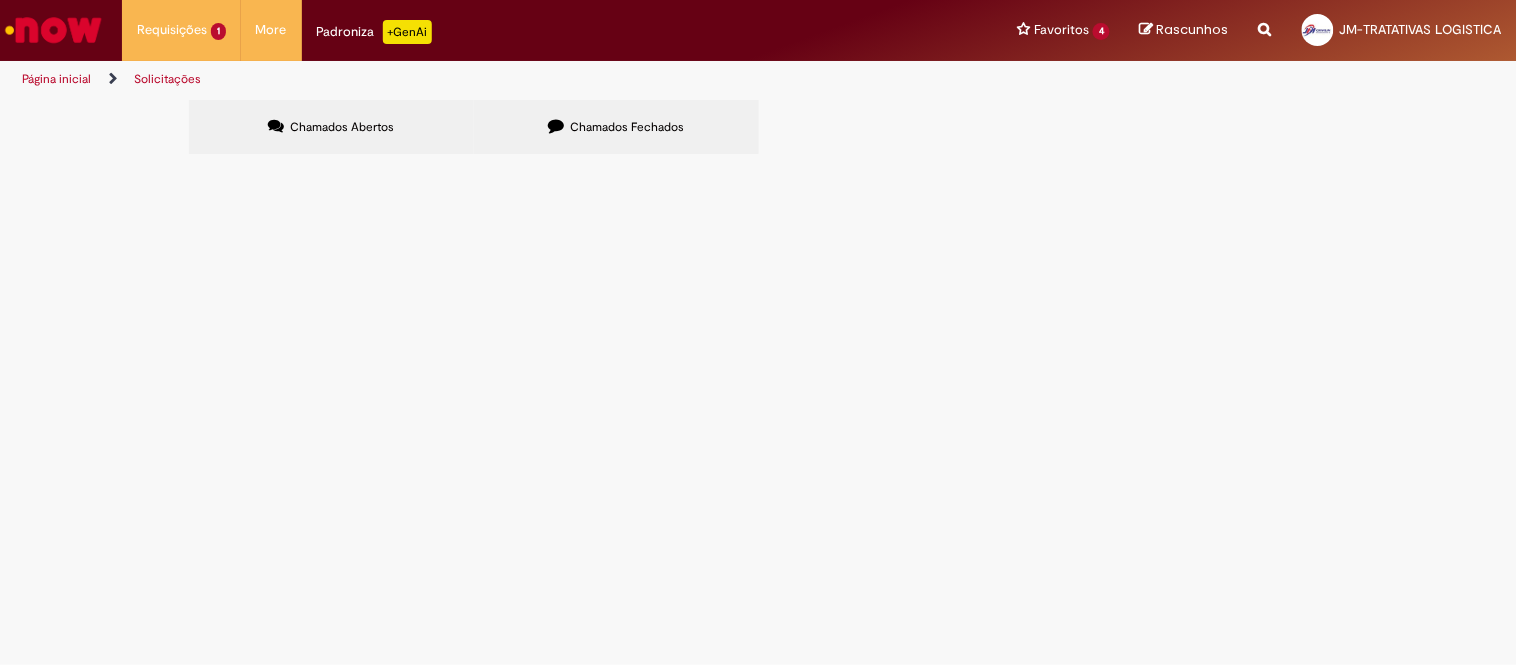 click on "AGUDOS - DT 6101811819 - RICARDO - 28 PLT" at bounding box center [0, 0] 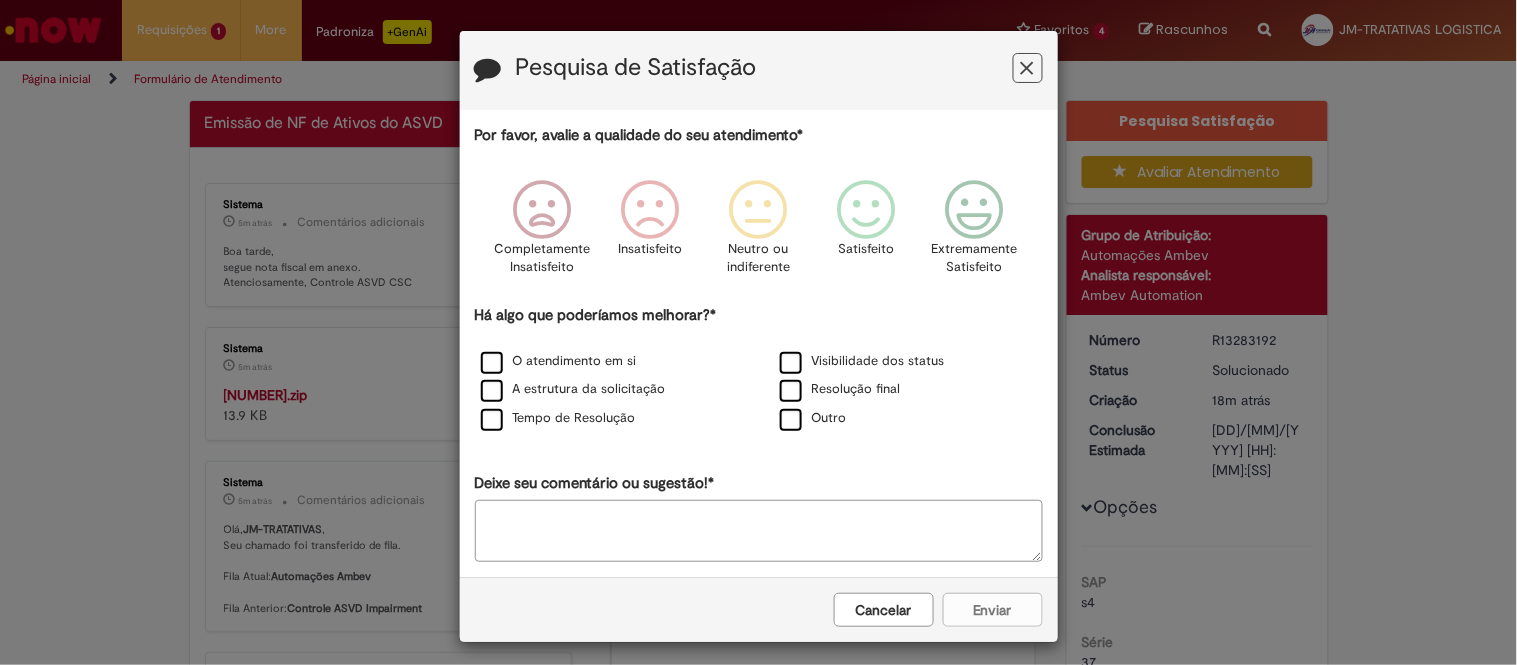 click on "Cancelar" at bounding box center [884, 610] 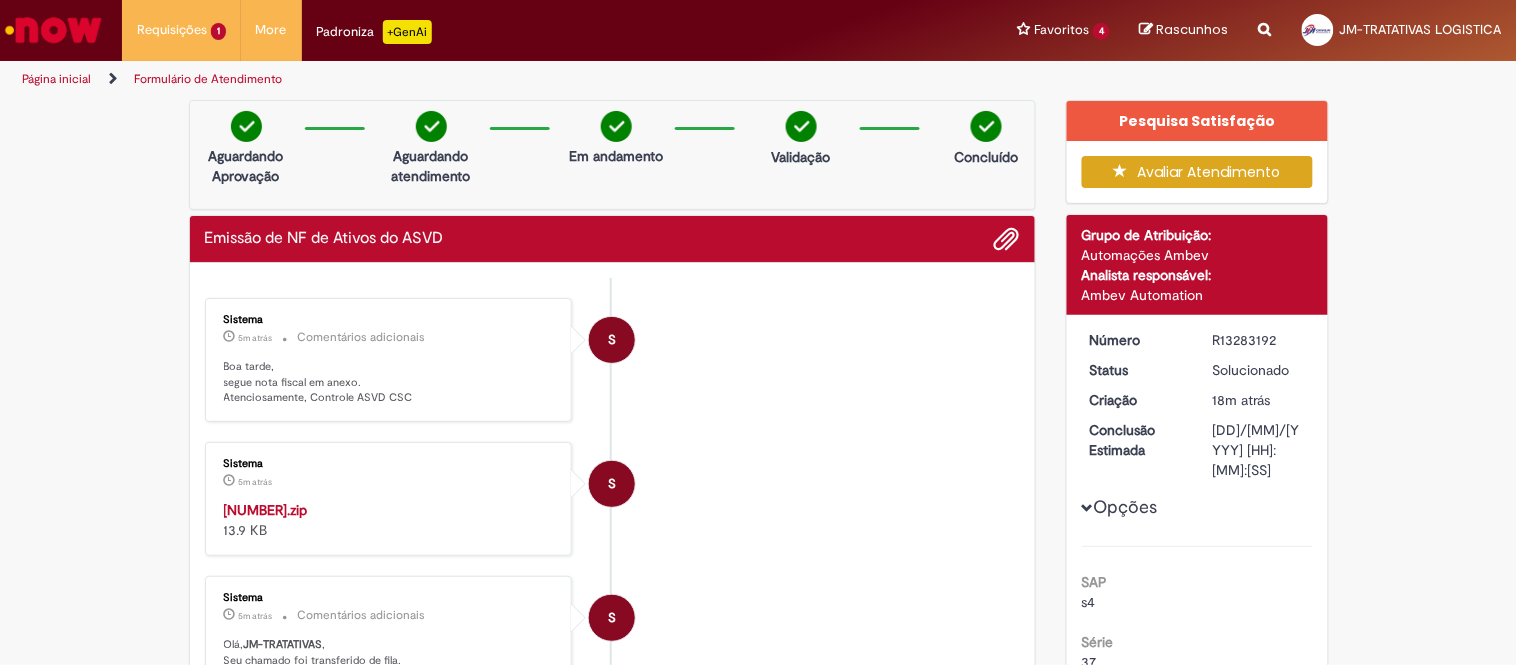 click on "41250756228356005877550370005993041619516891.zip" at bounding box center [266, 510] 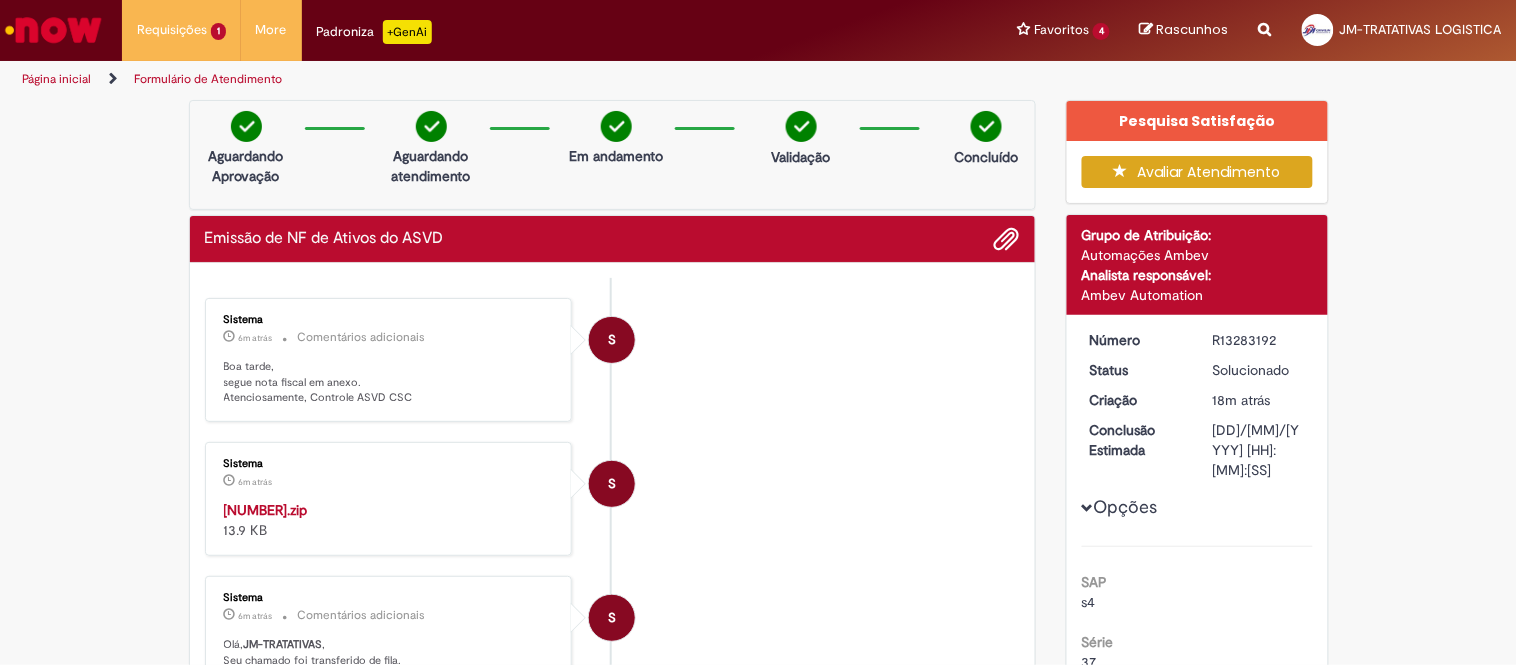 click on "R13283192" at bounding box center (1259, 340) 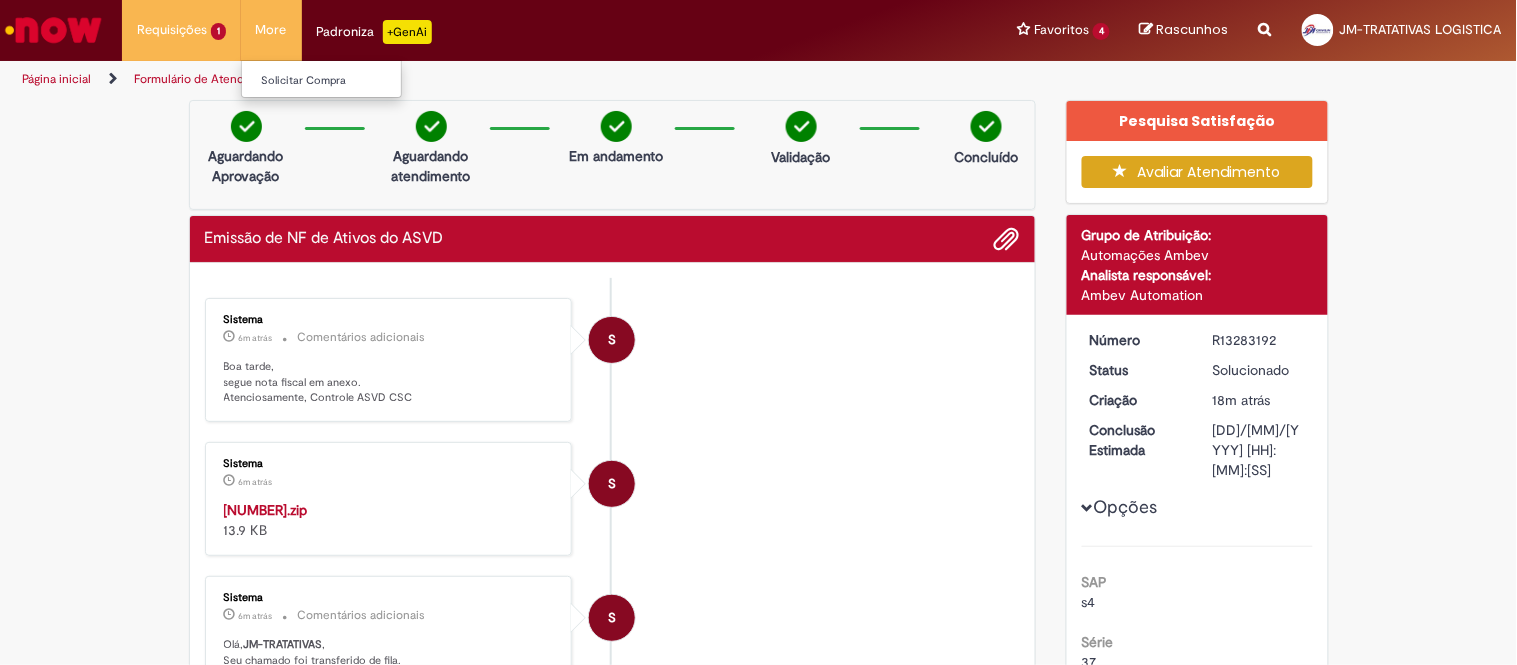 copy on "R13283192" 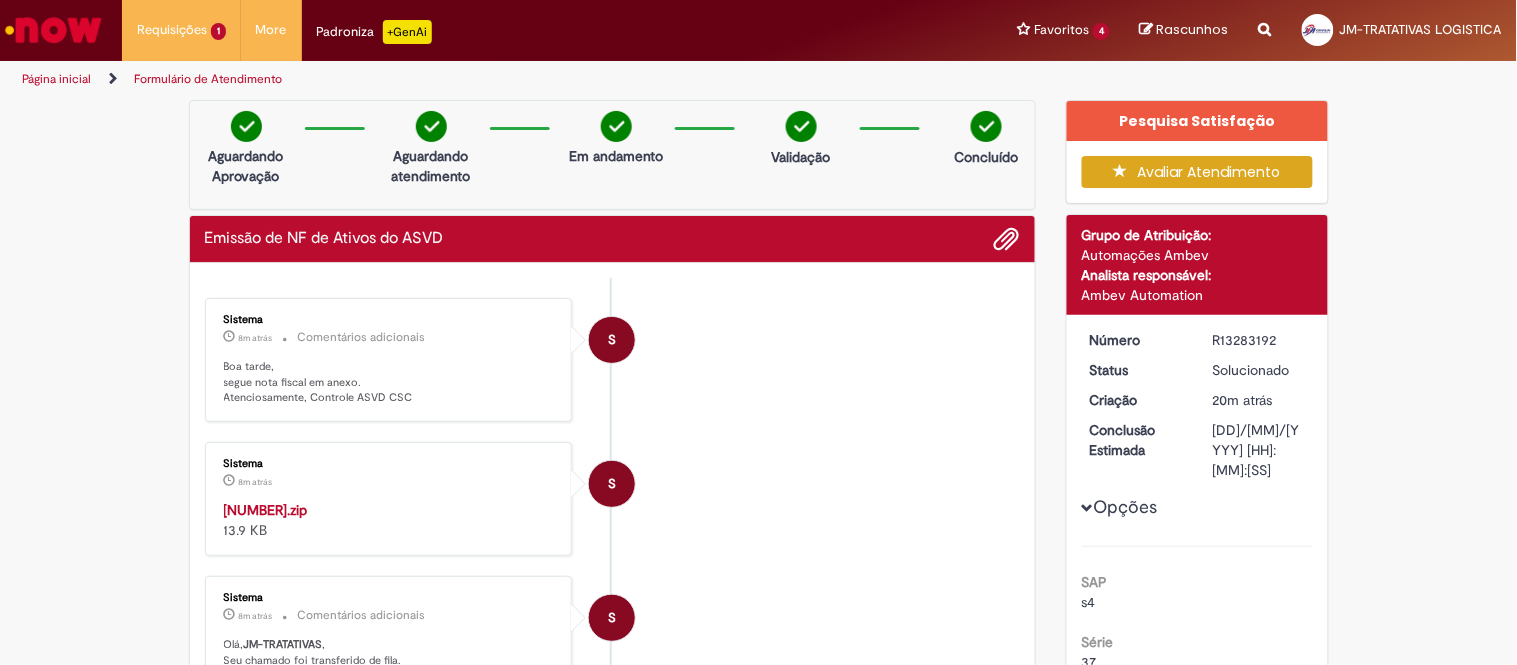 click at bounding box center [1126, 171] 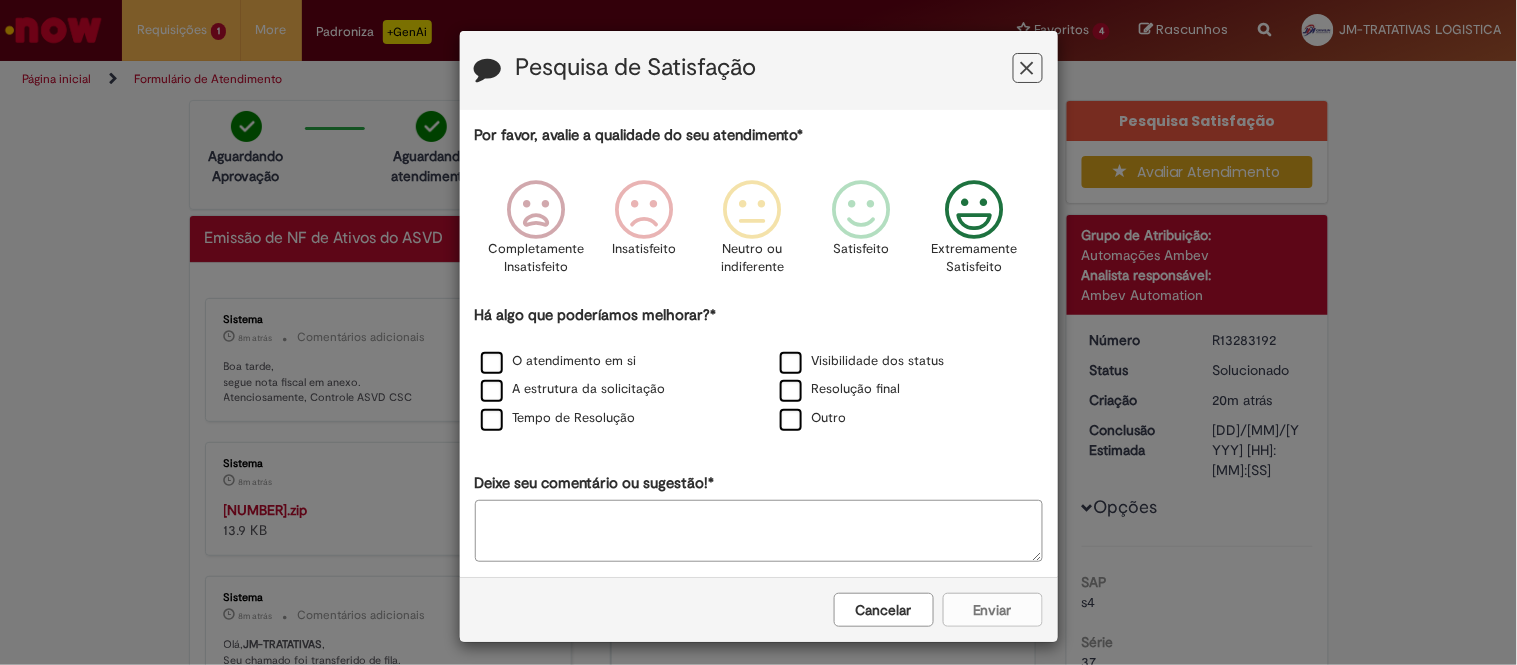 click on "Extremamente Satisfeito" at bounding box center [975, 258] 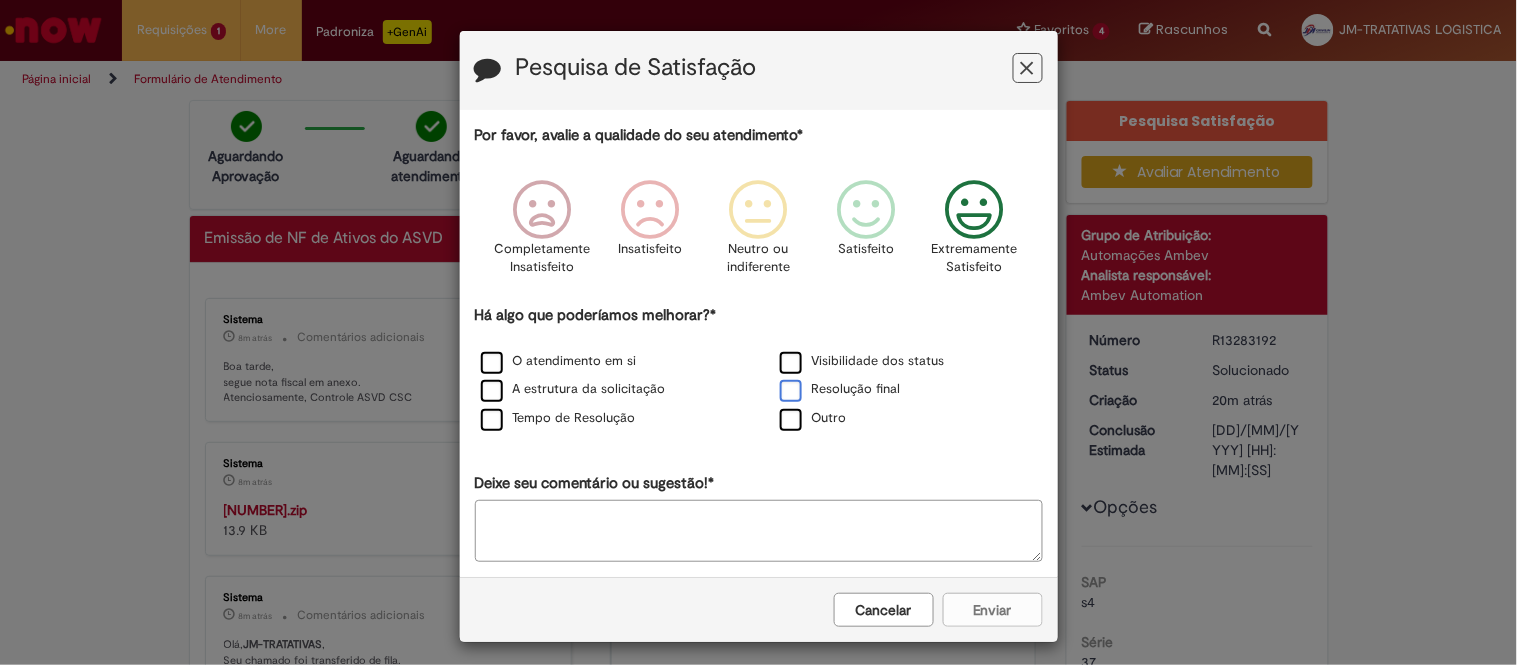 click on "Resolução final" at bounding box center [840, 389] 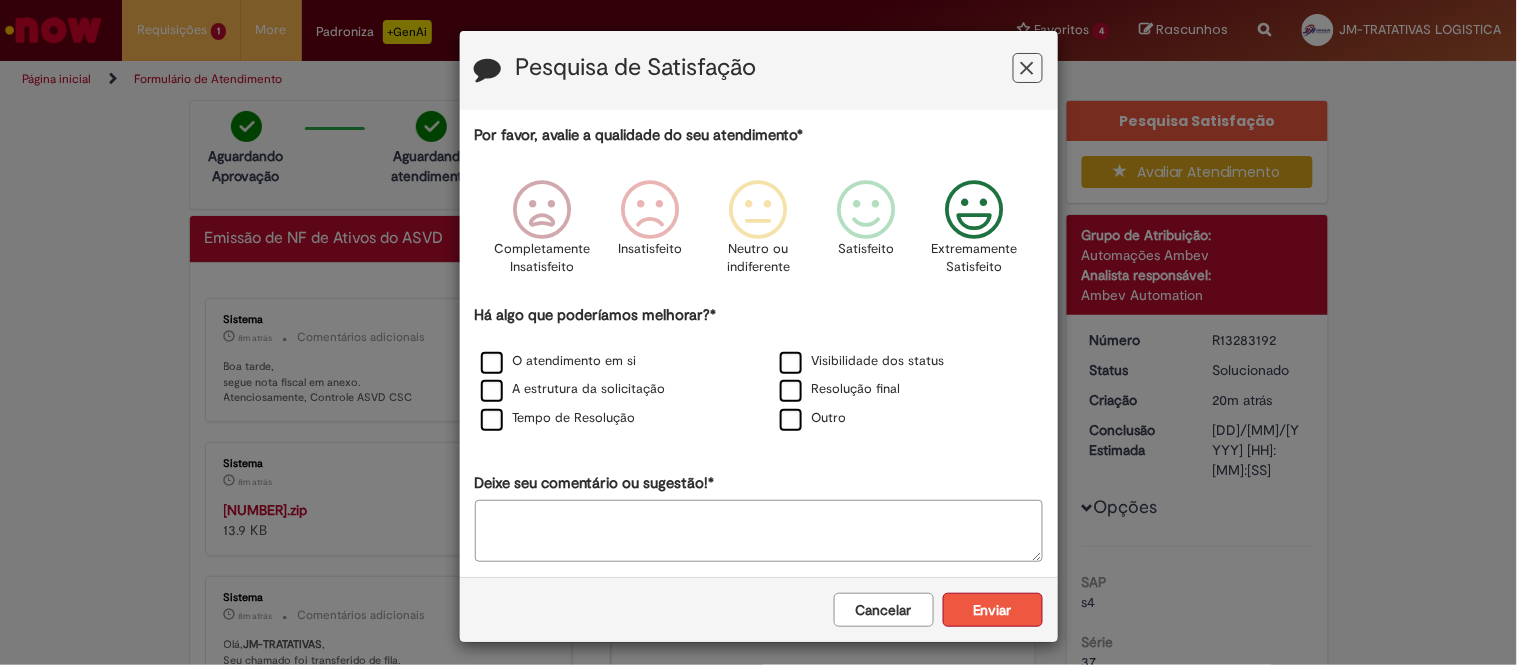 click on "Enviar" at bounding box center [993, 610] 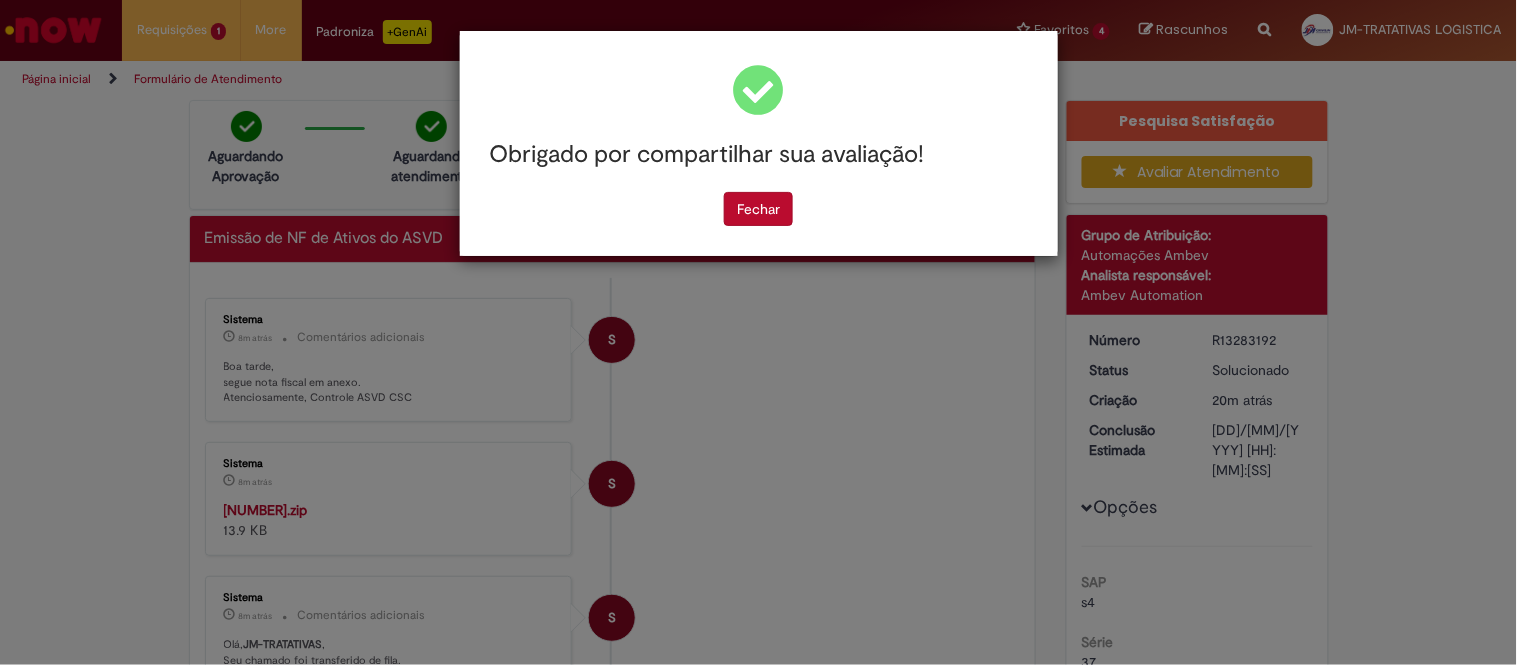 click on "Obrigado por compartilhar sua avaliação!
Fechar" at bounding box center [758, 332] 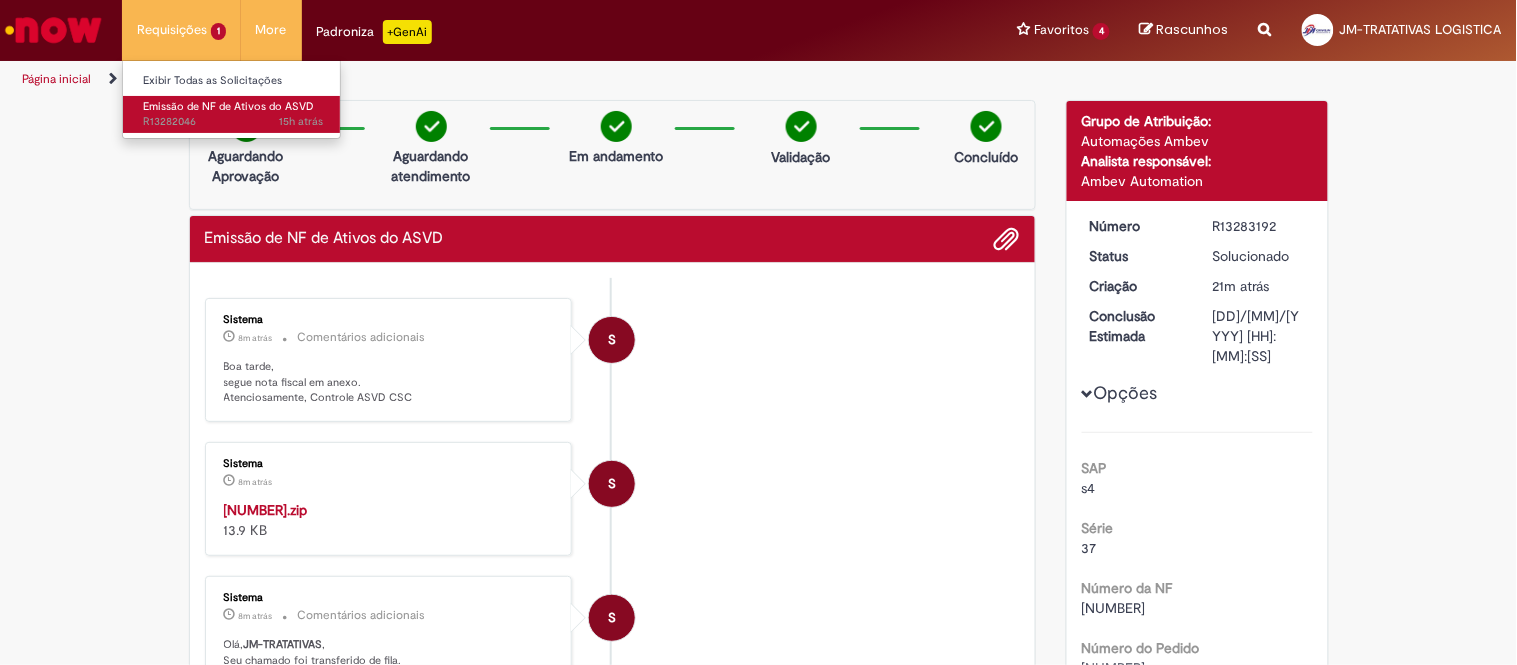 click on "Emissão de NF de Ativos do ASVD" at bounding box center [228, 106] 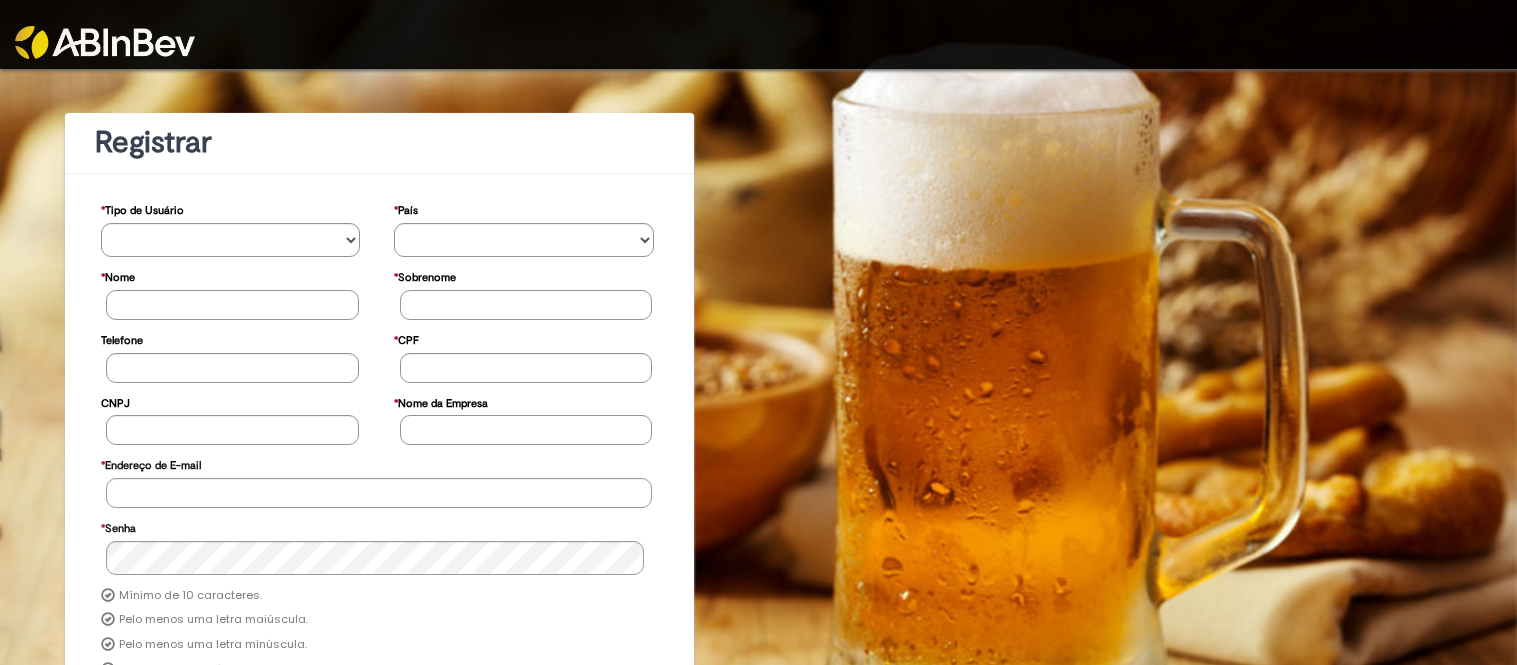 scroll, scrollTop: 0, scrollLeft: 0, axis: both 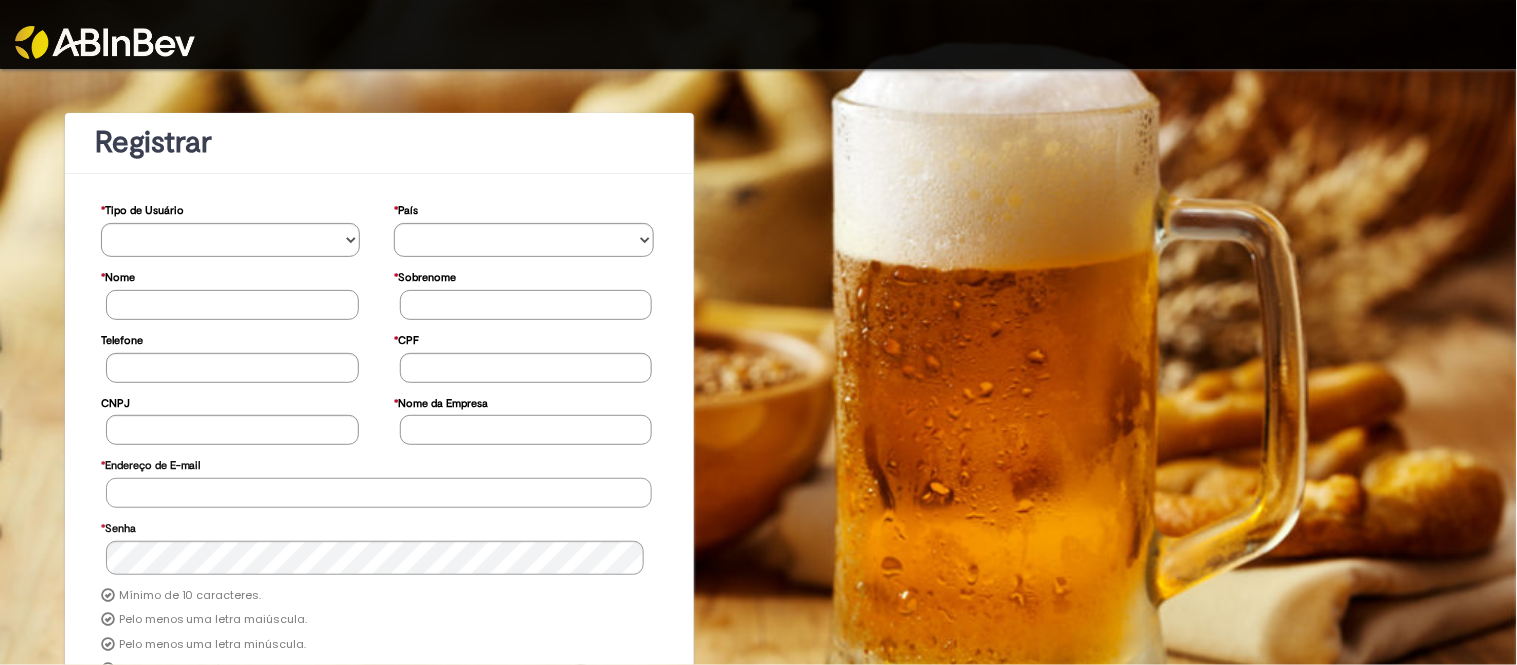 type on "**********" 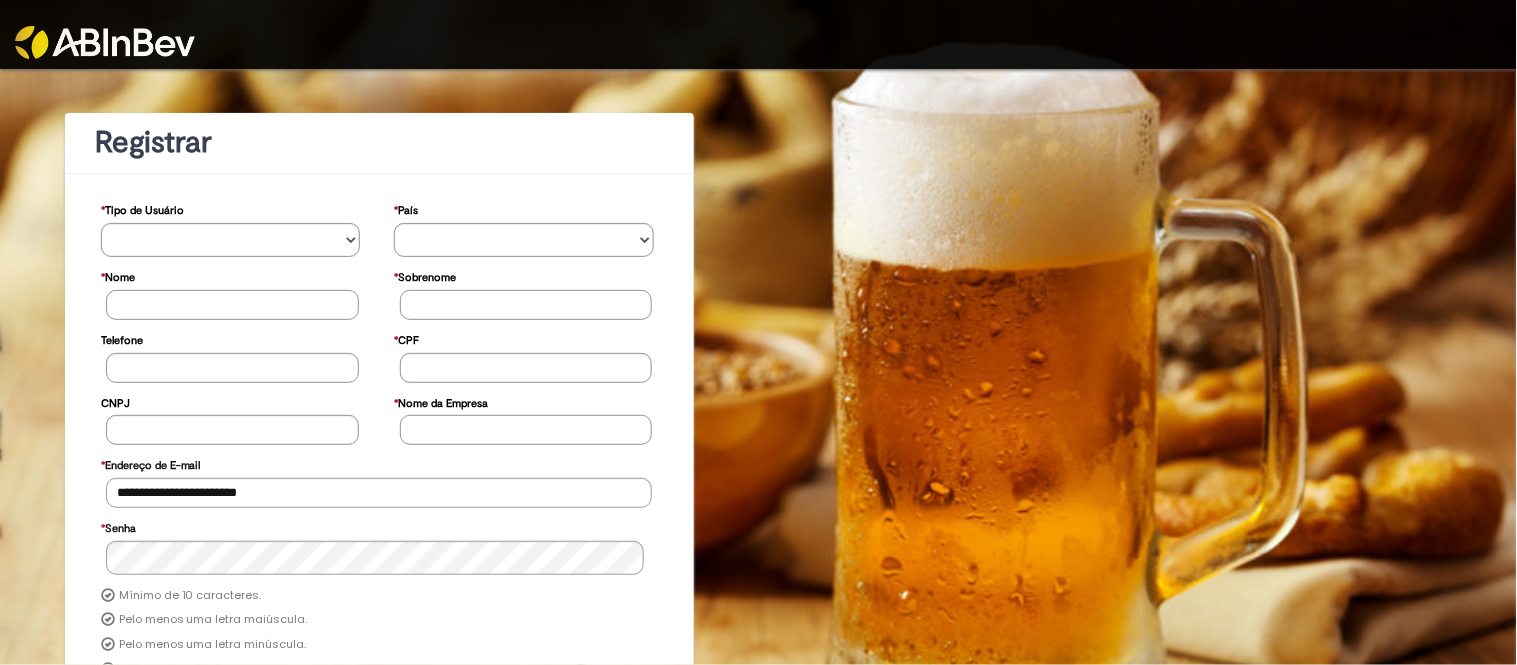 click at bounding box center [105, 42] 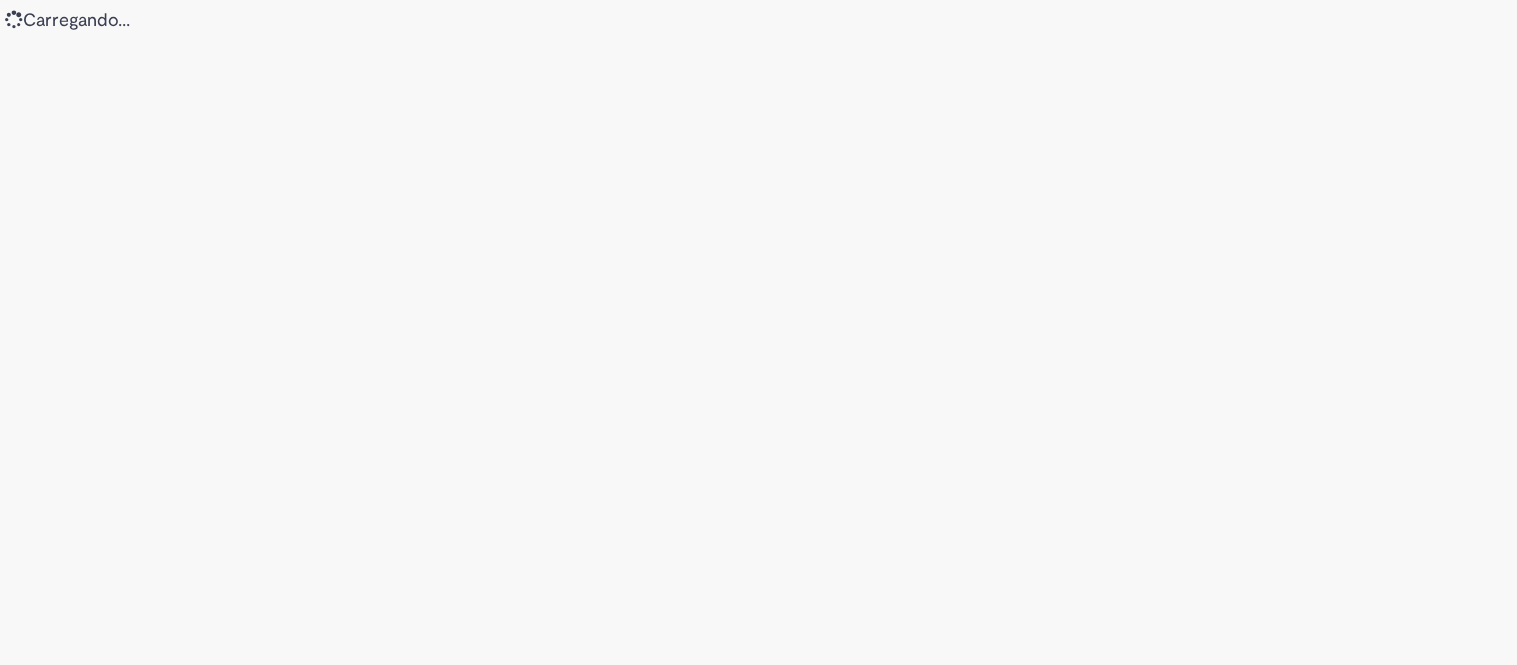 scroll, scrollTop: 0, scrollLeft: 0, axis: both 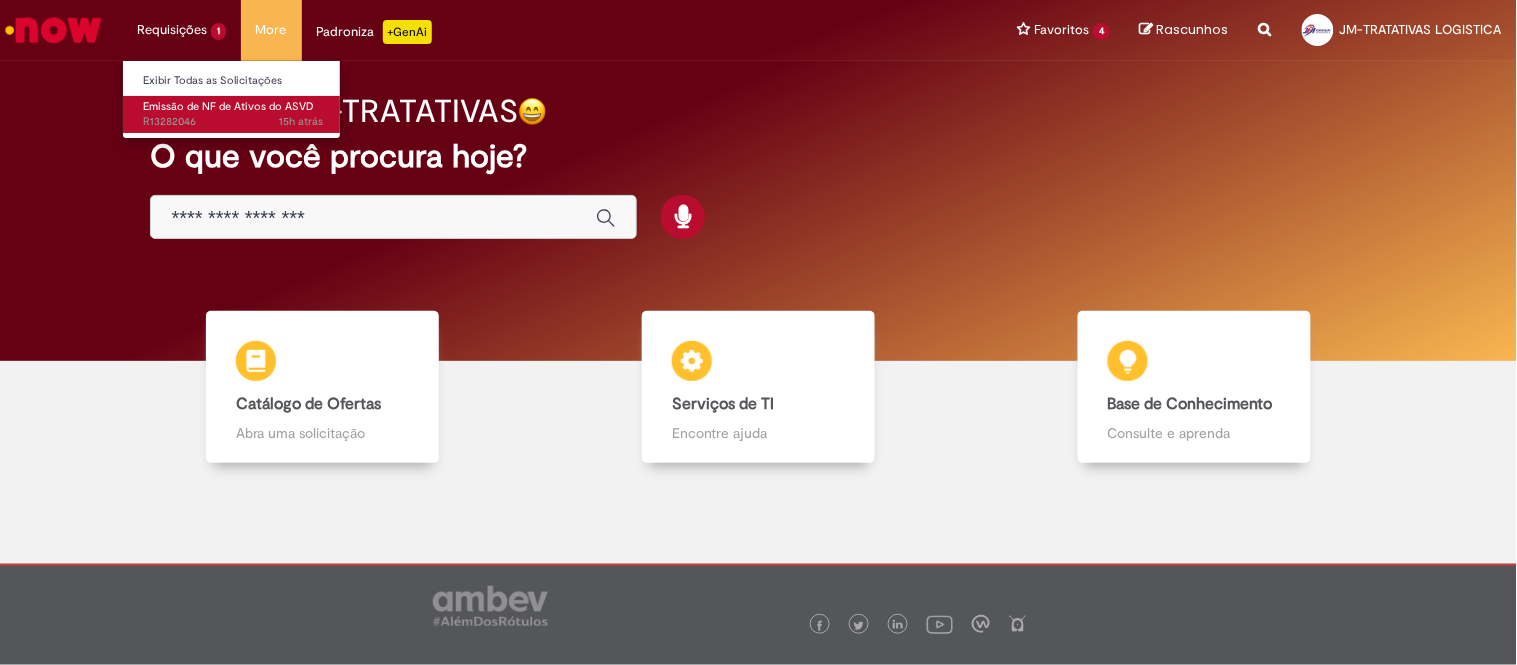 click on "Emissão de NF de Ativos do ASVD" at bounding box center [228, 106] 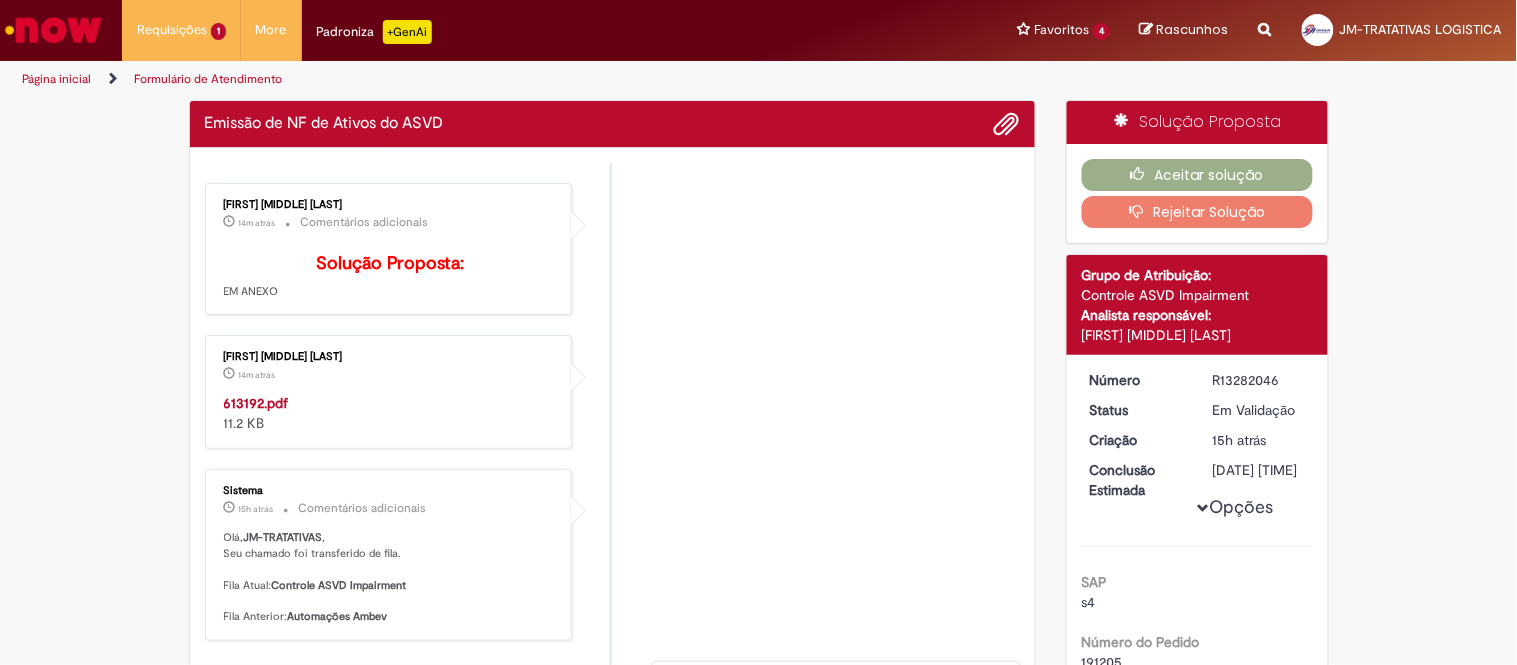 click on "613192.pdf" at bounding box center (256, 403) 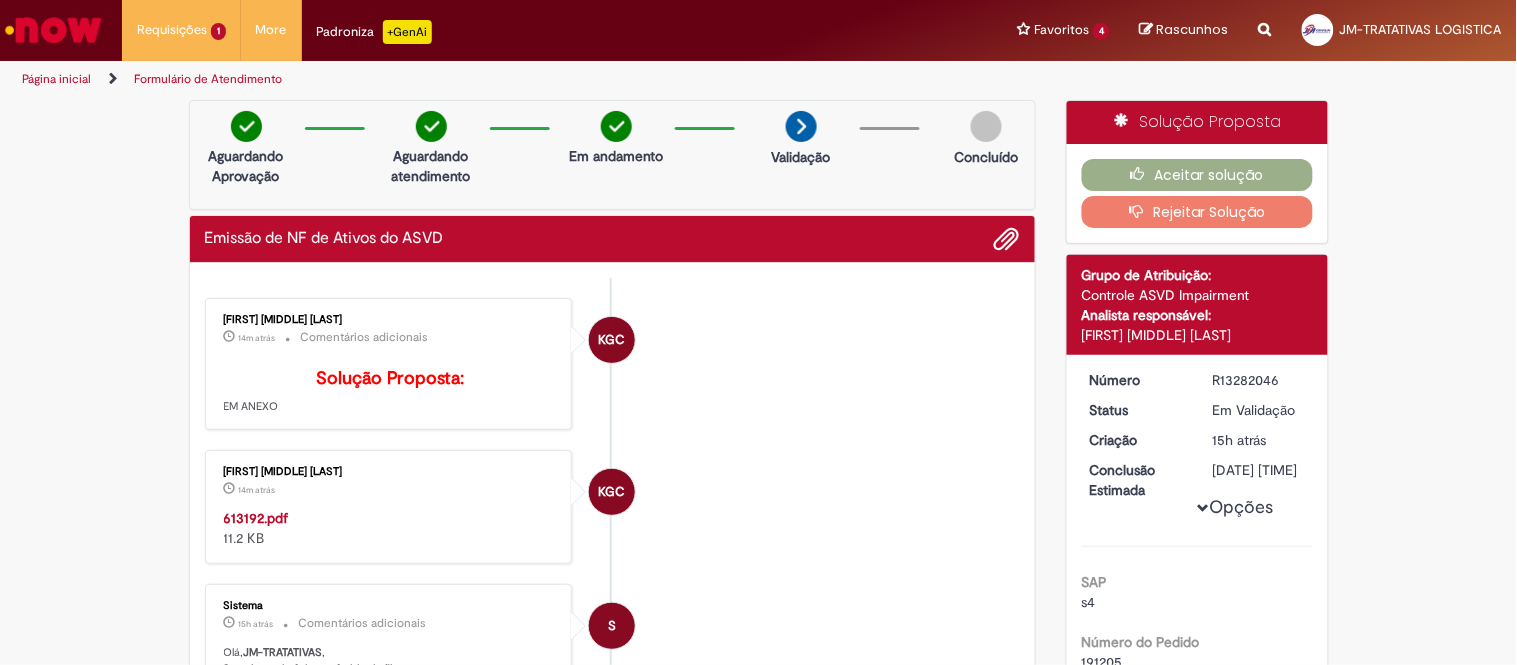 click on "Número
R13282046
Status
Em Validação
Criação
15h atrás 15 horas atrás
Conclusão Estimada
14/07/2025 11:00:00
Opções
SAP
s4
Número do Pedido
191205
CDD
PBRDI
Código Cliente
115
GEO
[STATE]
Vendedor
994
Chave
CDD [CITY] - CDR Extrema
CDD Promax
401
Unidade
810401
Local de Entrega (Cervejaria)
CDR Extrema
Unidade - CNPJ
07526557006906
Unidade - Cod SAP
BRCH" at bounding box center (1197, 1038) 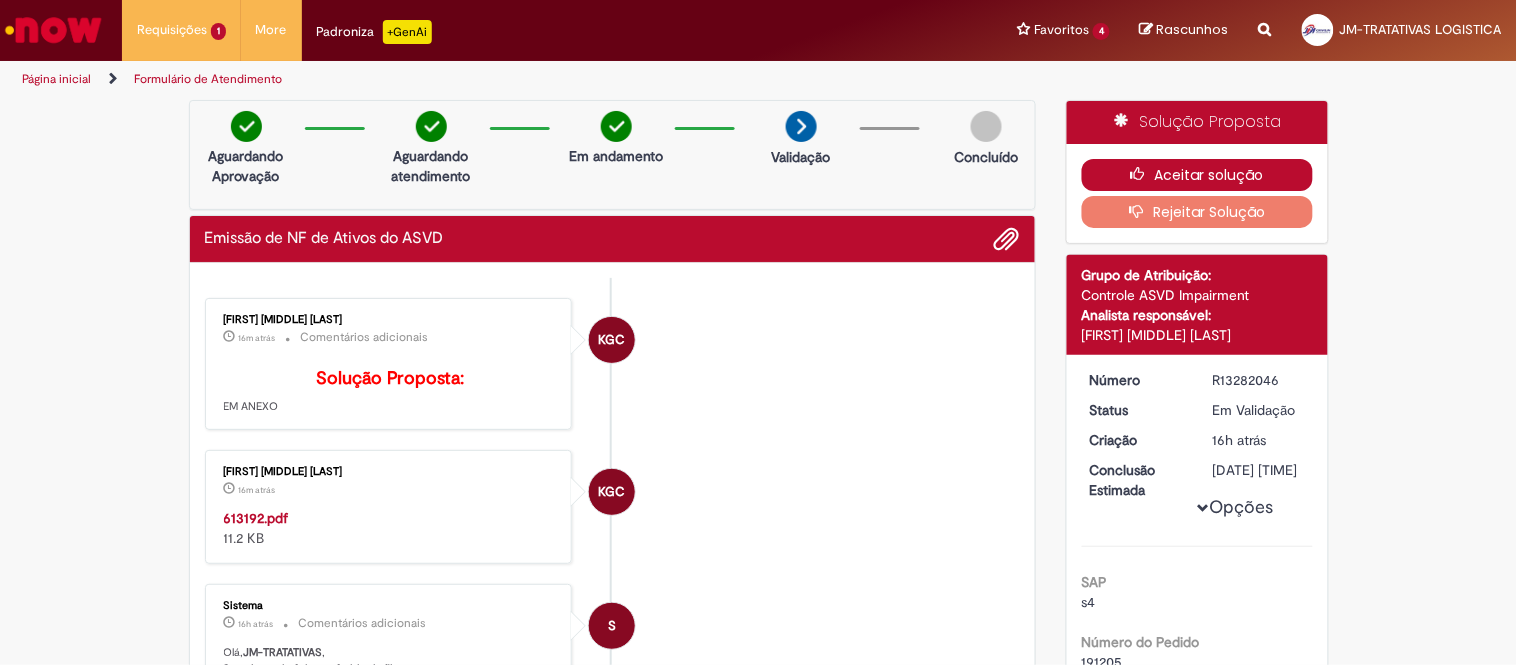 click on "Aceitar solução" at bounding box center [1197, 175] 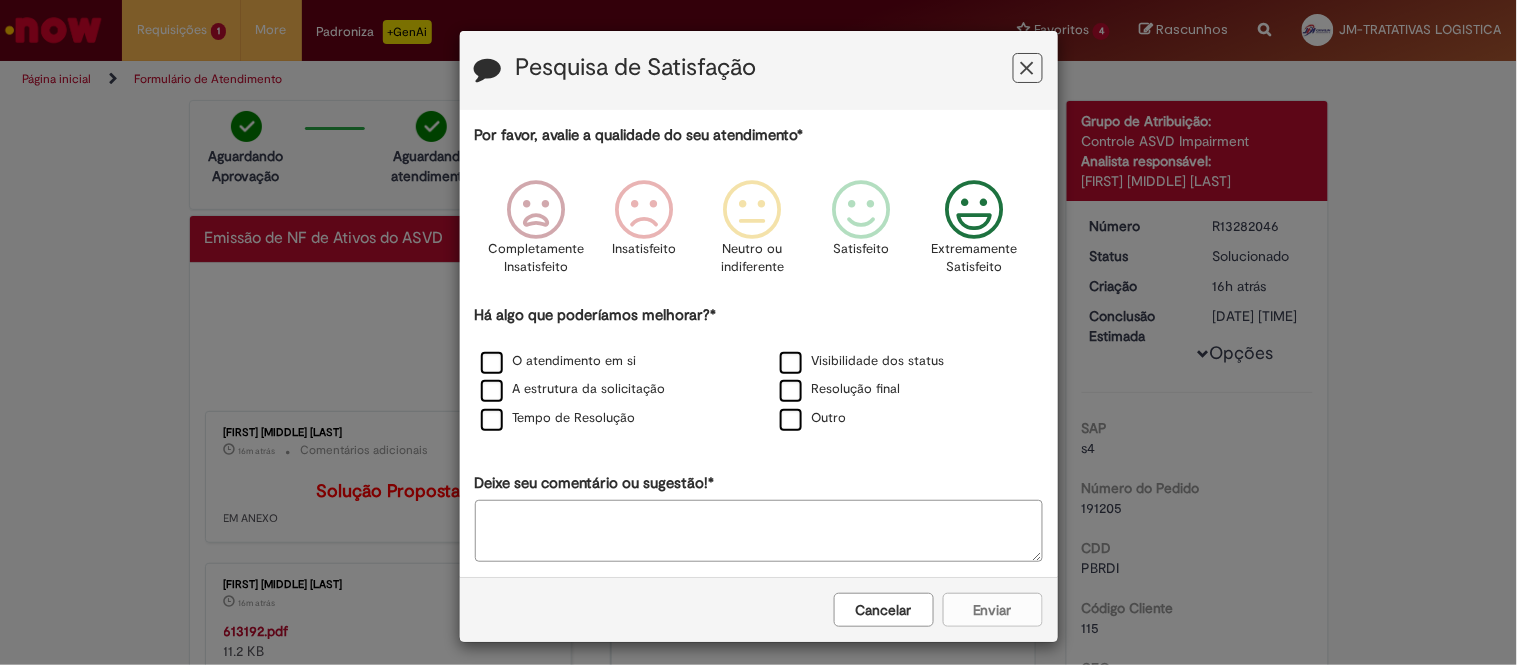 drag, startPoint x: 930, startPoint y: 243, endPoint x: 891, endPoint y: 318, distance: 84.53402 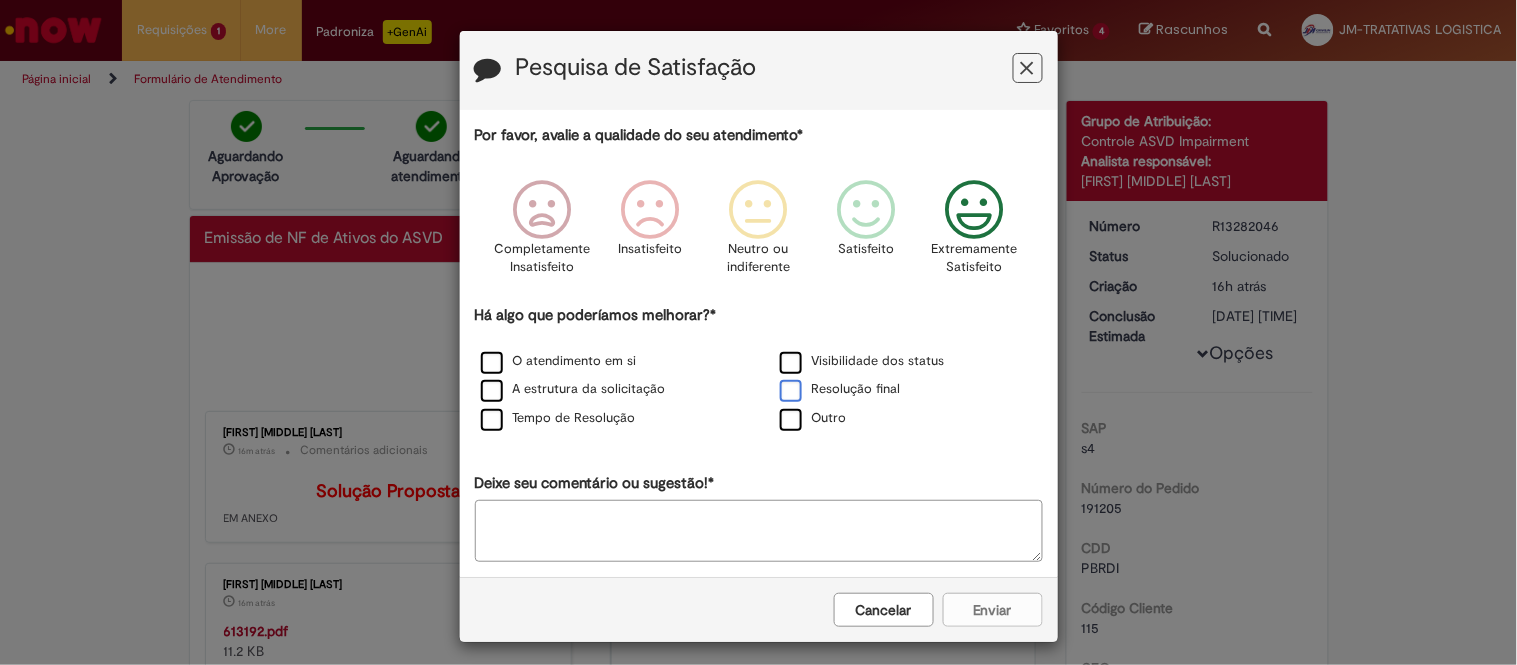 click on "Resolução final" at bounding box center (840, 389) 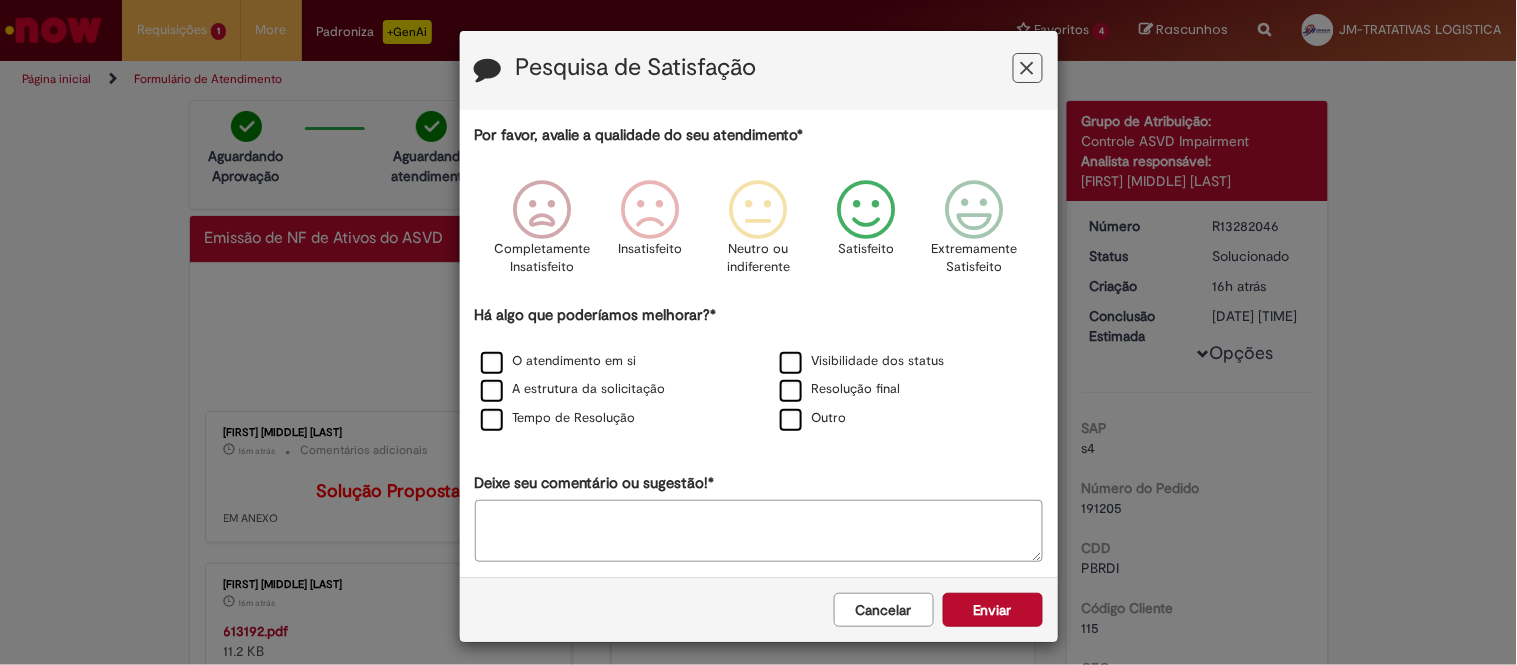 drag, startPoint x: 950, startPoint y: 631, endPoint x: 843, endPoint y: 244, distance: 401.51962 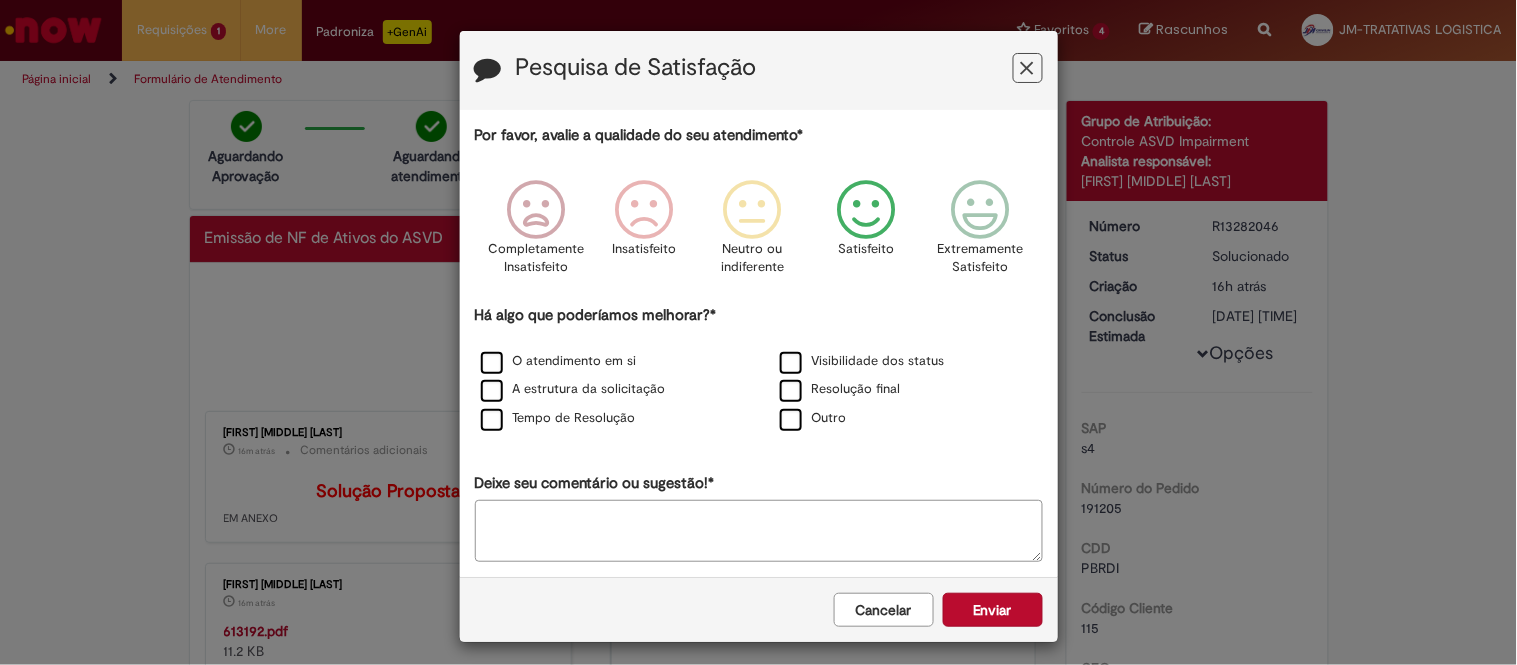 click on "Satisfeito" at bounding box center (867, 249) 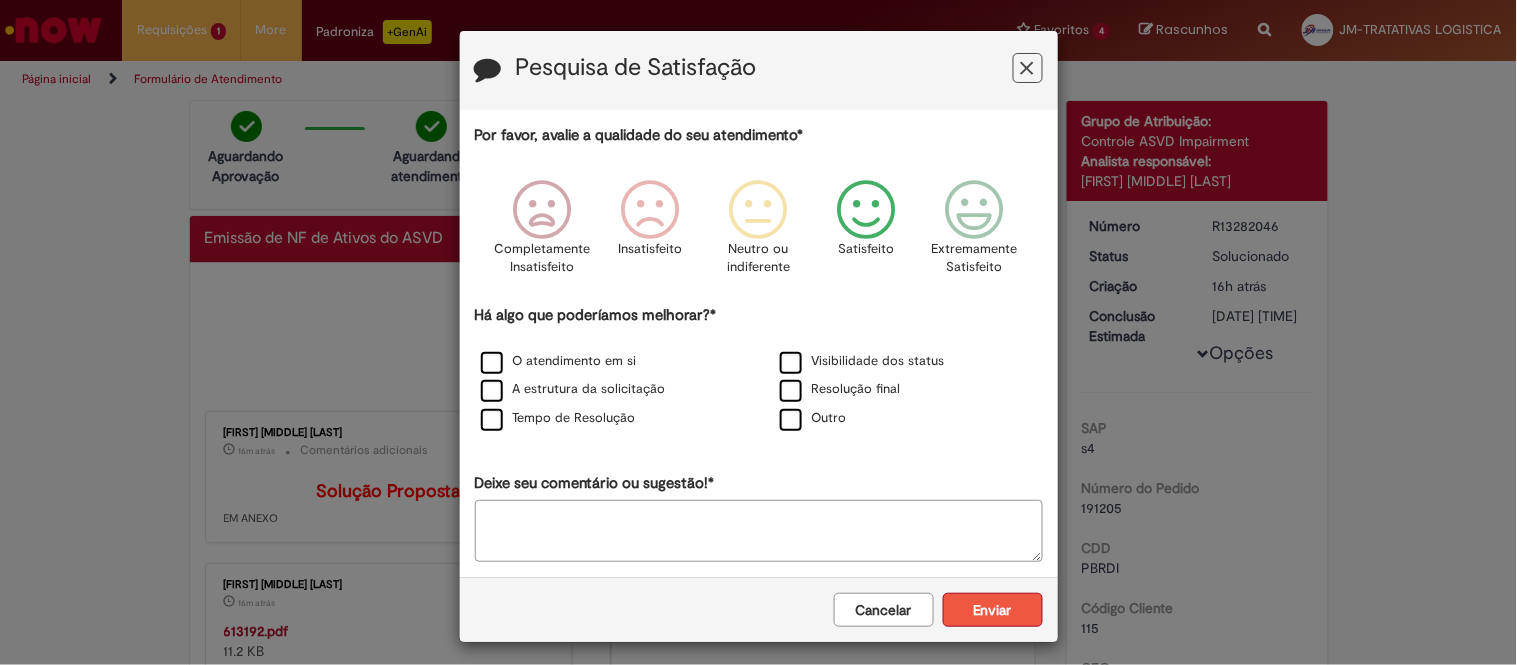 click on "Enviar" at bounding box center (993, 610) 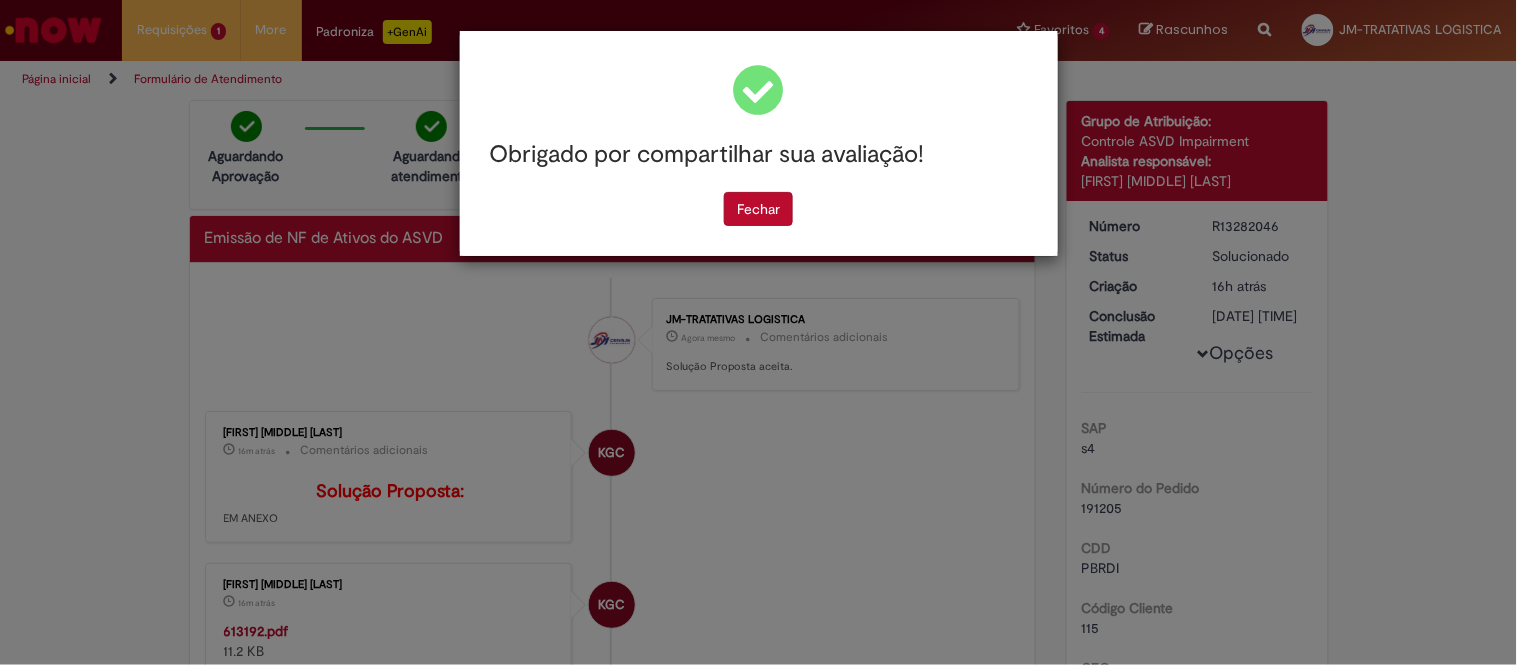 click on "Obrigado por compartilhar sua avaliação!
Fechar" at bounding box center (758, 332) 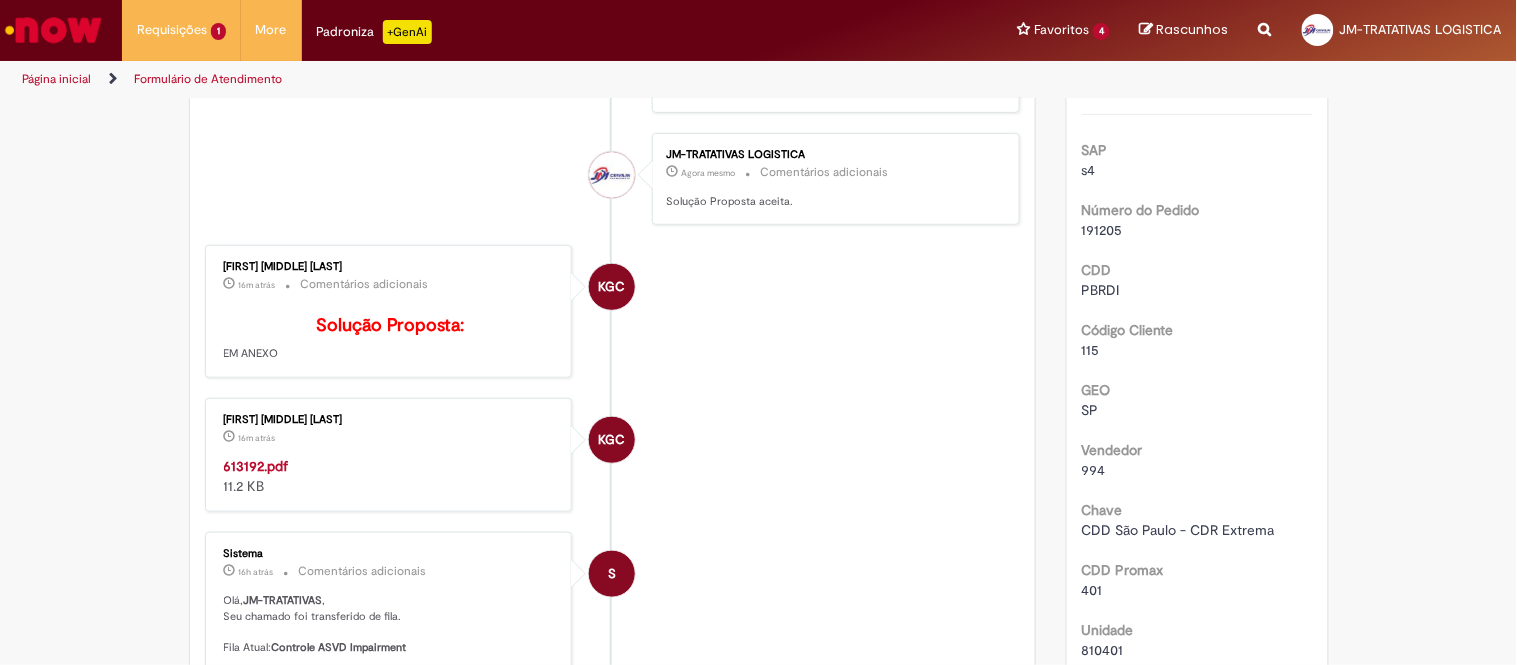 scroll, scrollTop: 0, scrollLeft: 0, axis: both 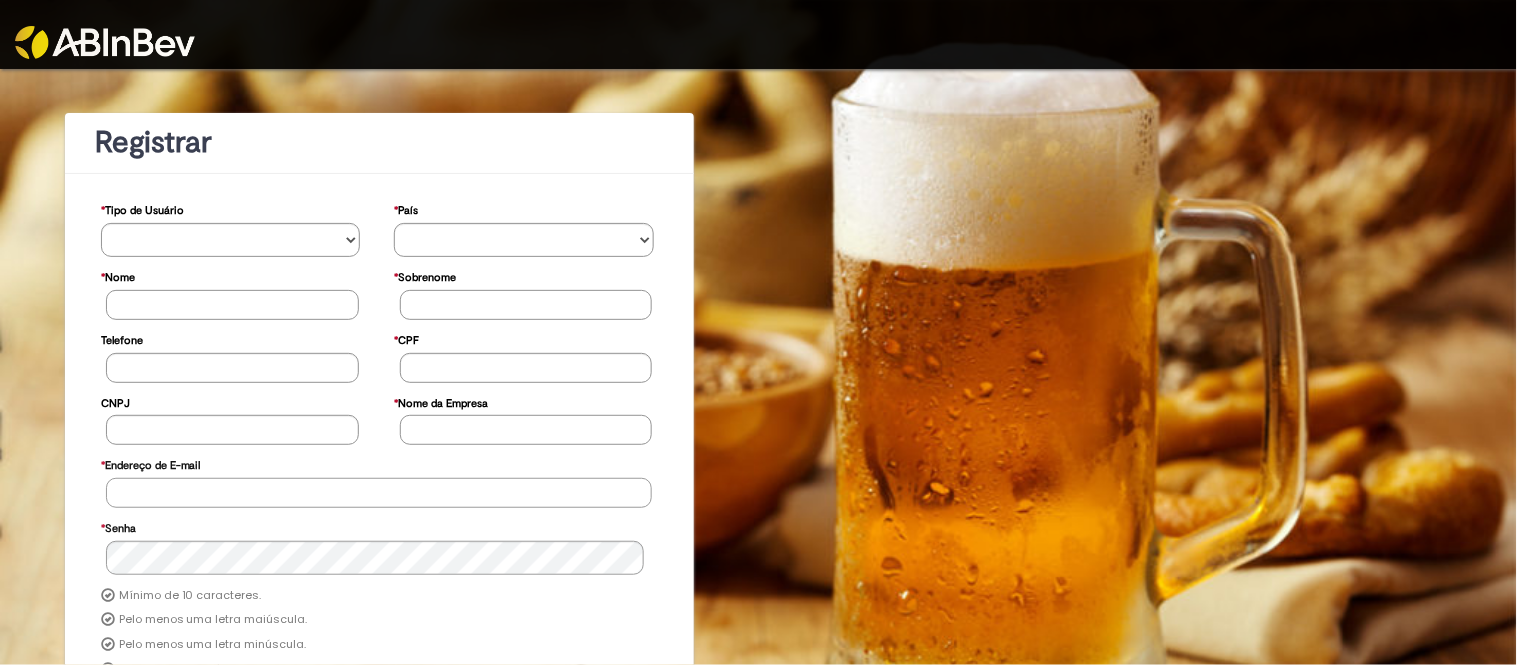 type on "**********" 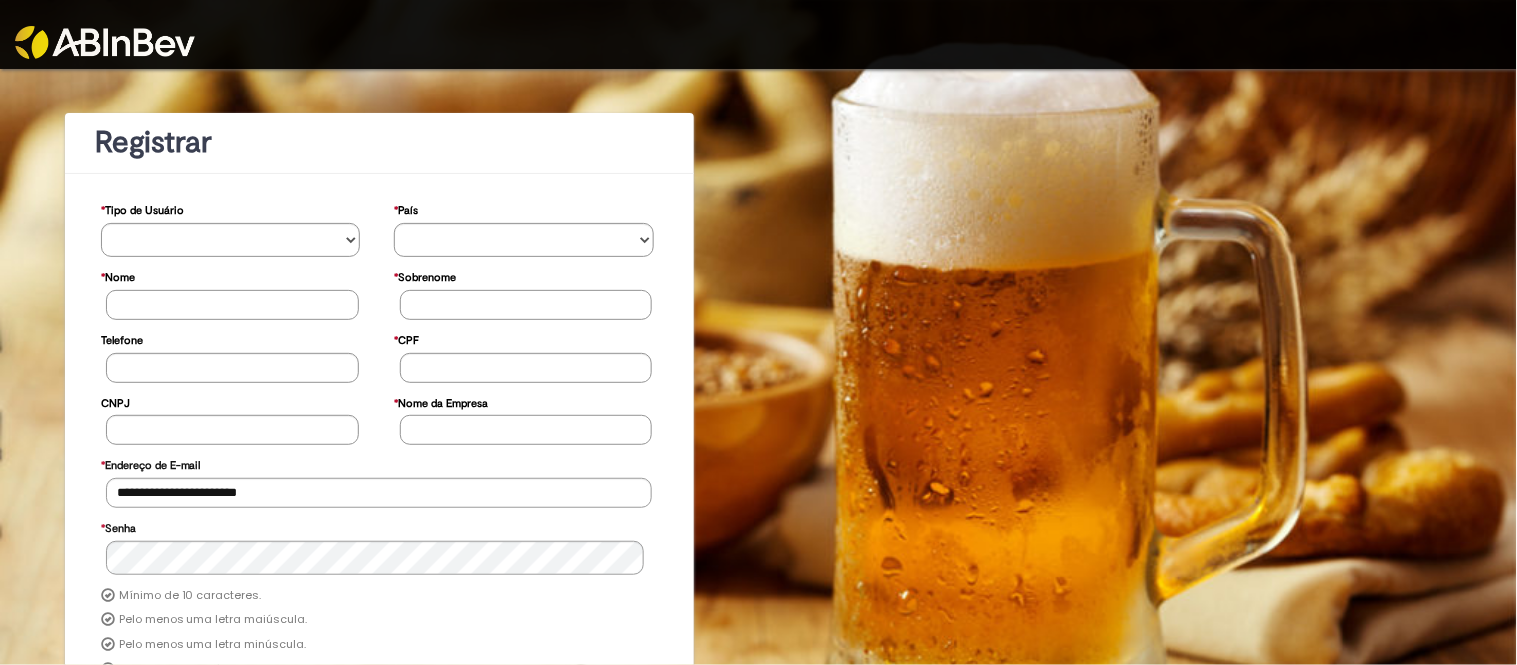 click at bounding box center [189, 29] 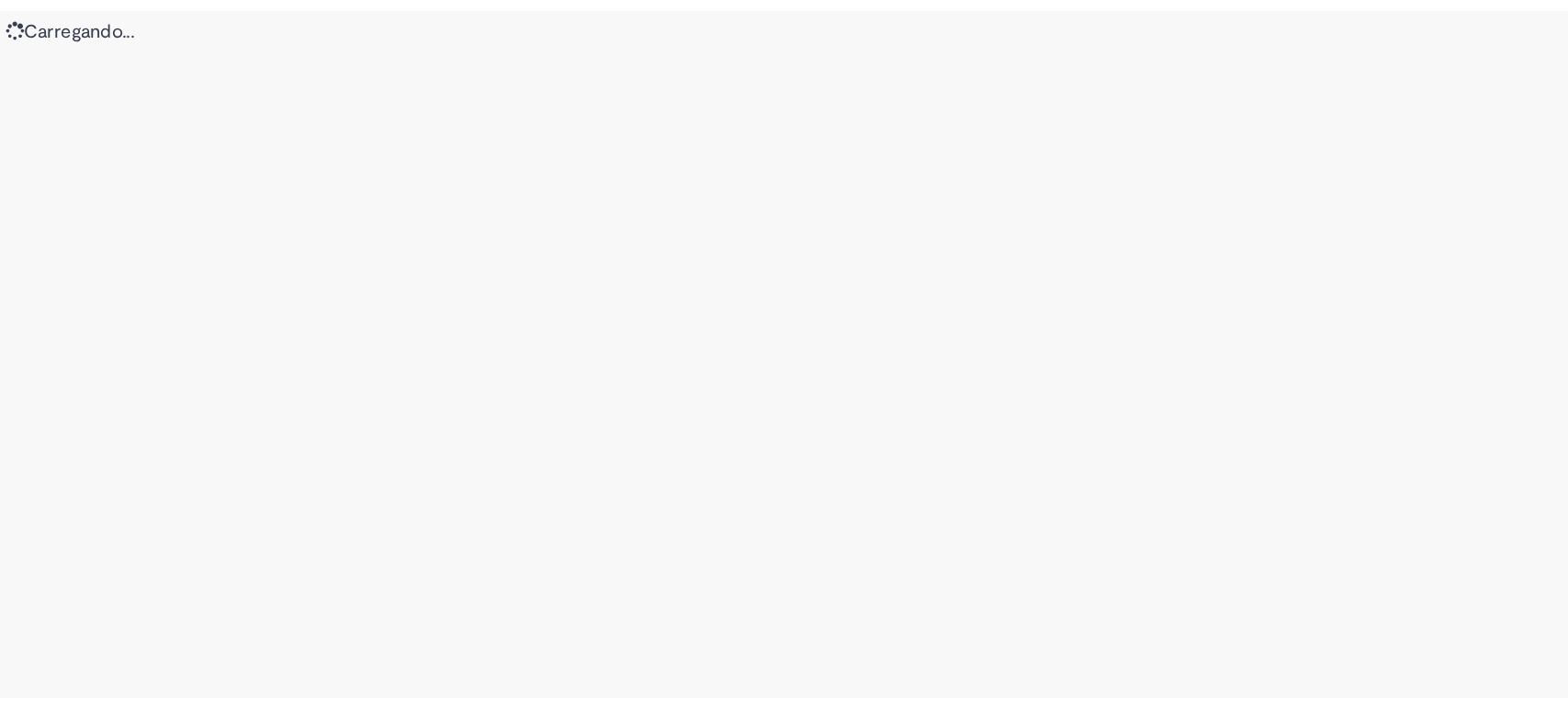 scroll, scrollTop: 0, scrollLeft: 0, axis: both 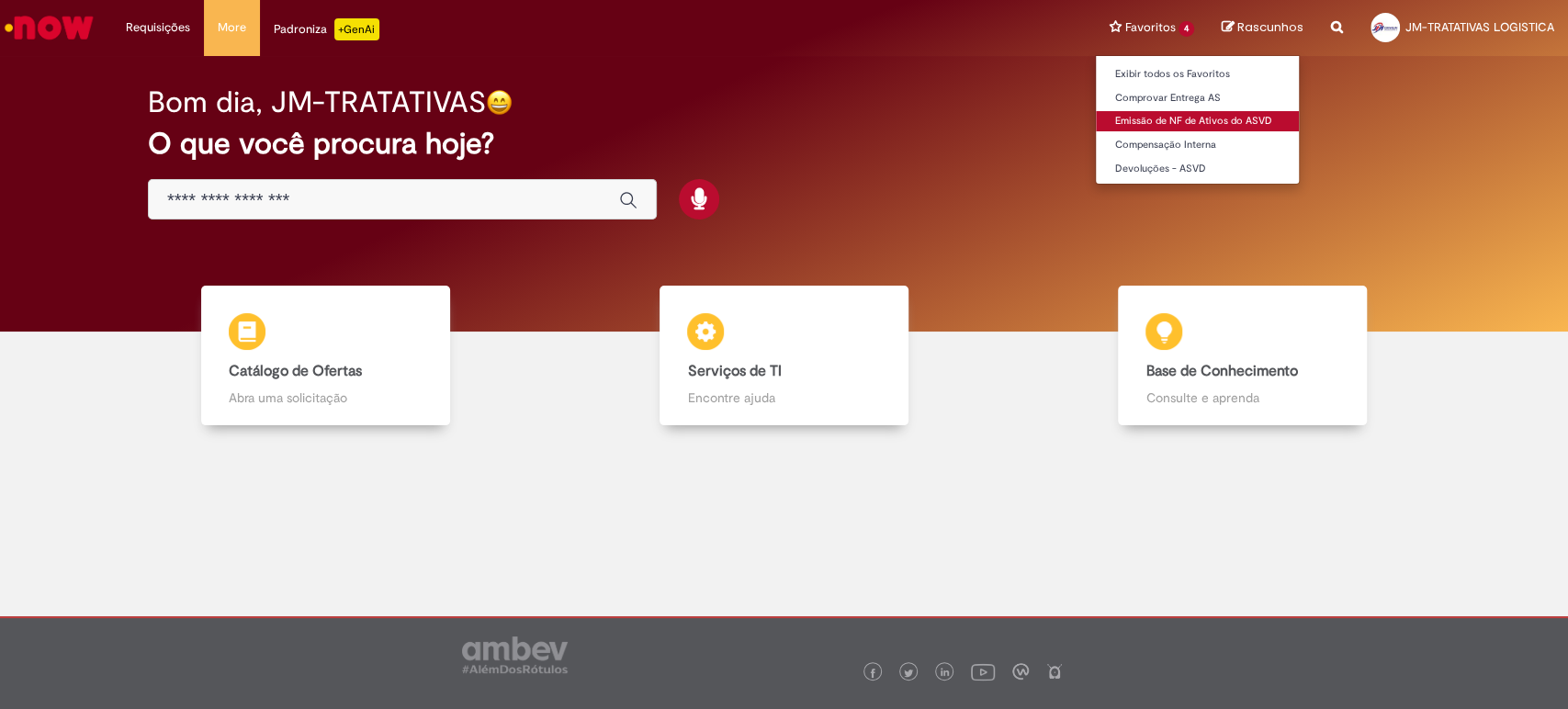 click on "Emissão de NF de Ativos do ASVD" at bounding box center [1197, 121] 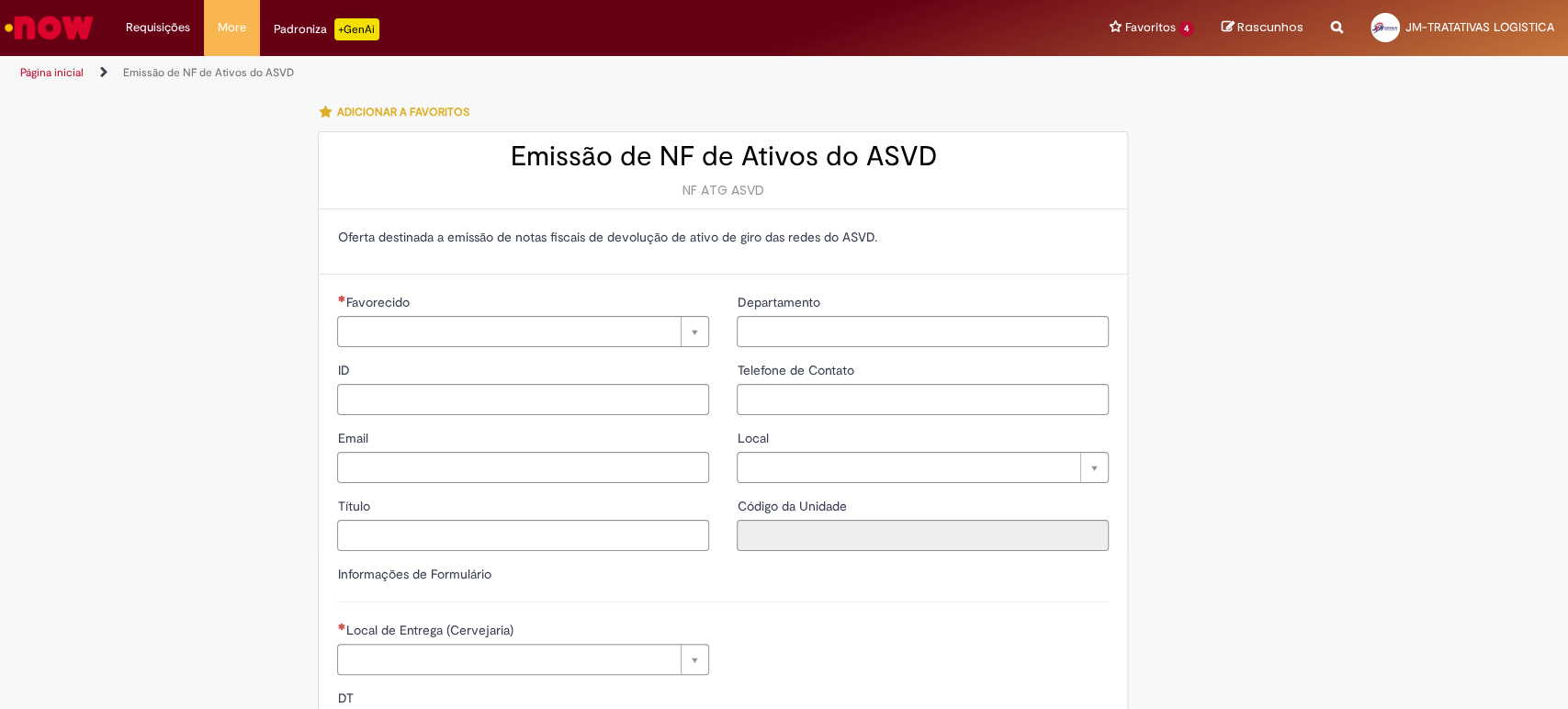 type on "**********" 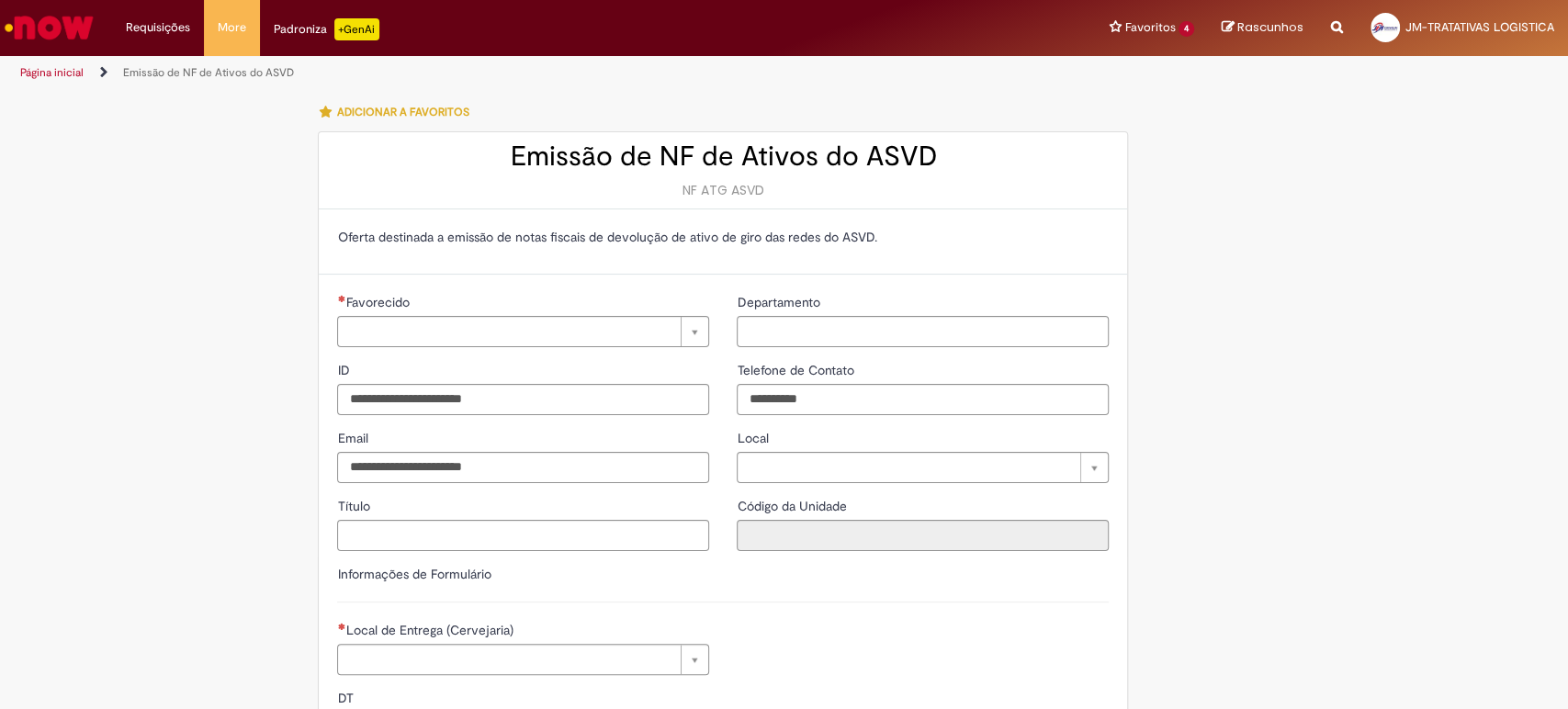 type on "**********" 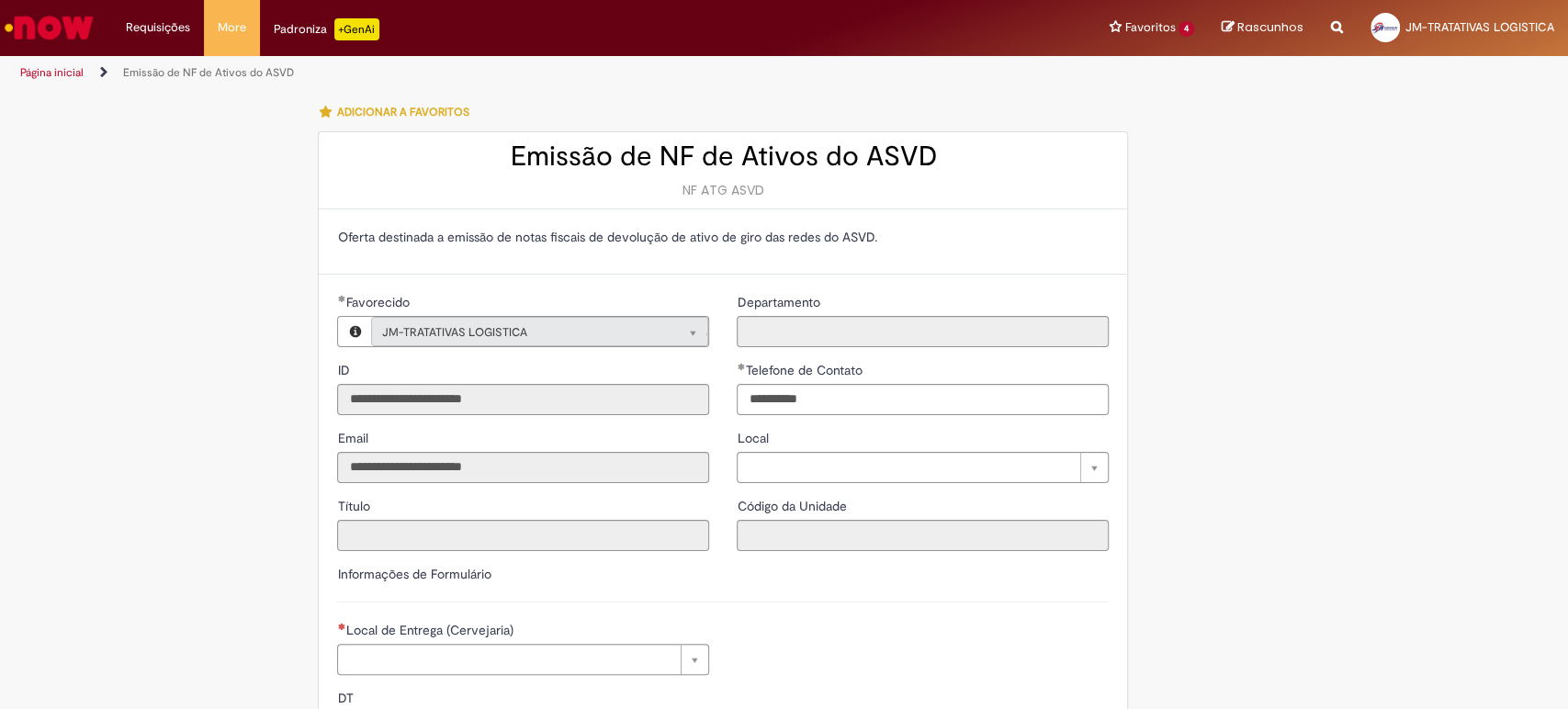 type on "**********" 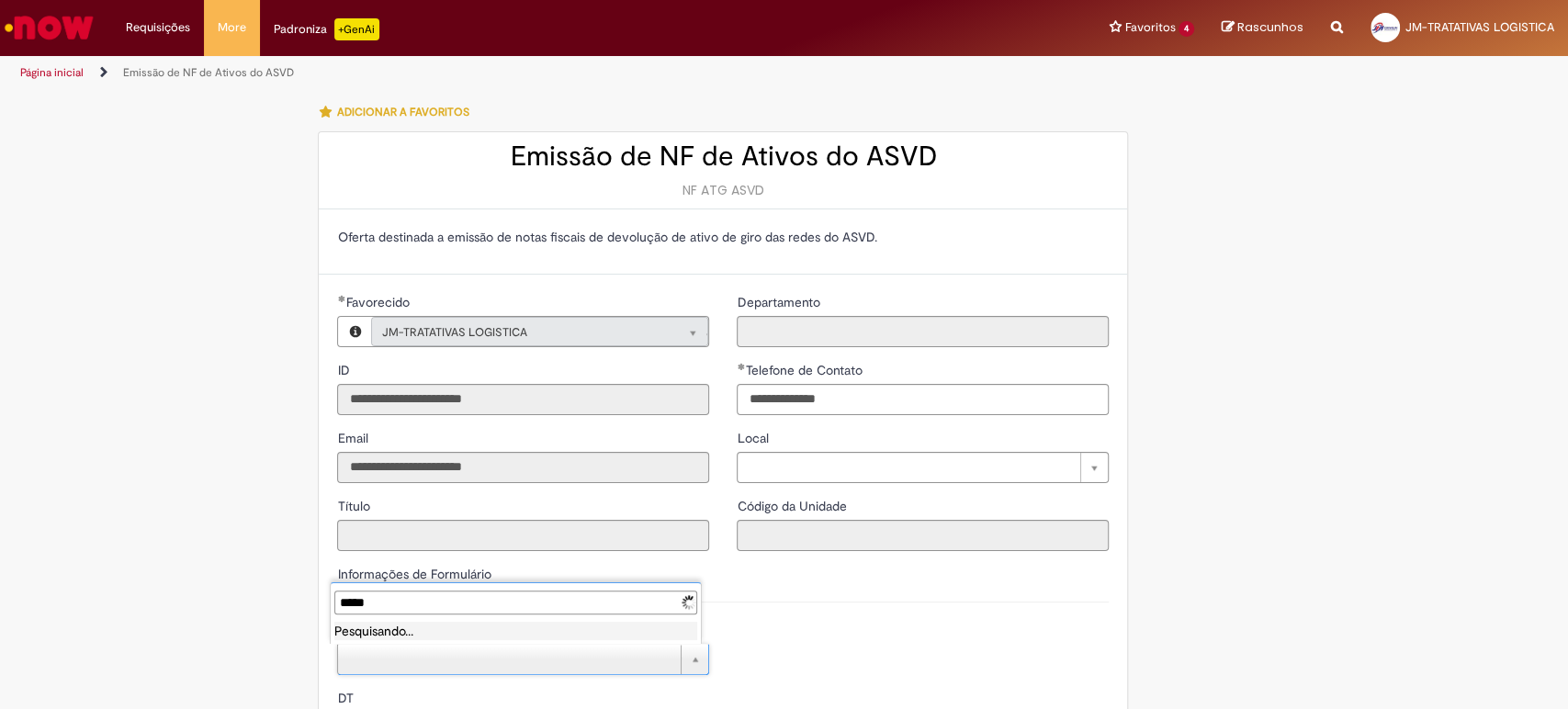 type on "******" 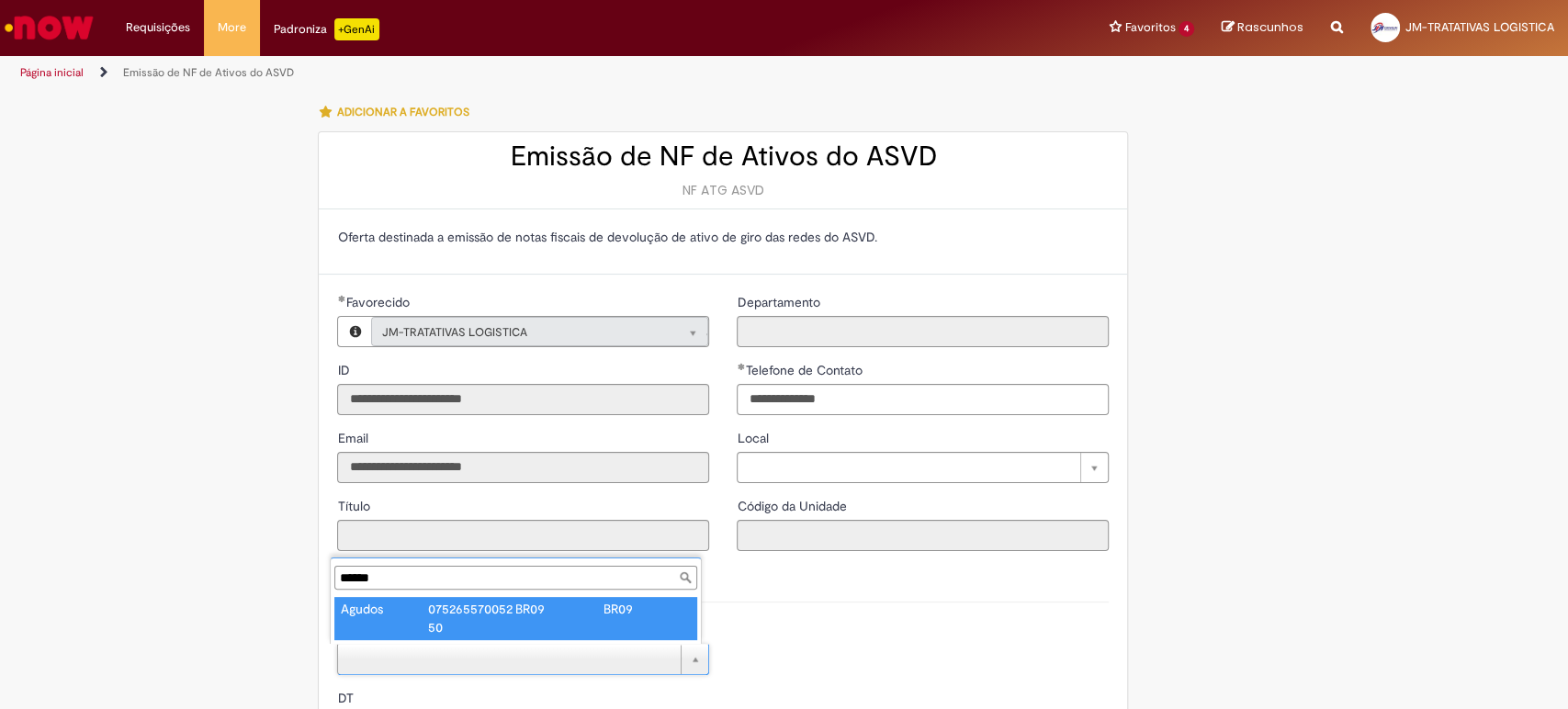 type on "******" 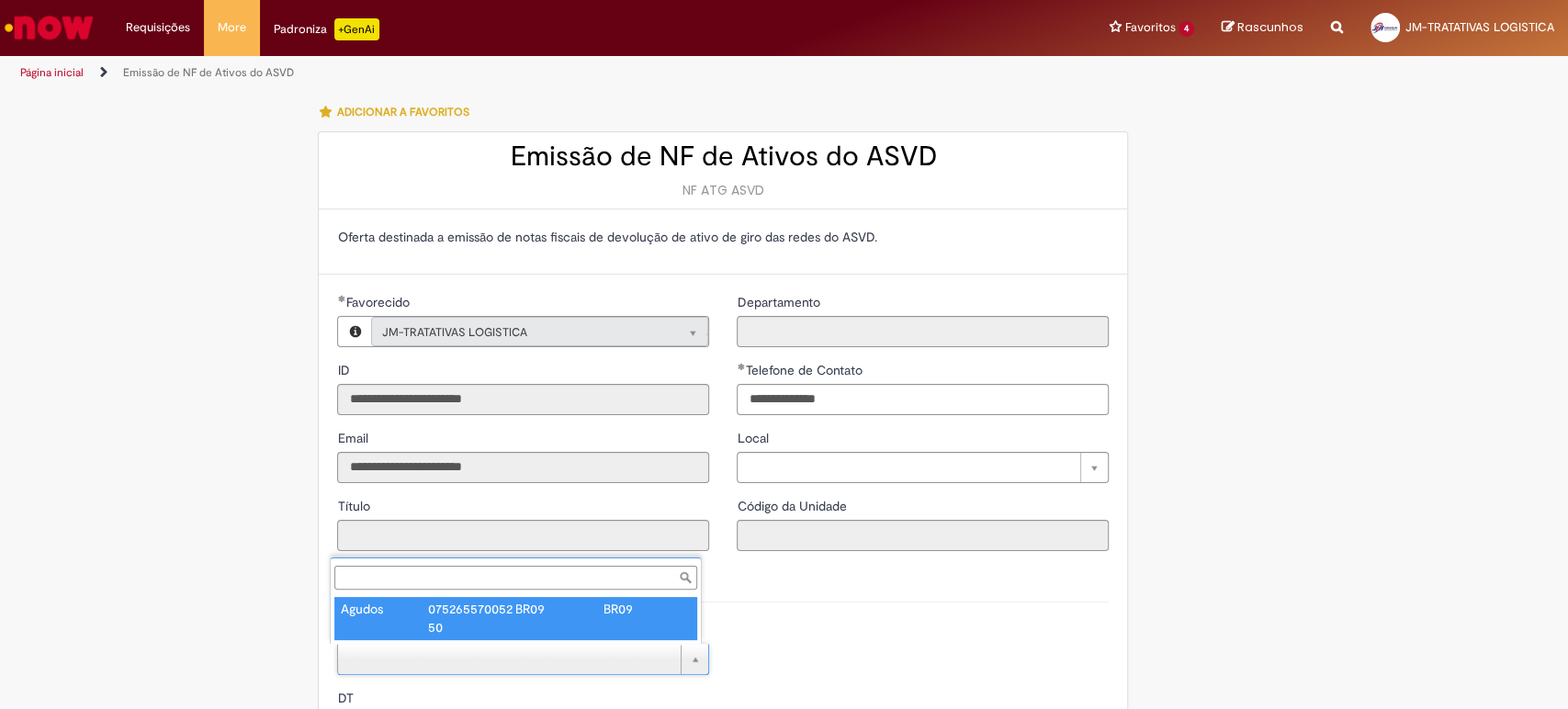 type on "****" 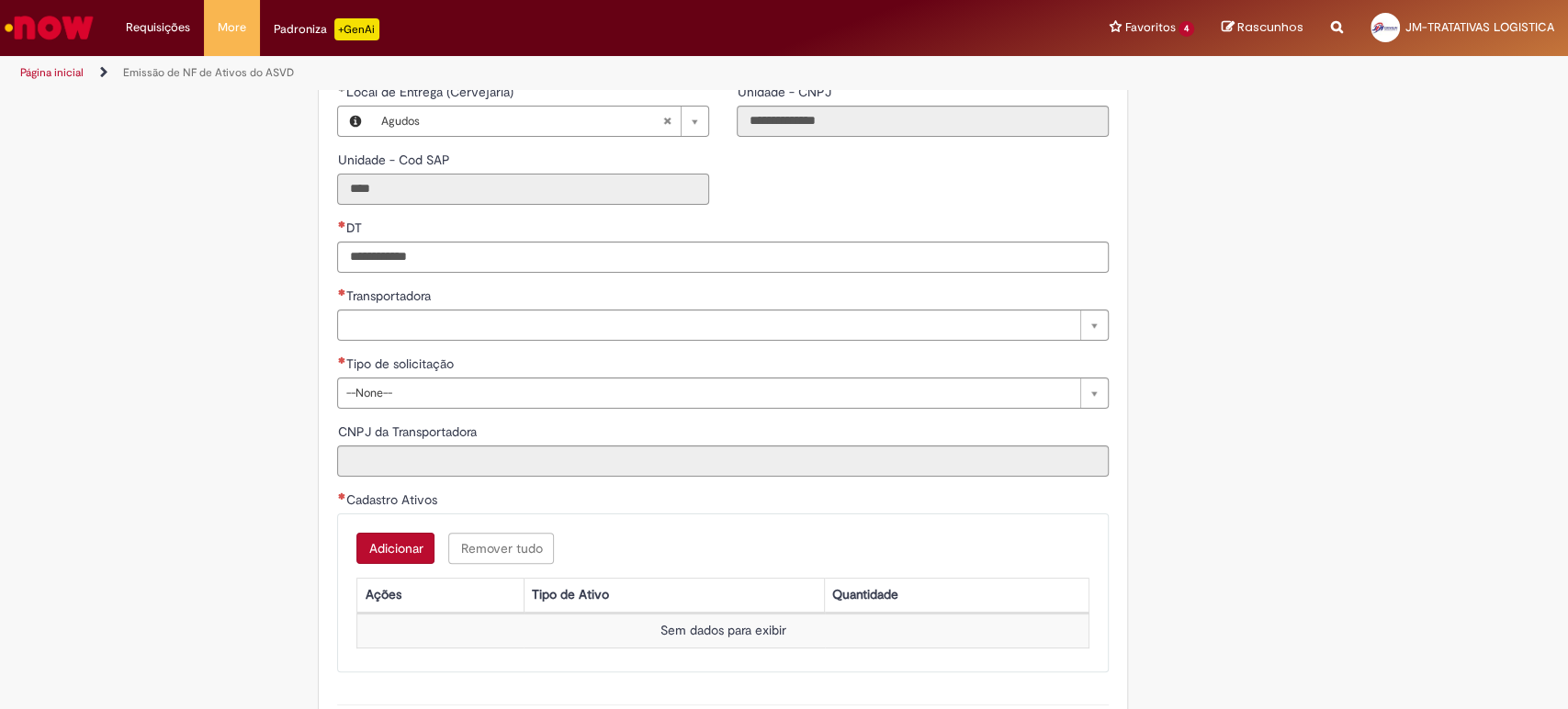 scroll, scrollTop: 224, scrollLeft: 0, axis: vertical 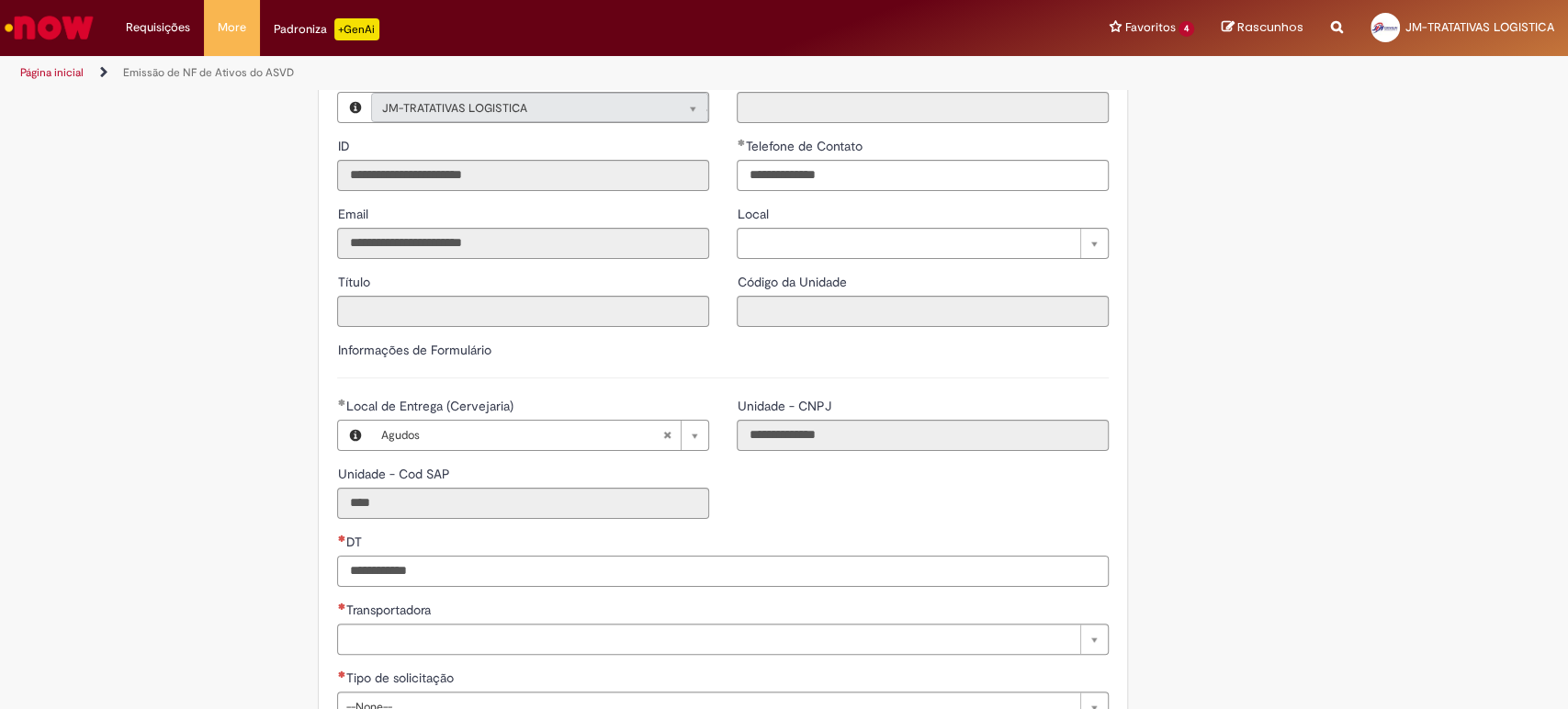 click on "DT" at bounding box center (723, 571) 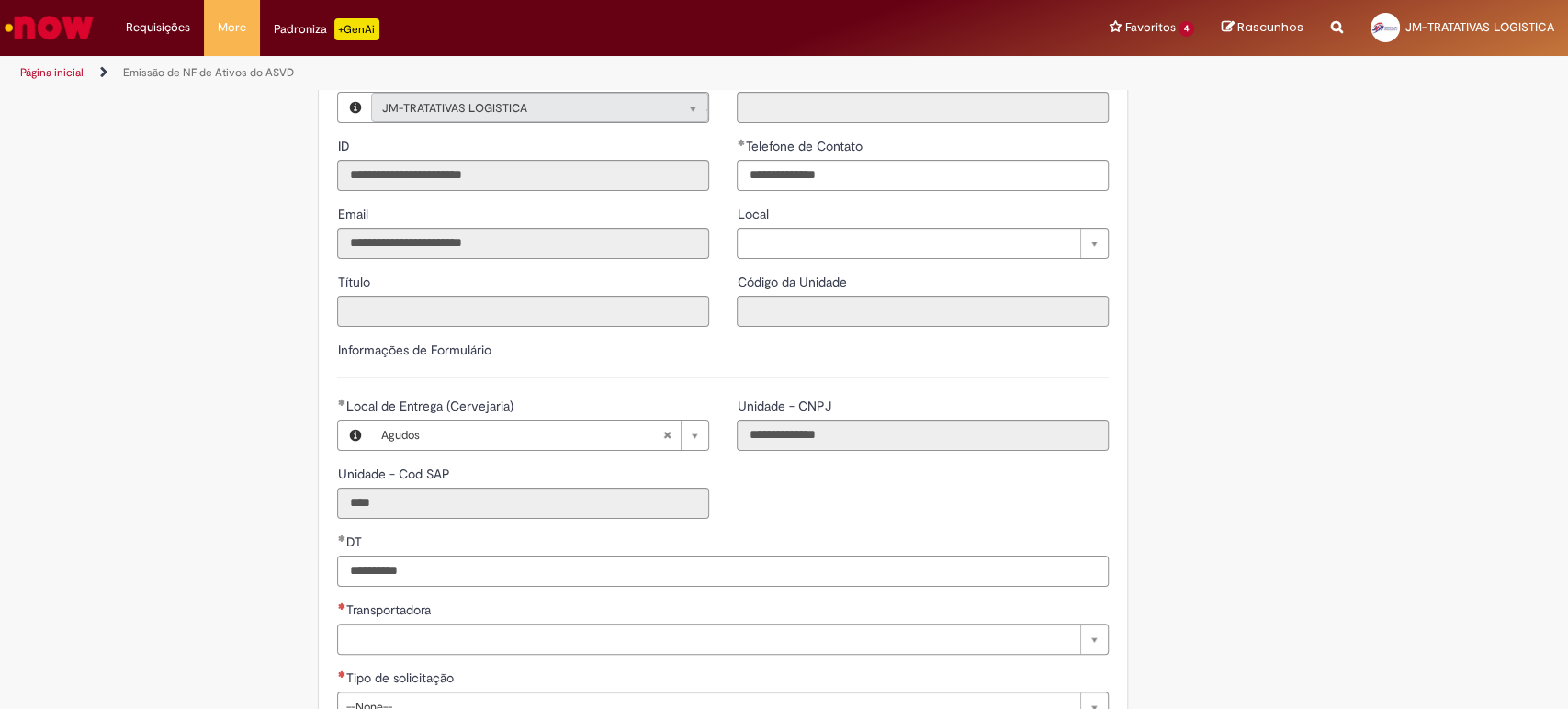 type on "**********" 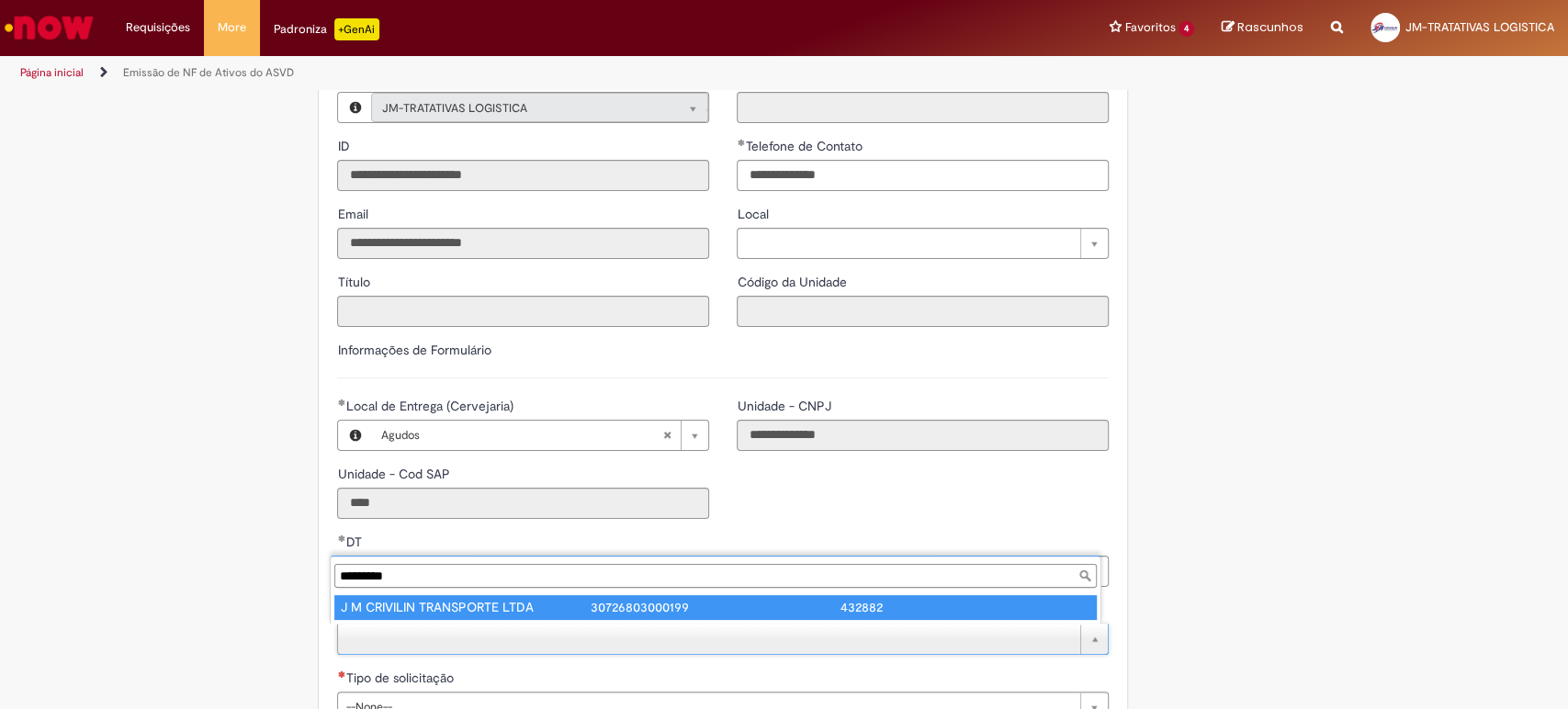 type on "*********" 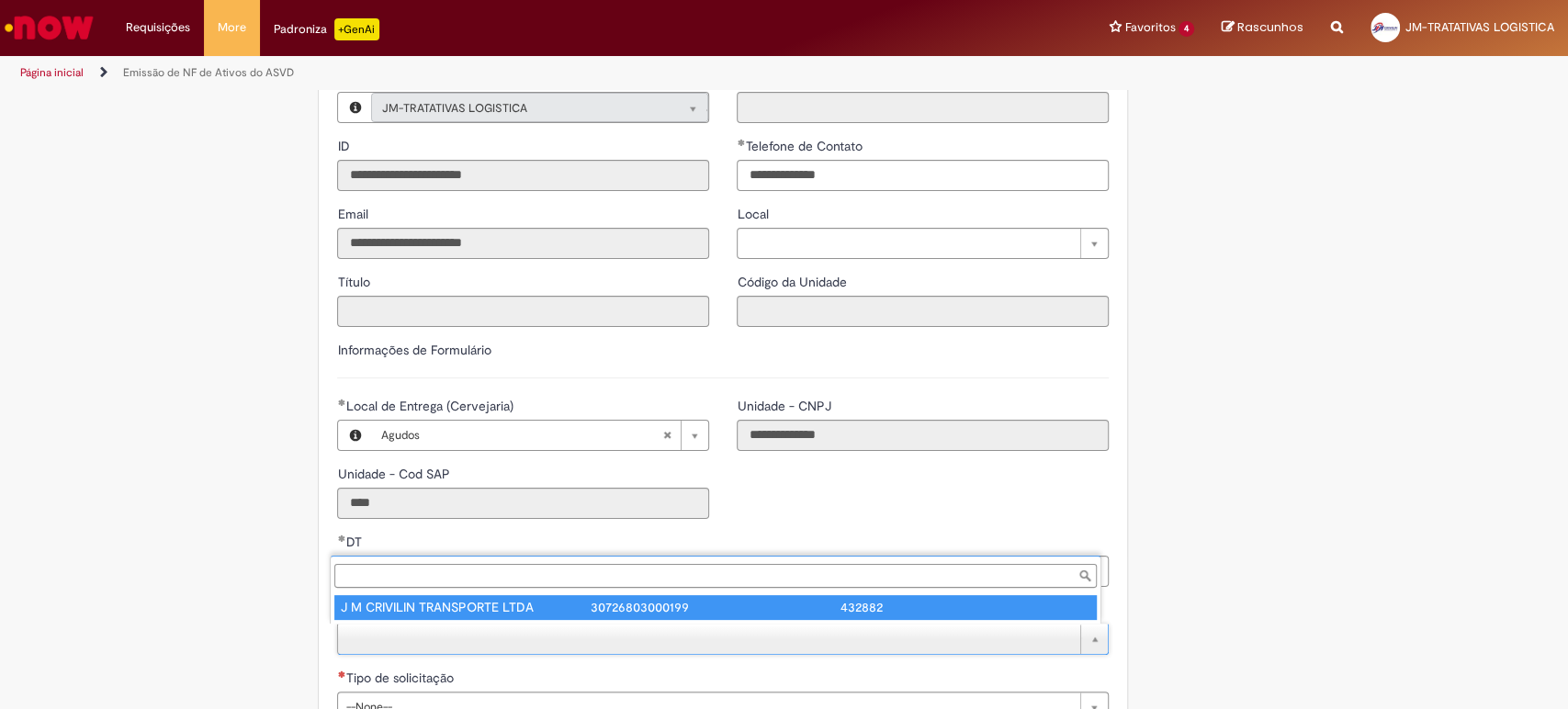 type on "**********" 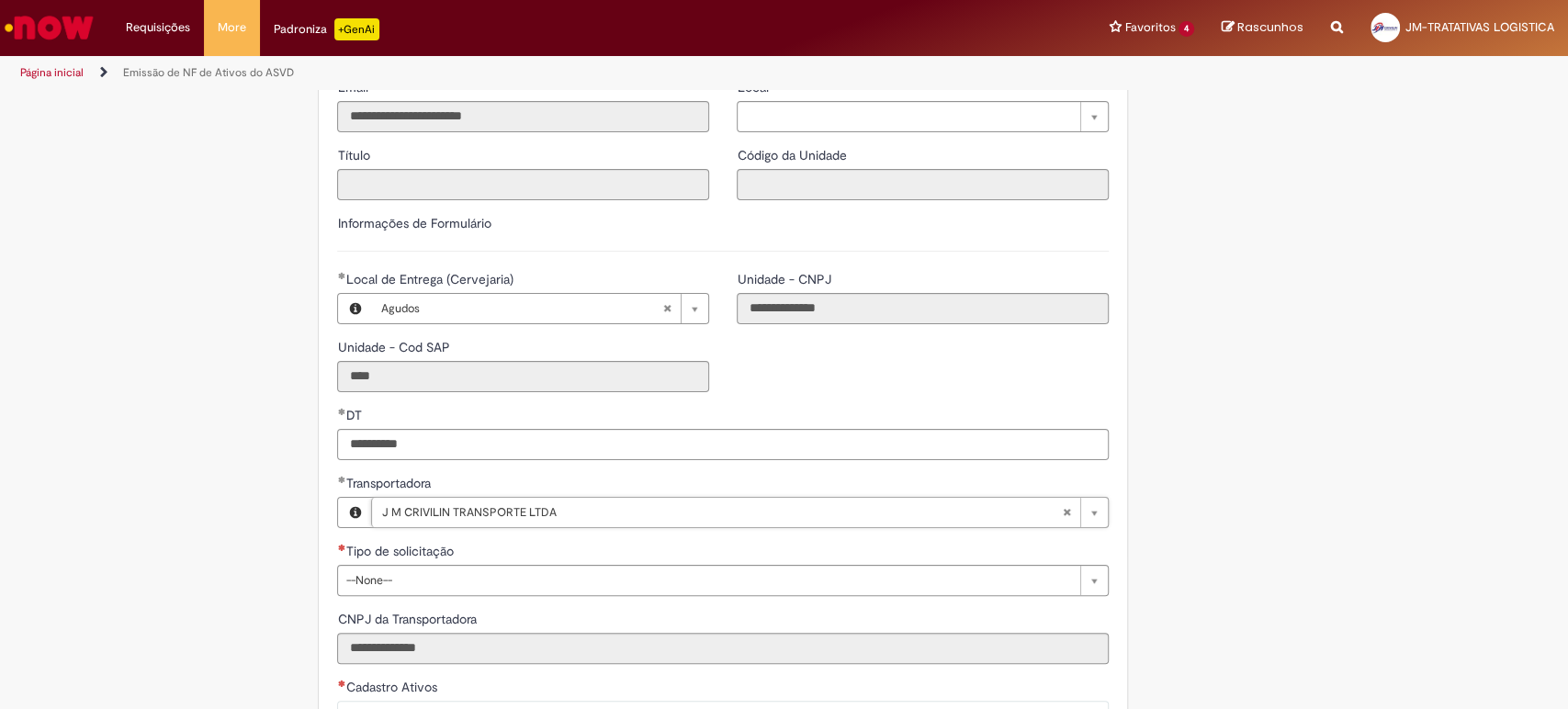 scroll, scrollTop: 632, scrollLeft: 0, axis: vertical 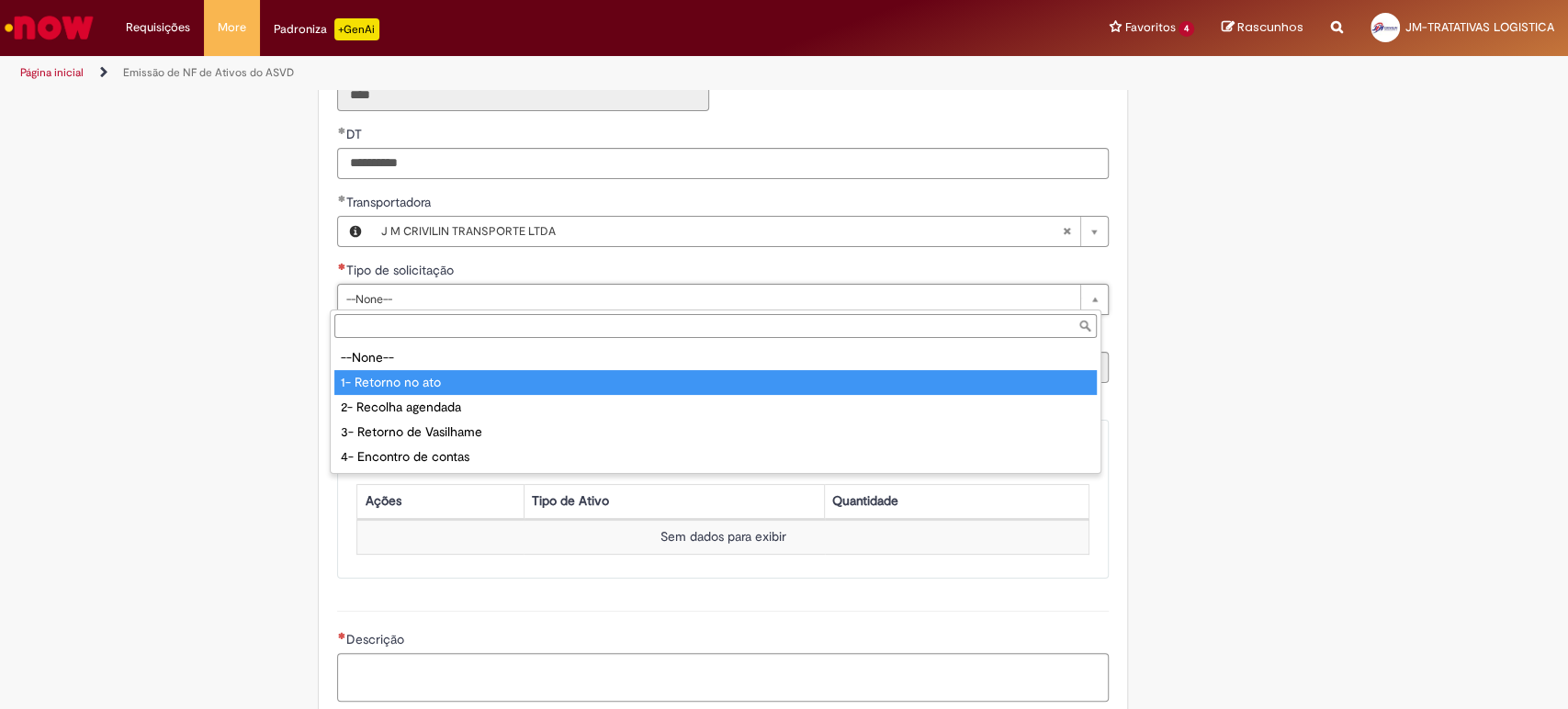type on "**********" 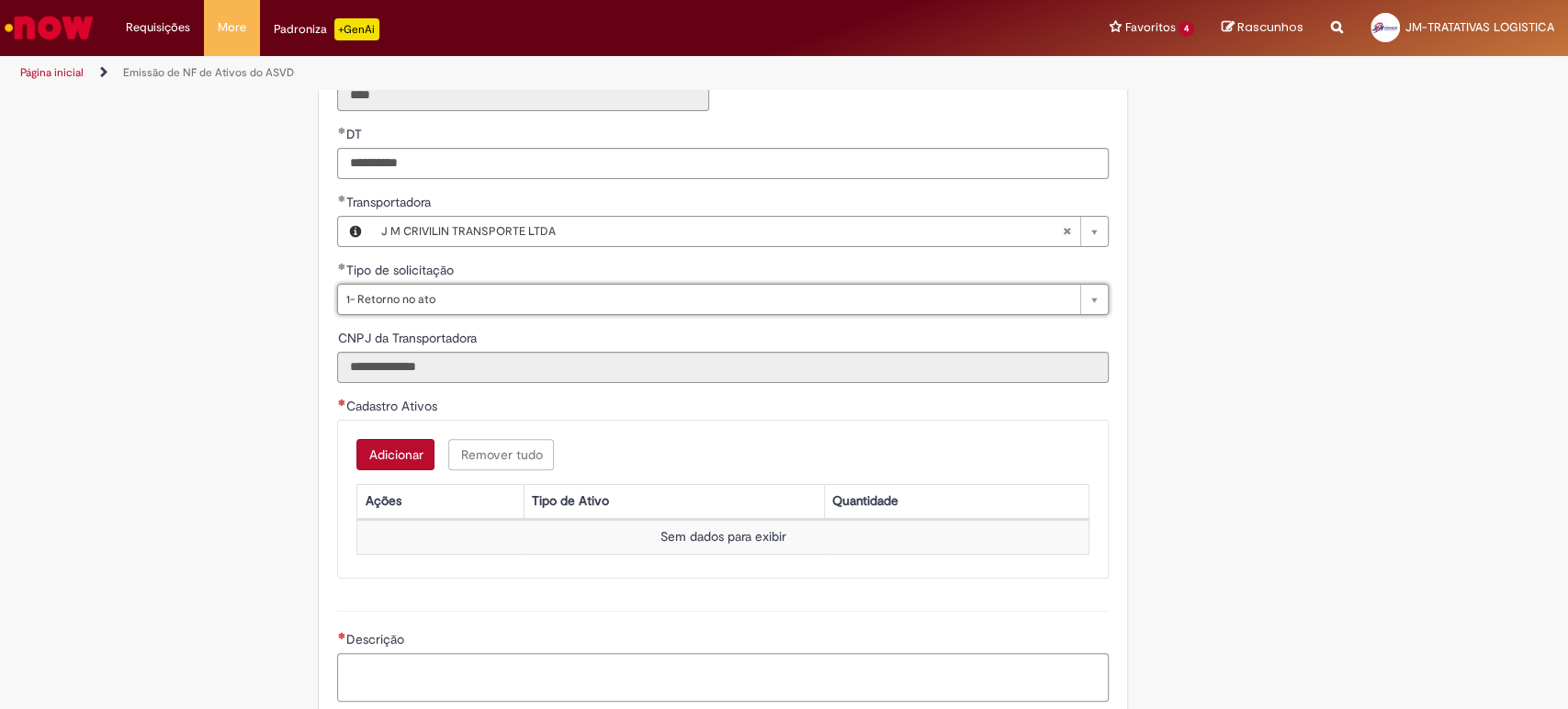 click on "Adicionar" at bounding box center [395, 455] 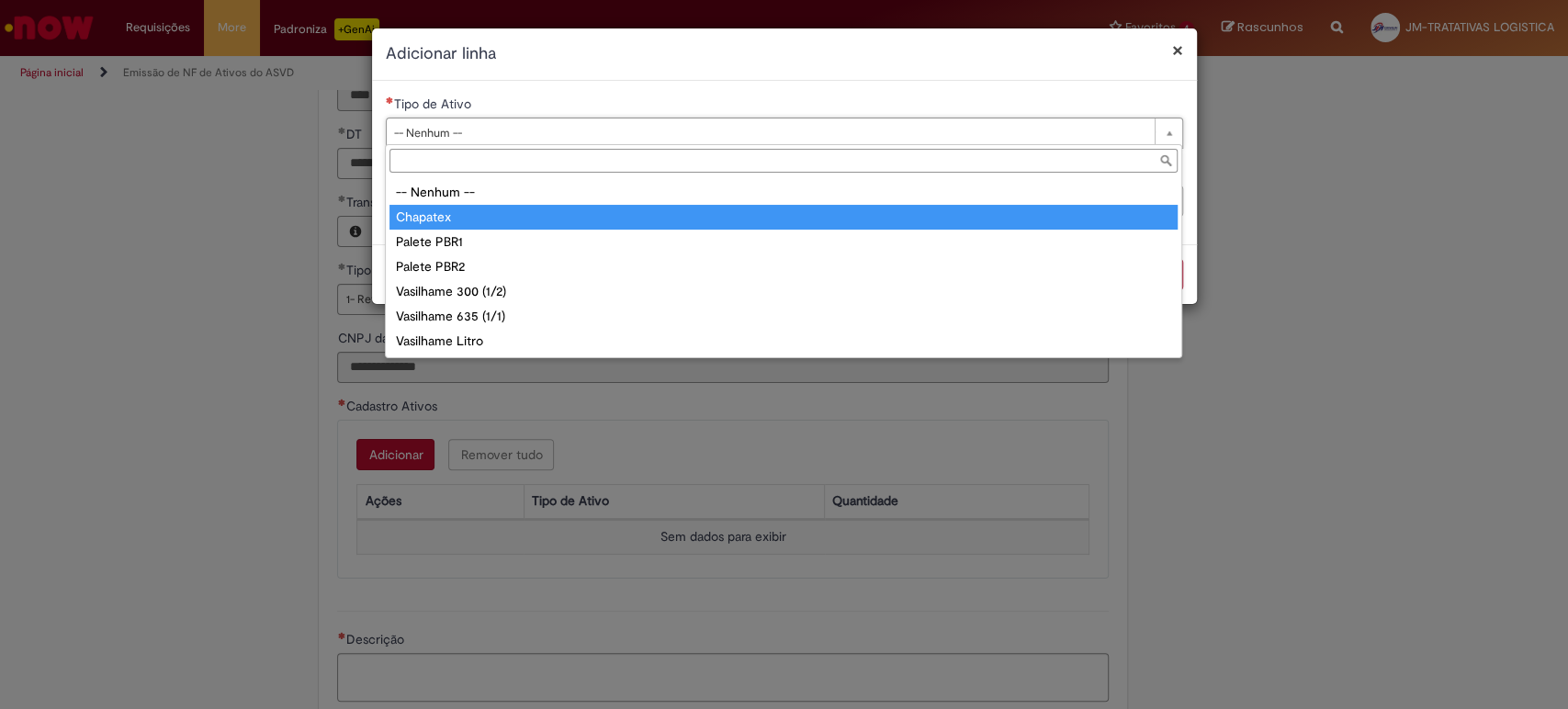 type on "**********" 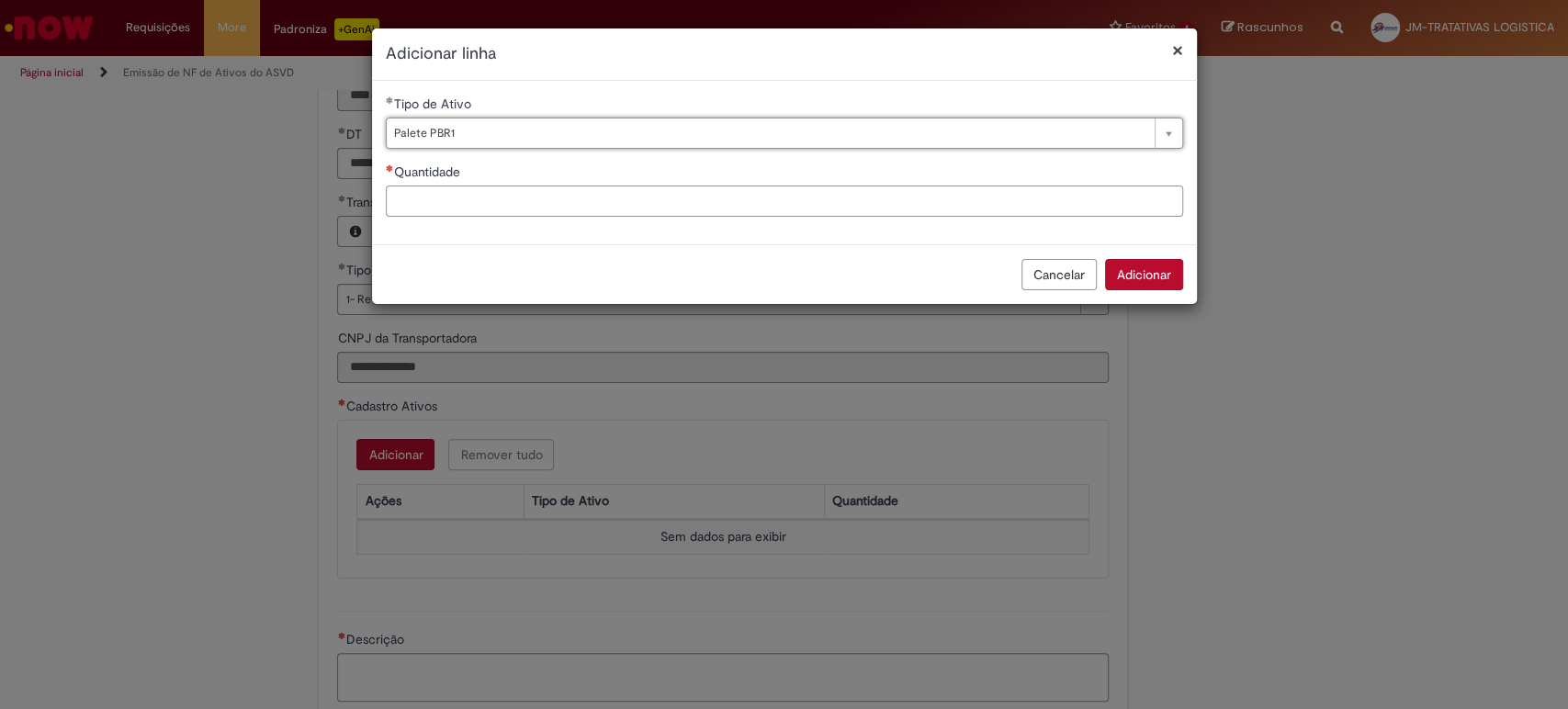 click on "Quantidade" at bounding box center [784, 201] 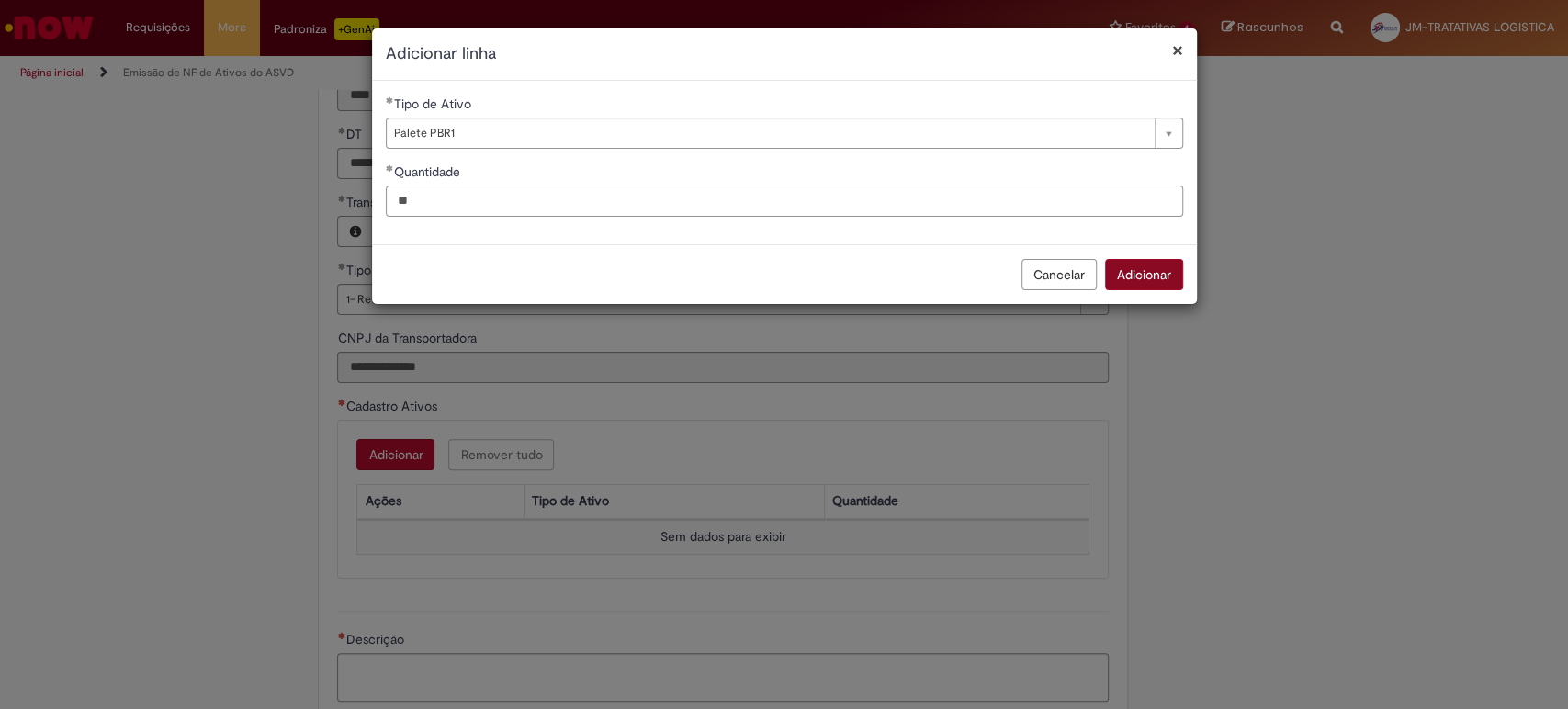 type on "**" 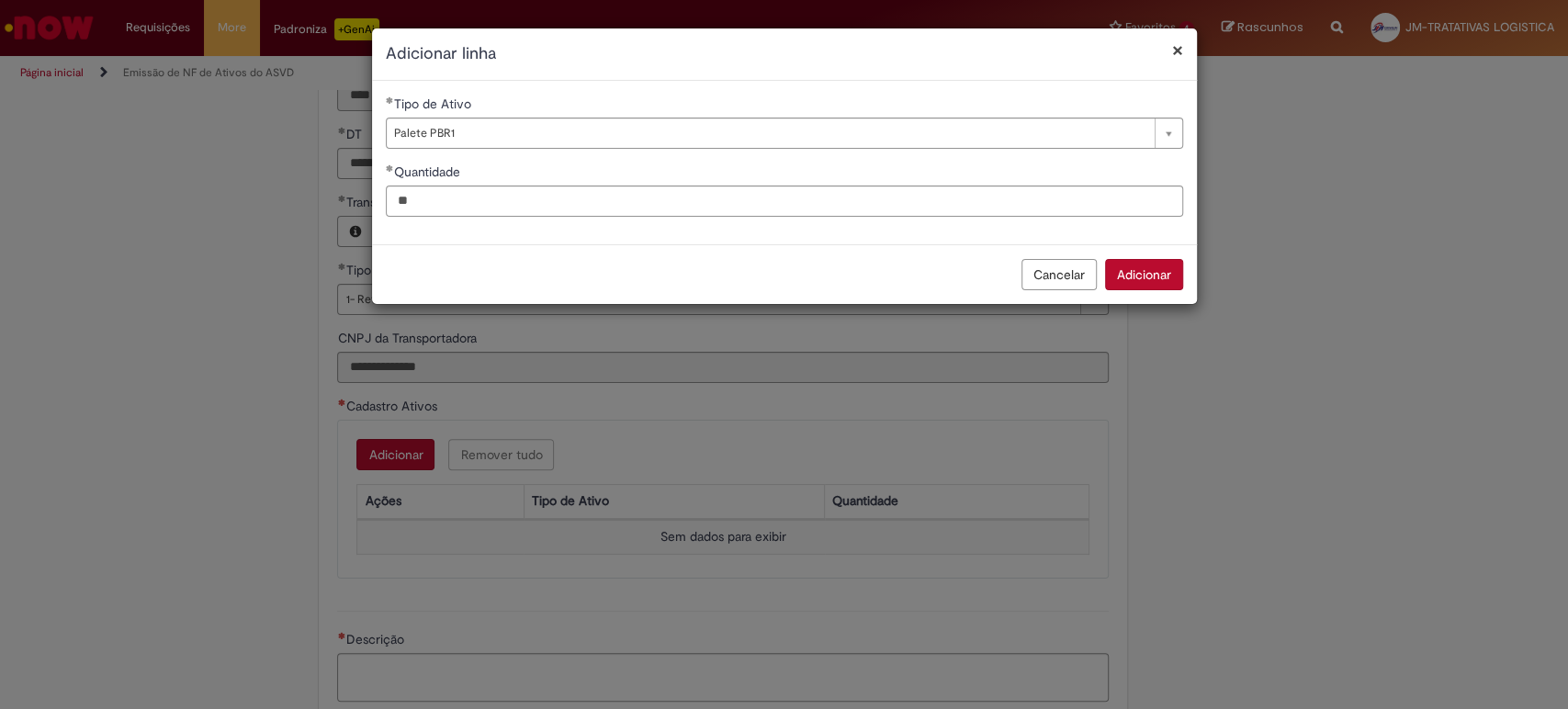 click on "Adicionar" at bounding box center [1144, 275] 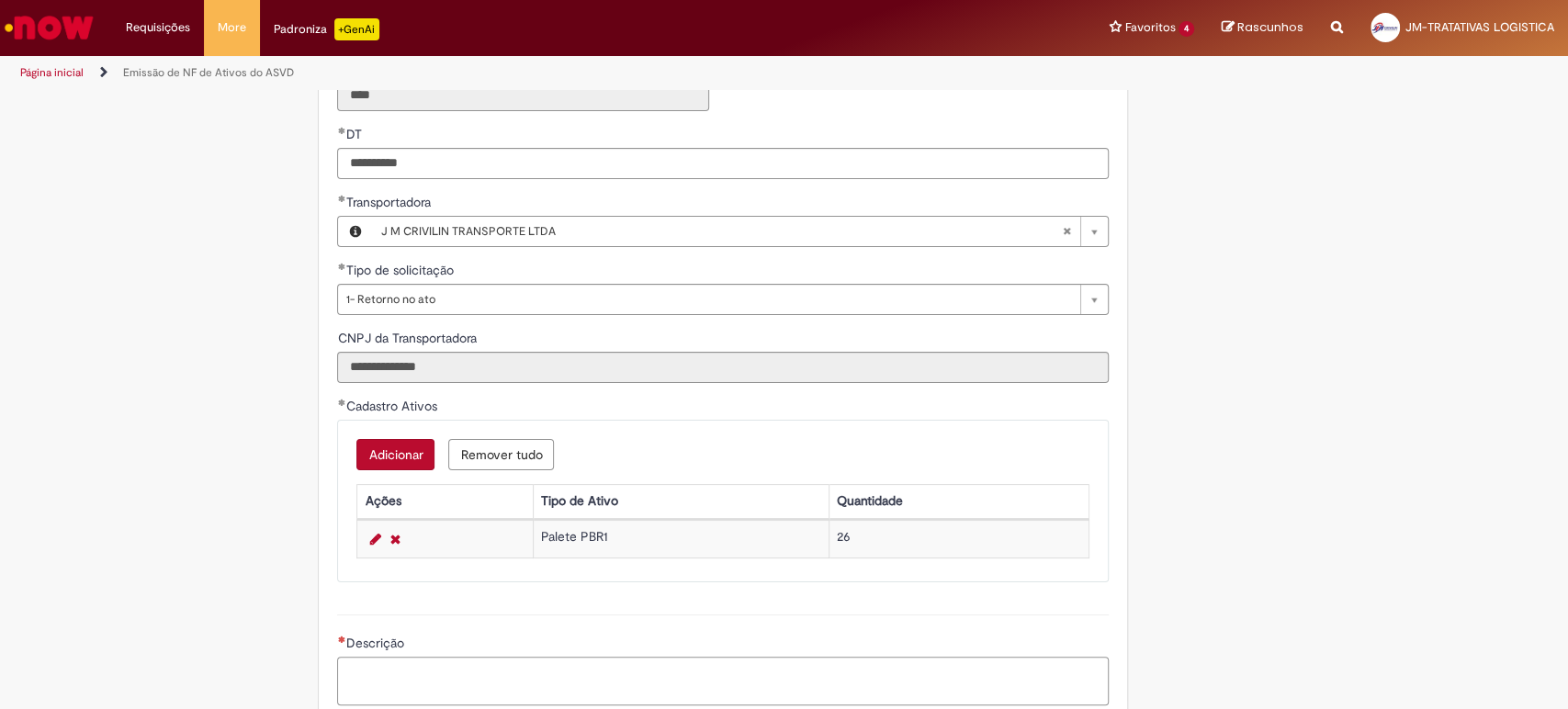 click on "Descrição" at bounding box center [723, 681] 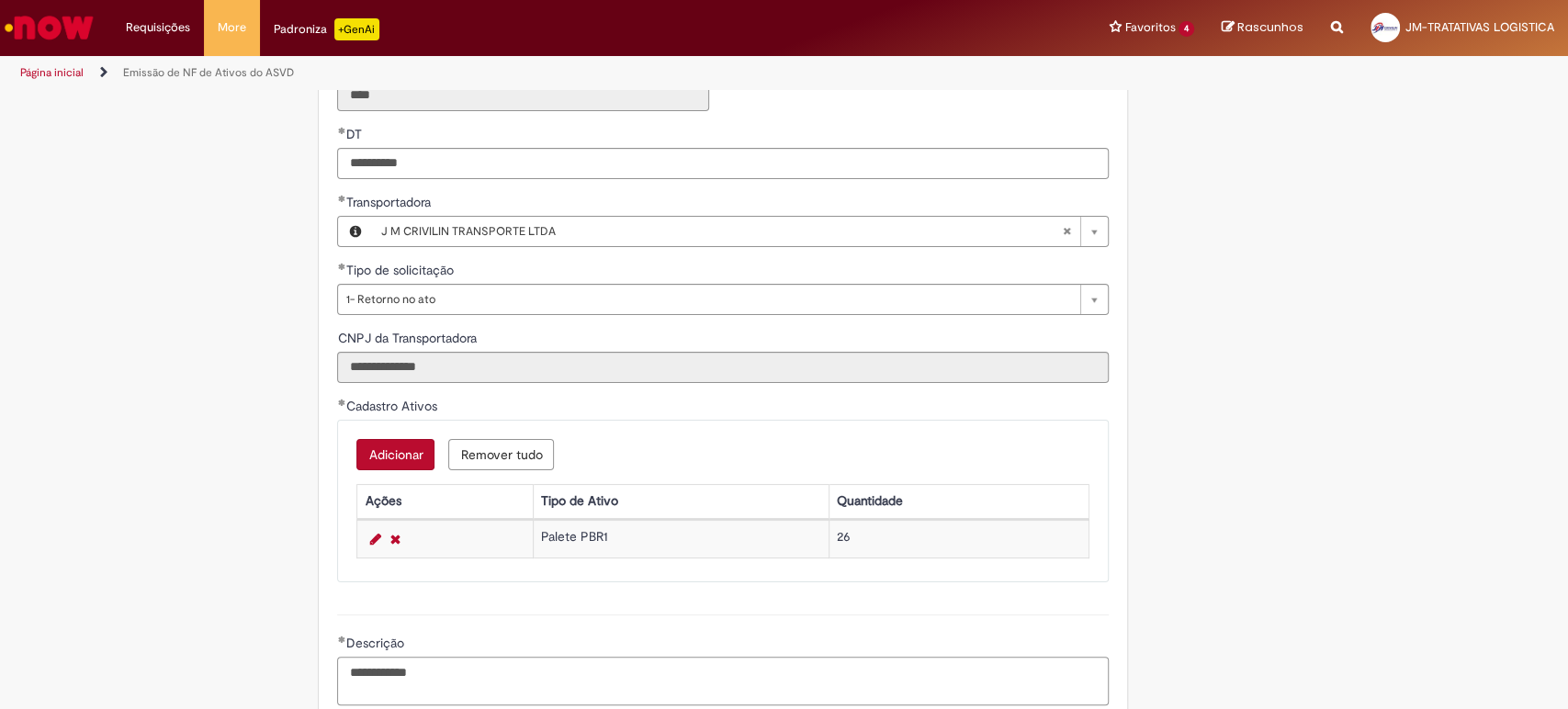 paste on "**********" 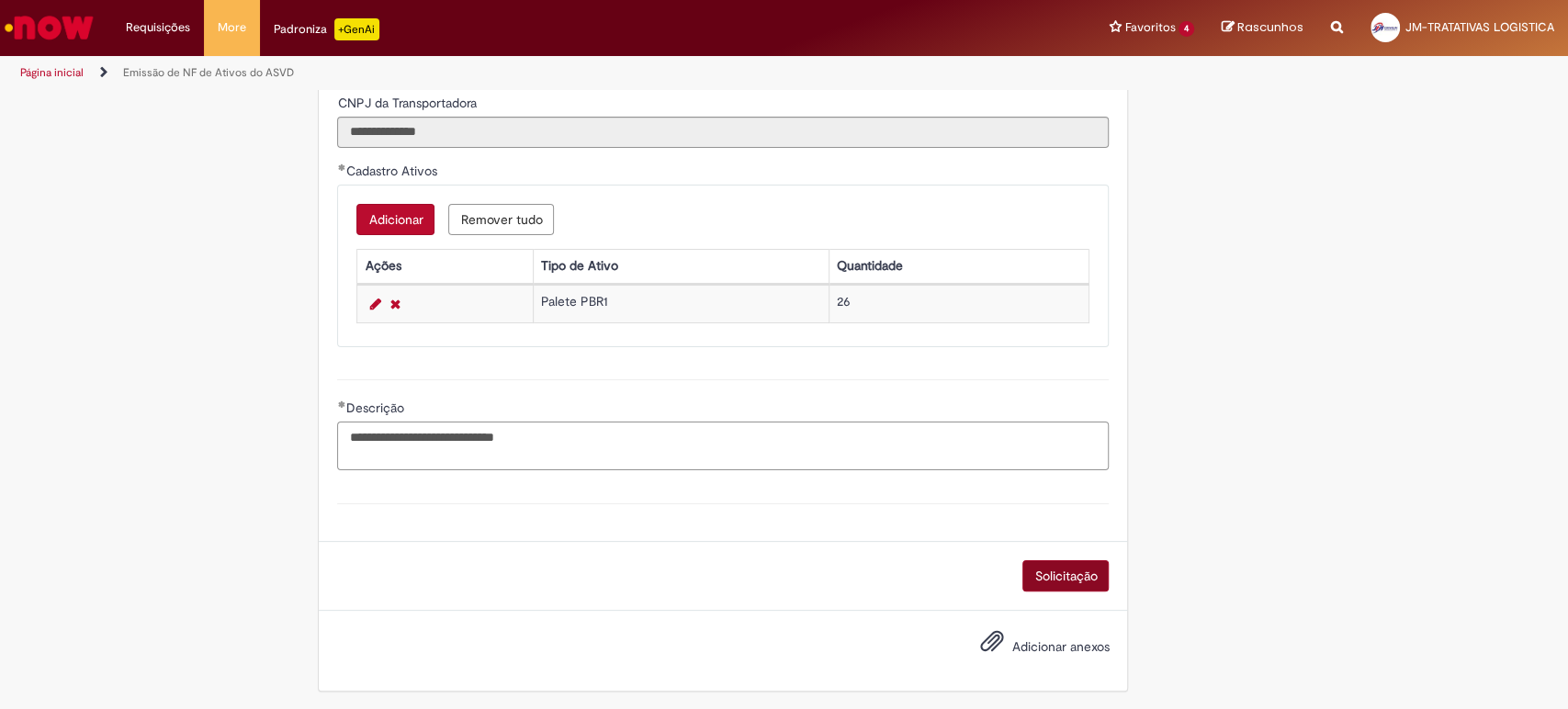 type on "**********" 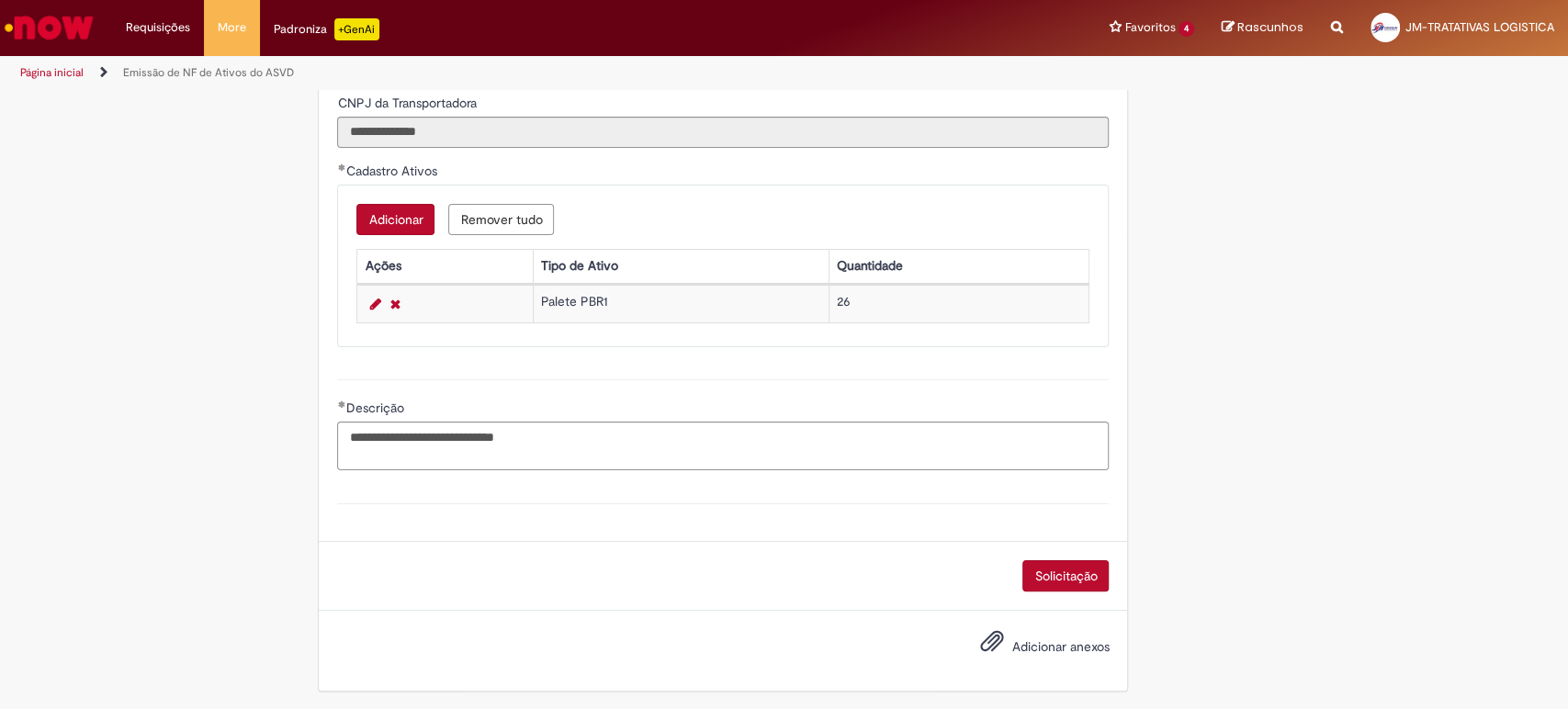 click on "Solicitação" at bounding box center (1066, 576) 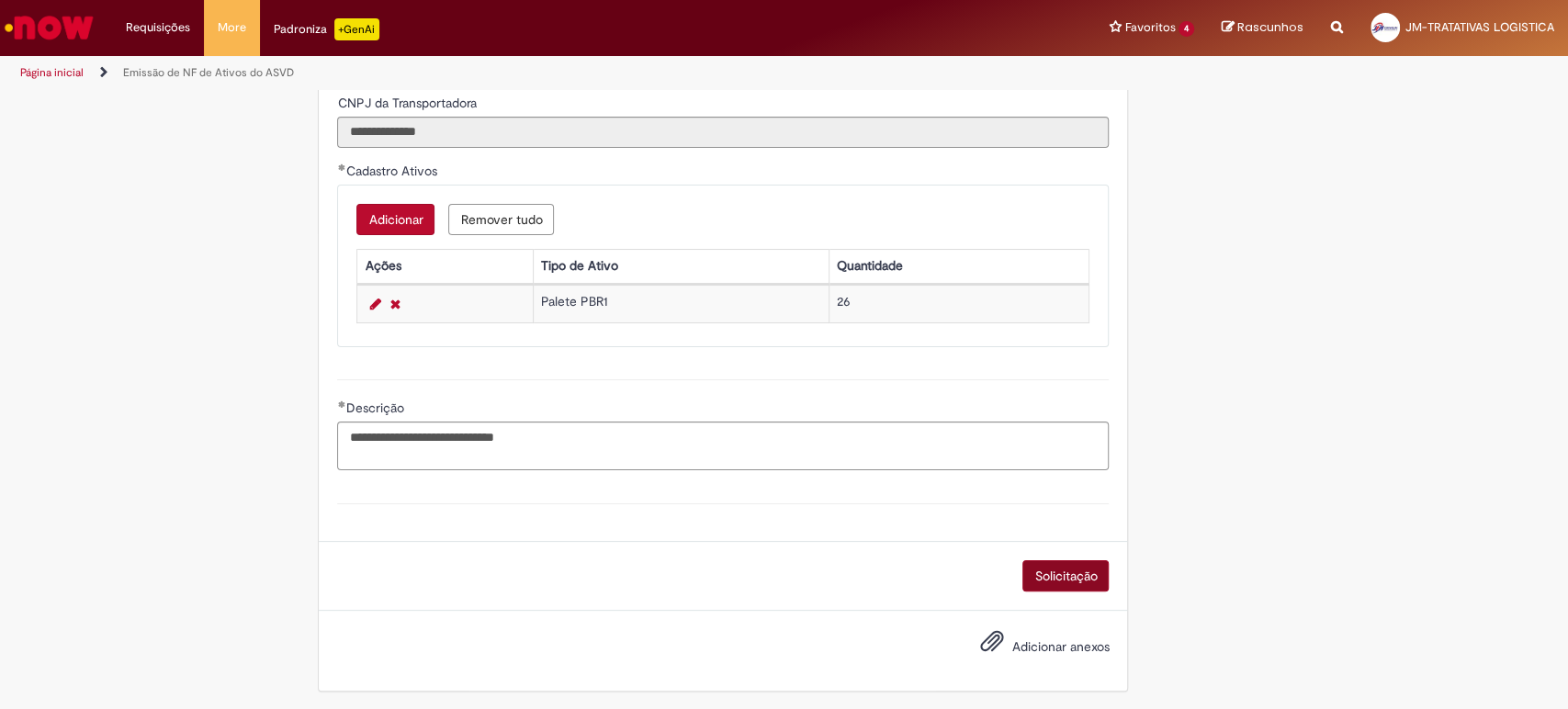 scroll, scrollTop: 824, scrollLeft: 0, axis: vertical 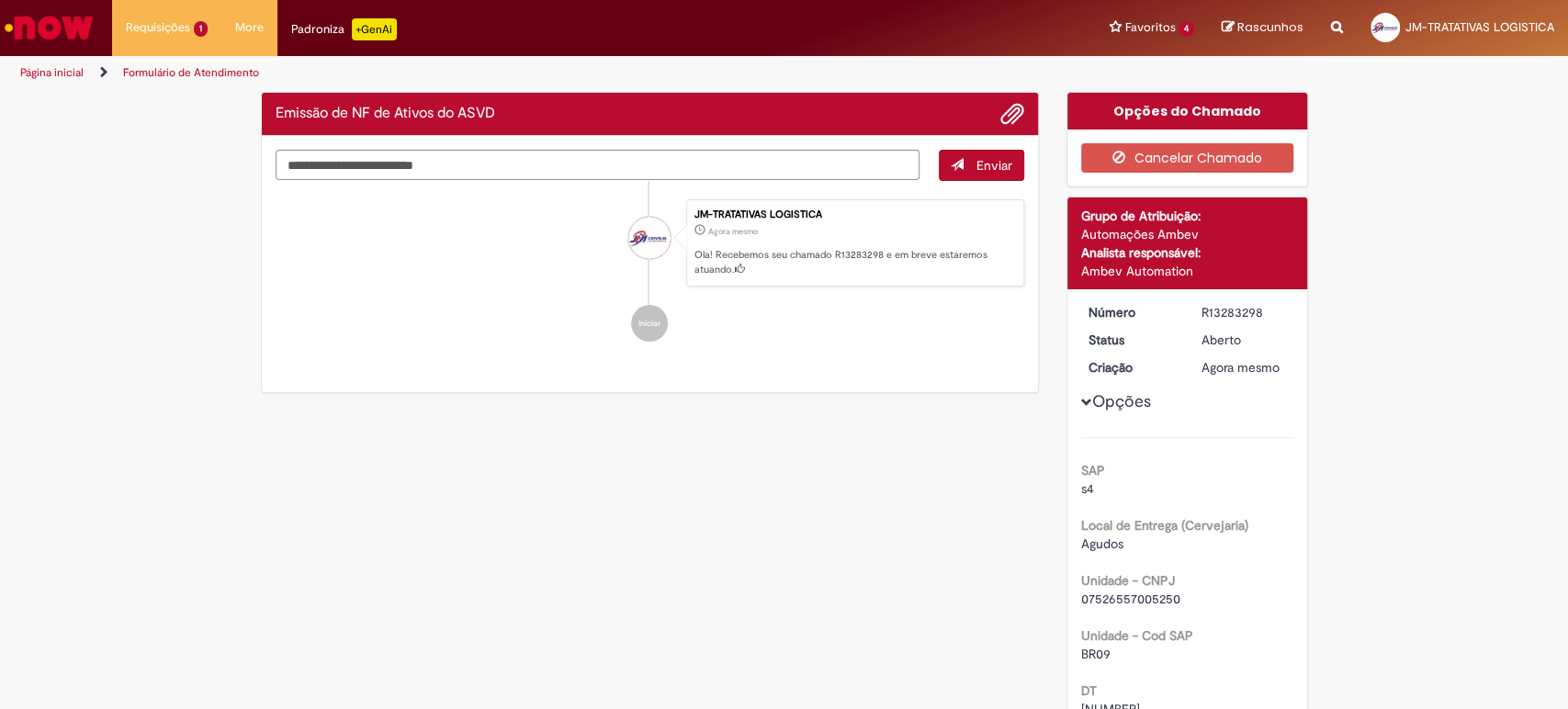 click on "R13283298" at bounding box center (1244, 312) 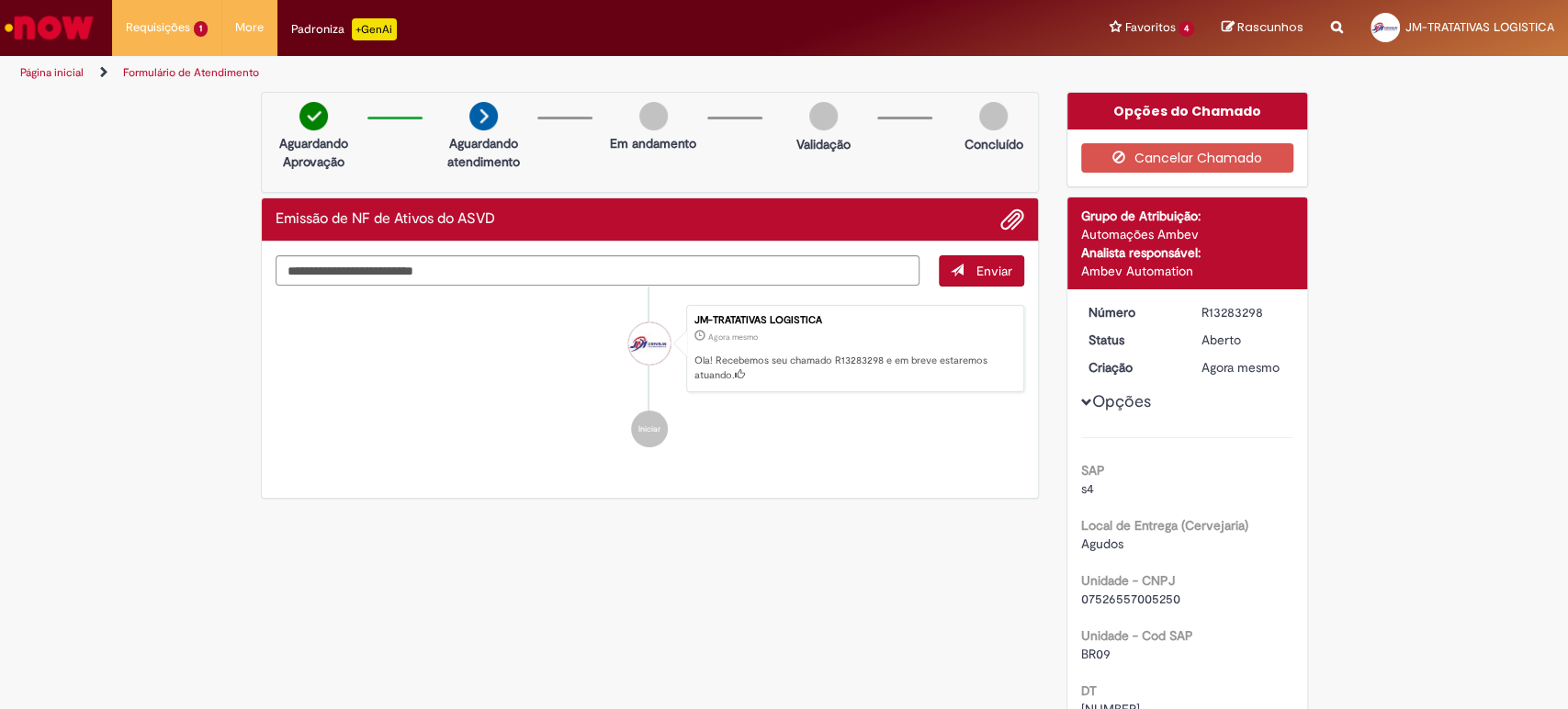 copy on "R13283298" 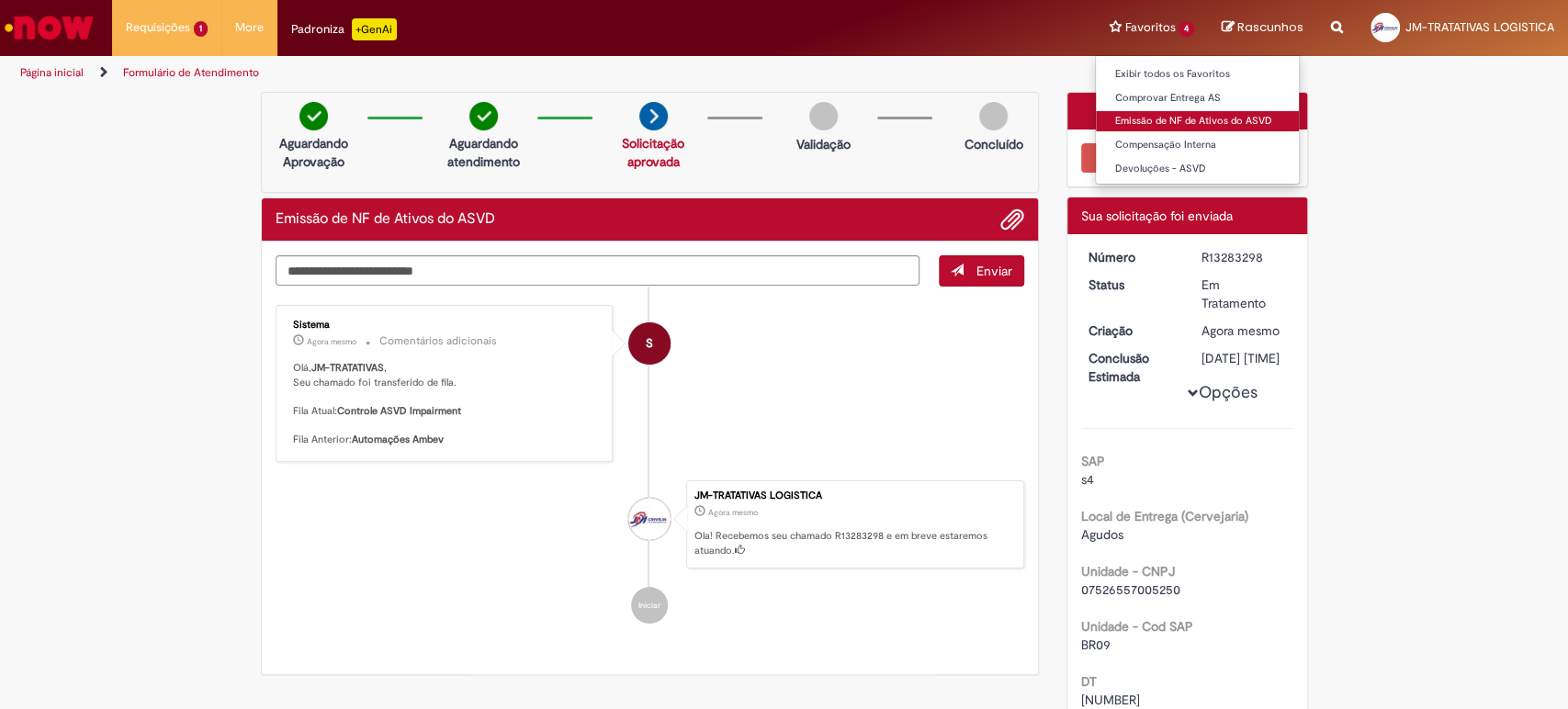 click on "Emissão de NF de Ativos do ASVD" at bounding box center (1197, 121) 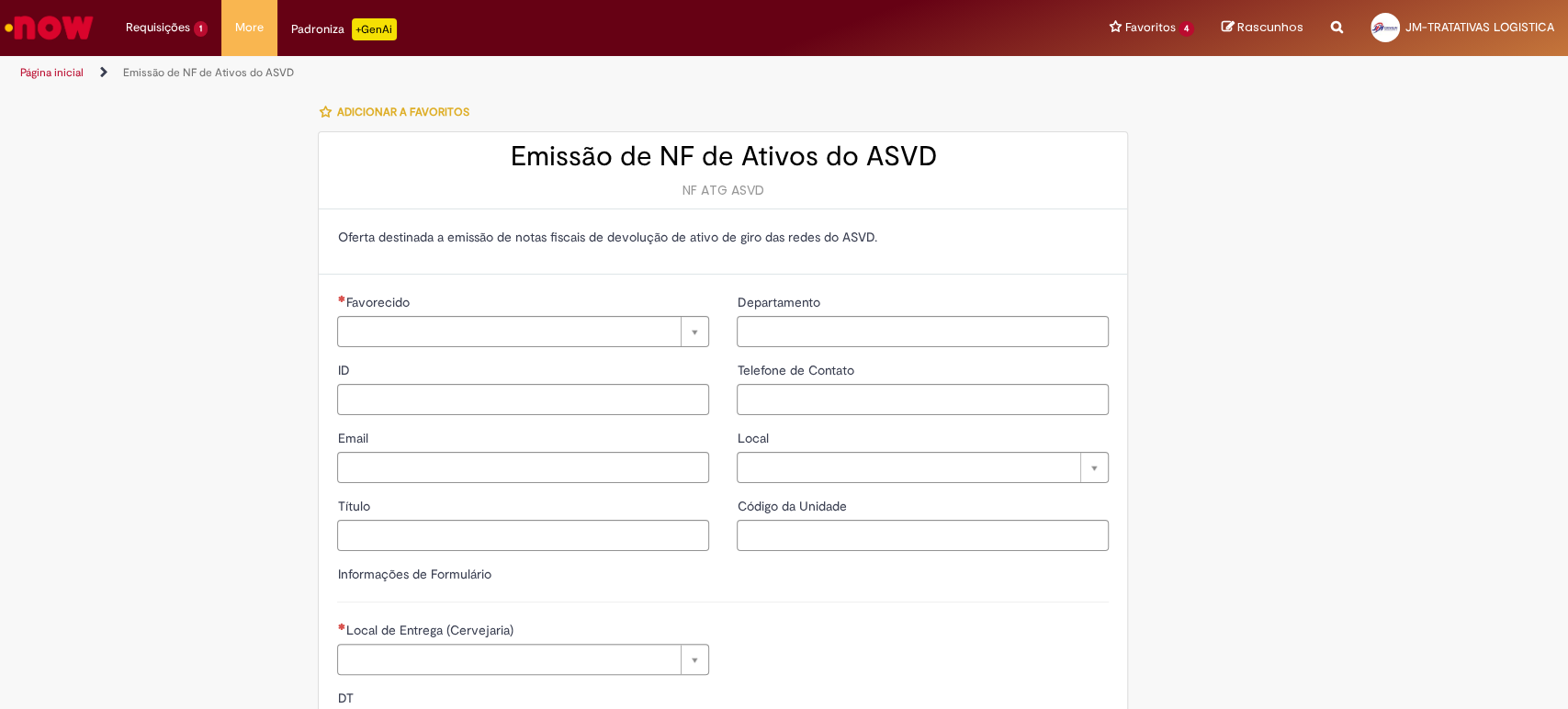 type on "**********" 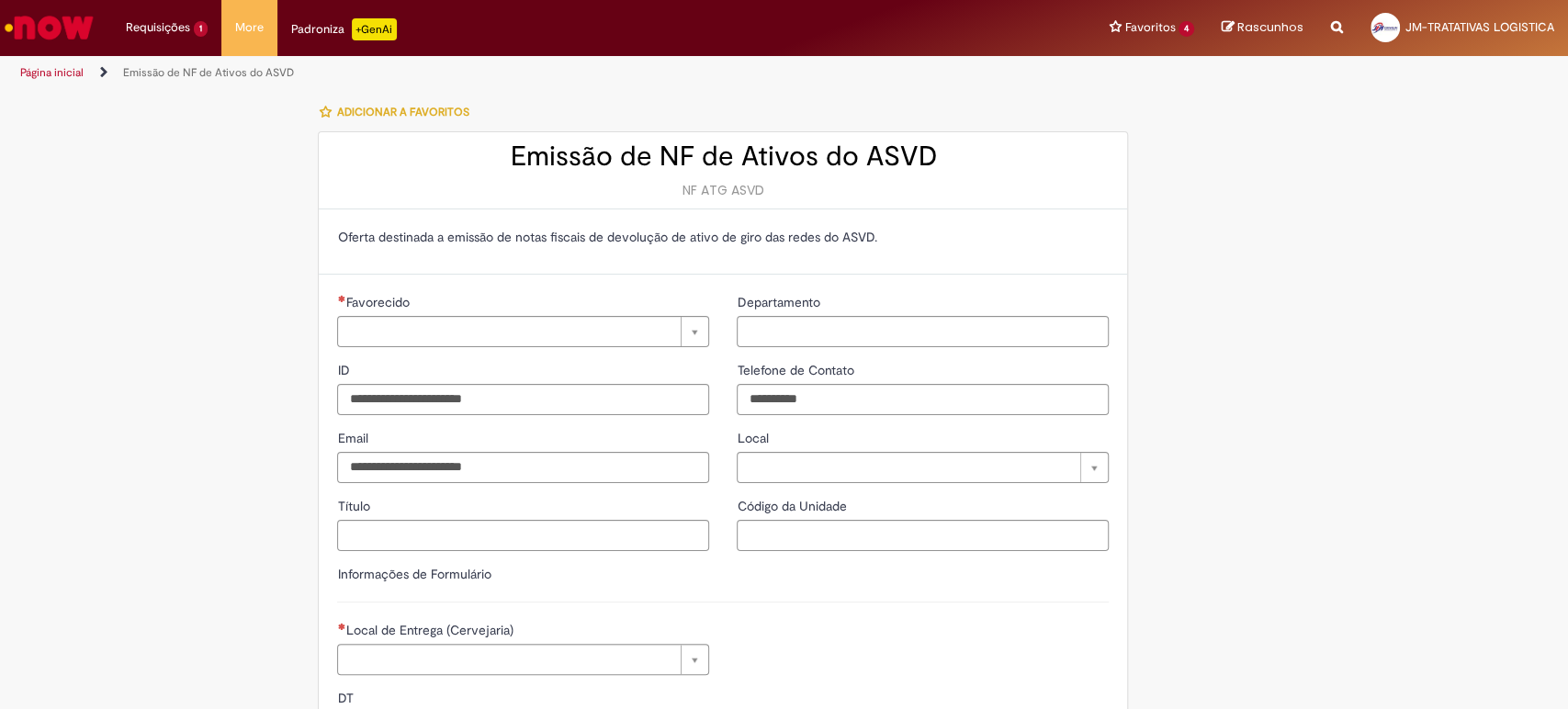 type on "**********" 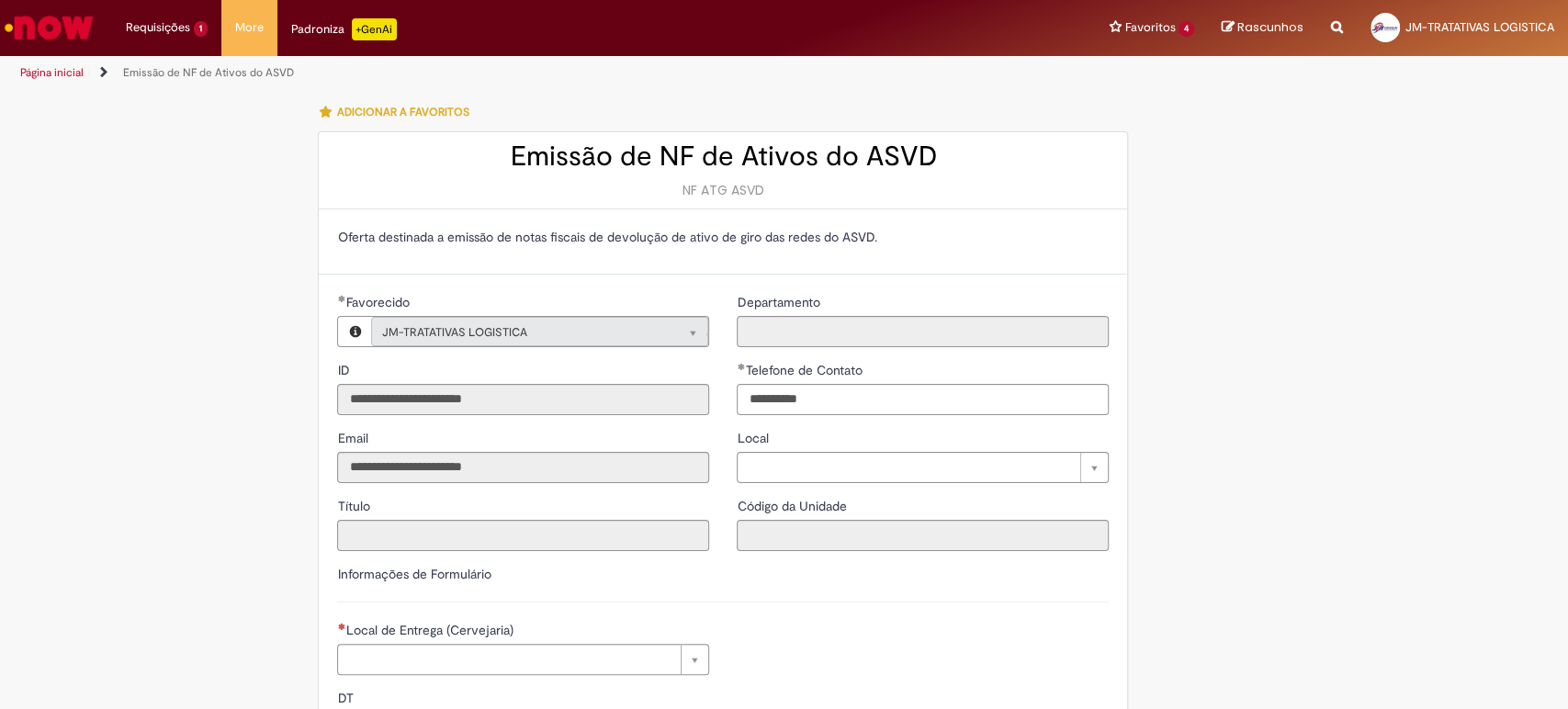 type on "**********" 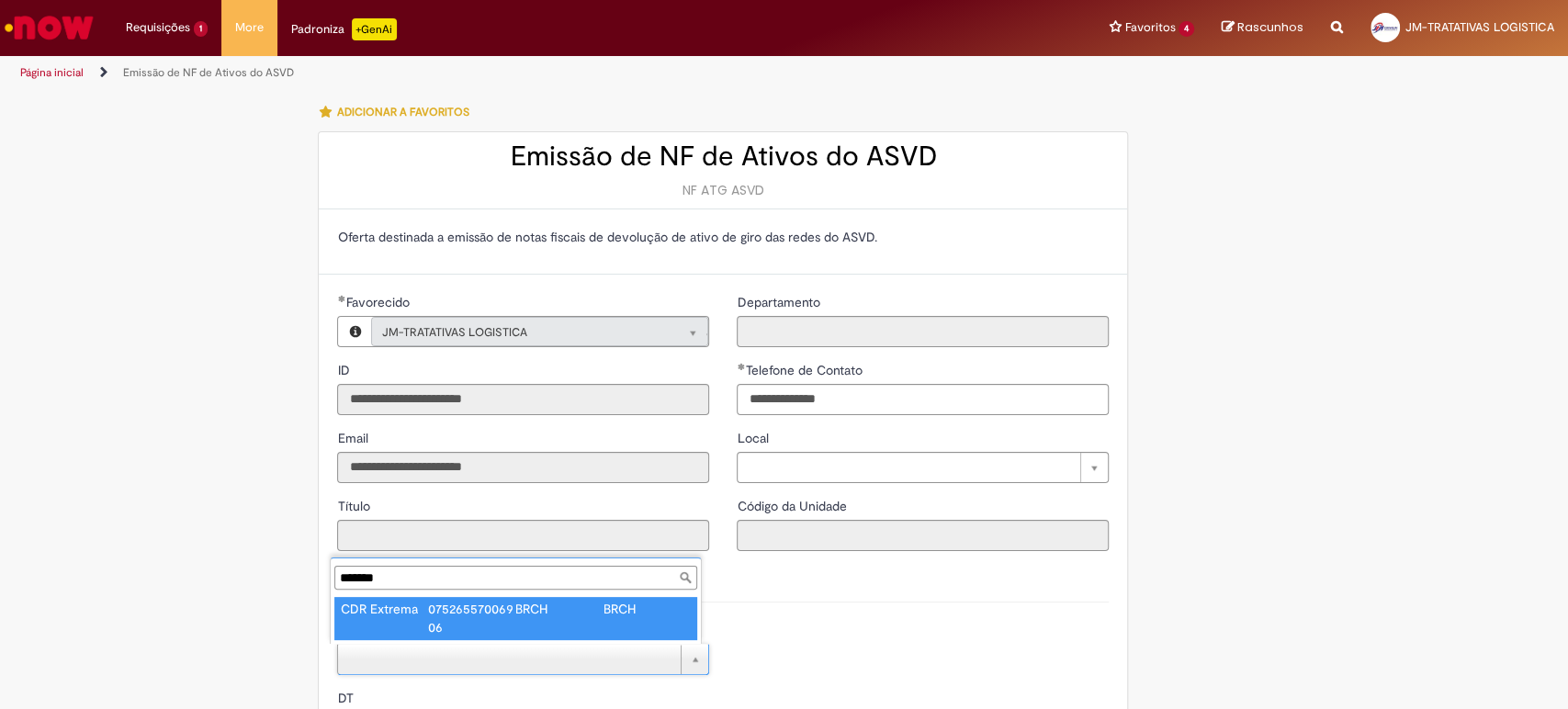 type on "*******" 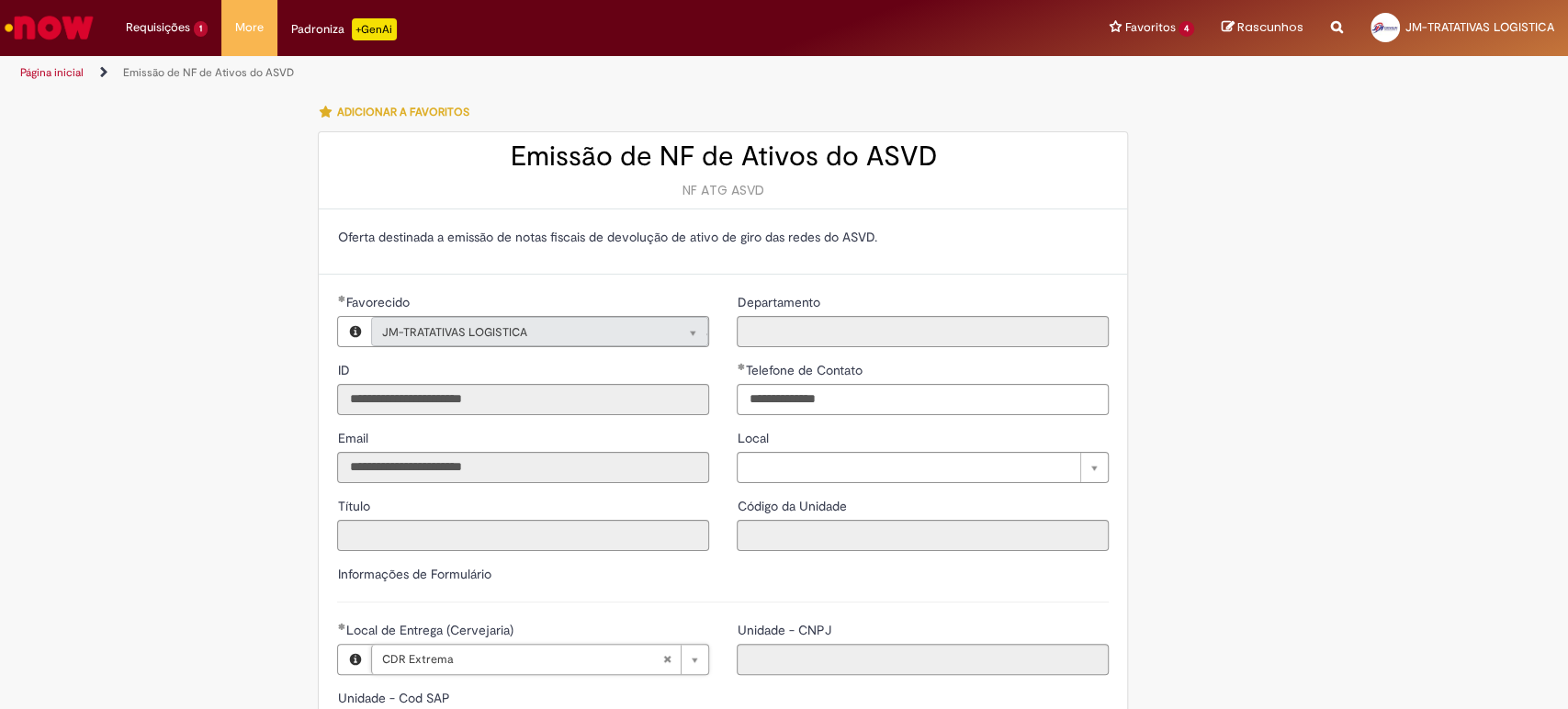 type on "****" 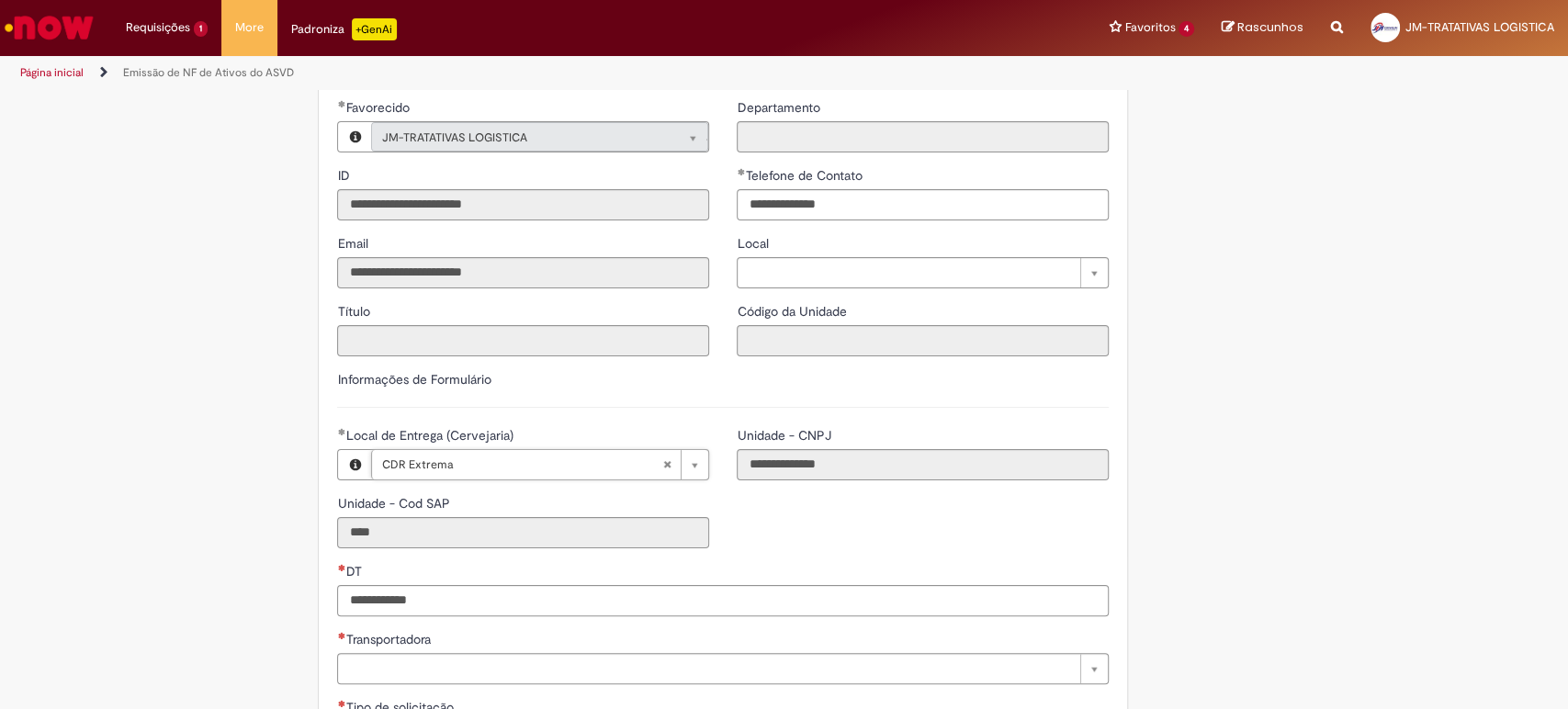 scroll, scrollTop: 408, scrollLeft: 0, axis: vertical 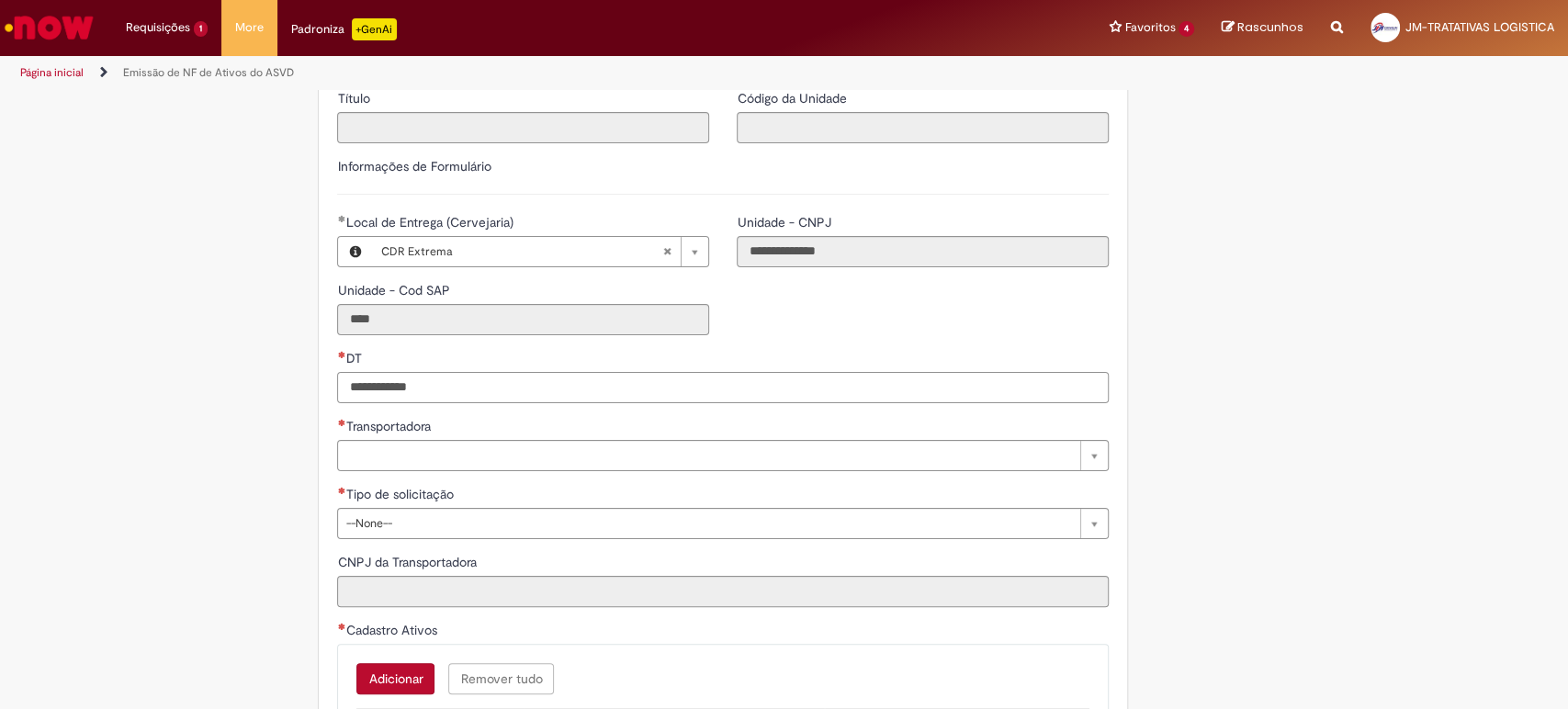 click on "DT" at bounding box center [723, 388] 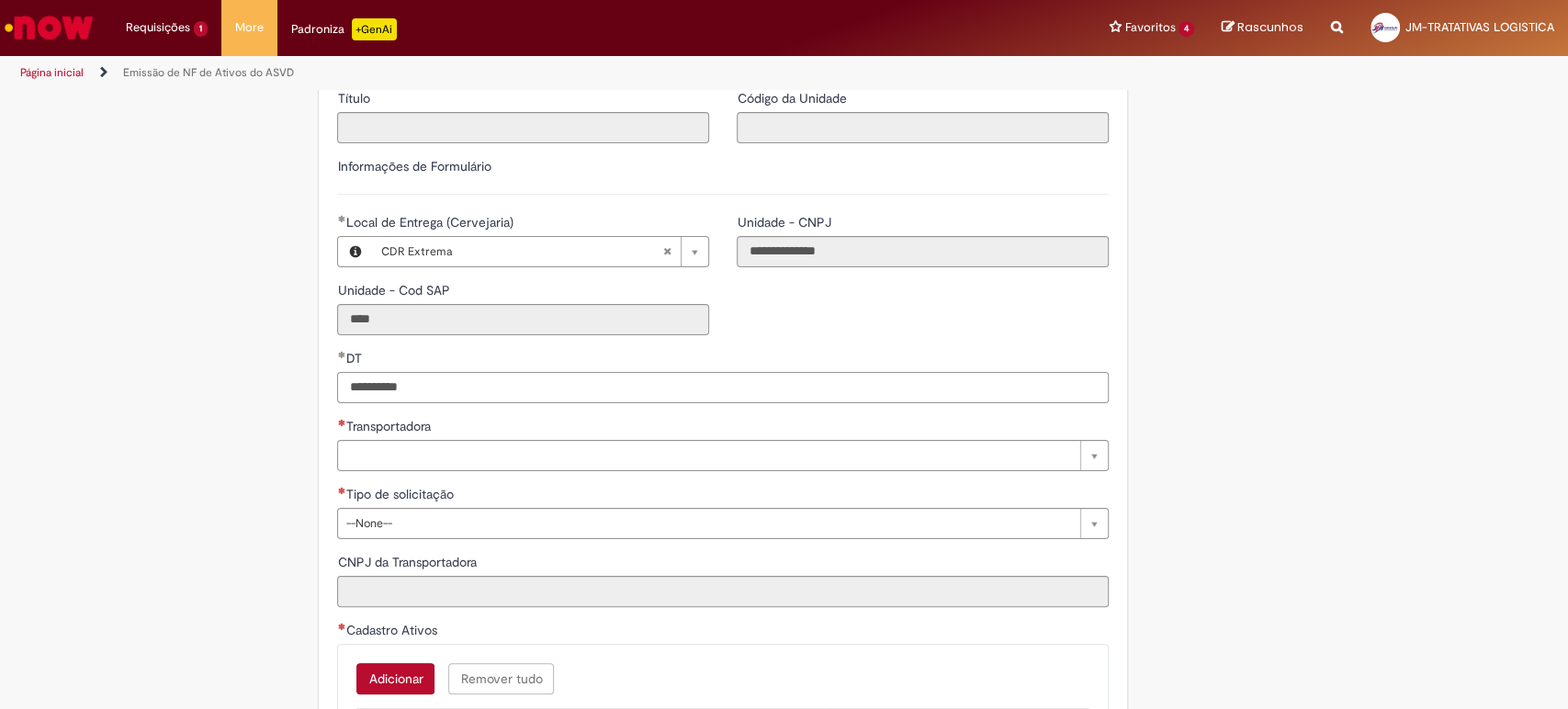 type on "**********" 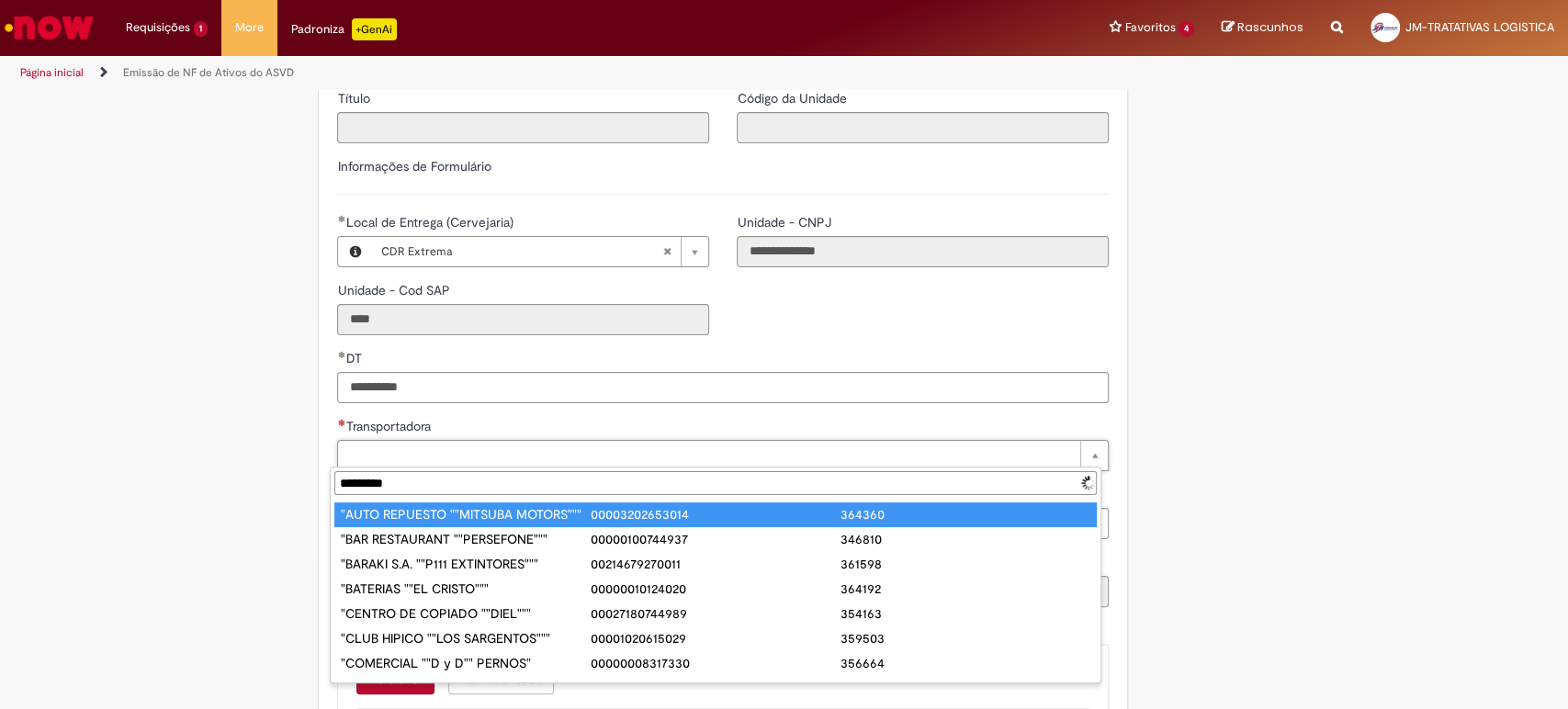 type on "*********" 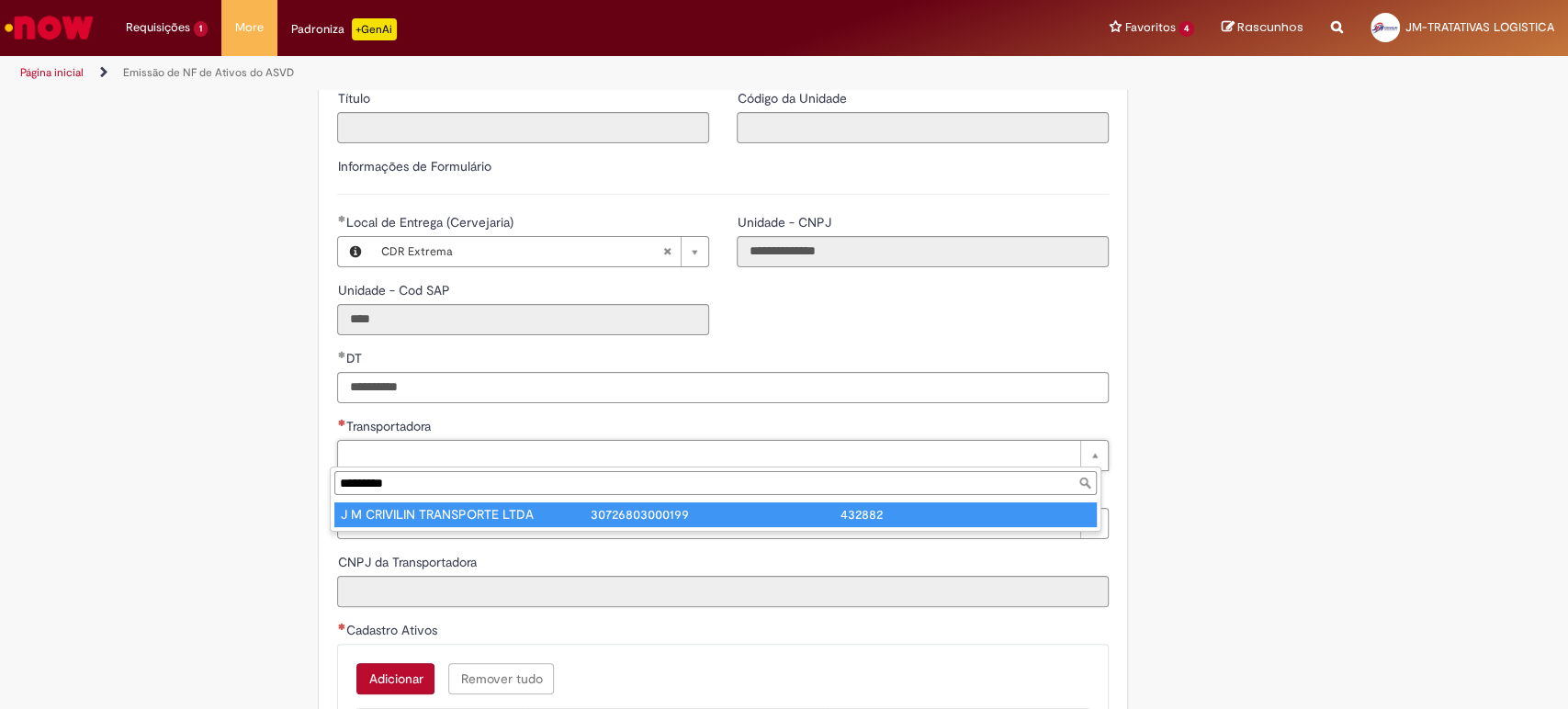 type on "**********" 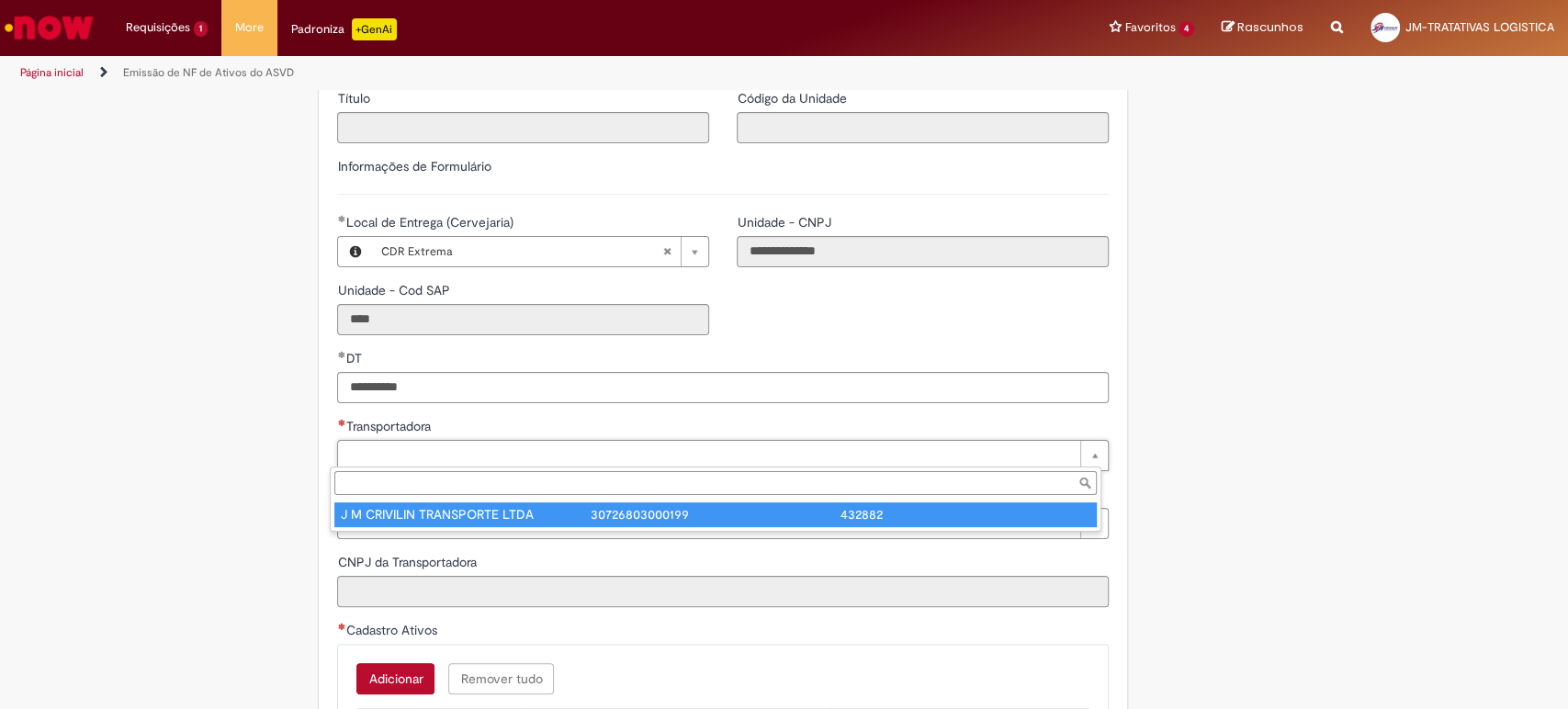 type on "**********" 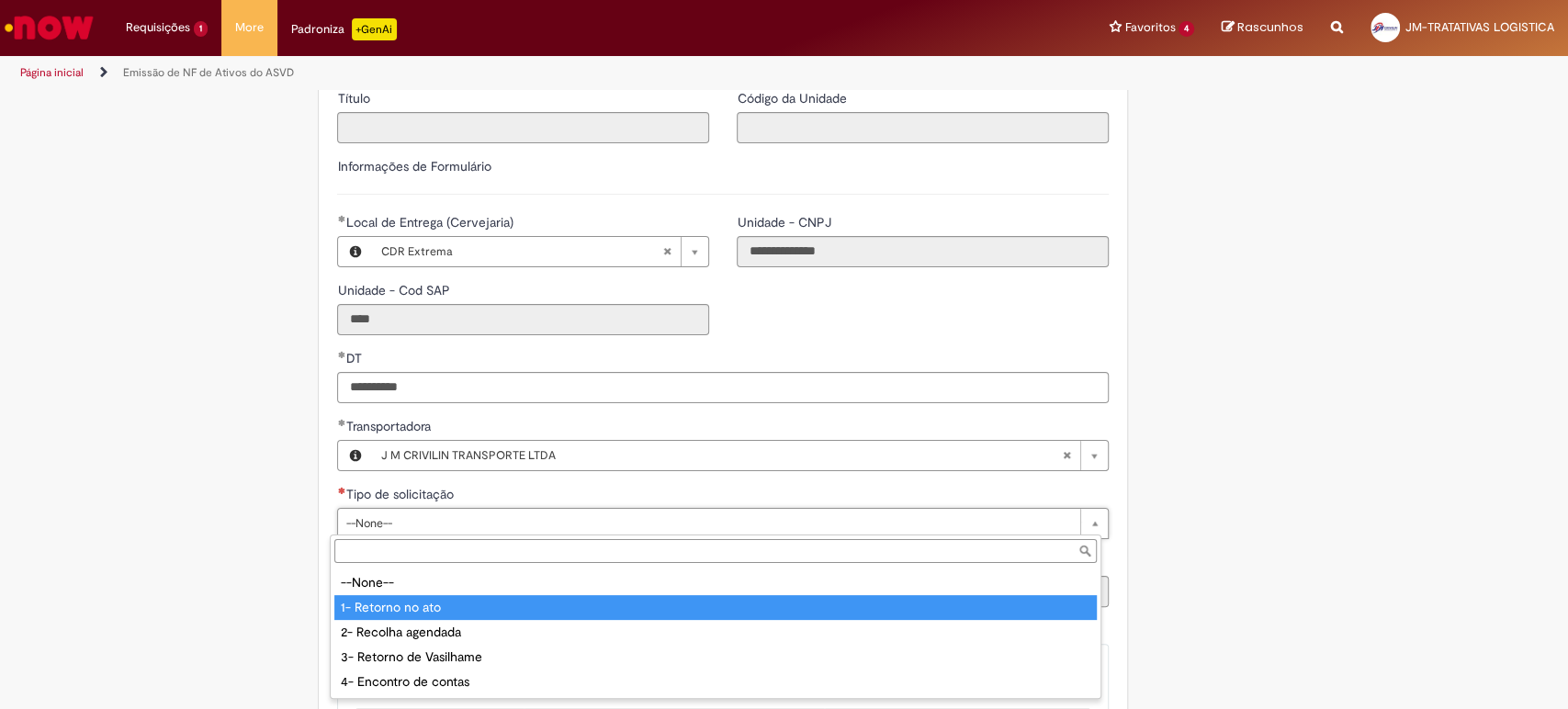 type on "**********" 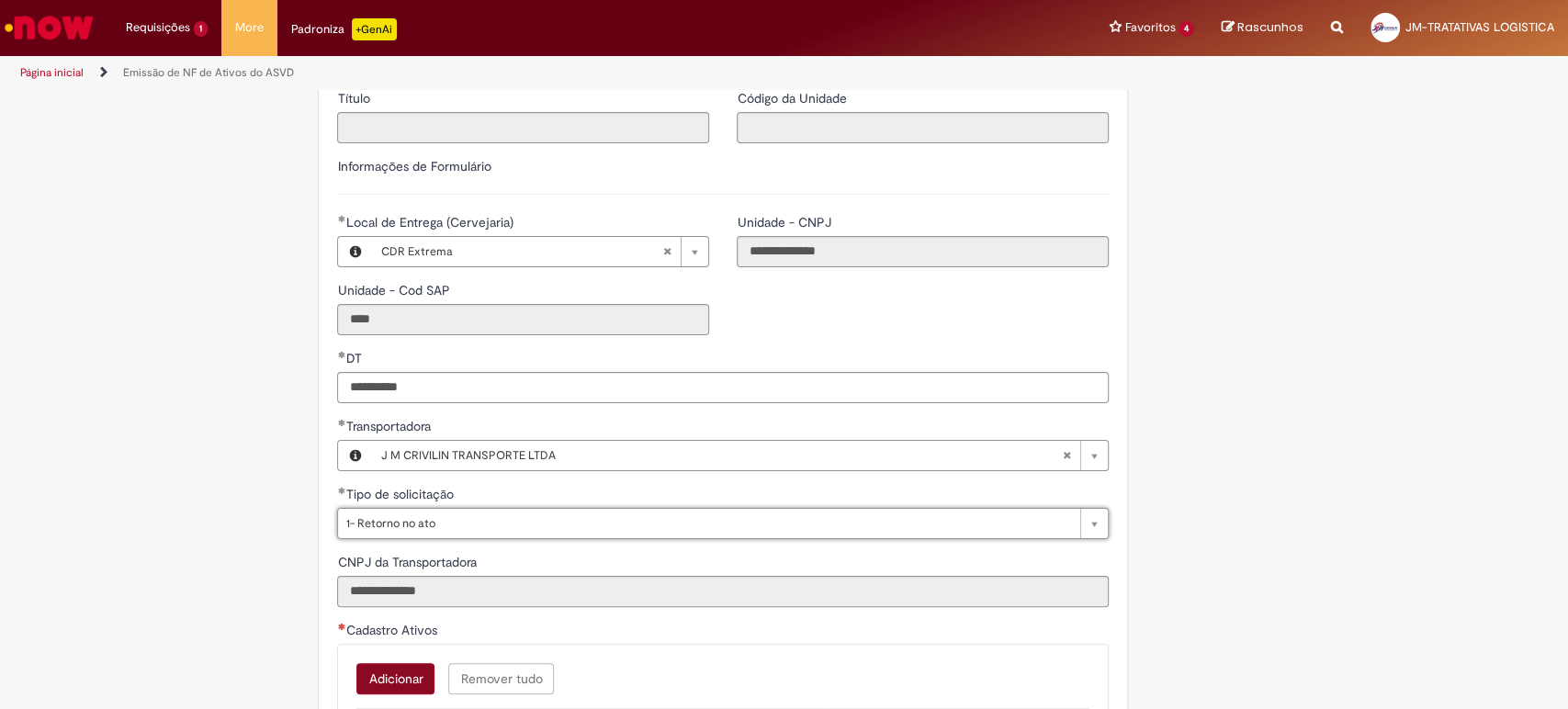 drag, startPoint x: 416, startPoint y: 650, endPoint x: 407, endPoint y: 673, distance: 24.698178 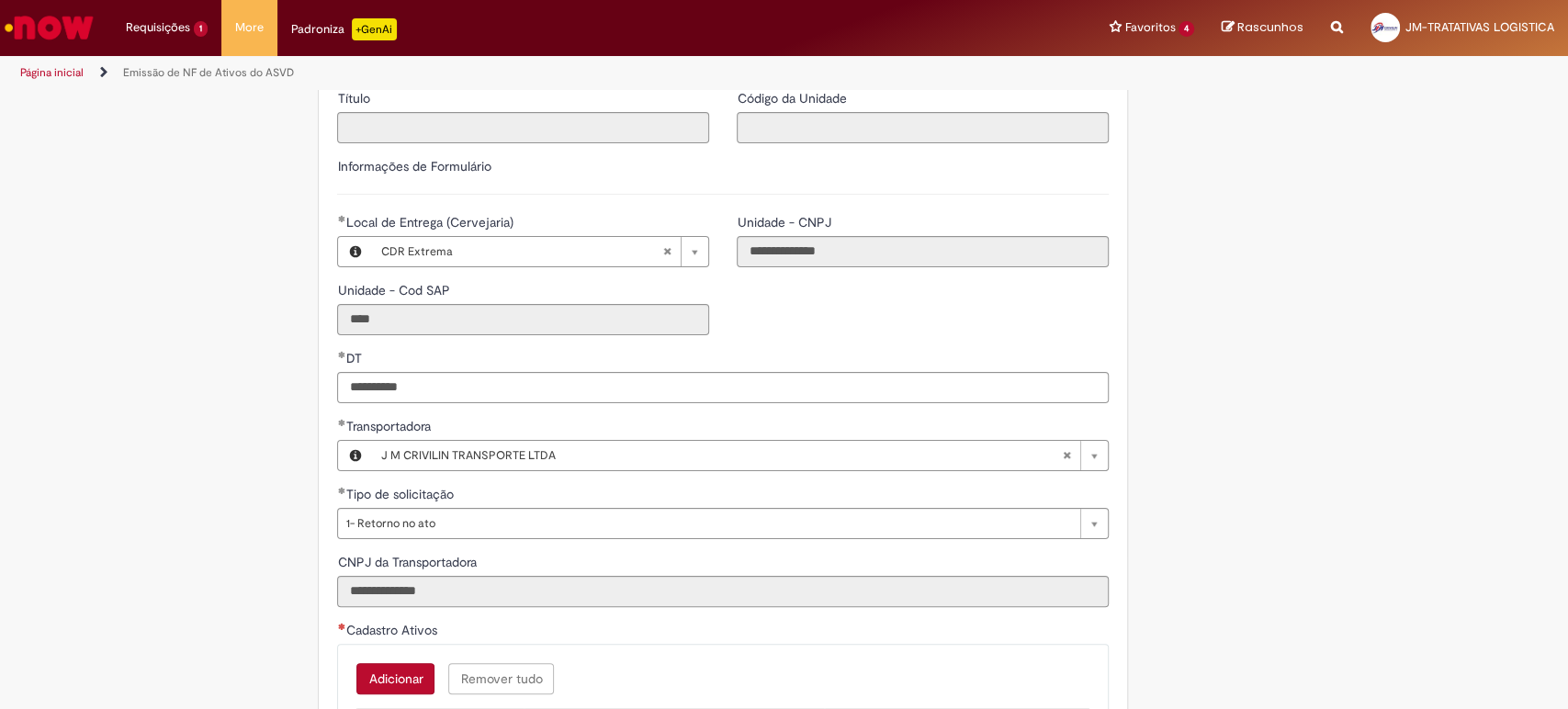 click on "Adicionar" at bounding box center (395, 679) 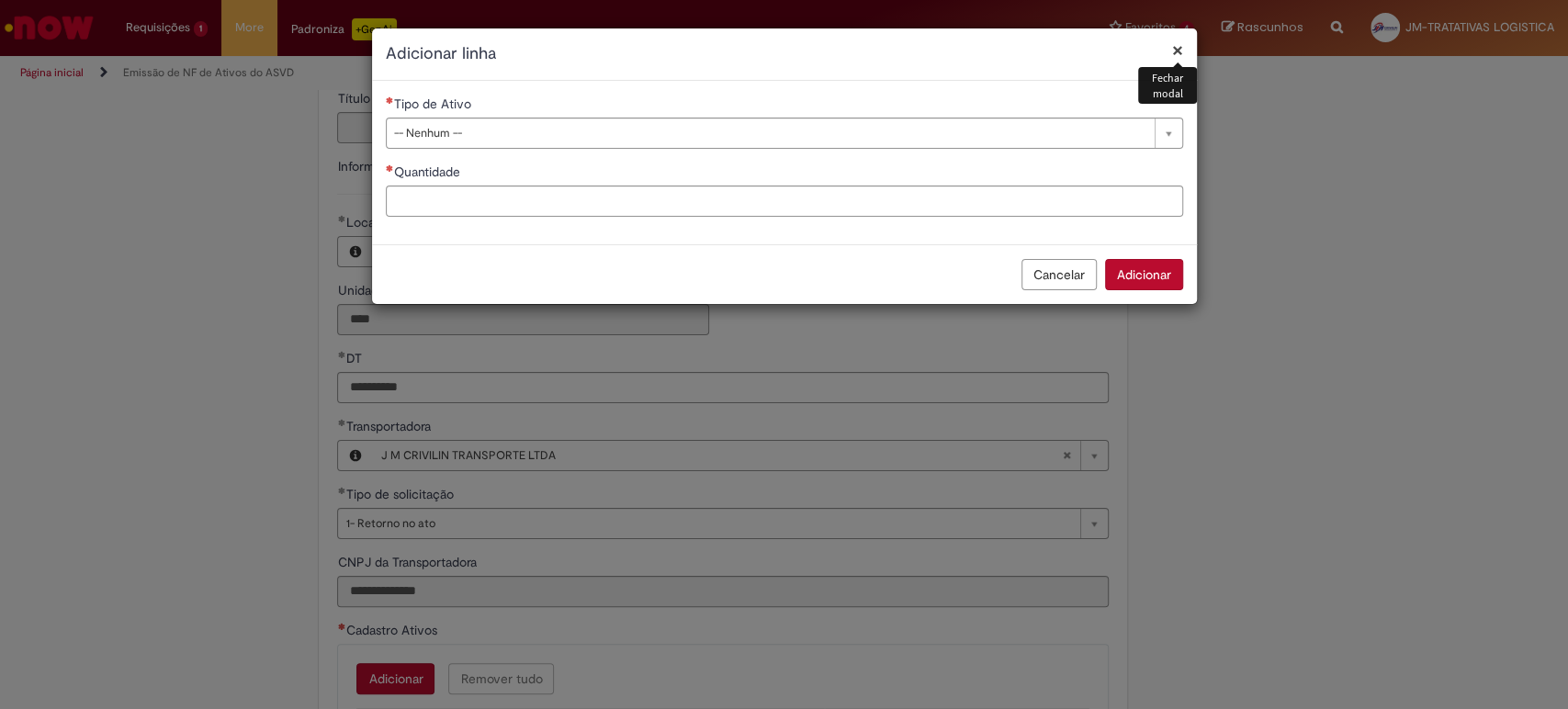 drag, startPoint x: 450, startPoint y: 133, endPoint x: 457, endPoint y: 179, distance: 46.52956 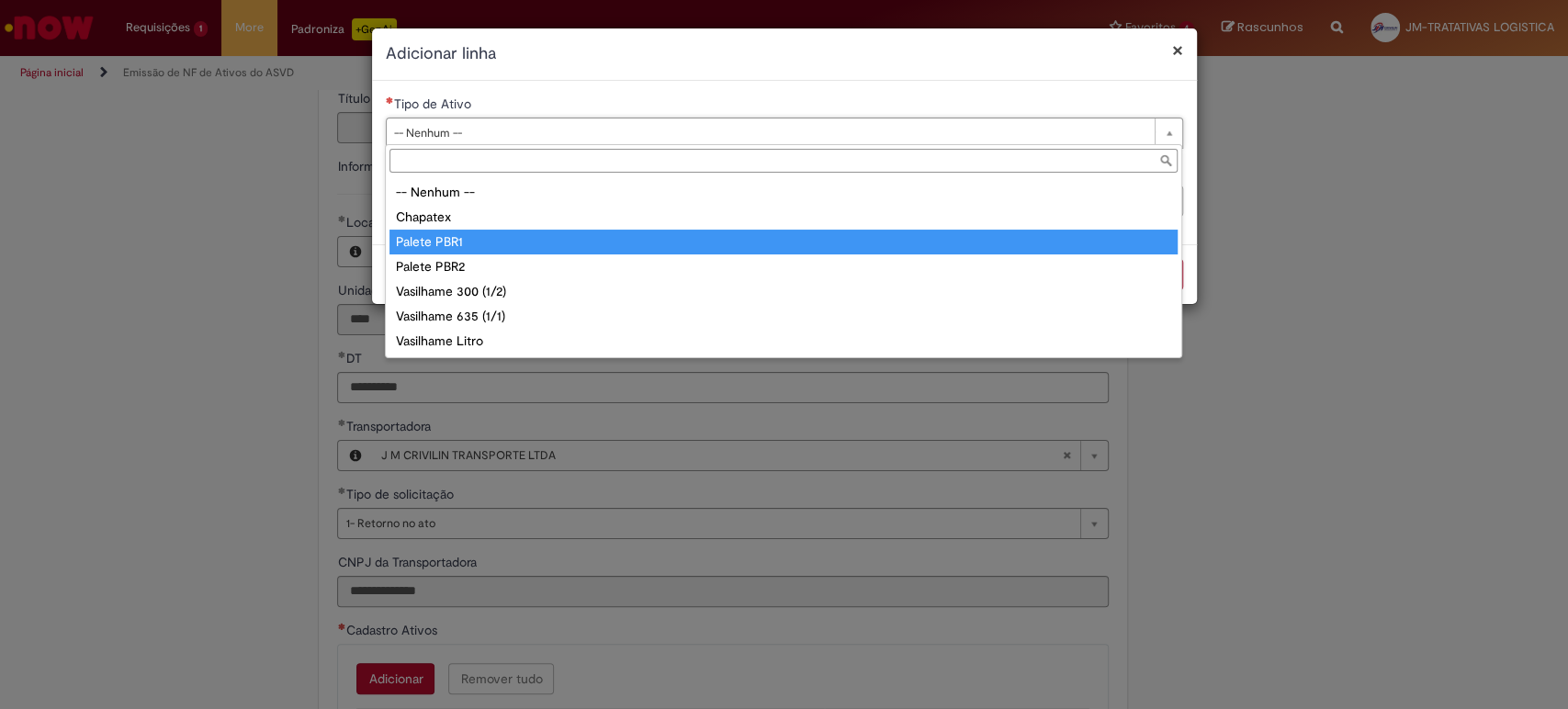 drag, startPoint x: 463, startPoint y: 237, endPoint x: 442, endPoint y: 194, distance: 47.8539 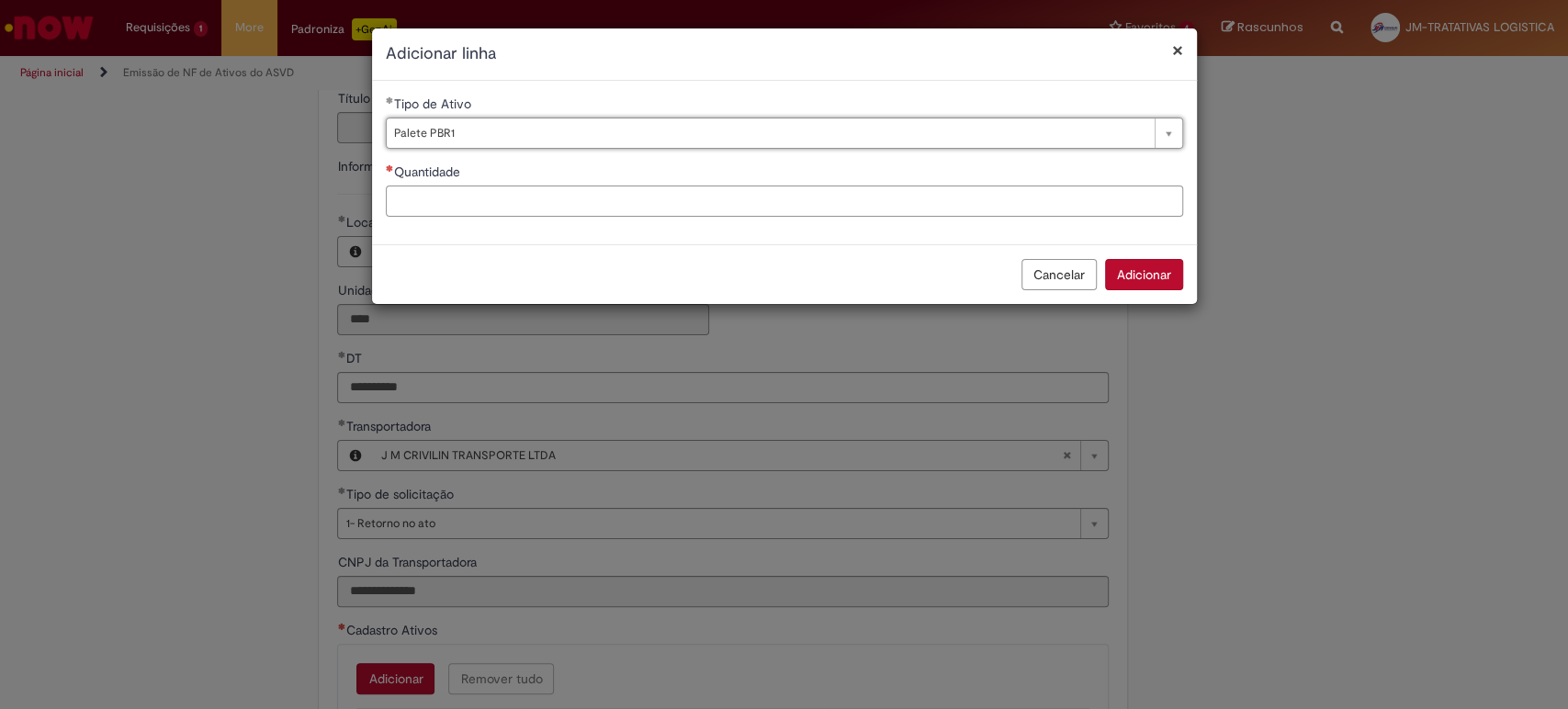 click on "Quantidade" at bounding box center [784, 201] 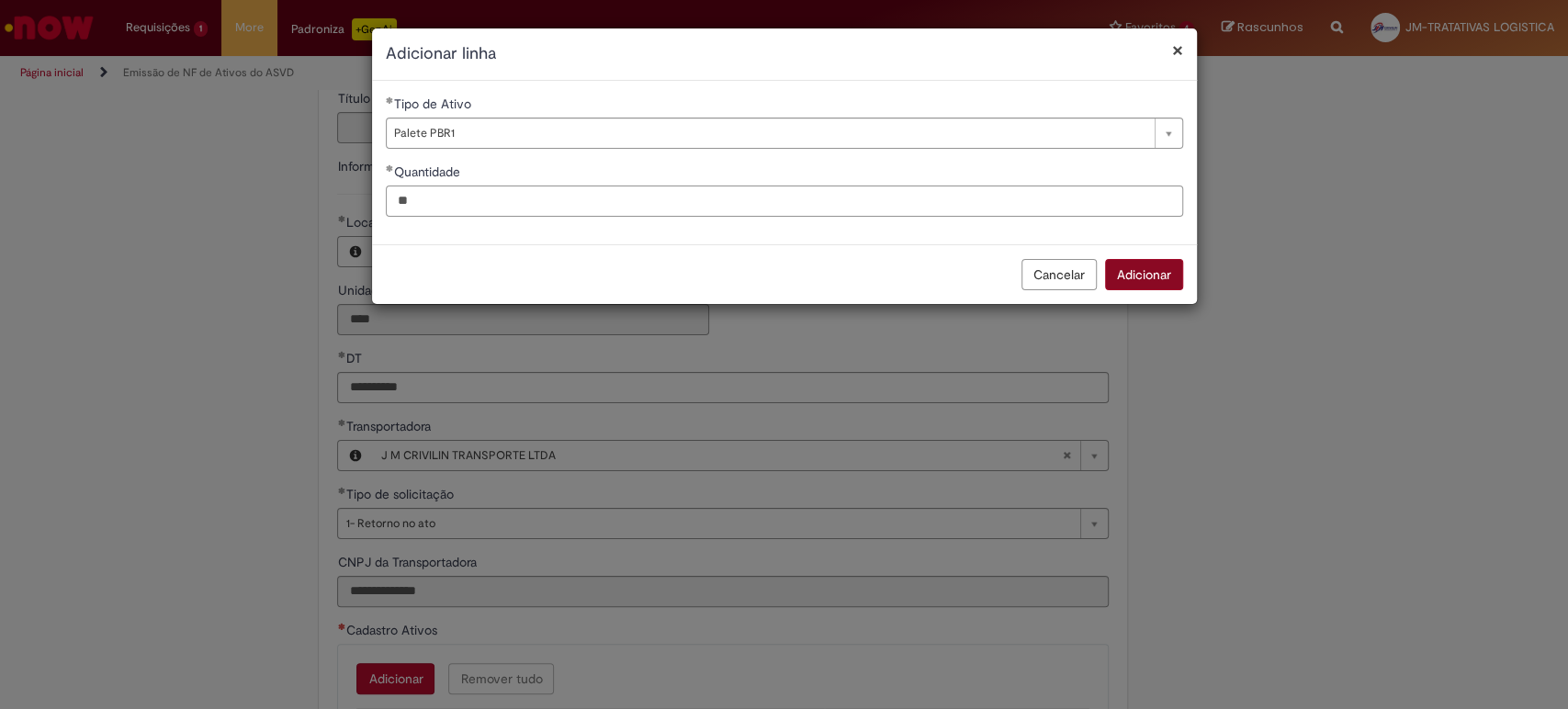 type on "**" 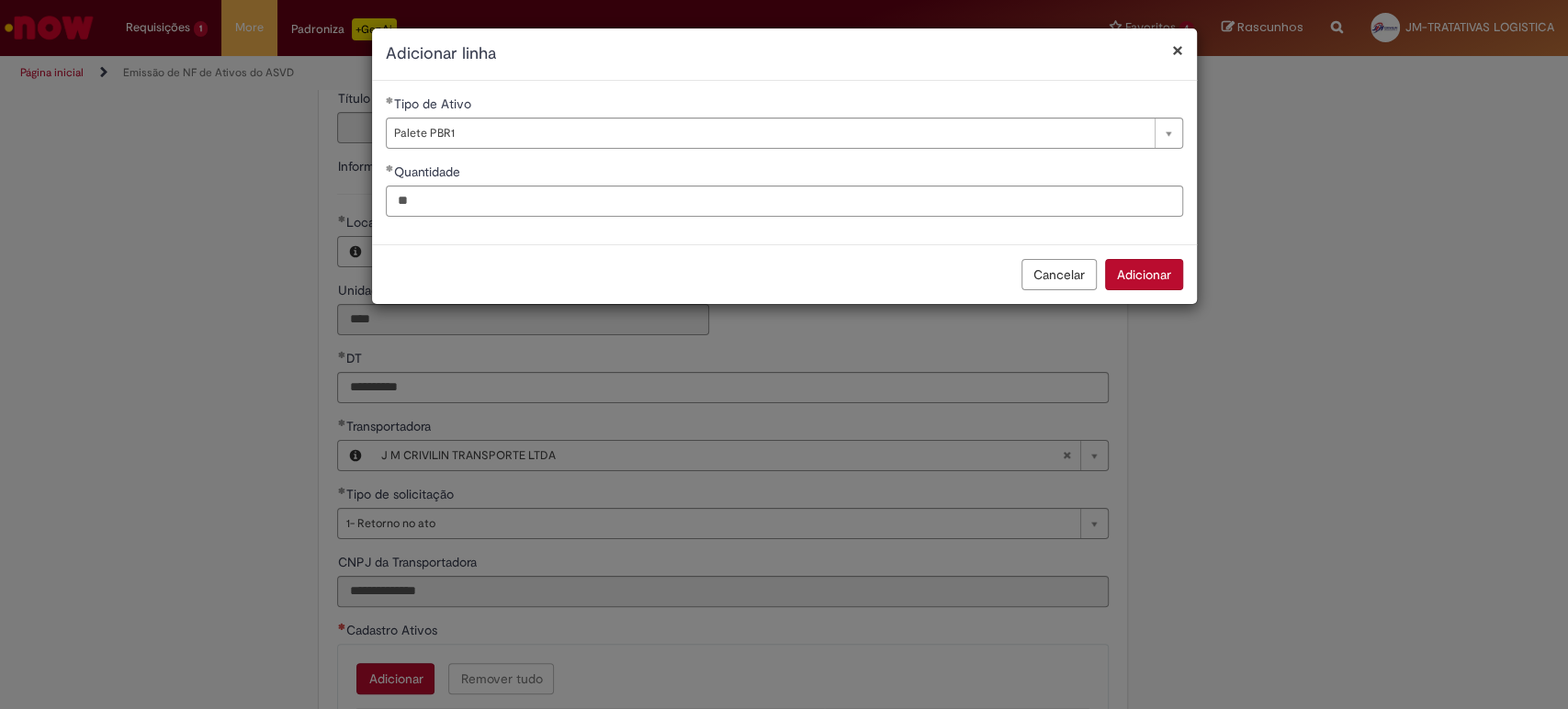click on "Adicionar" at bounding box center [1144, 275] 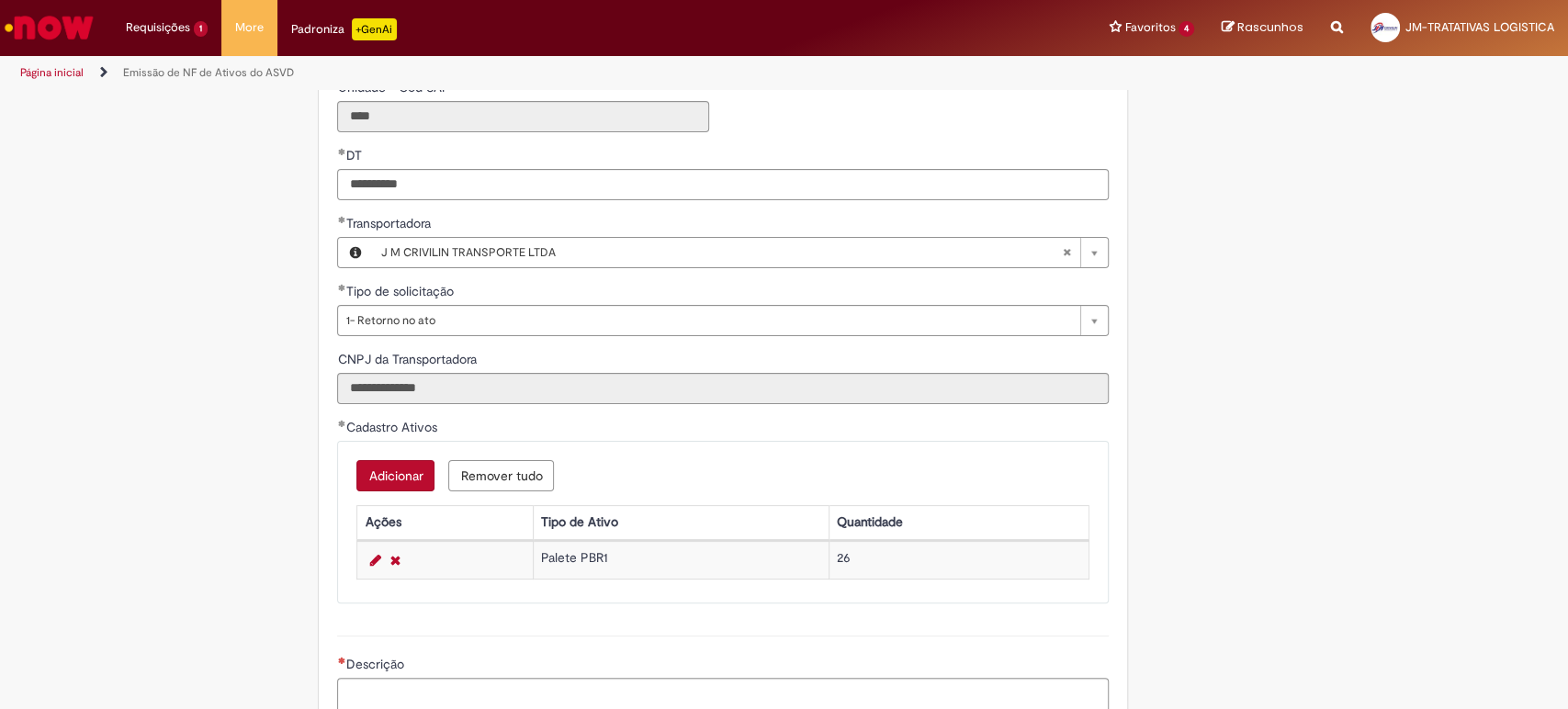 scroll, scrollTop: 612, scrollLeft: 0, axis: vertical 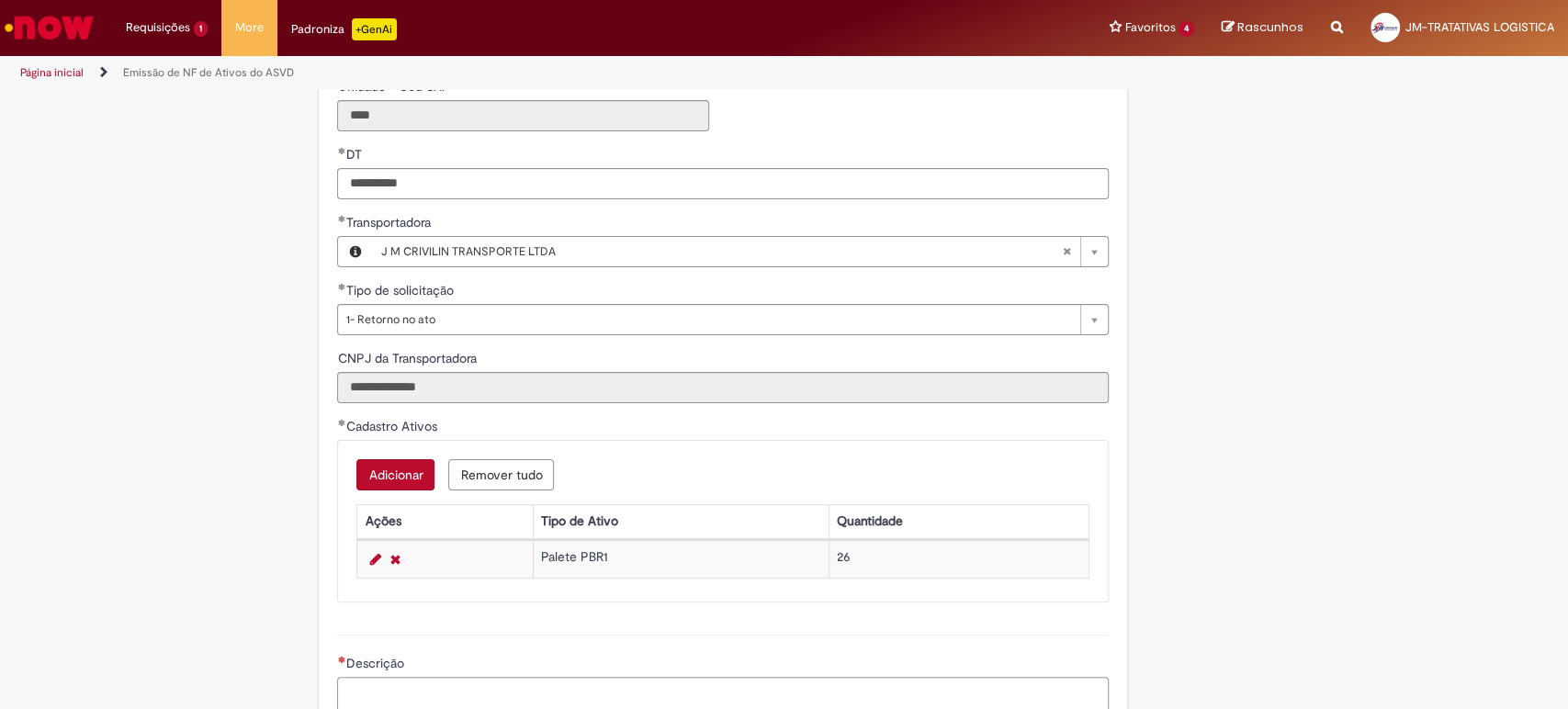 click on "Descrição" at bounding box center [723, 702] 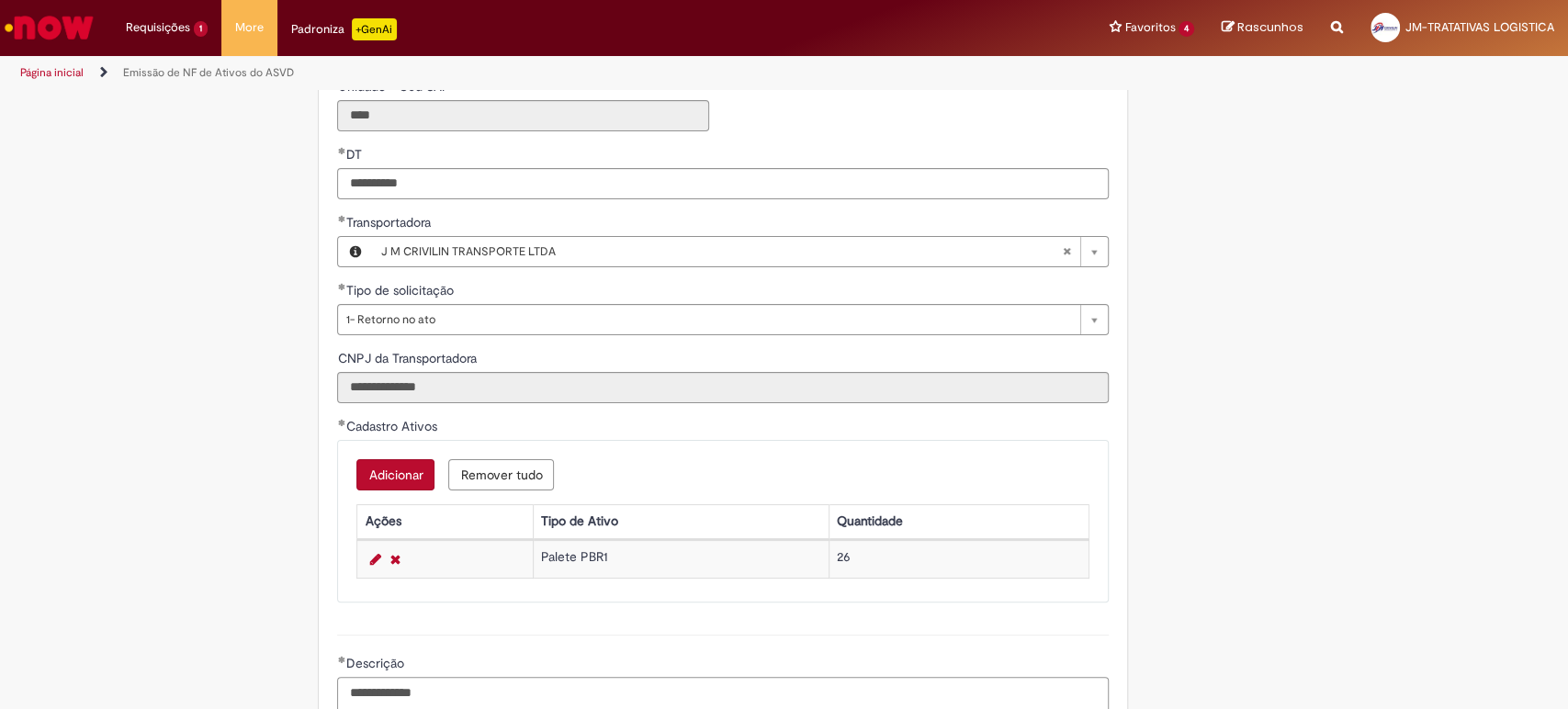 paste on "**********" 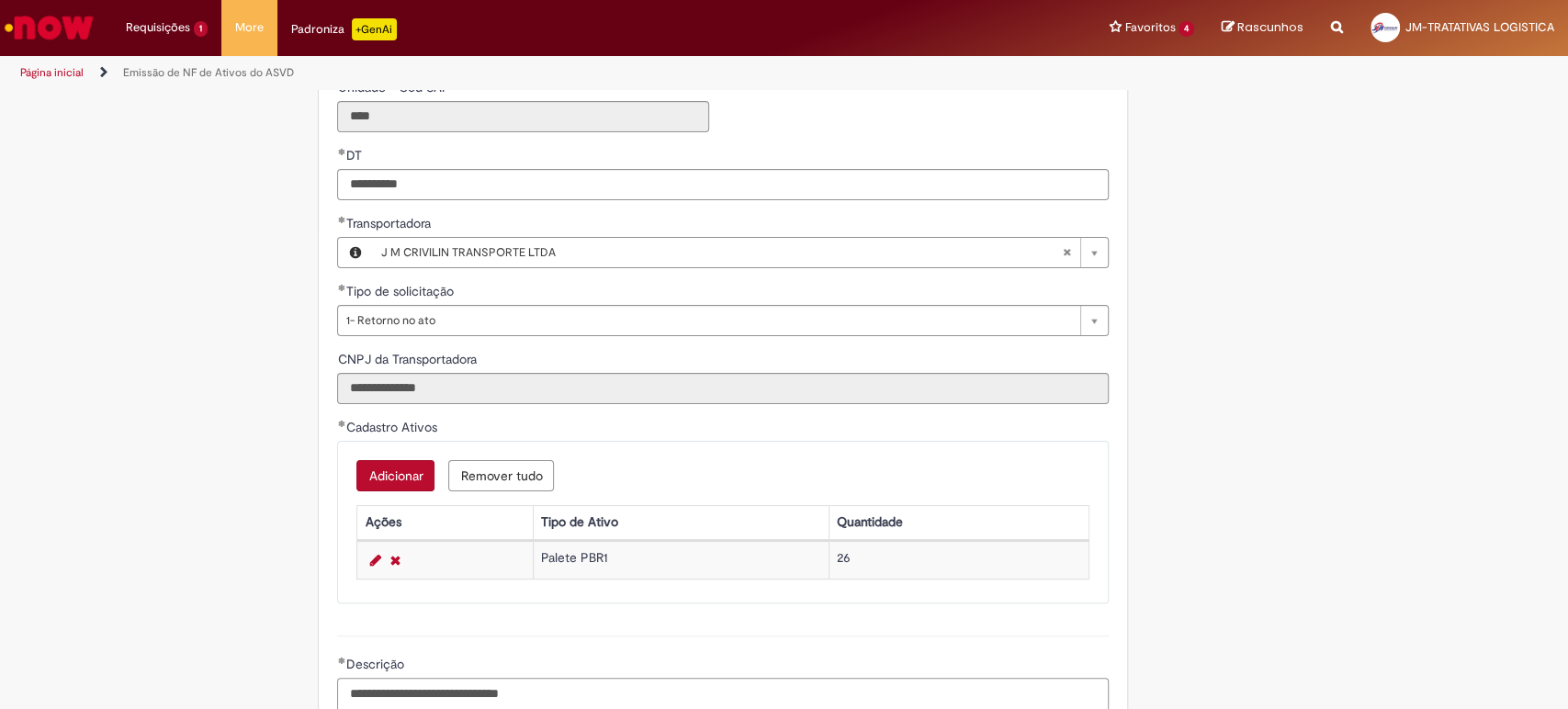 scroll, scrollTop: 612, scrollLeft: 0, axis: vertical 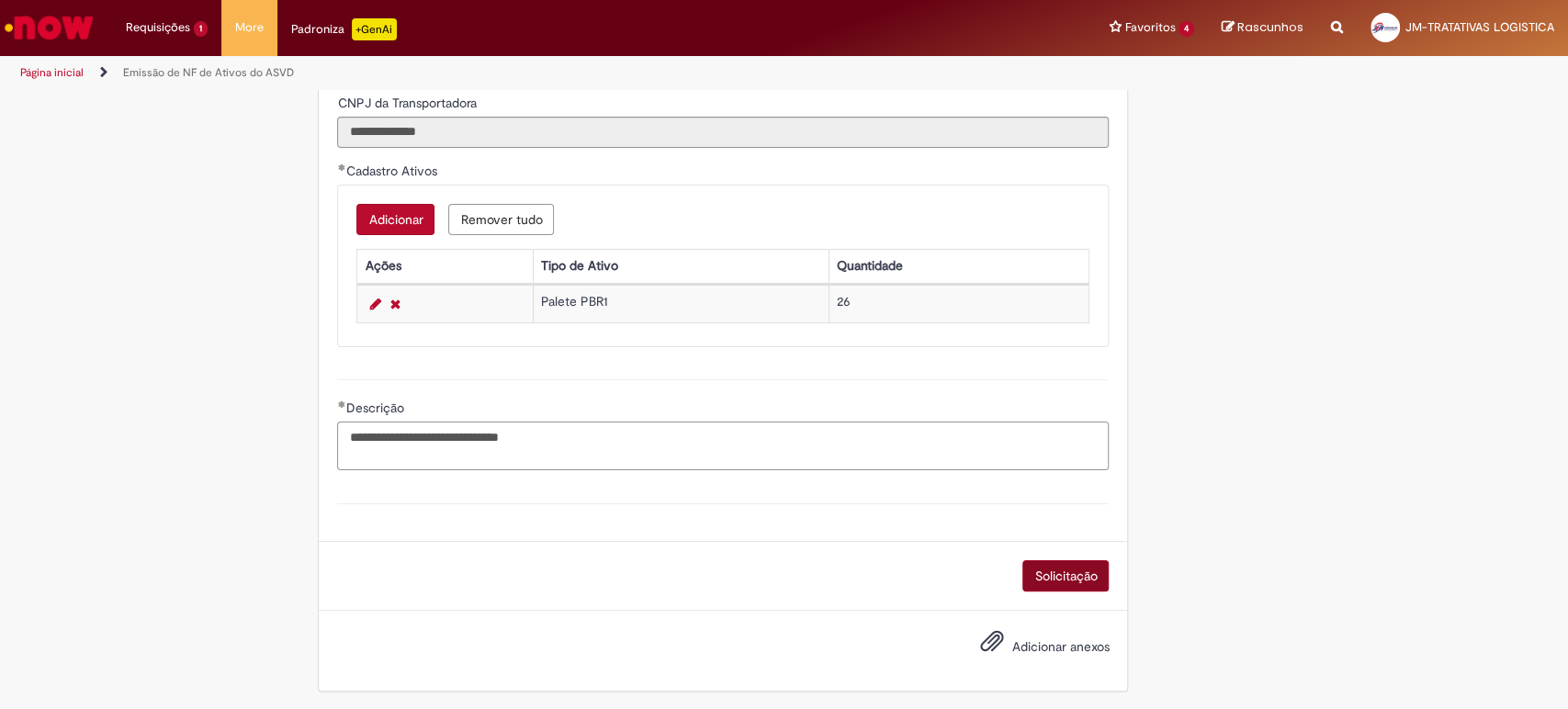 type on "**********" 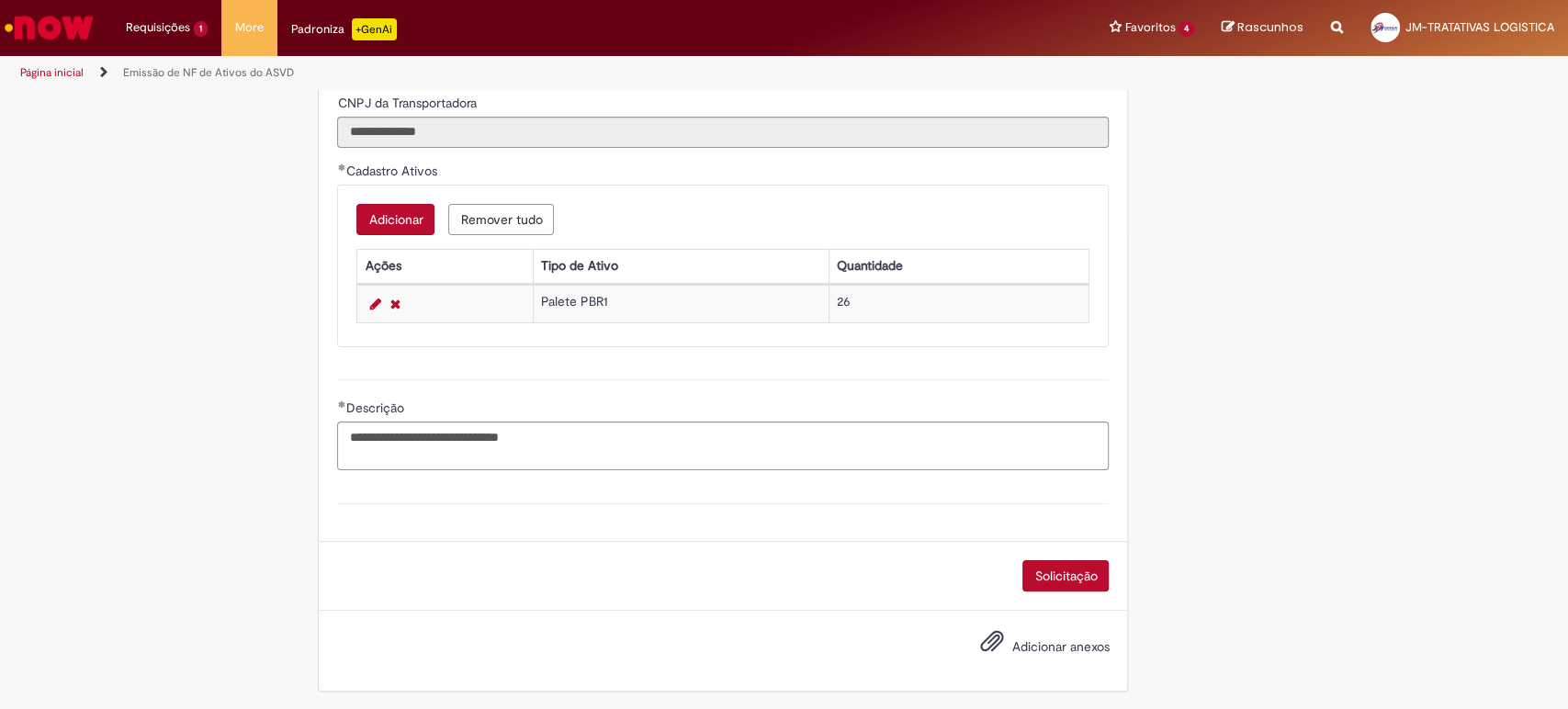 click on "Solicitação" at bounding box center (1066, 576) 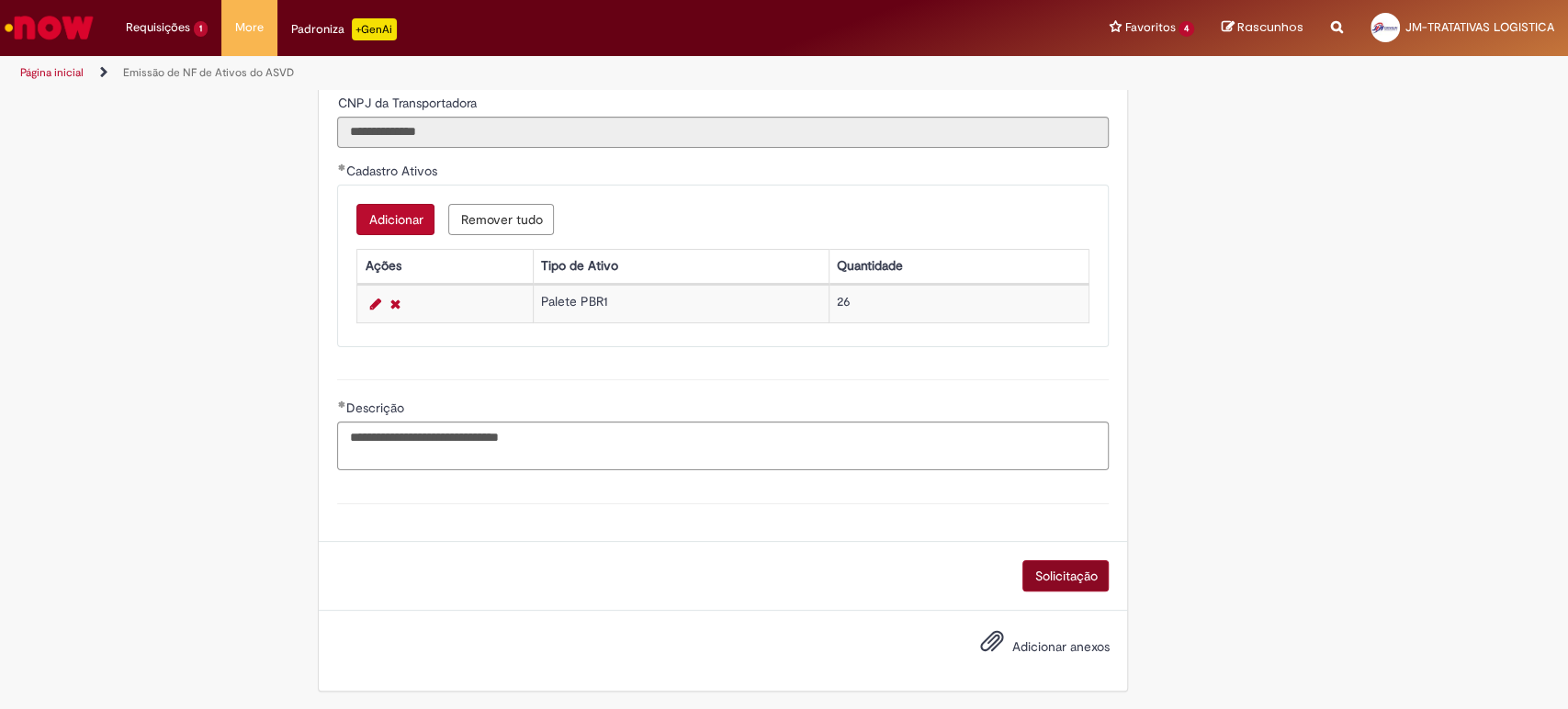 scroll, scrollTop: 824, scrollLeft: 0, axis: vertical 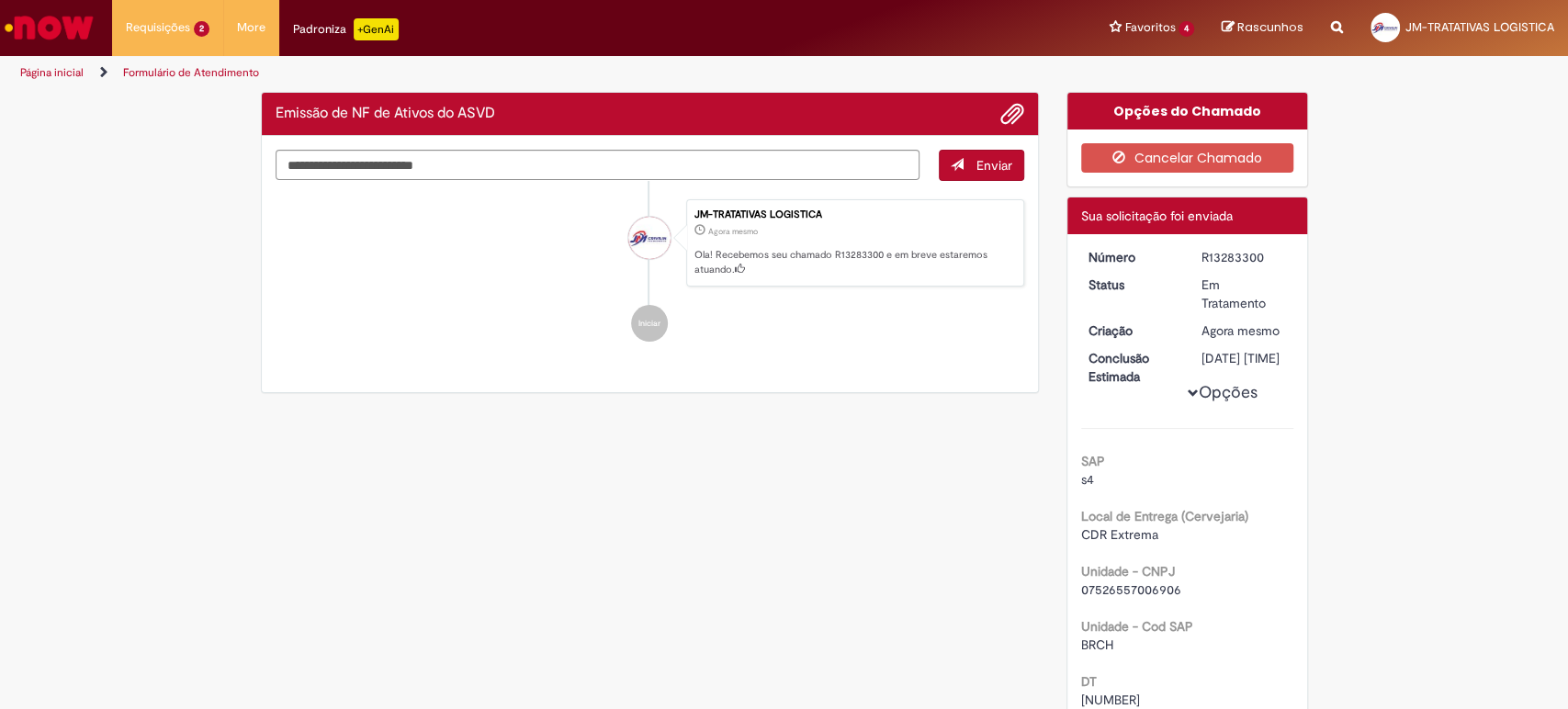 click on "R13283300" at bounding box center [1244, 257] 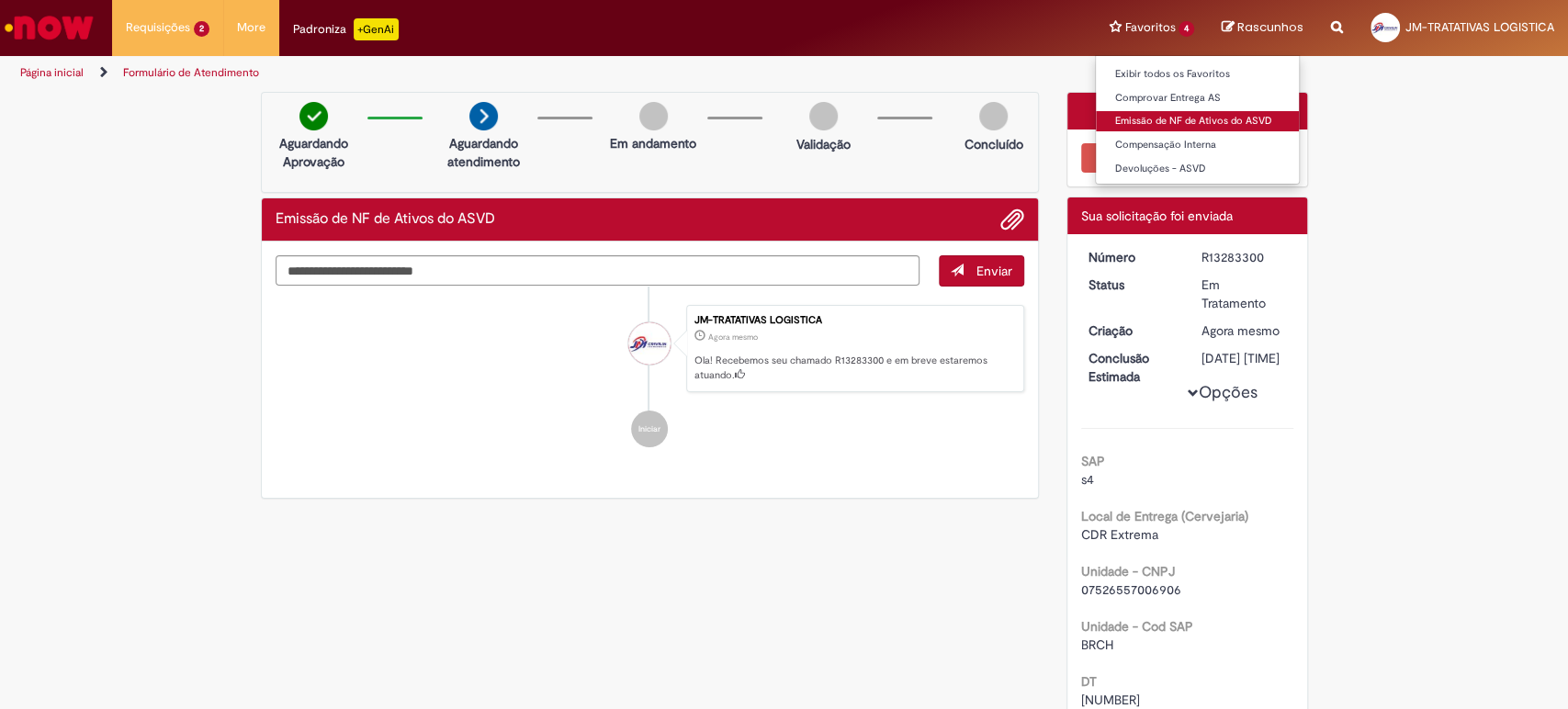 click on "Emissão de NF de Ativos do ASVD" at bounding box center (1197, 121) 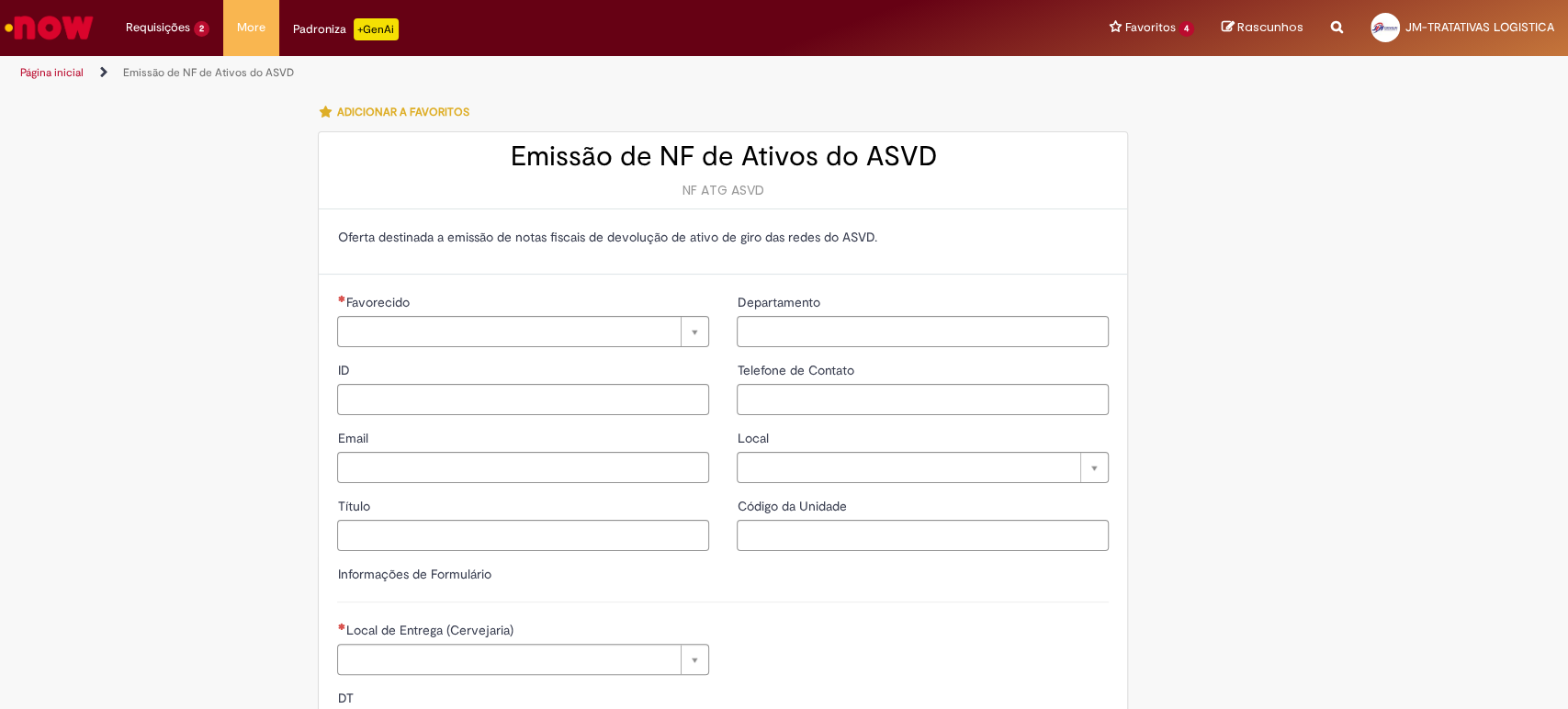 type on "**********" 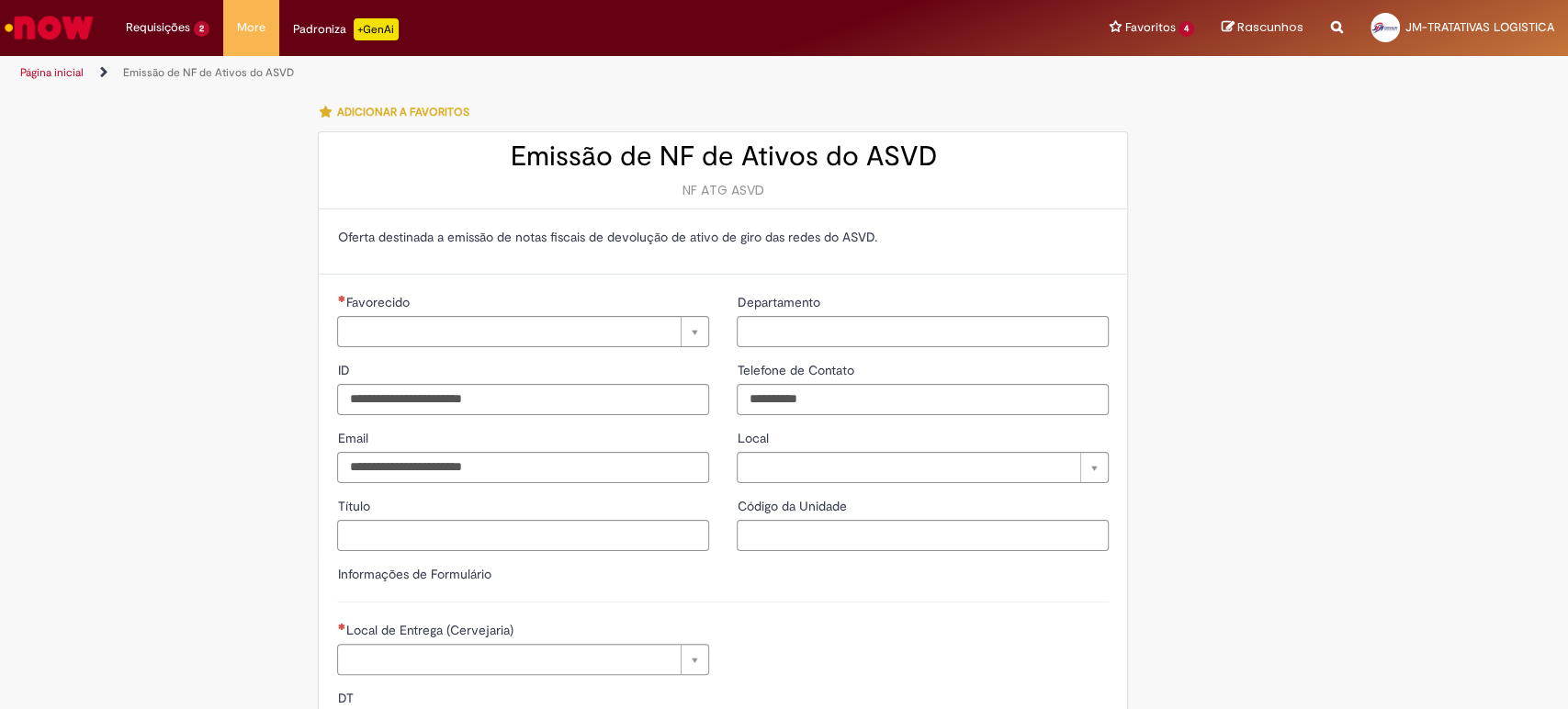 type on "**********" 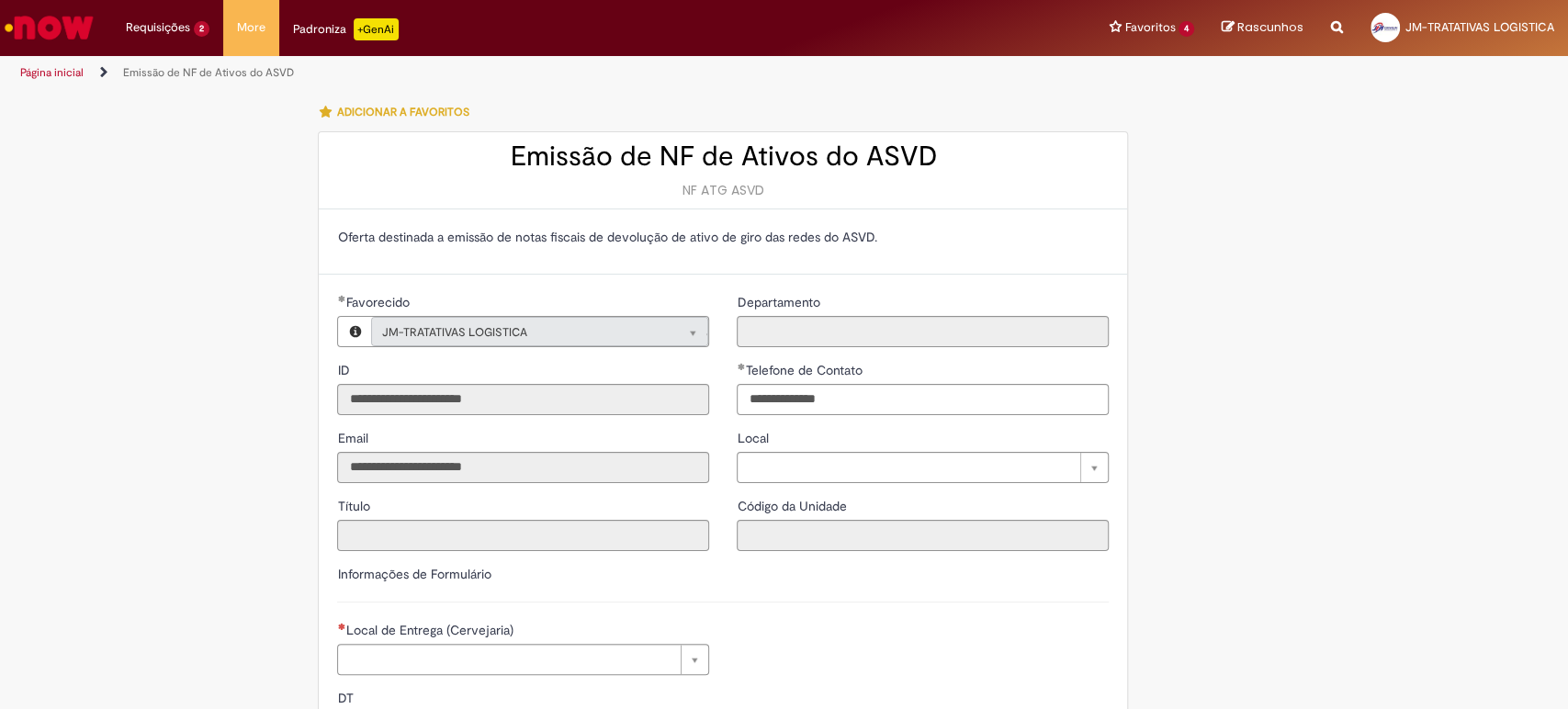 type on "**********" 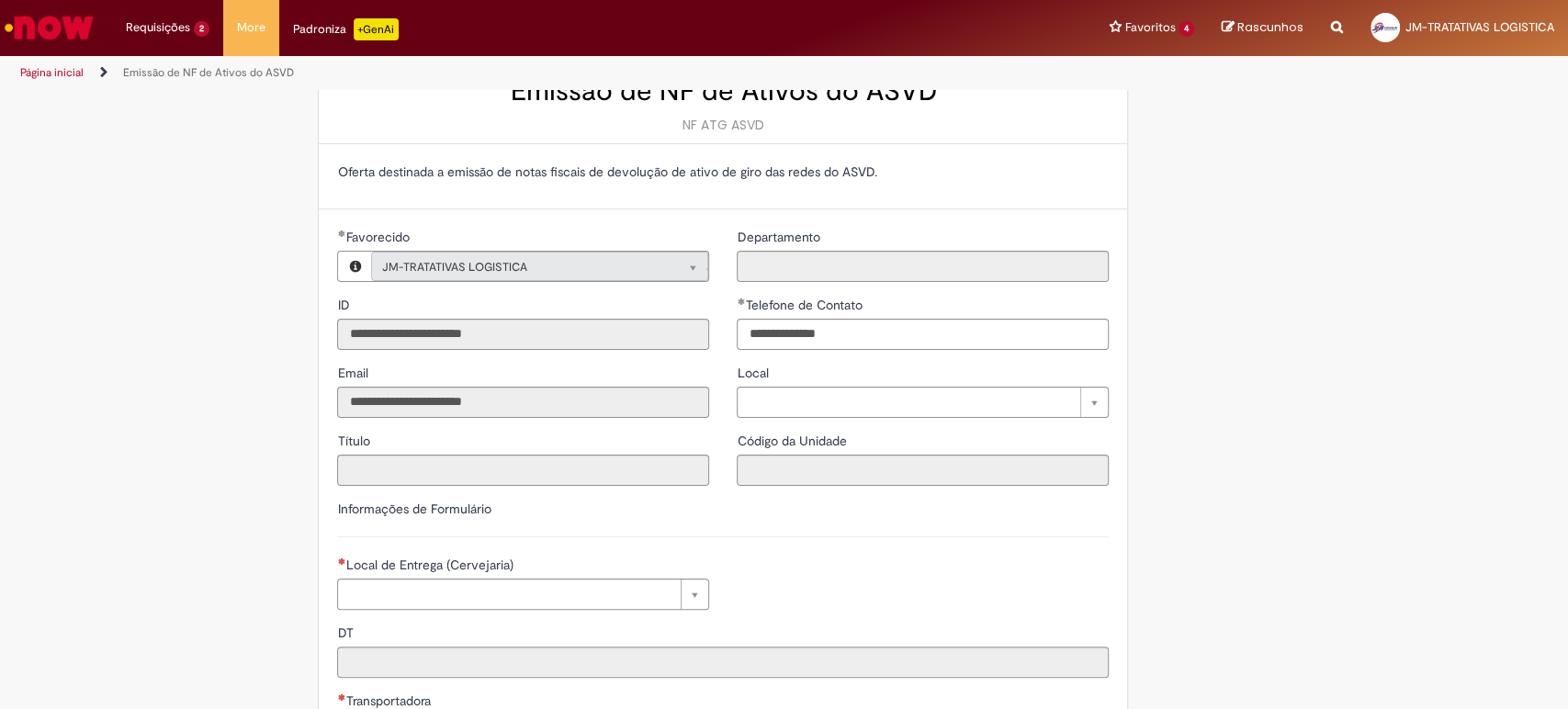 scroll, scrollTop: 204, scrollLeft: 0, axis: vertical 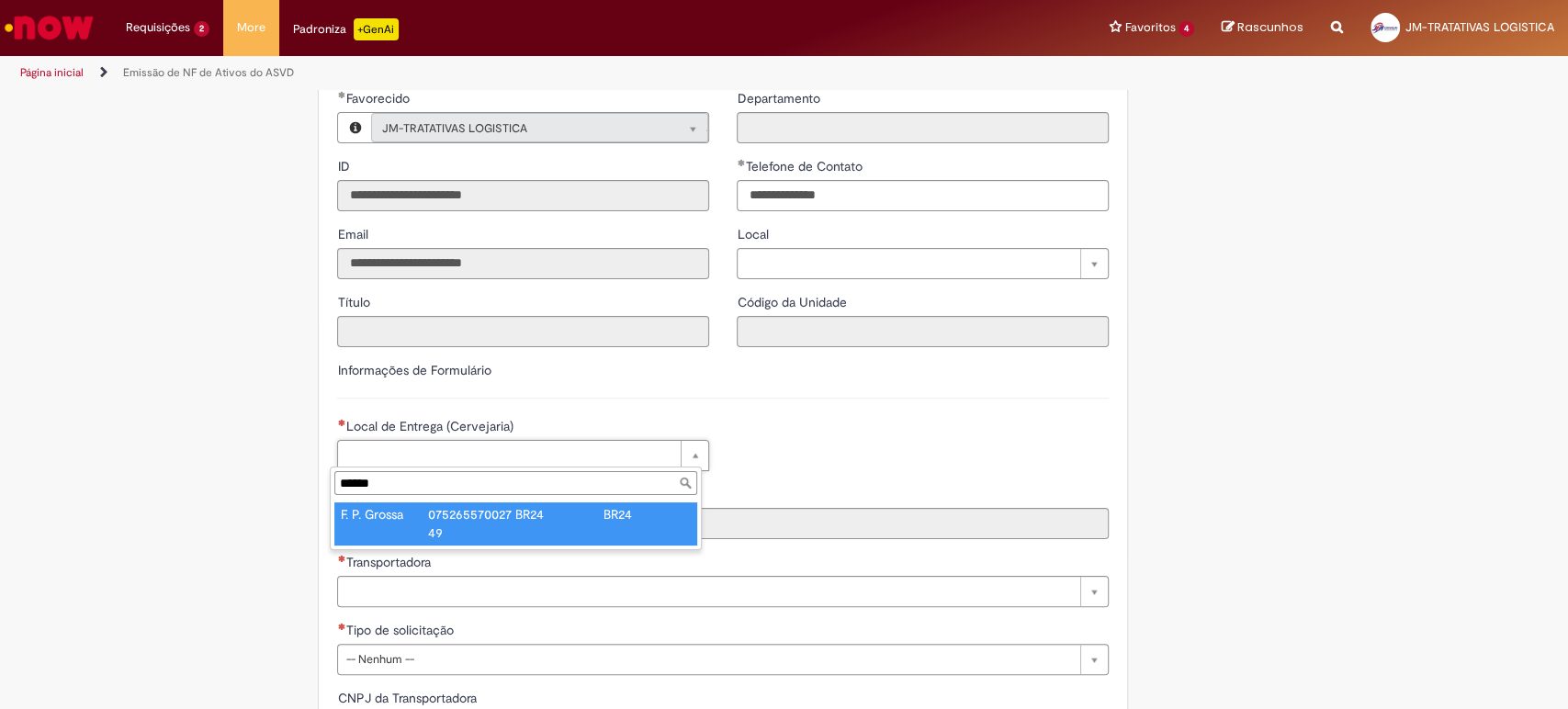 type on "******" 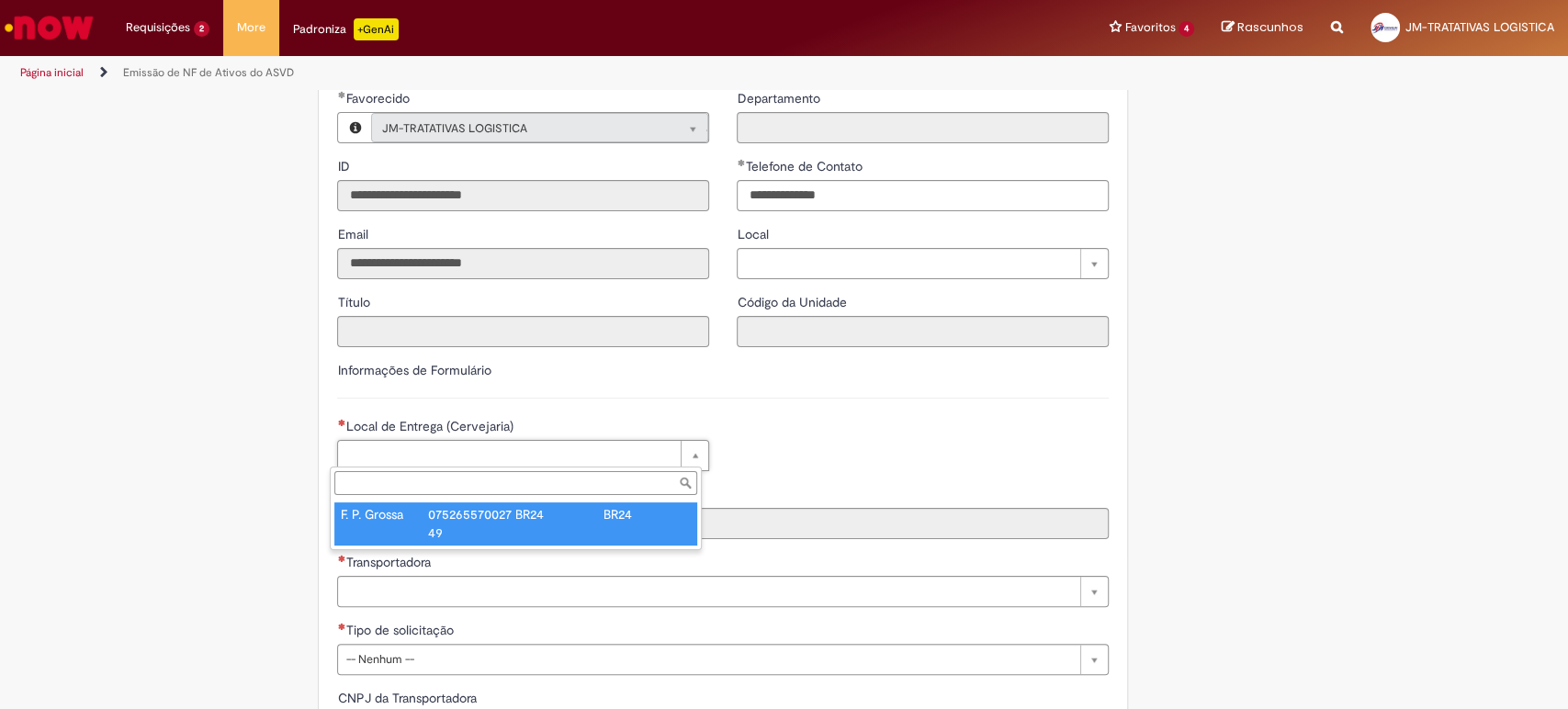 type on "****" 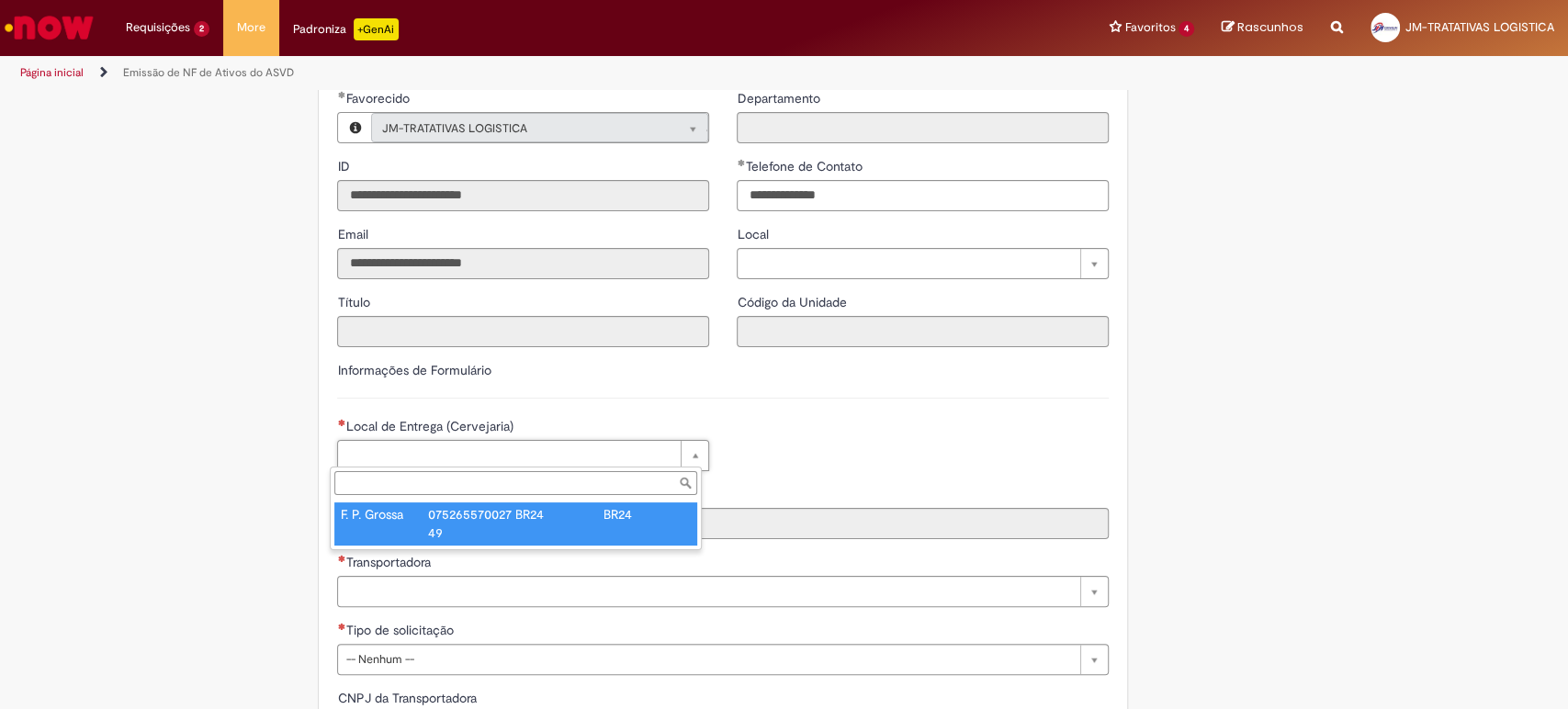 type on "**********" 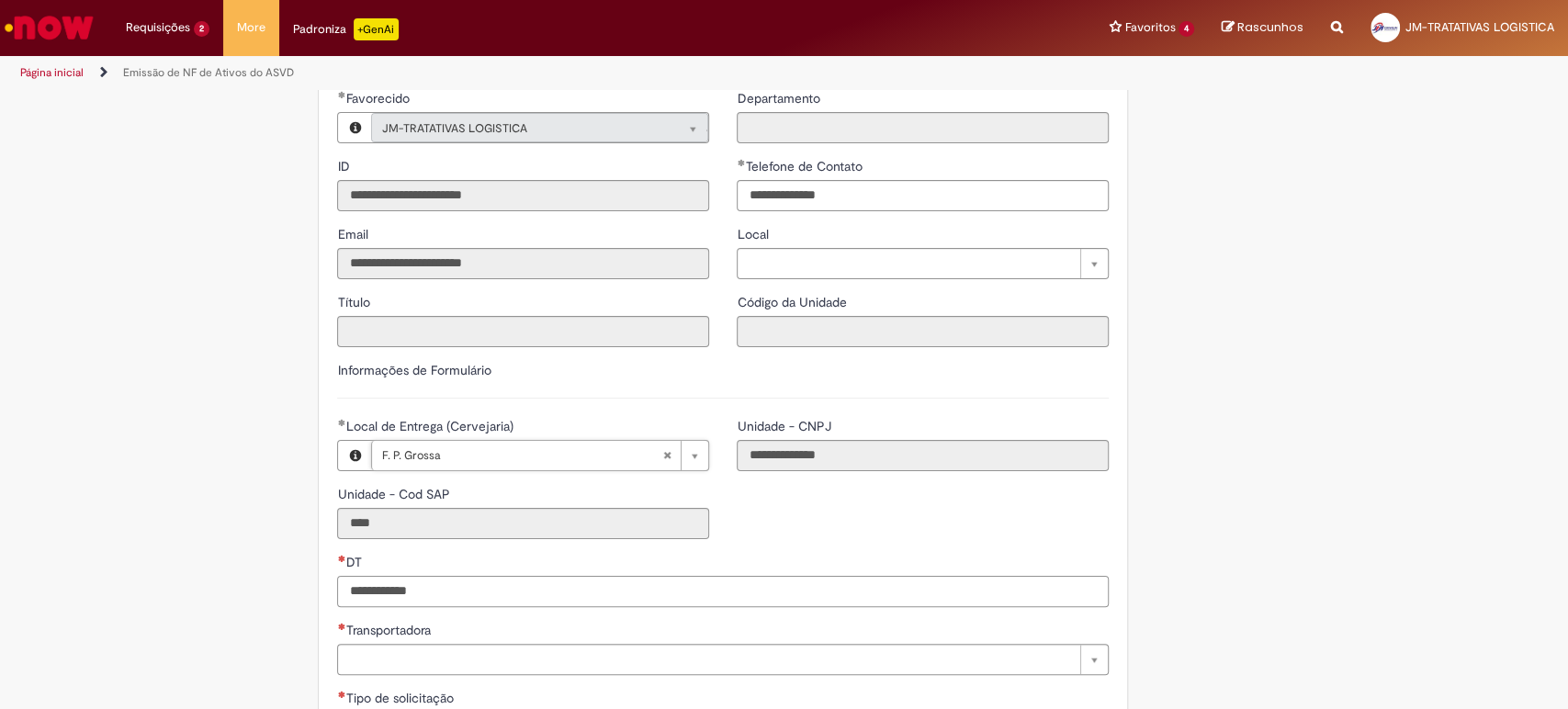 click on "DT" at bounding box center [723, 591] 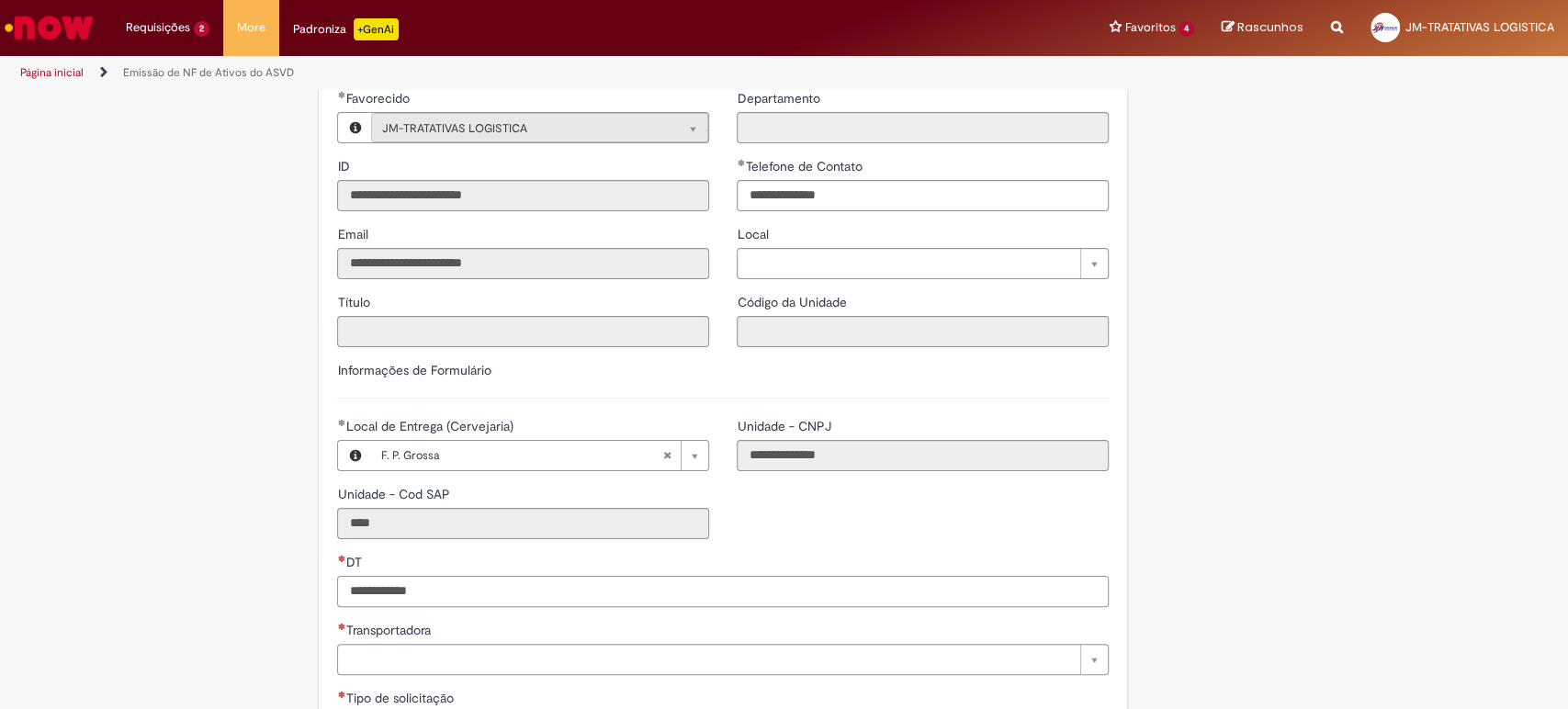 paste on "**********" 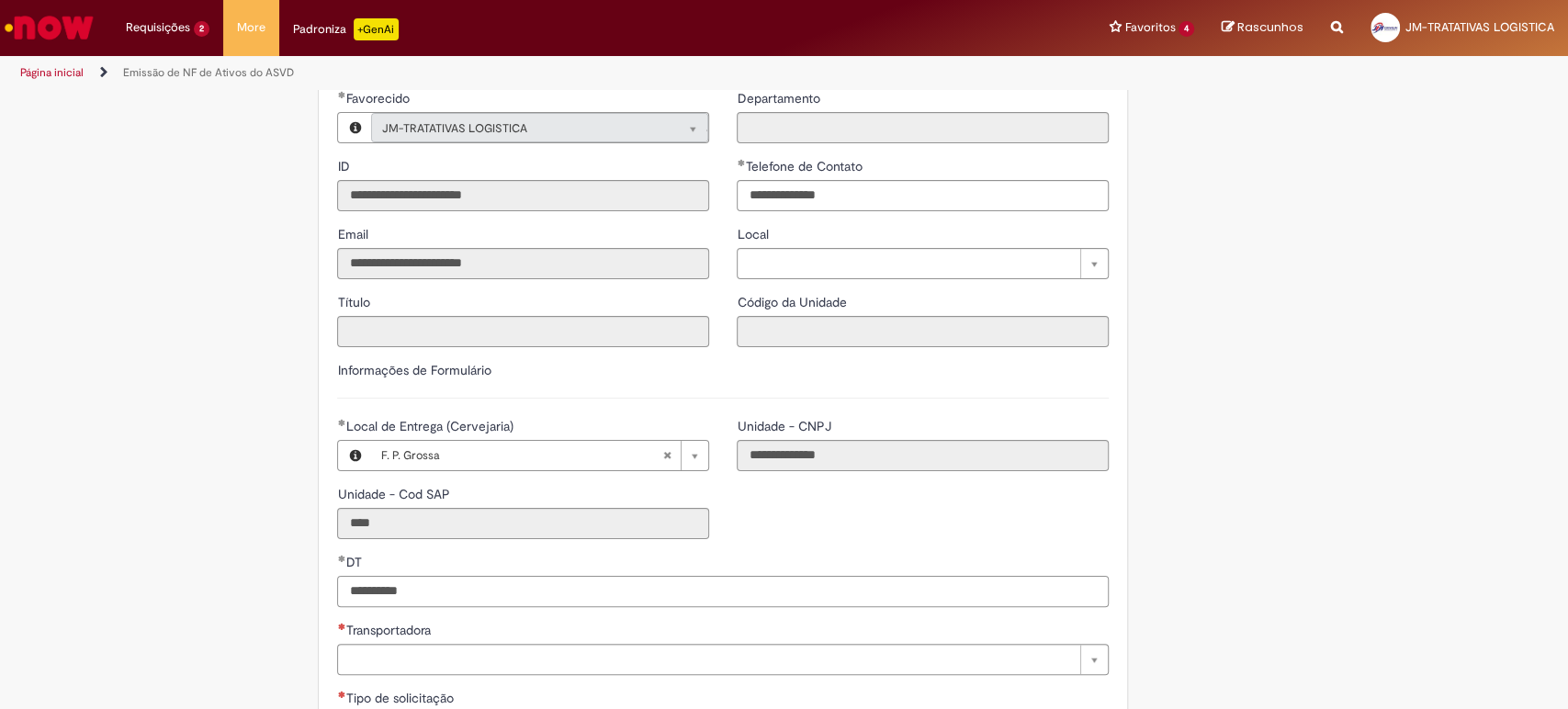 type on "**********" 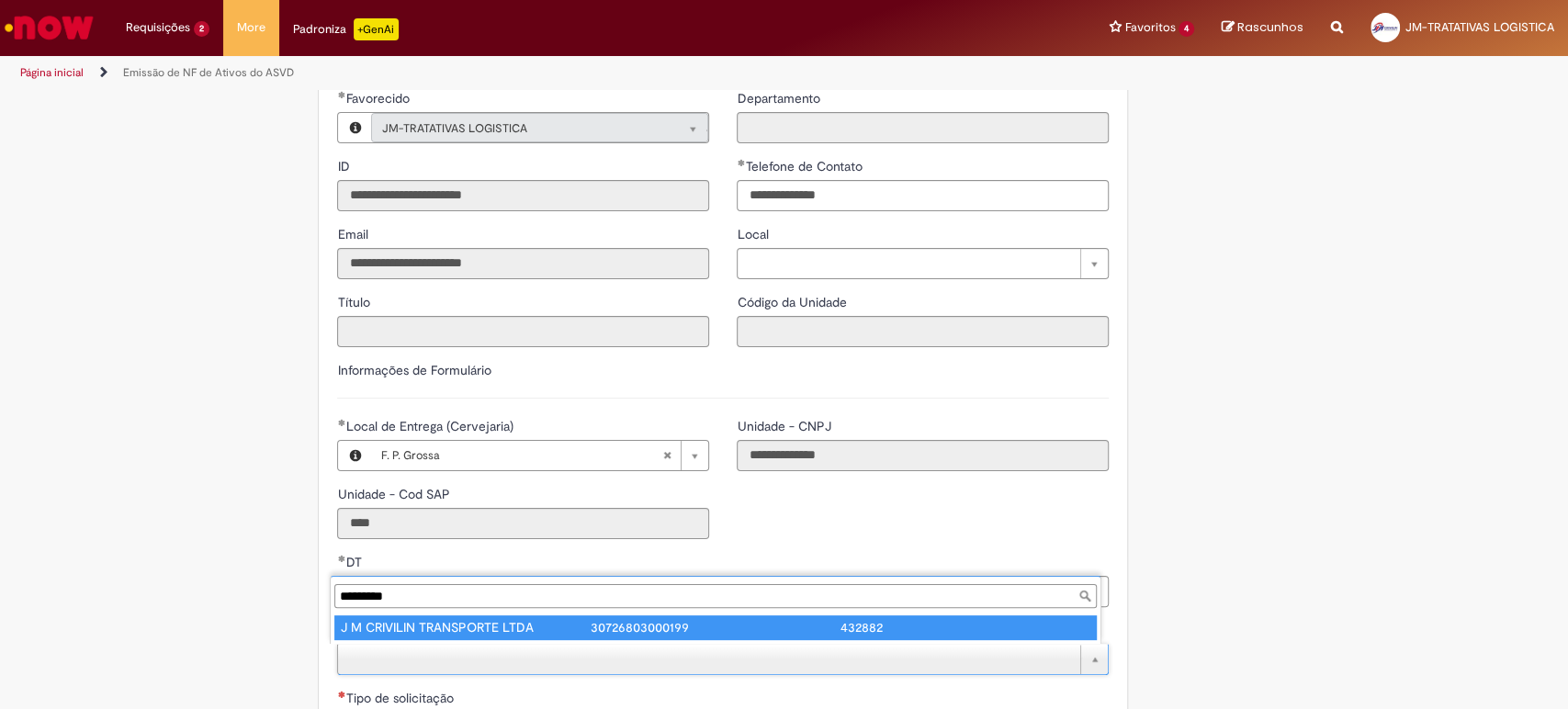 scroll, scrollTop: 0, scrollLeft: 0, axis: both 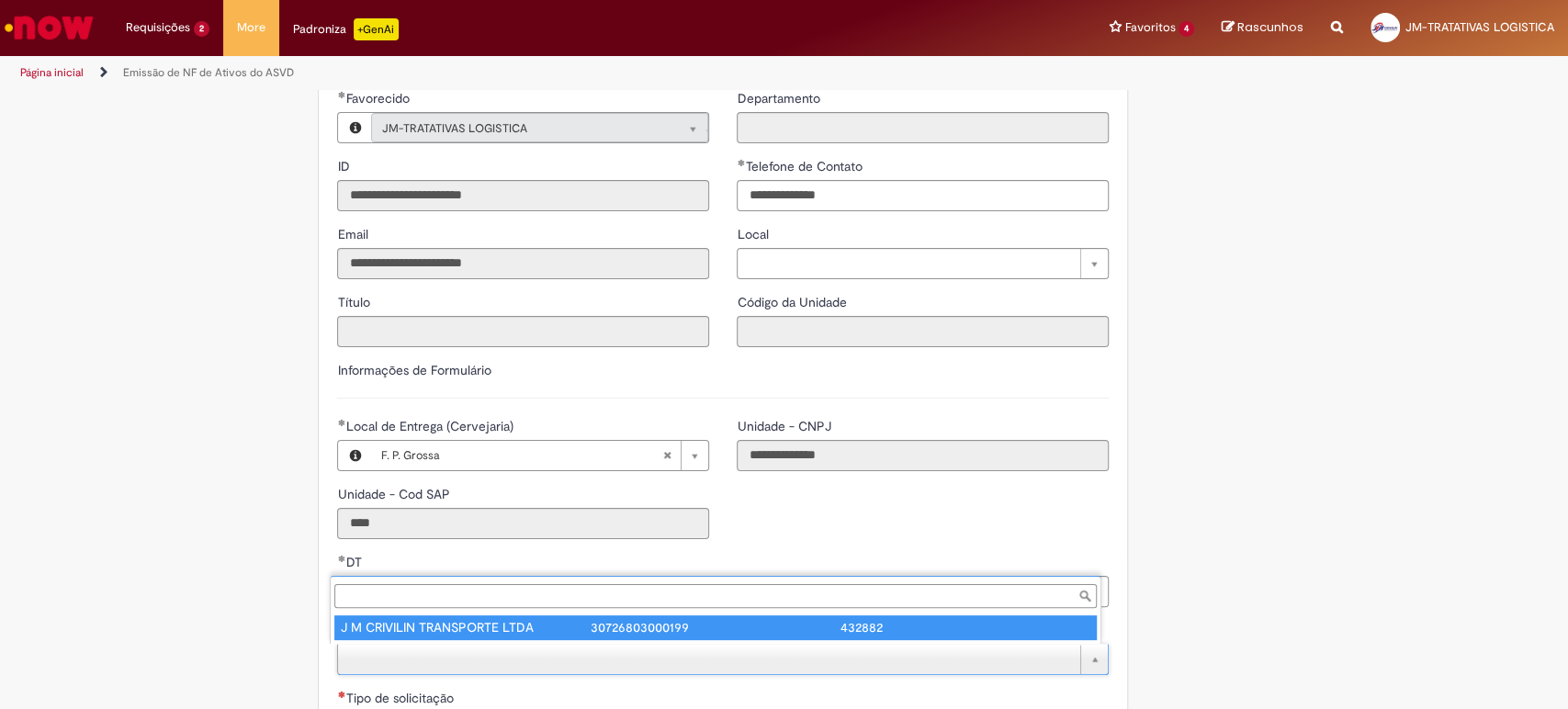 type on "**********" 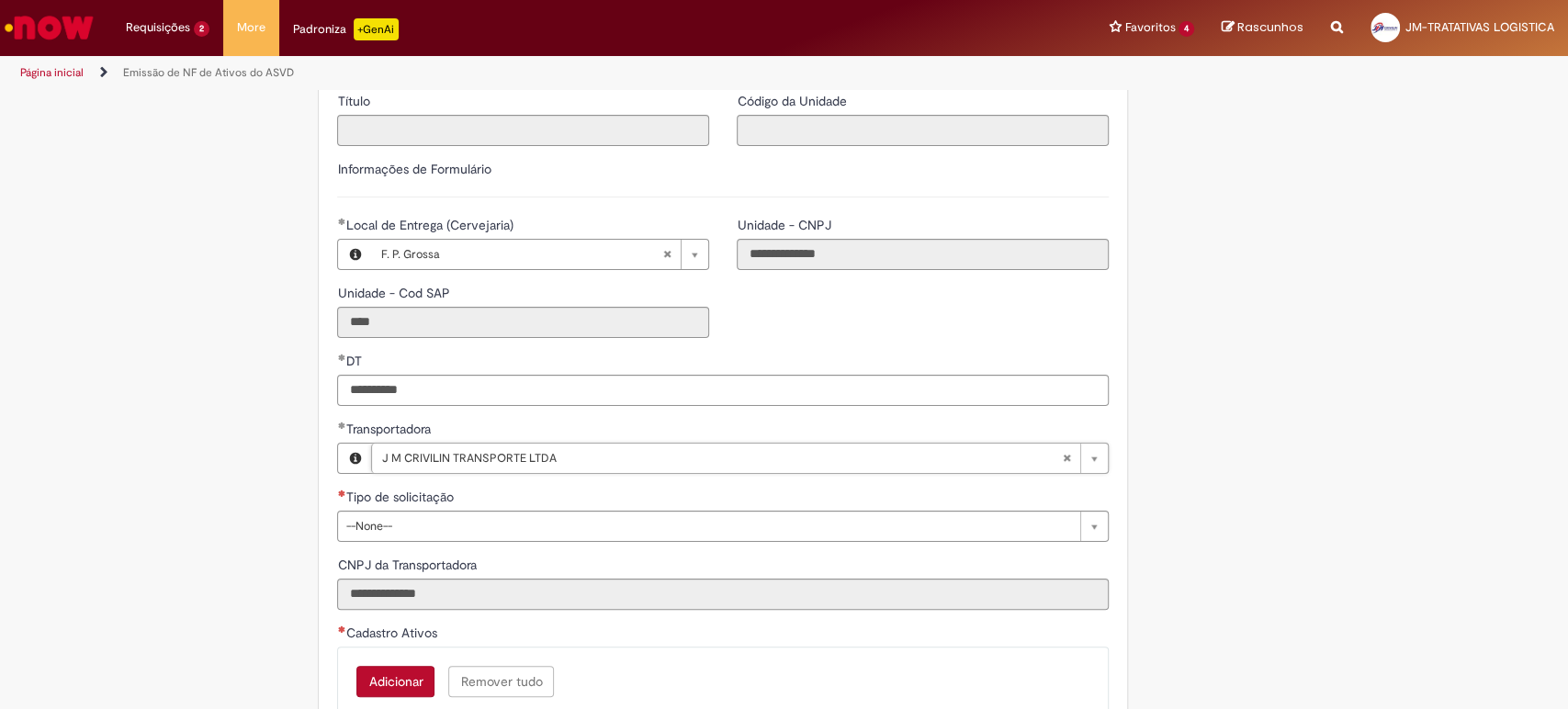 scroll, scrollTop: 408, scrollLeft: 0, axis: vertical 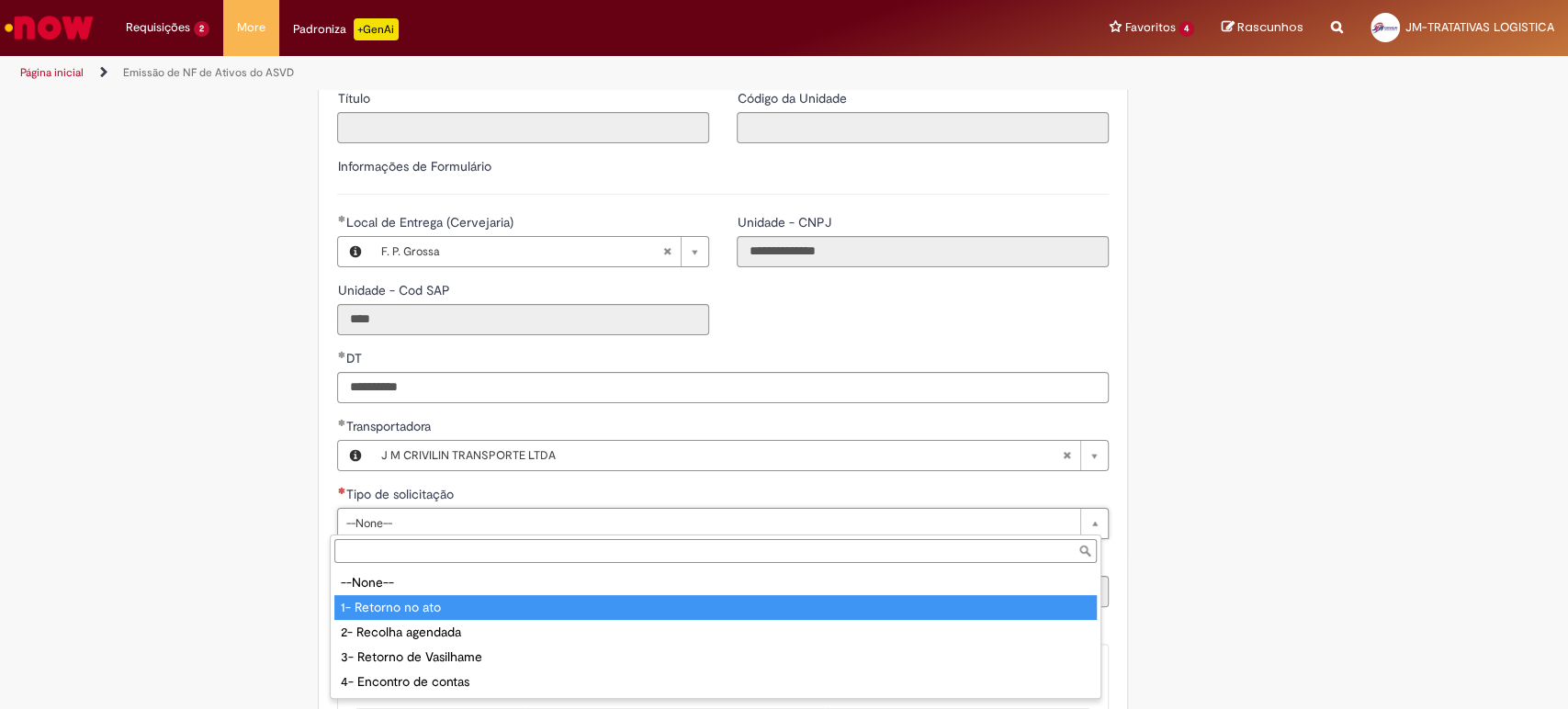 drag, startPoint x: 407, startPoint y: 582, endPoint x: 418, endPoint y: 611, distance: 31.01612 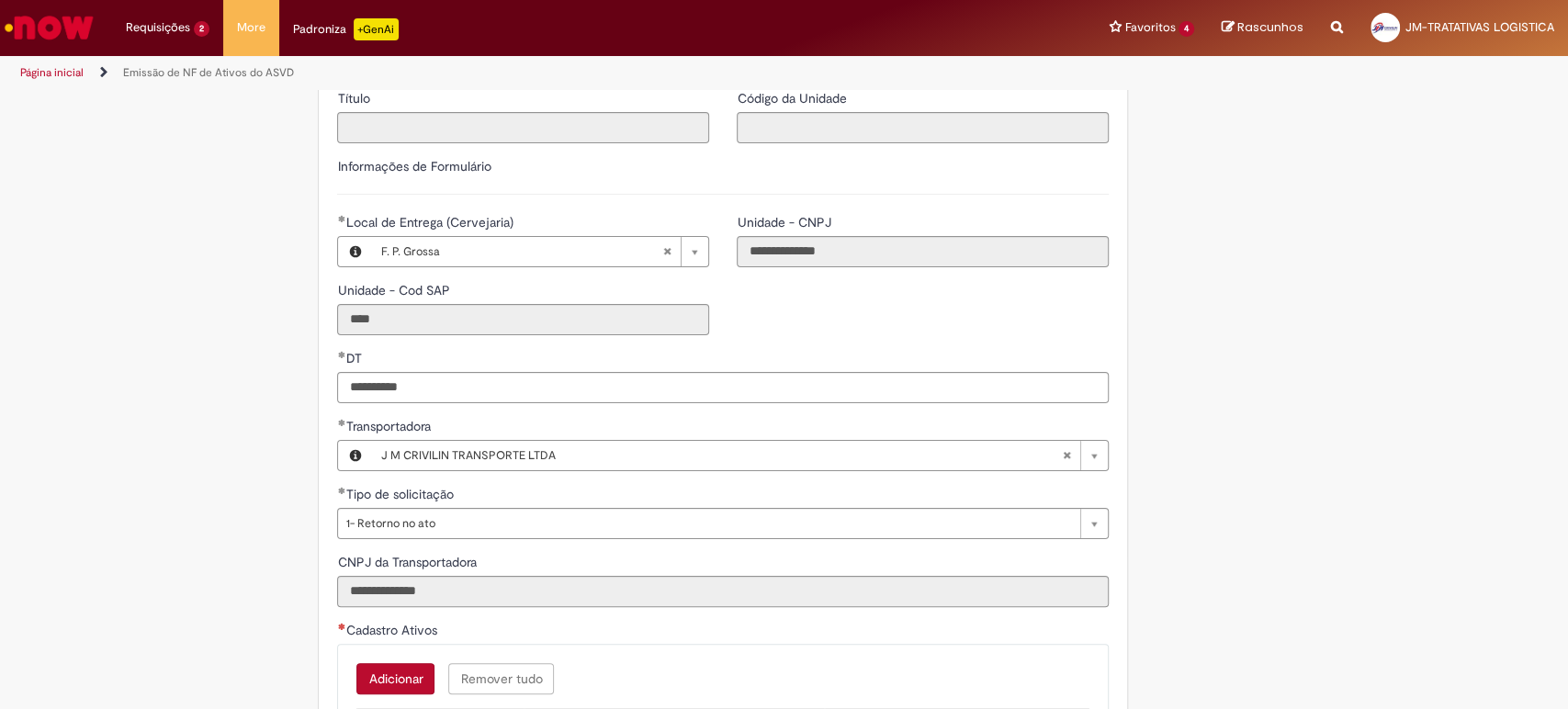 click on "Adicionar" at bounding box center (395, 679) 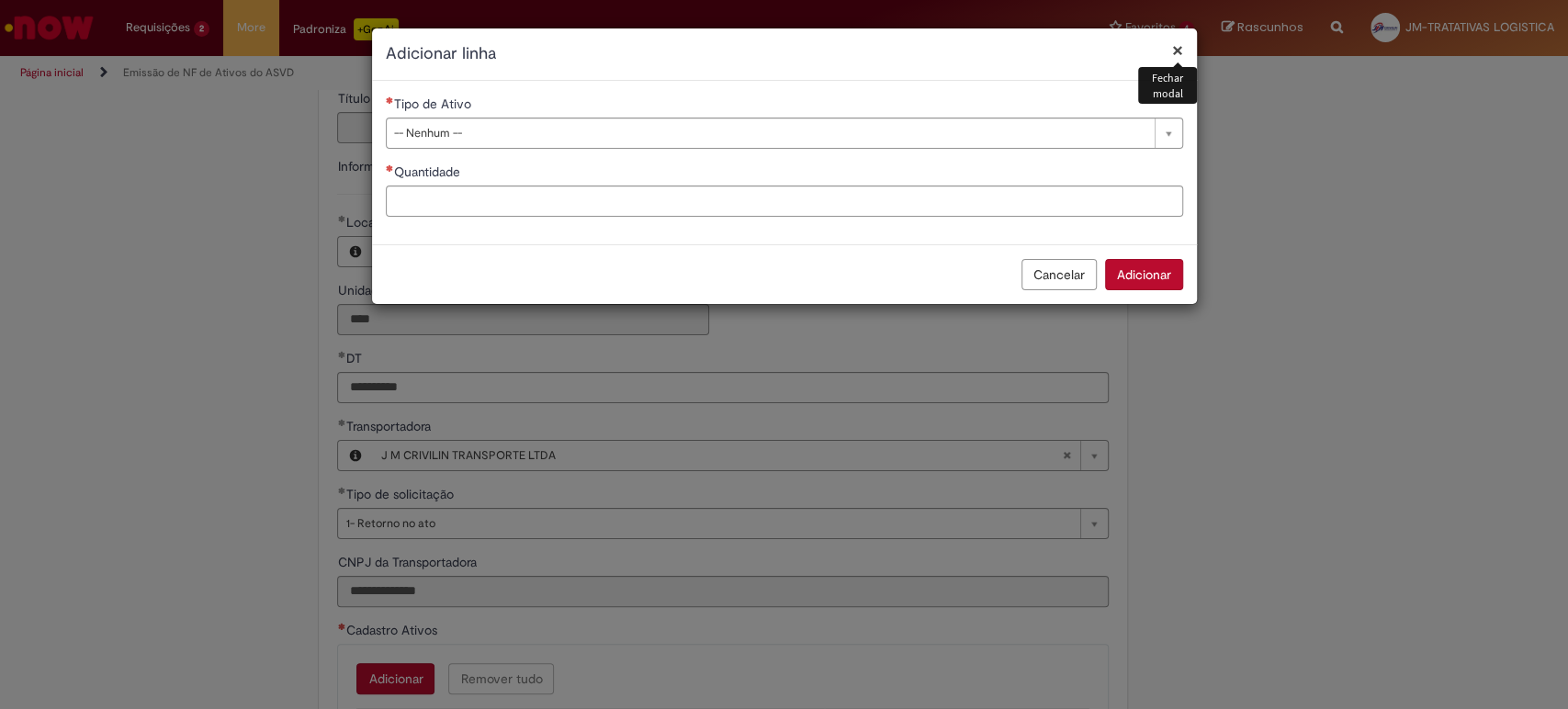 click on "Tipo de Ativo" at bounding box center (434, 104) 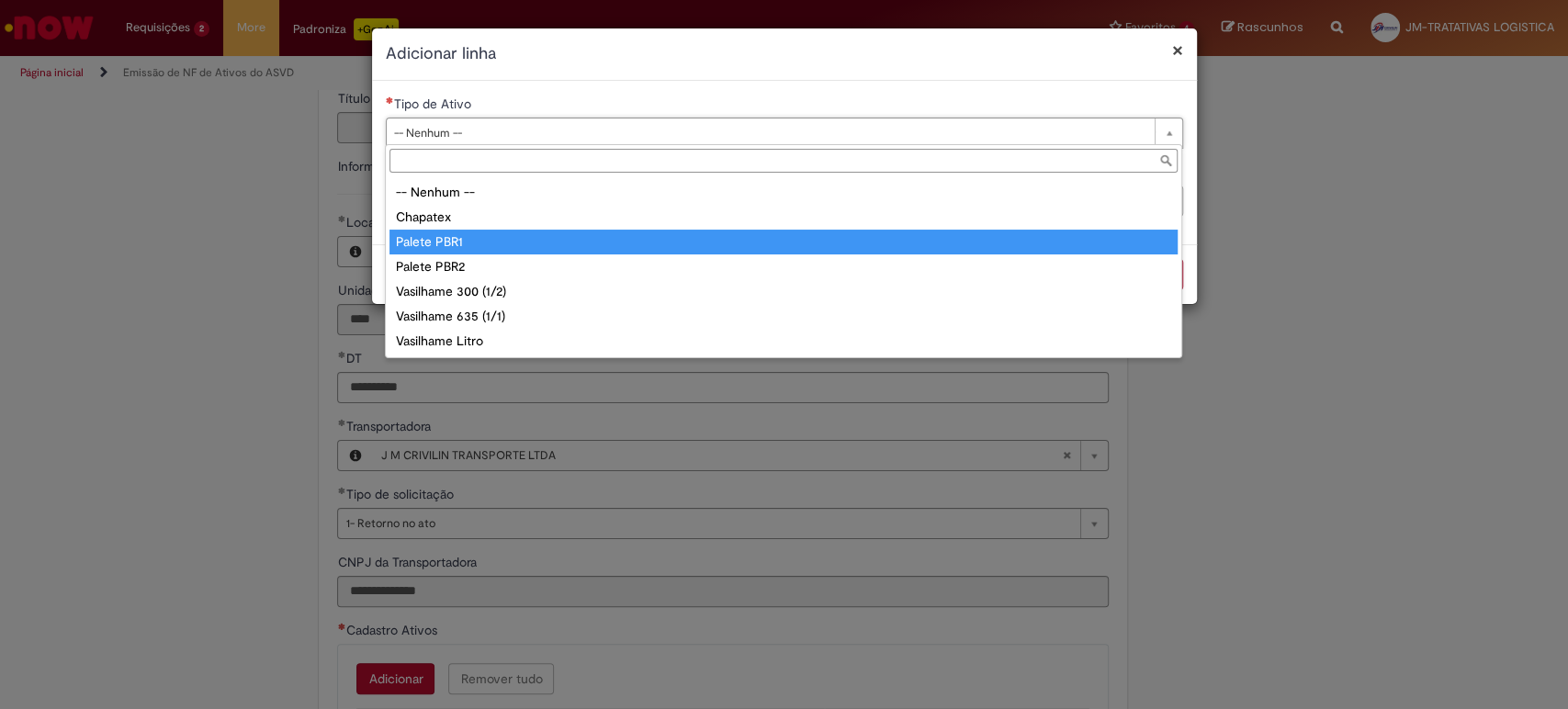 type on "**********" 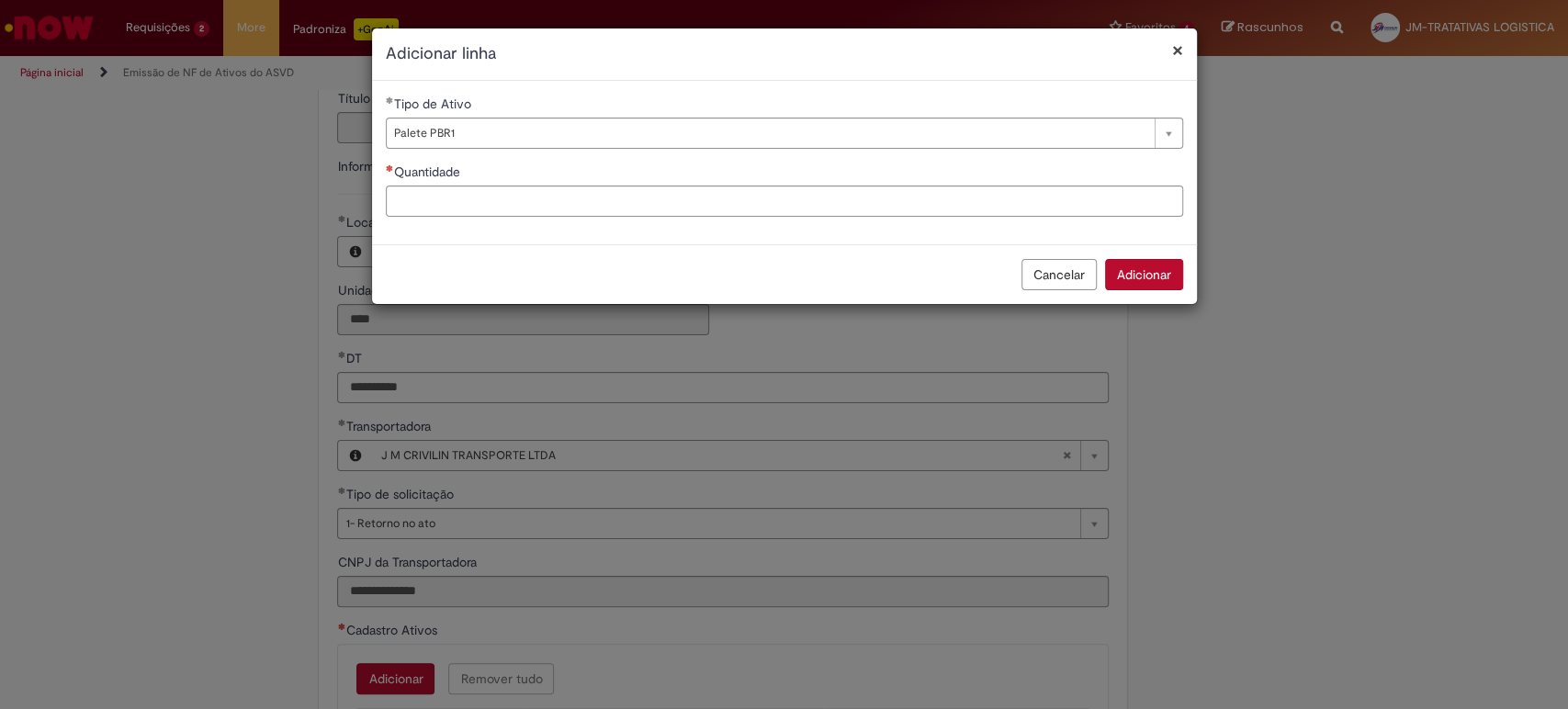 click on "**********" at bounding box center [784, 163] 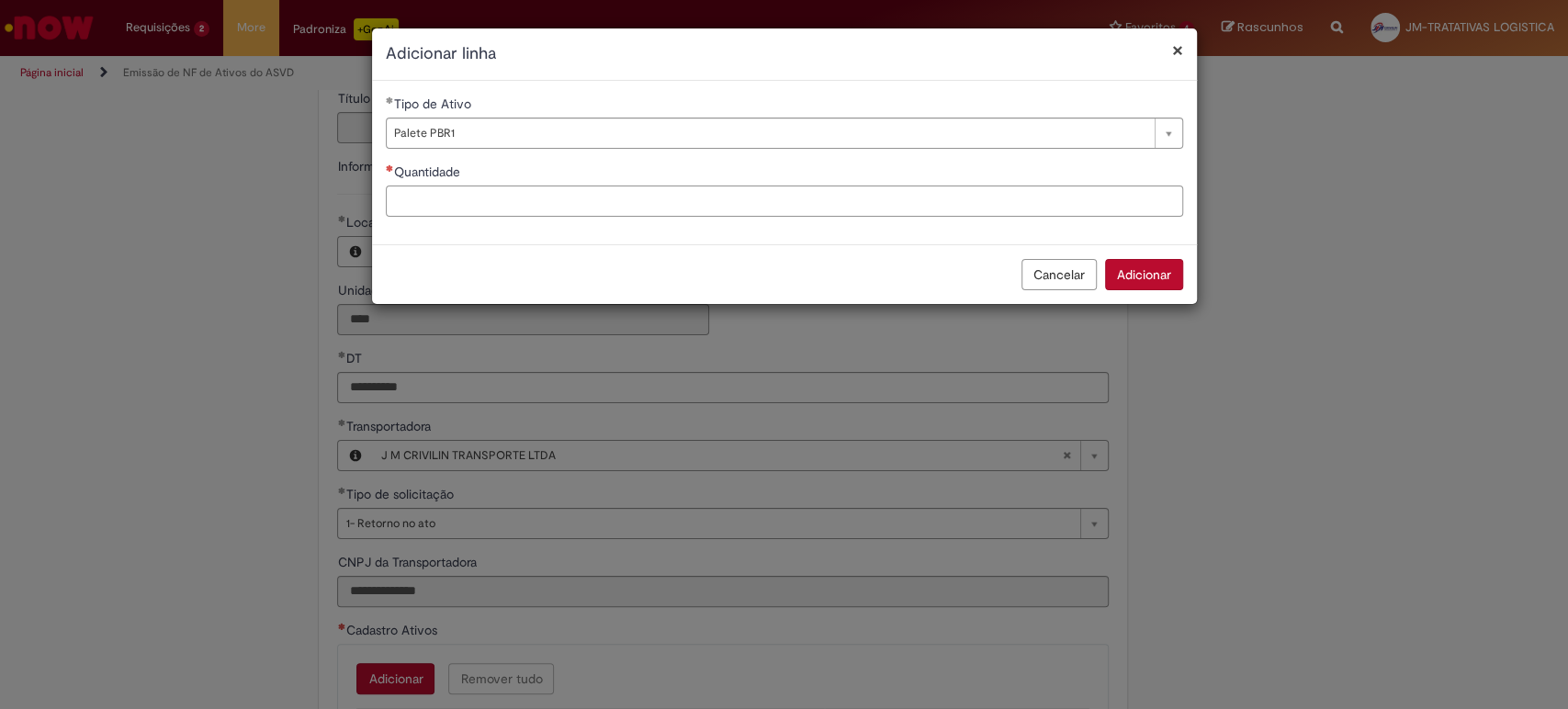 click on "Quantidade" at bounding box center [784, 201] 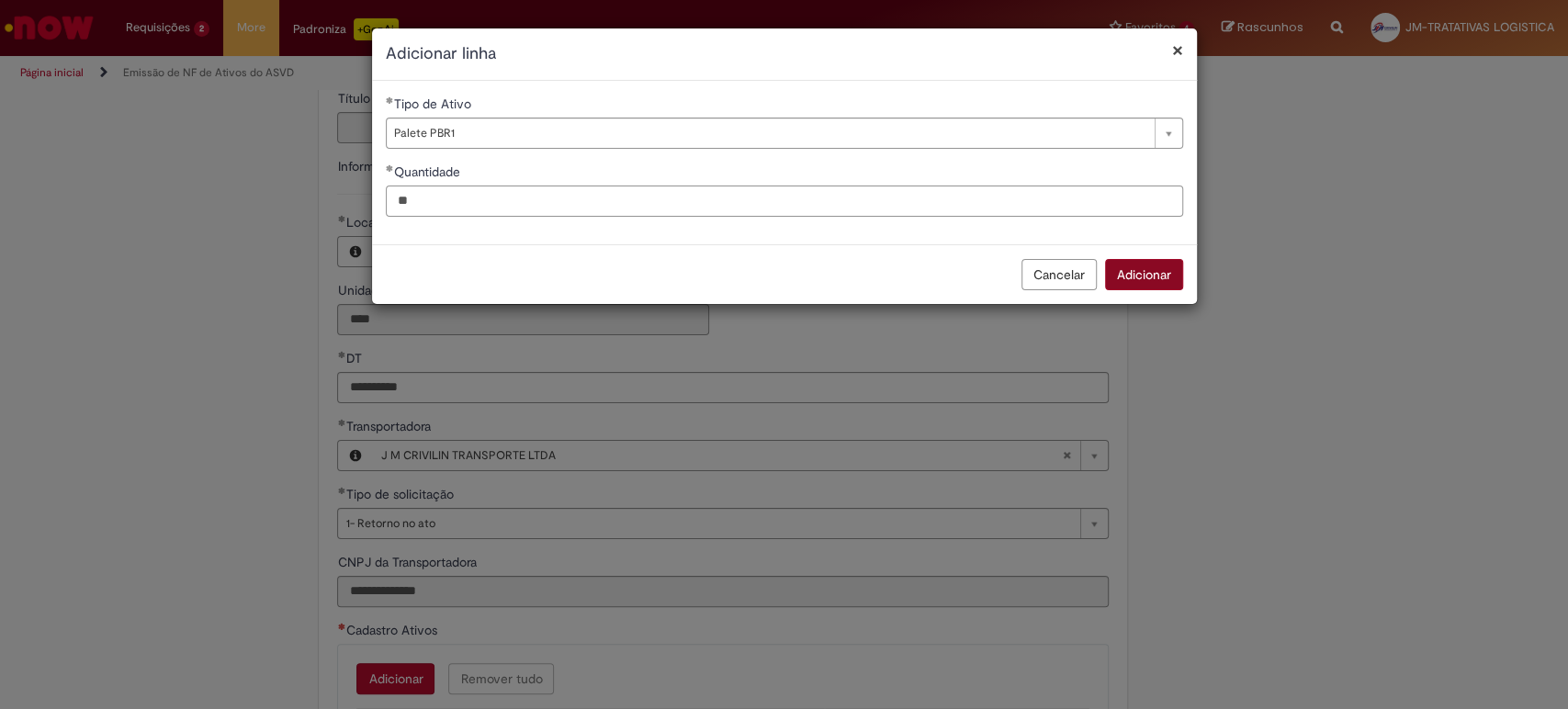 type on "**" 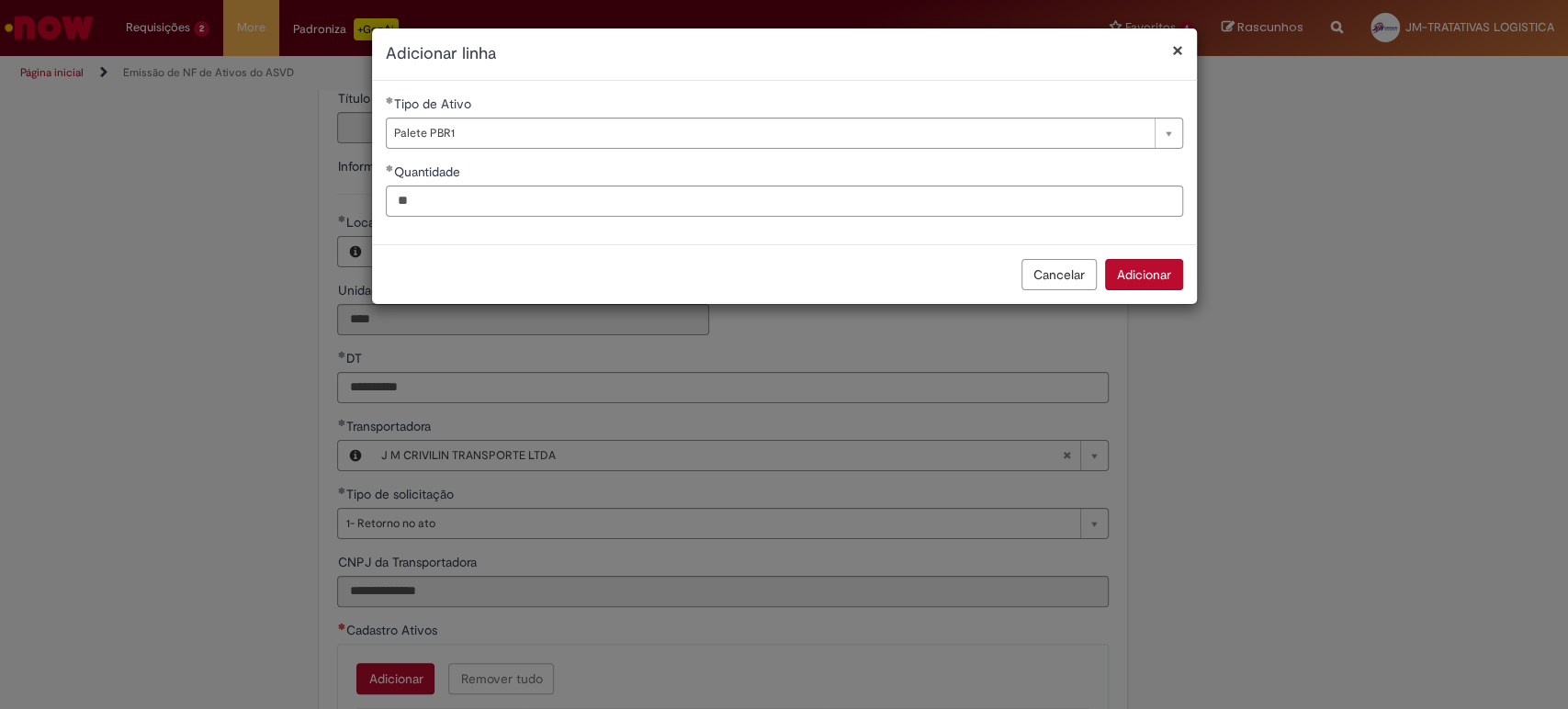 click on "Adicionar" at bounding box center [1144, 275] 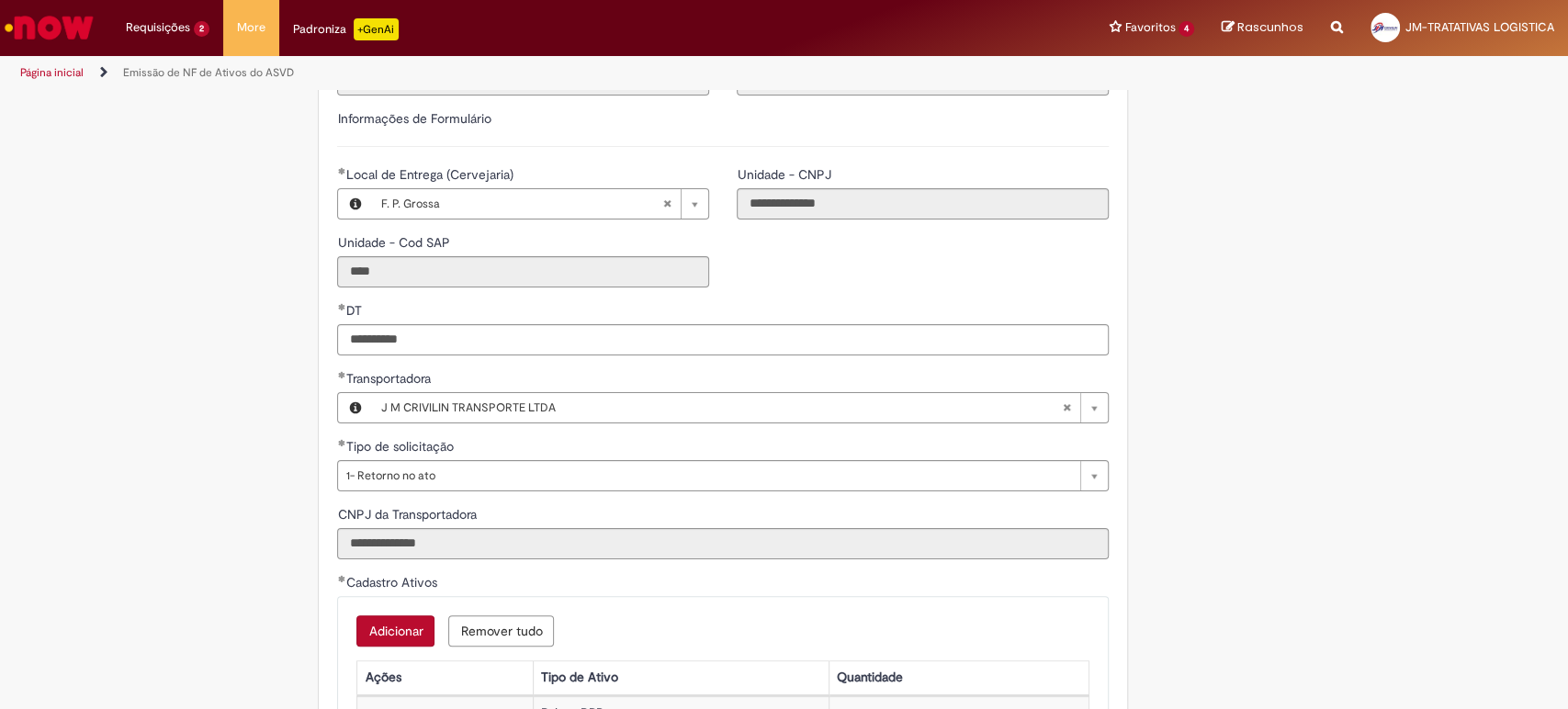 scroll, scrollTop: 612, scrollLeft: 0, axis: vertical 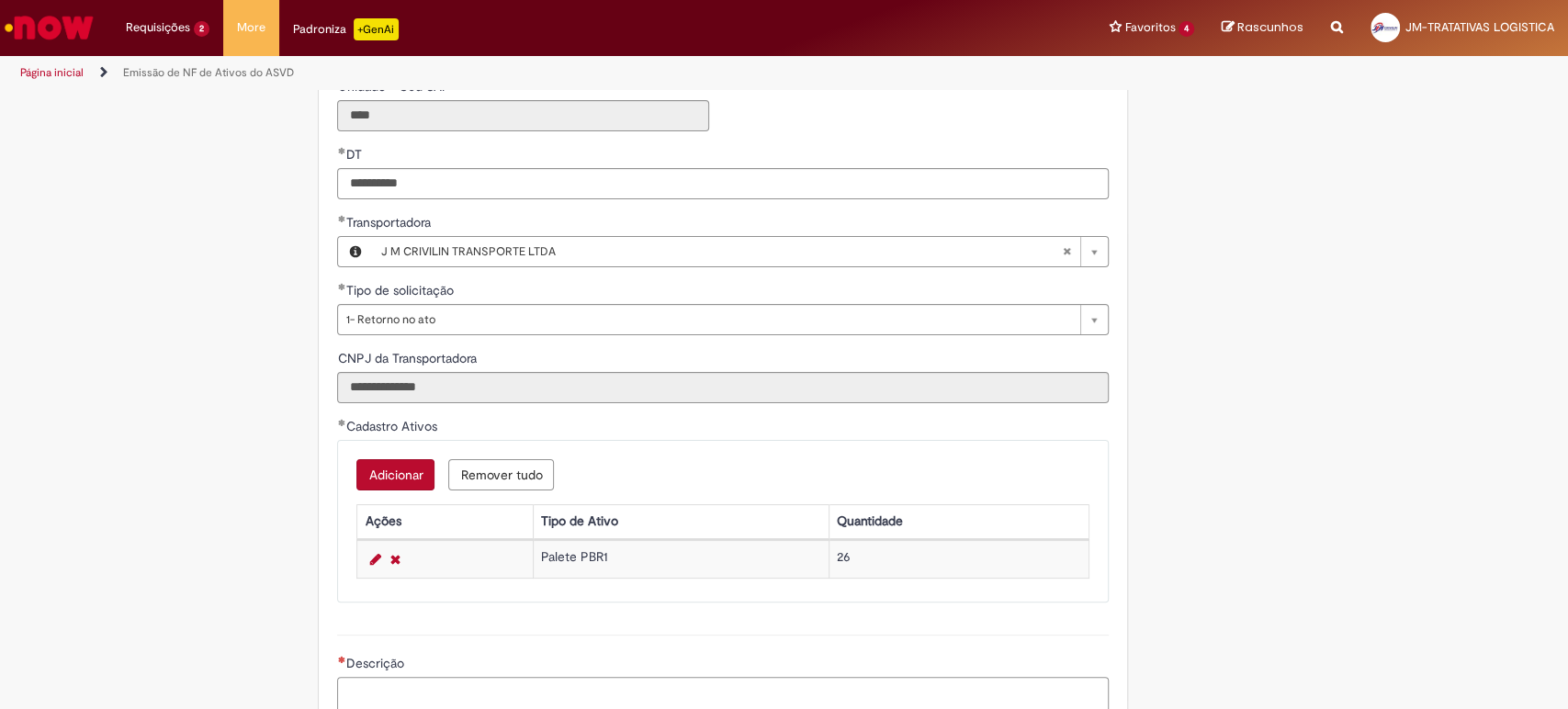 click on "Descrição" at bounding box center (723, 702) 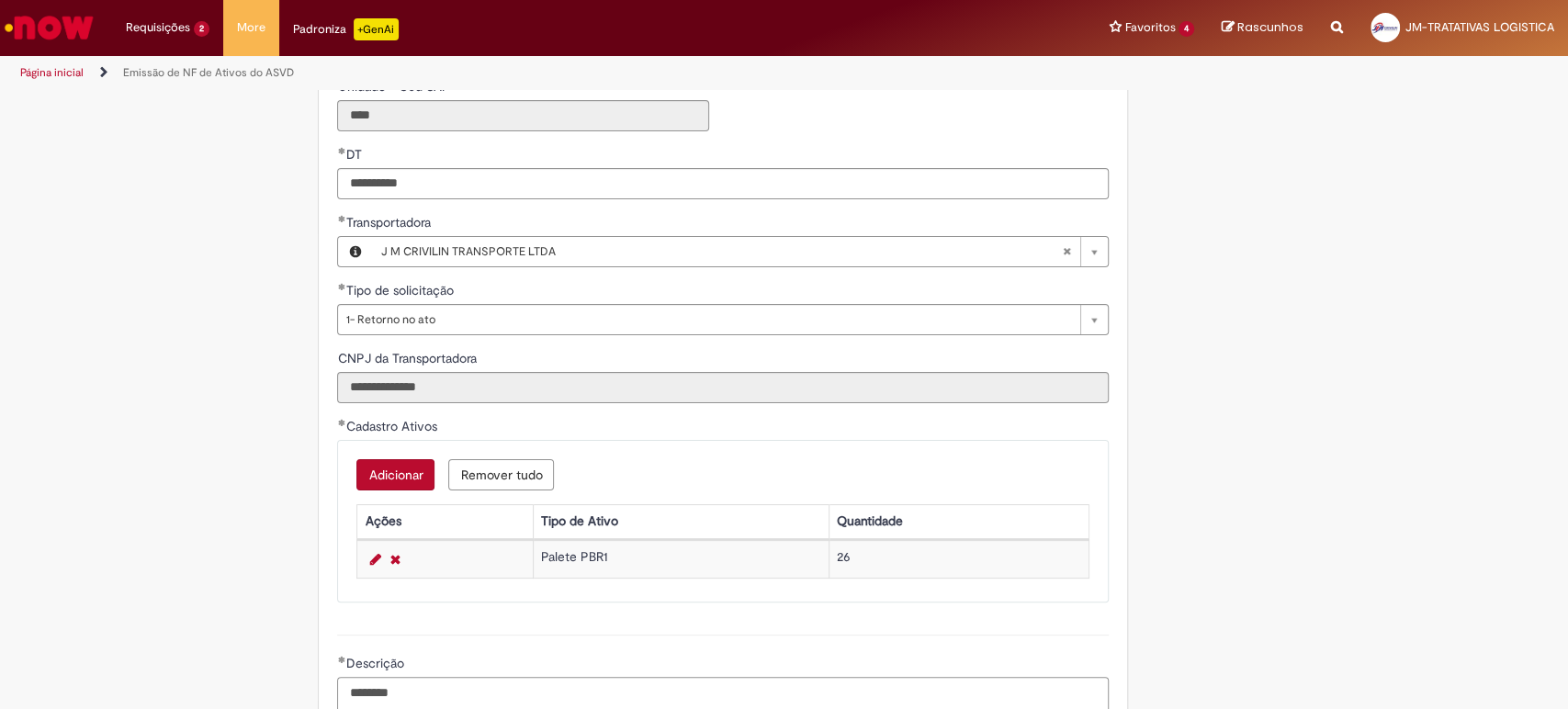 paste on "**********" 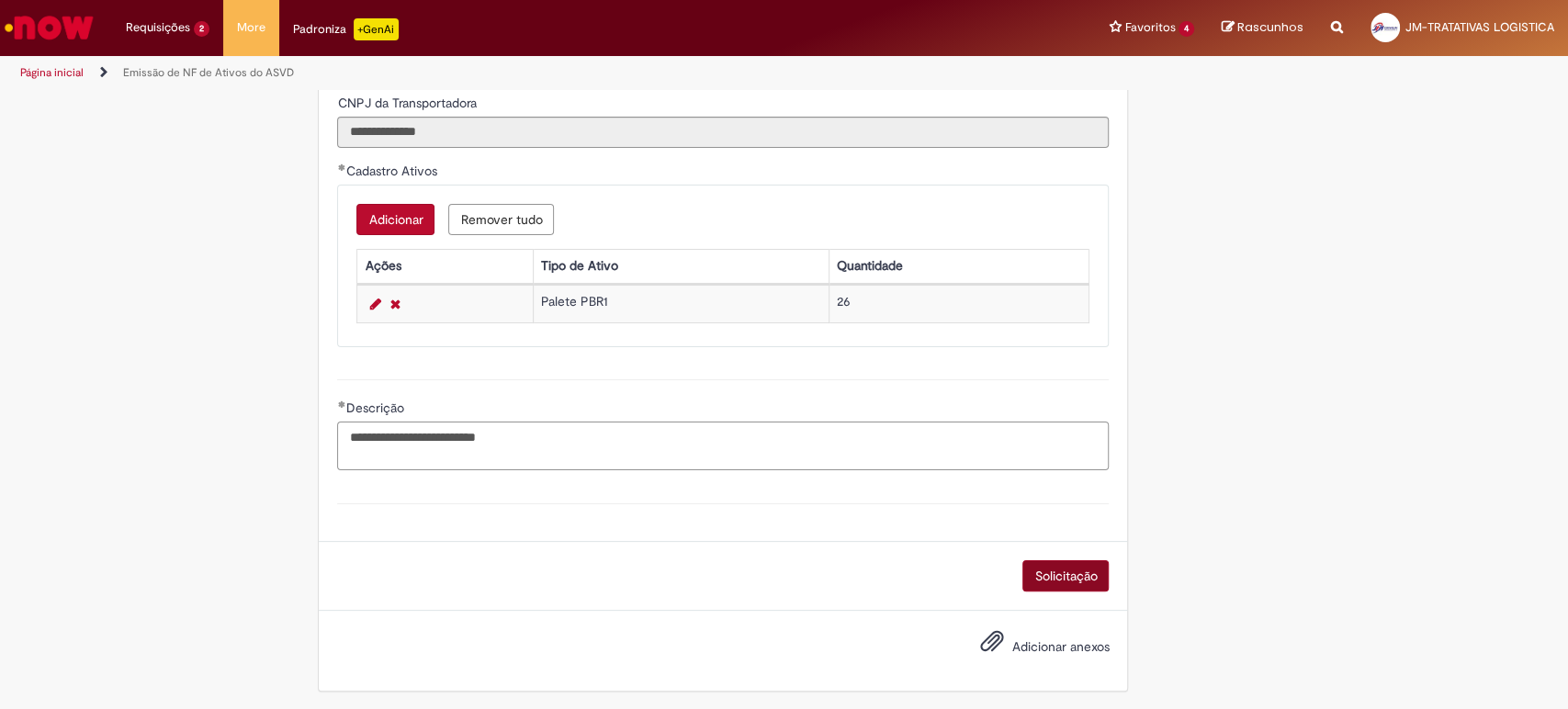 type on "**********" 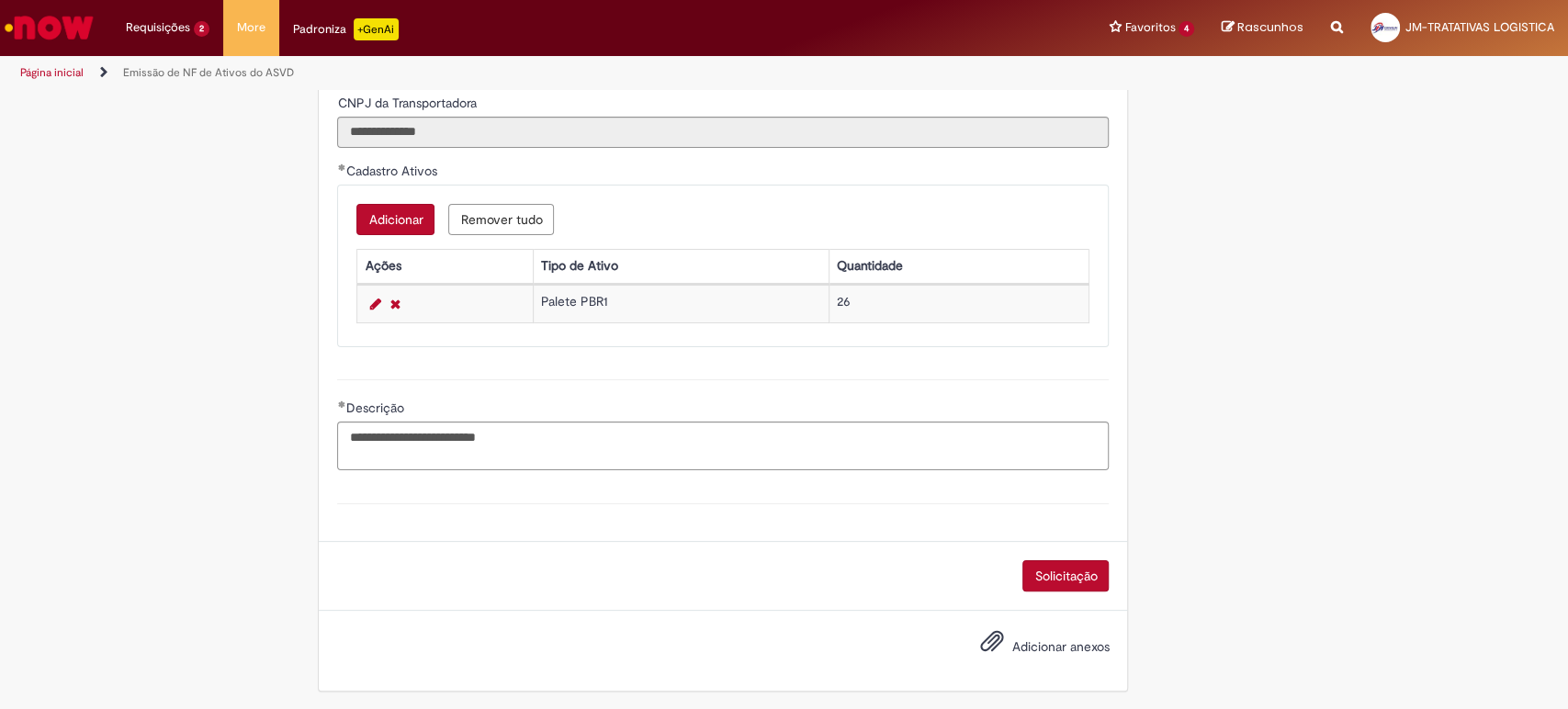 click on "Solicitação" at bounding box center [1066, 576] 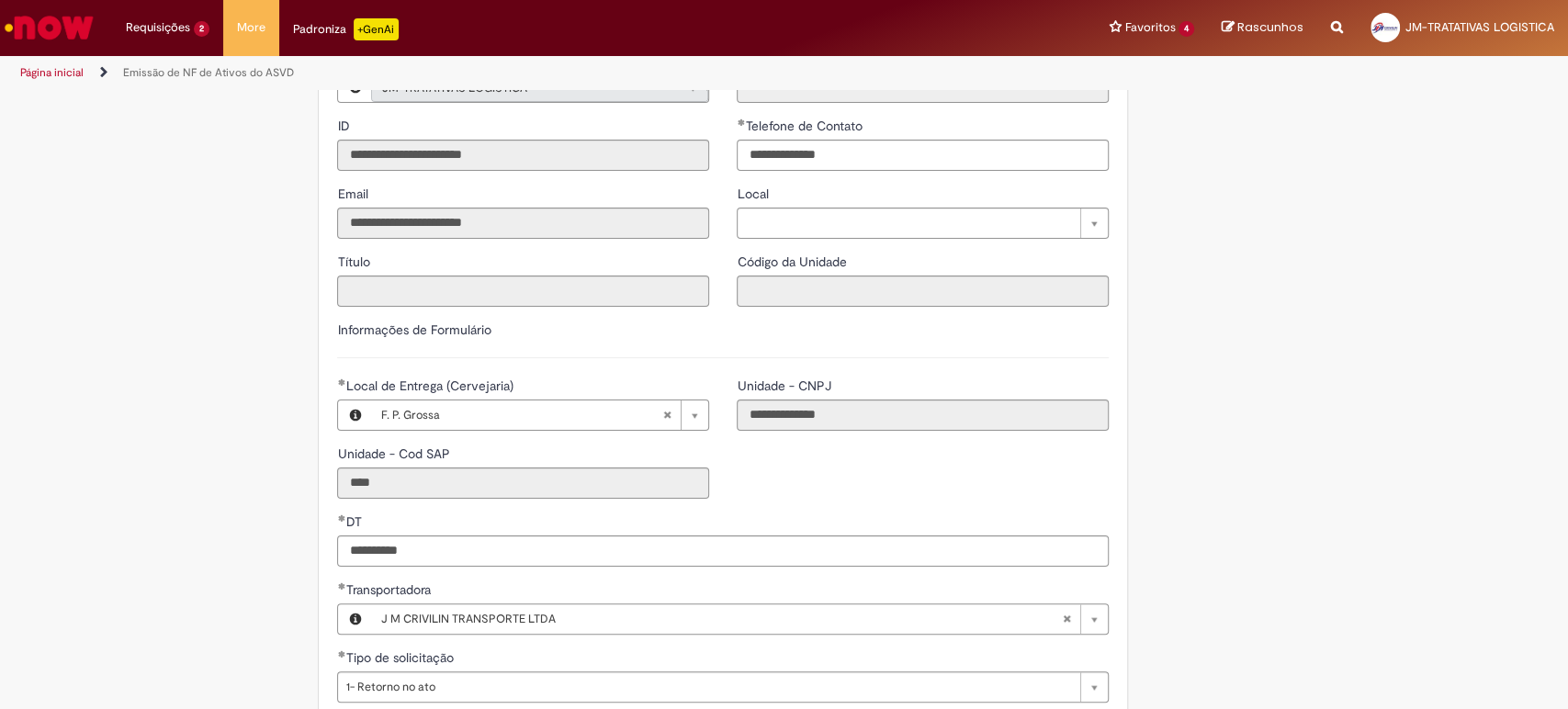 scroll, scrollTop: 212, scrollLeft: 0, axis: vertical 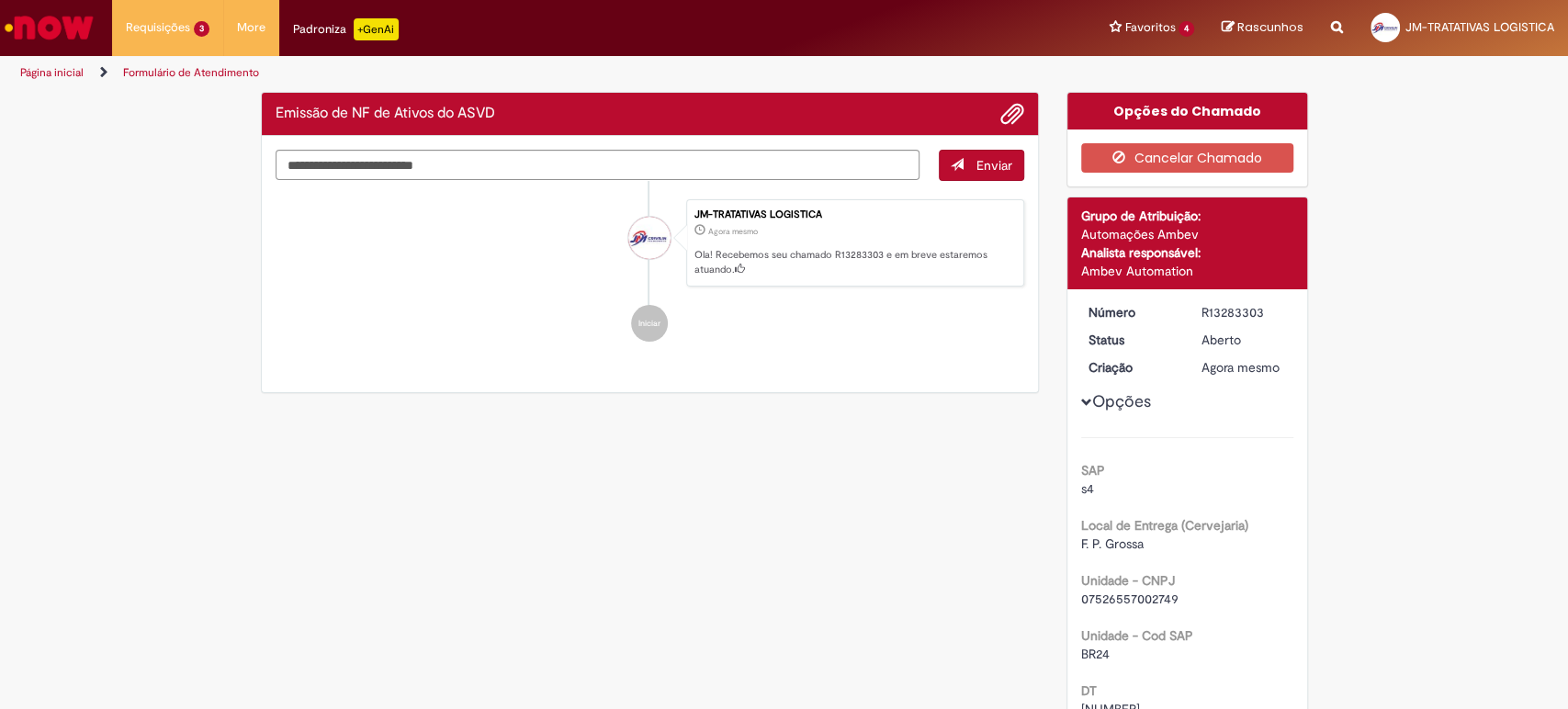click on "R13283303" at bounding box center [1244, 312] 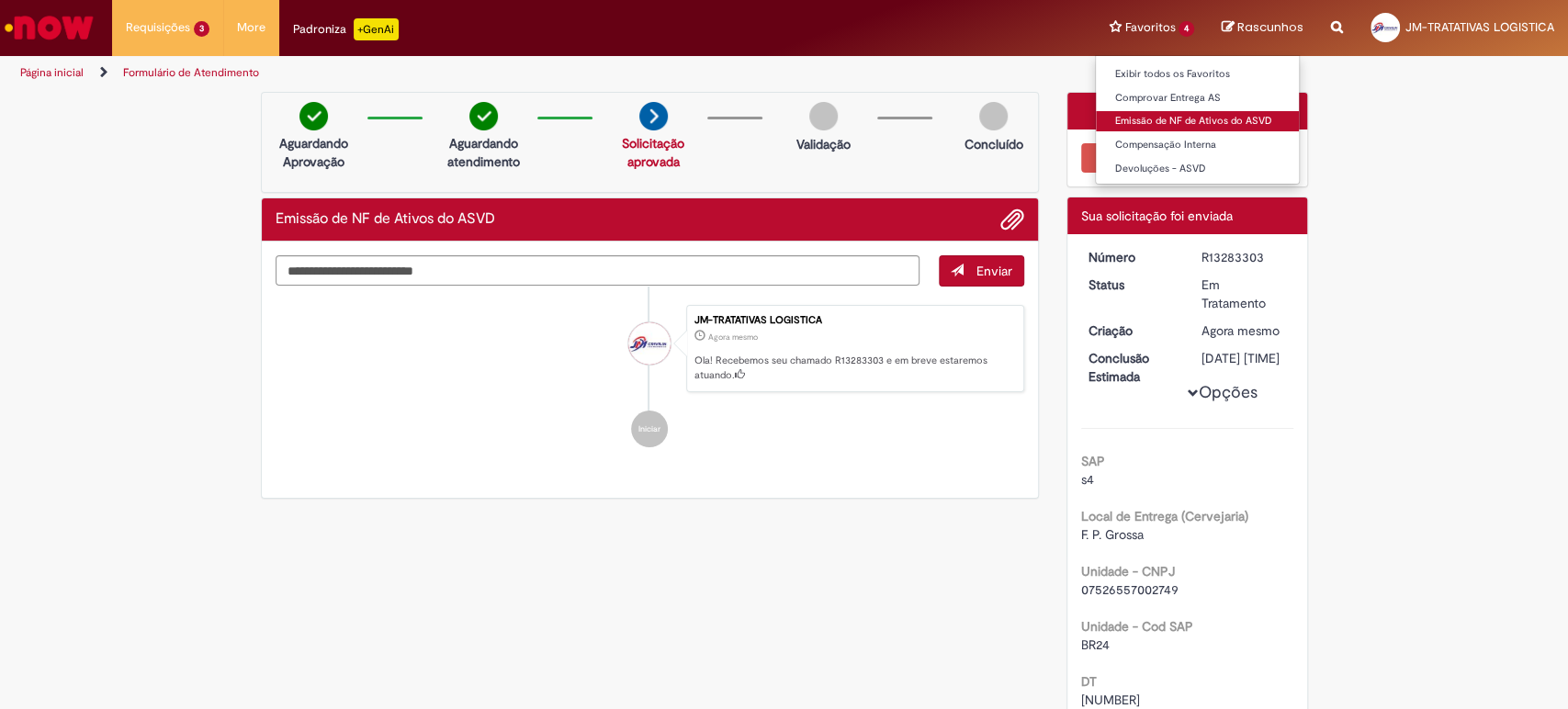 click on "Emissão de NF de Ativos do ASVD" at bounding box center [1197, 121] 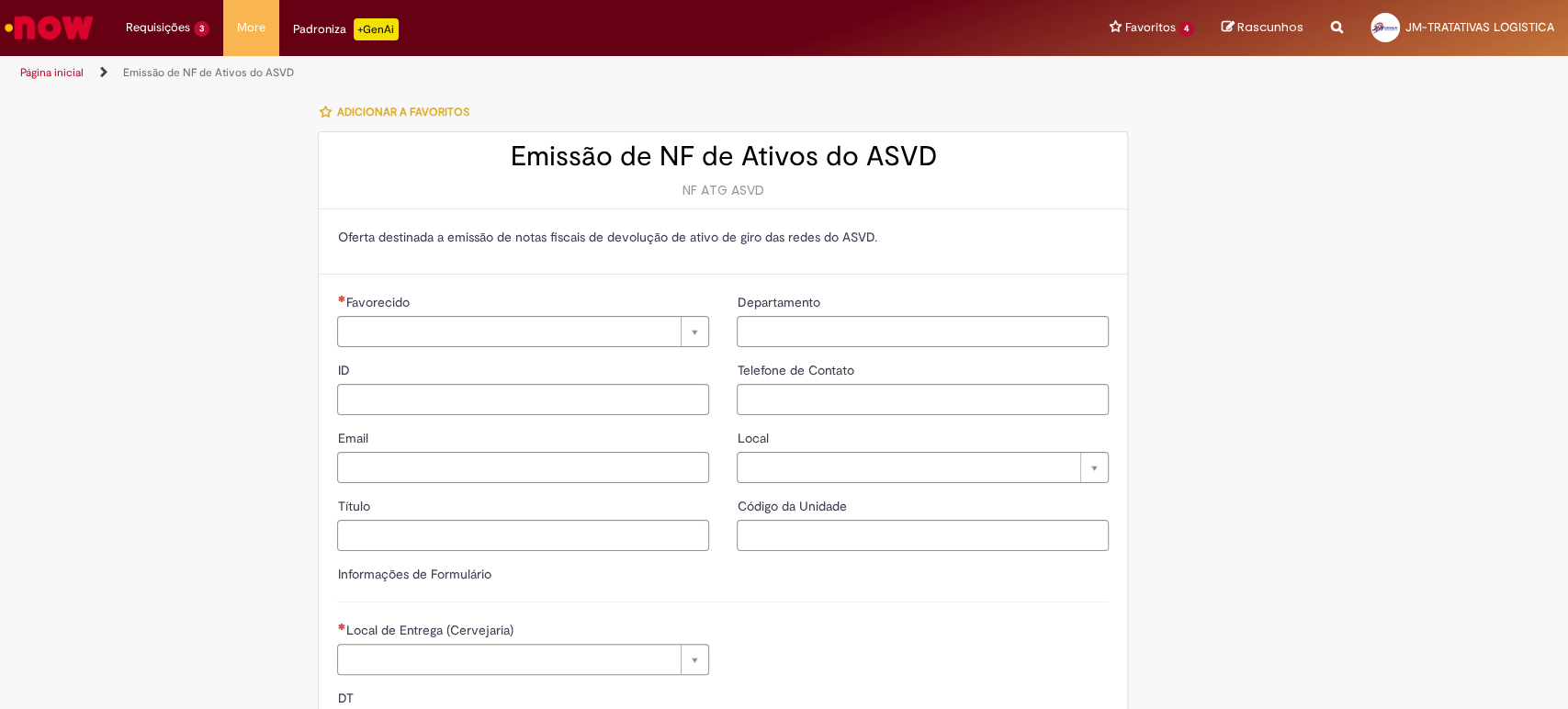 type on "**********" 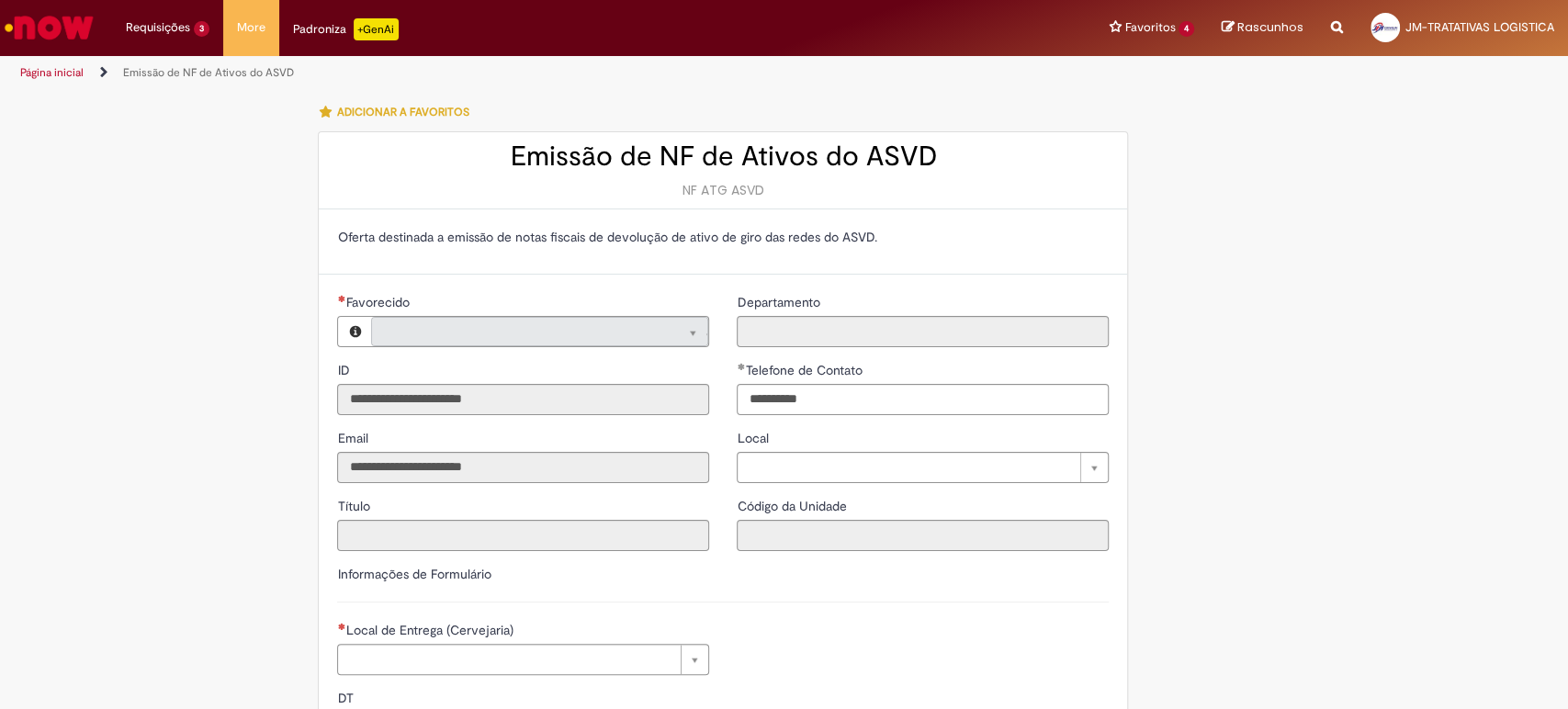type on "**********" 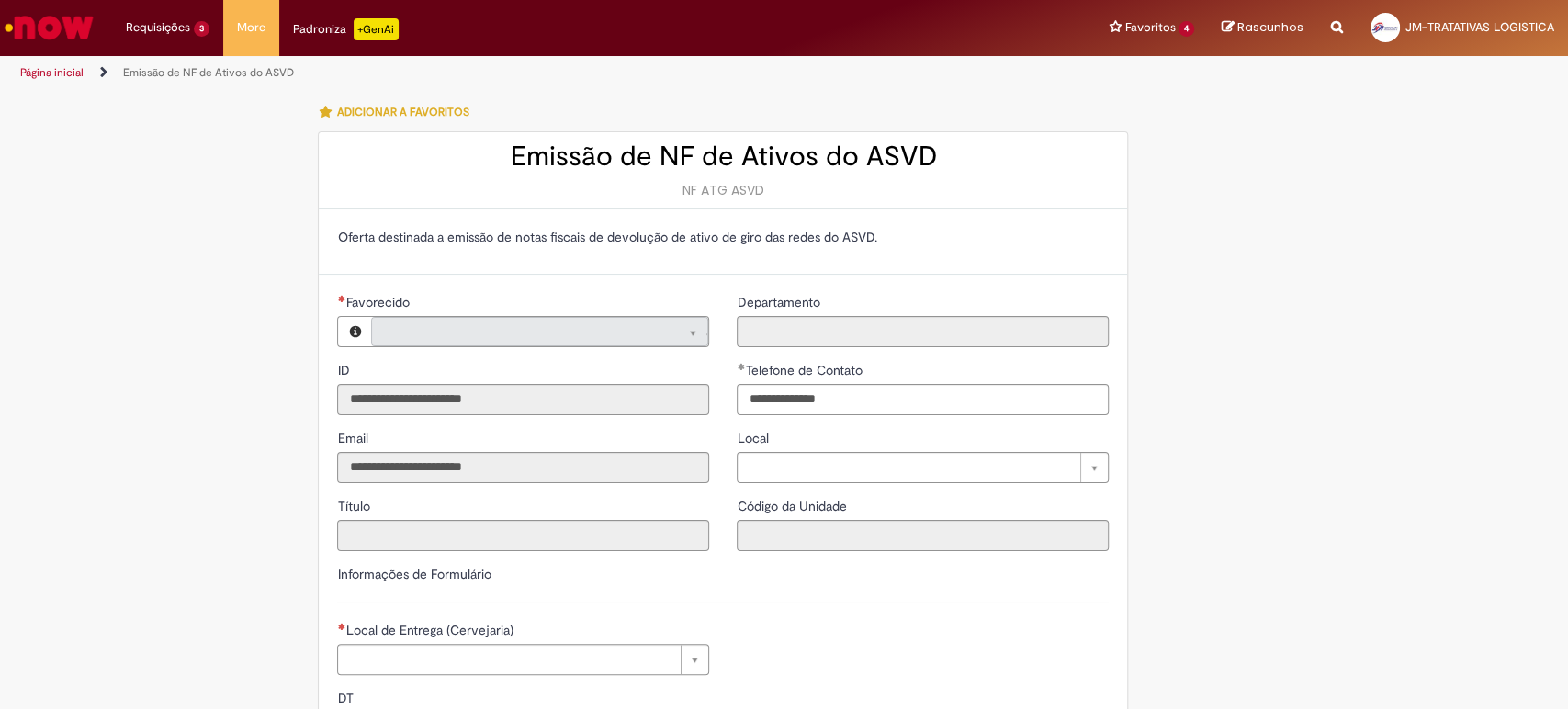 type on "**********" 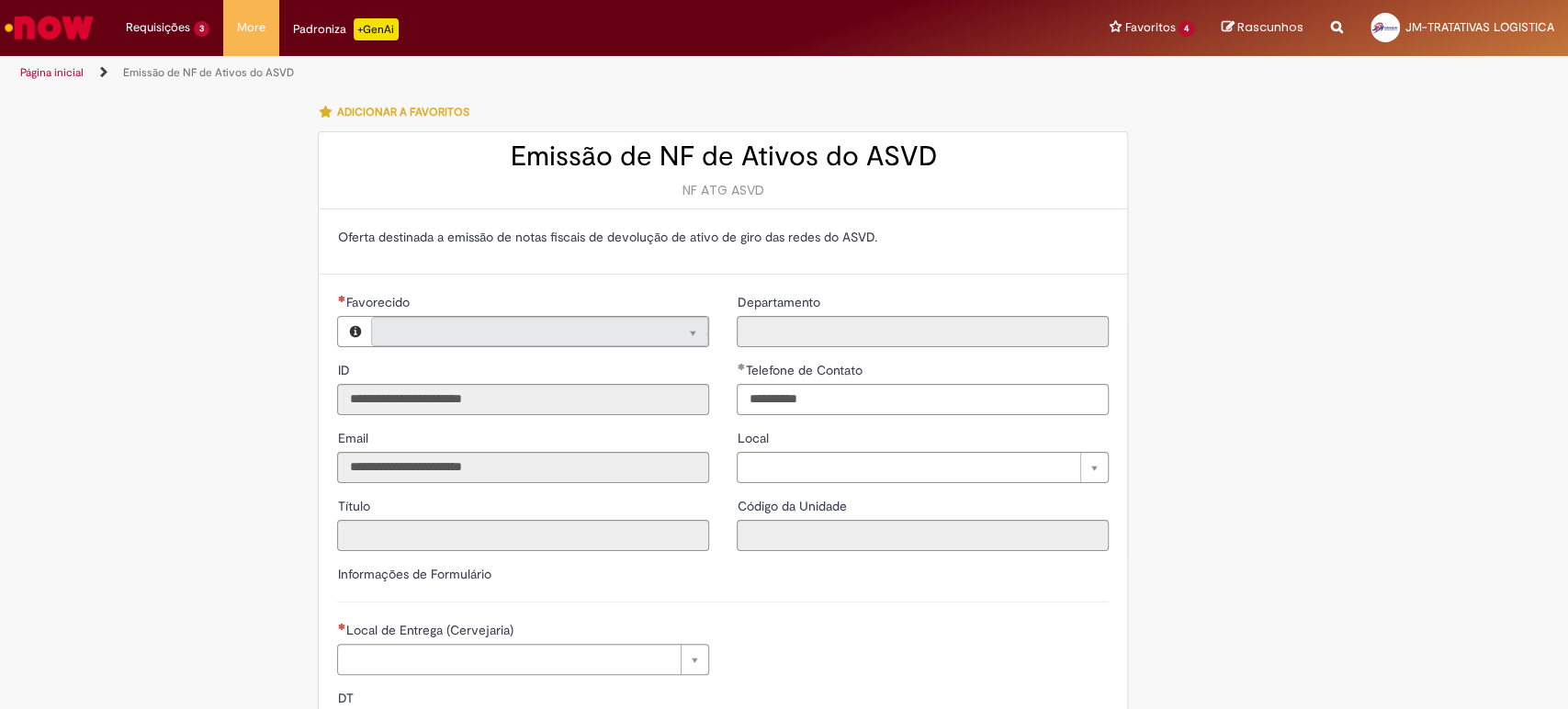 type on "**********" 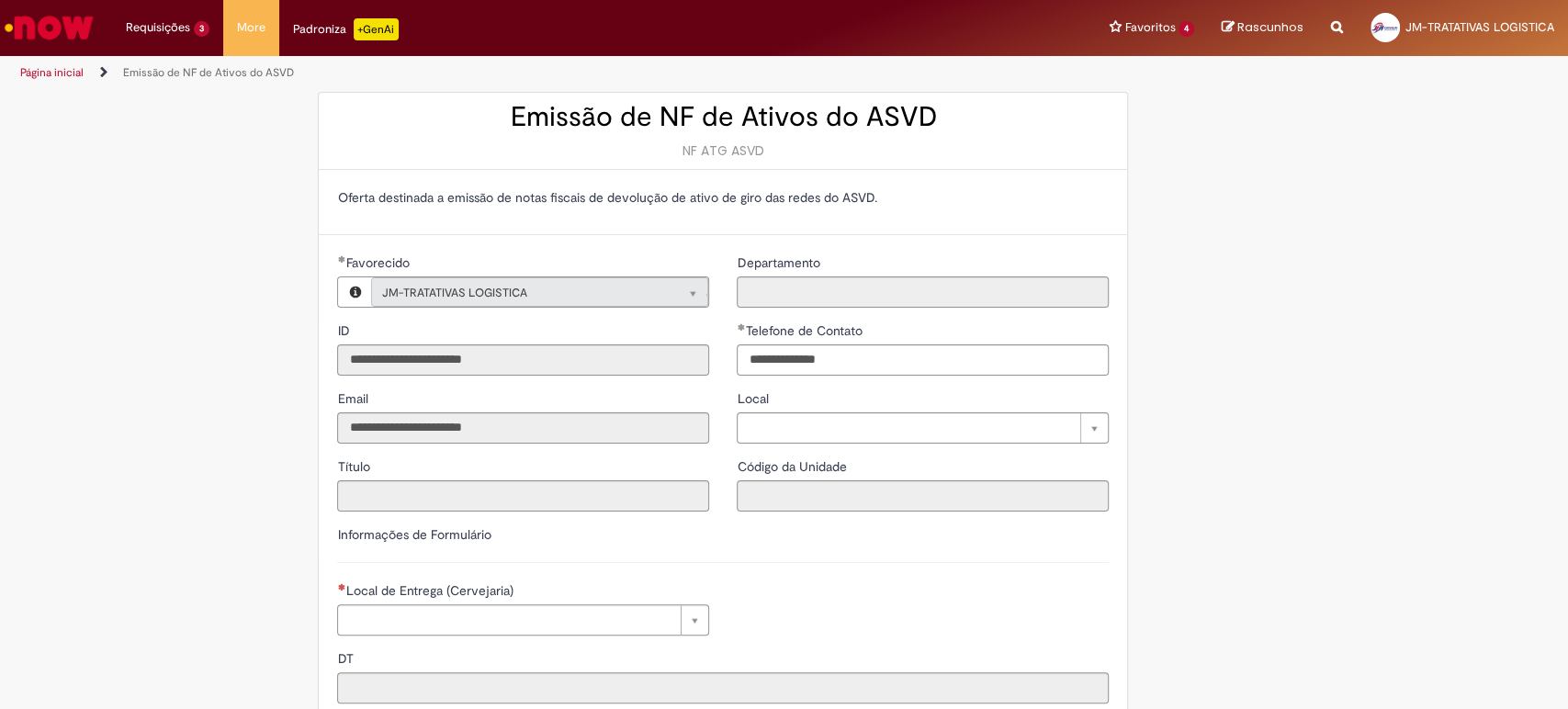 scroll, scrollTop: 306, scrollLeft: 0, axis: vertical 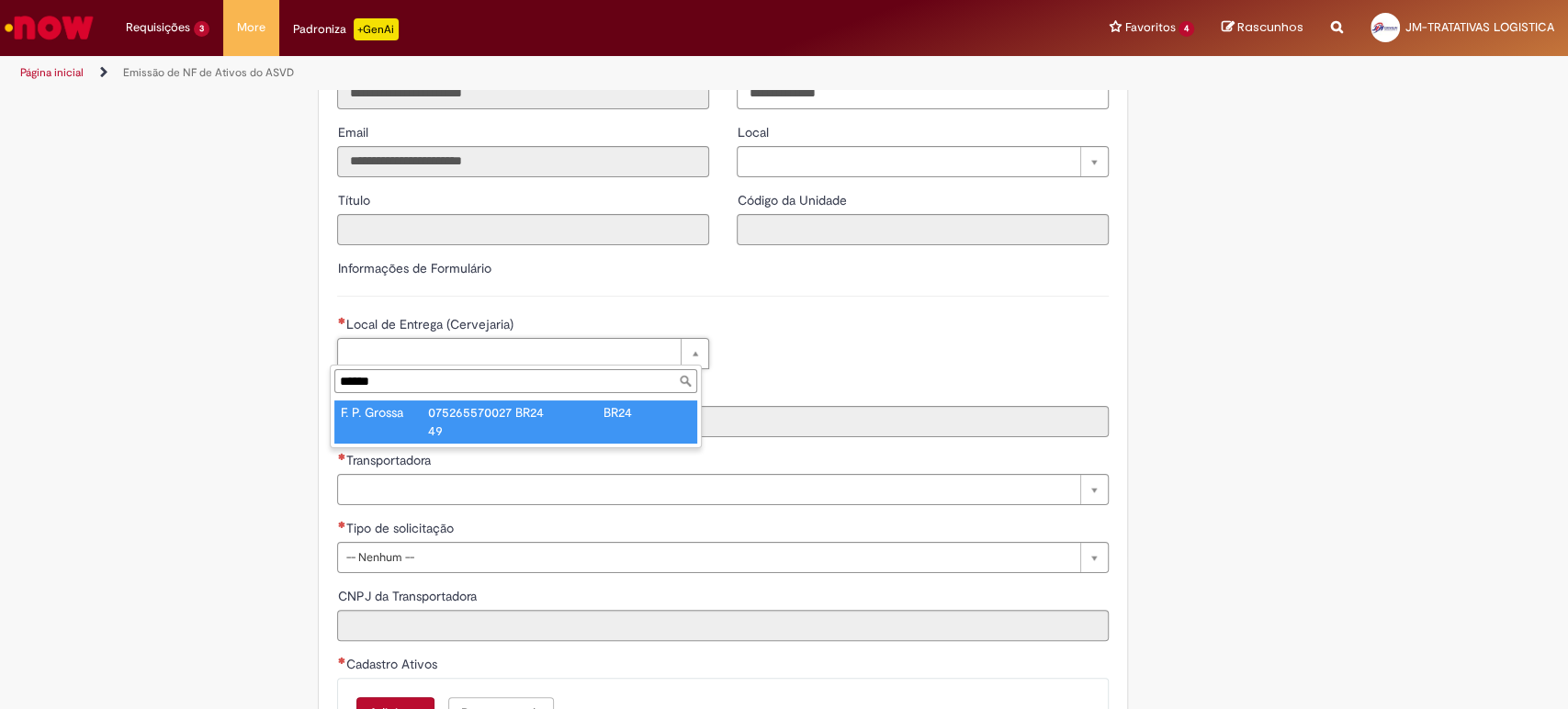type on "******" 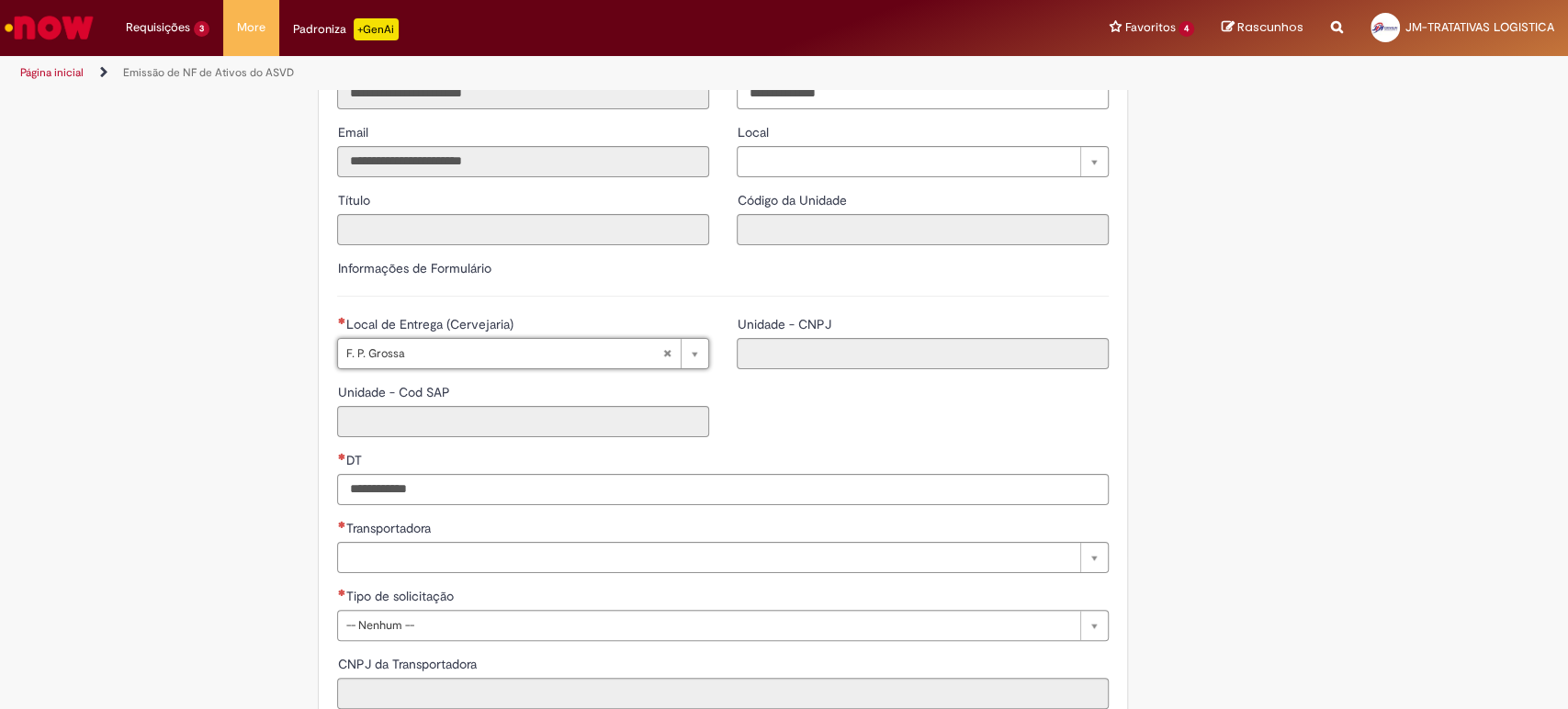 type on "**********" 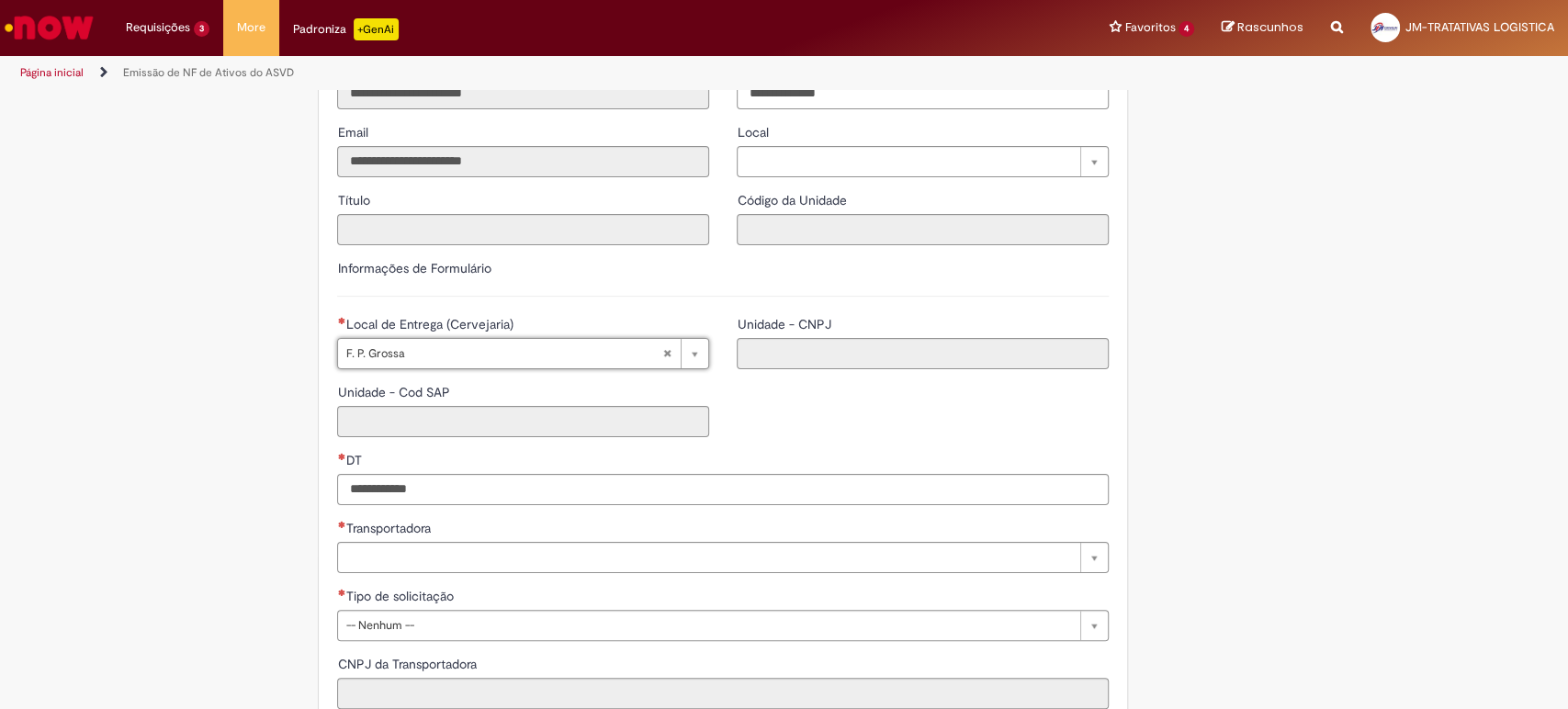 type on "****" 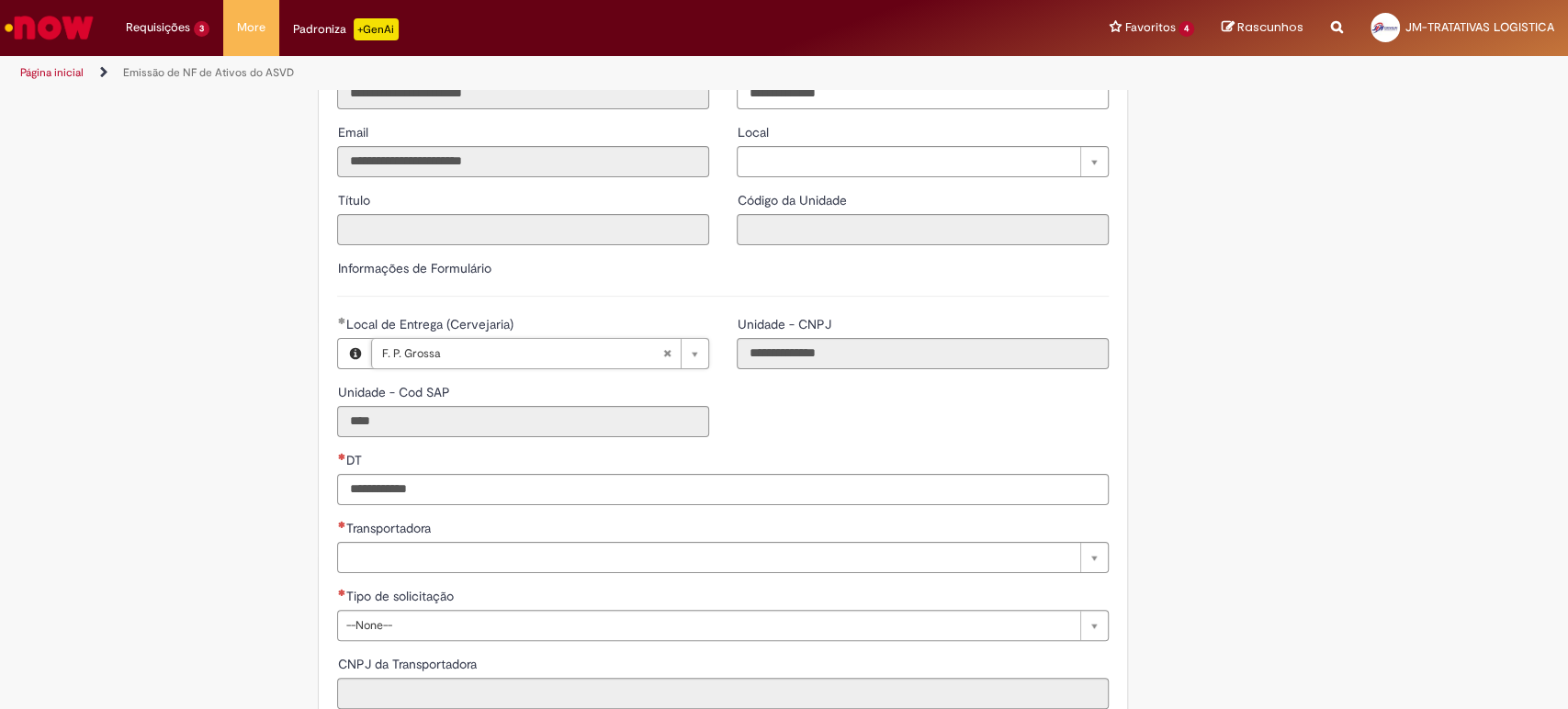 click on "DT" at bounding box center (723, 462) 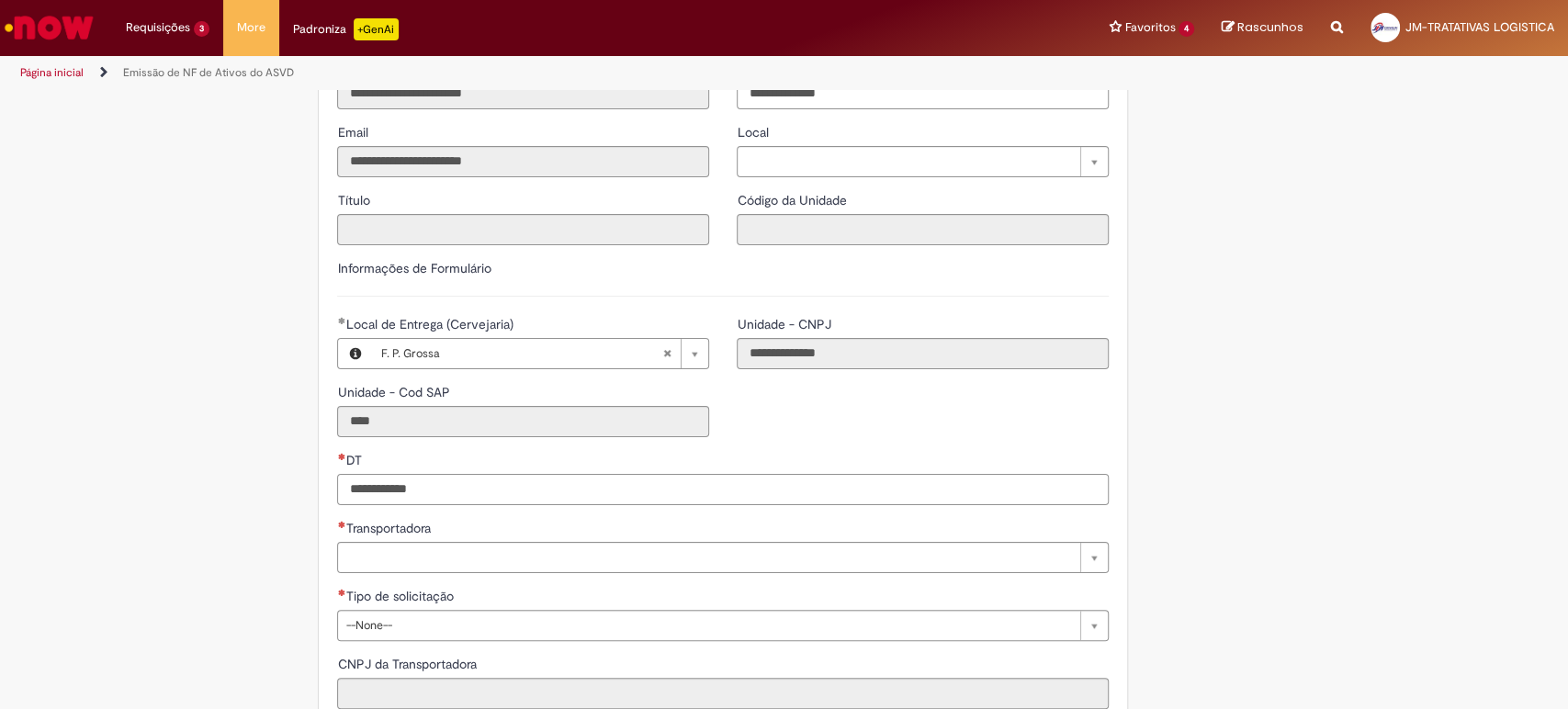 click on "DT" at bounding box center (723, 490) 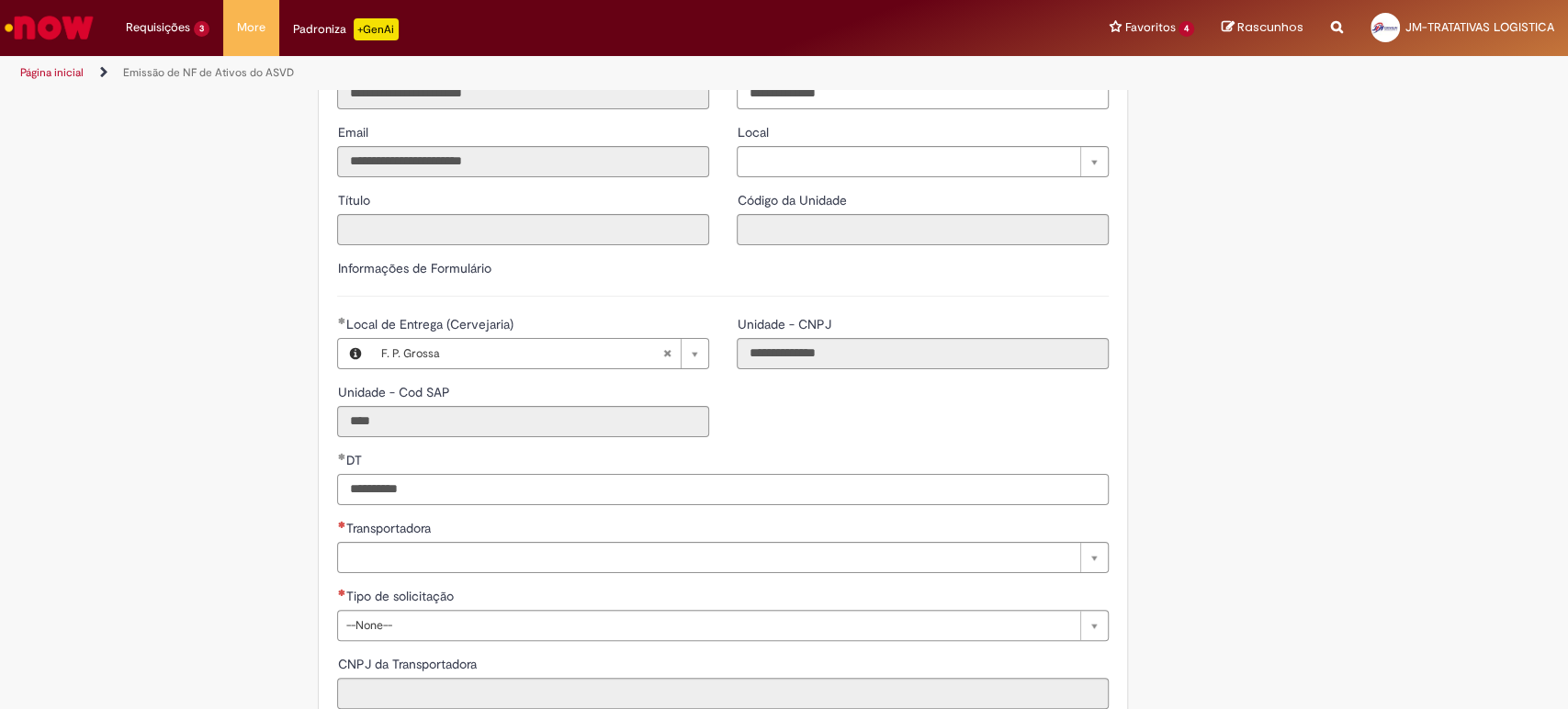 type on "**********" 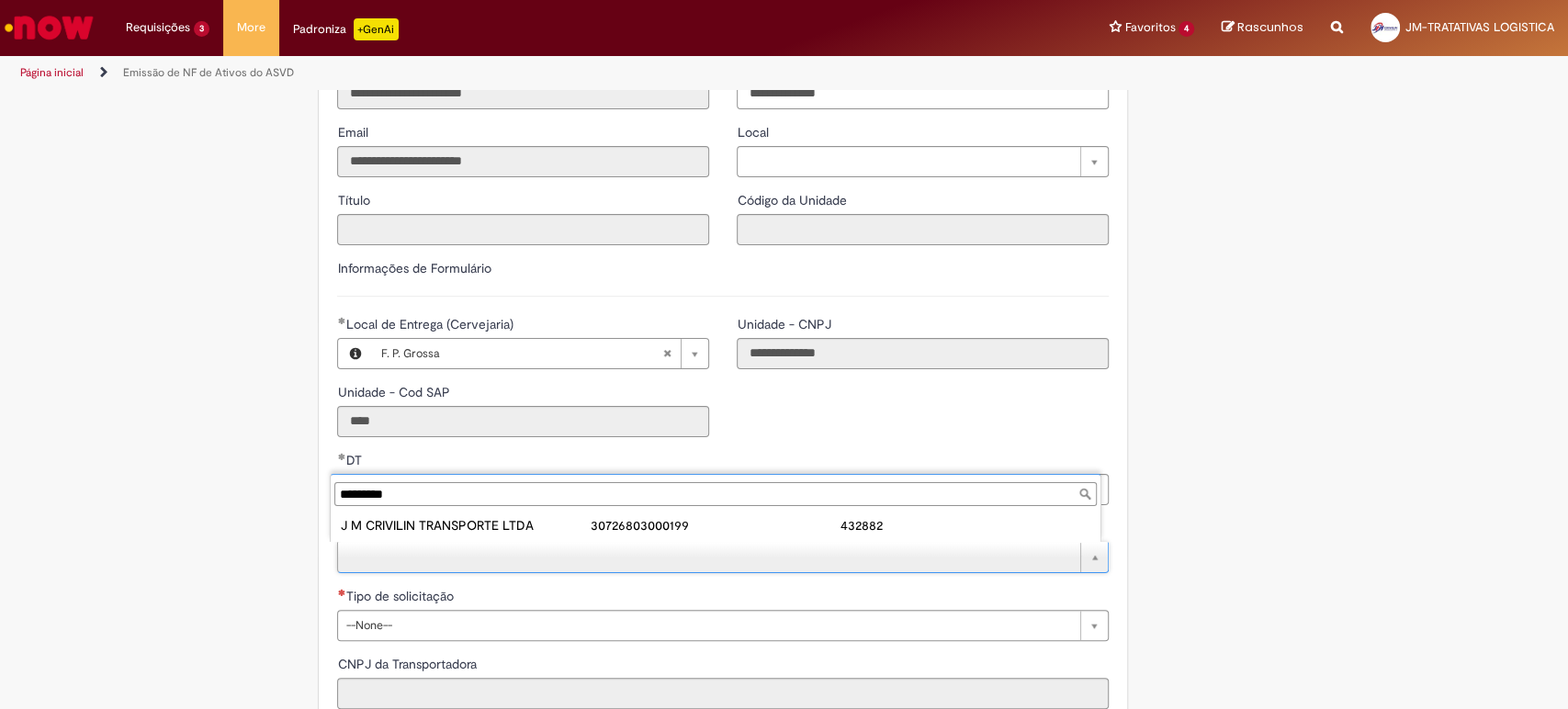 click on "*********" at bounding box center [716, 494] 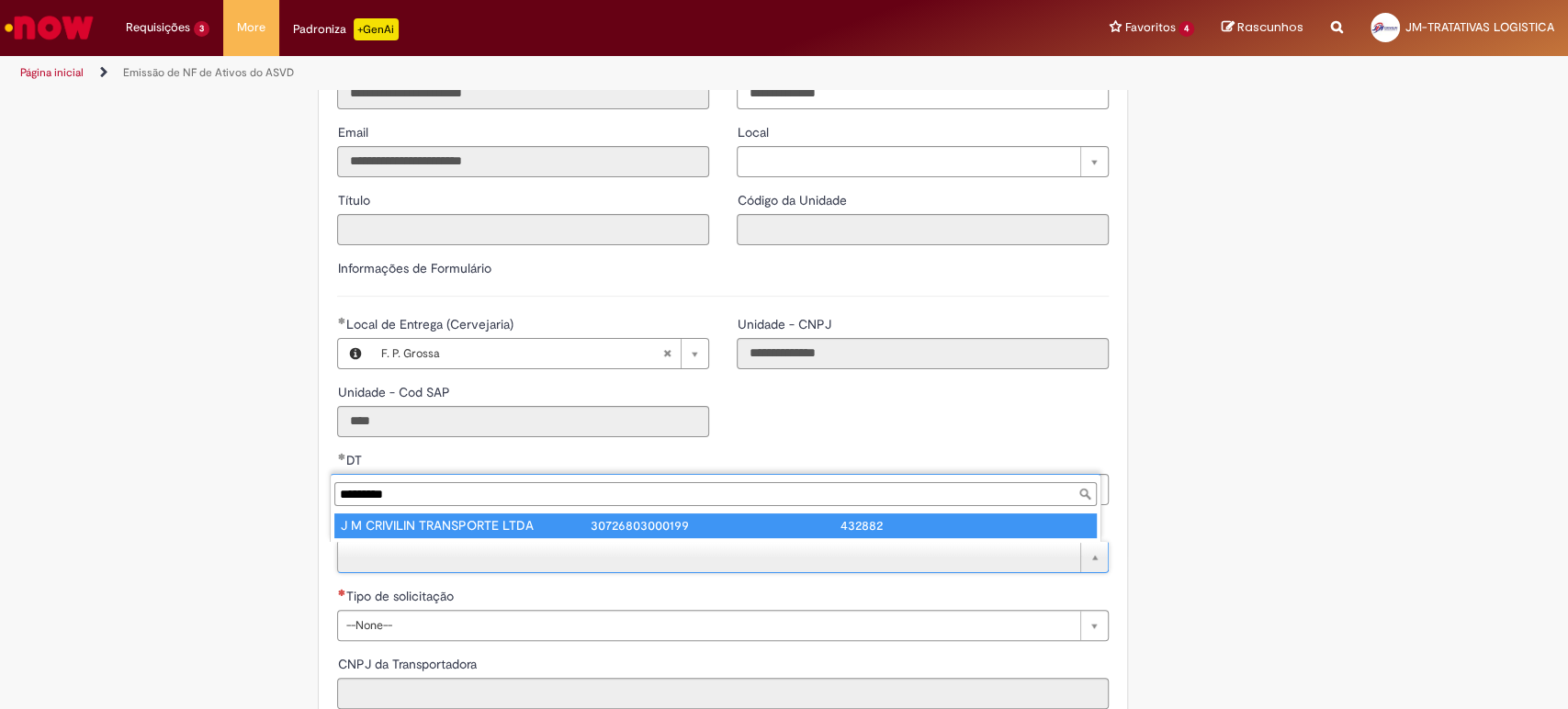 type on "*********" 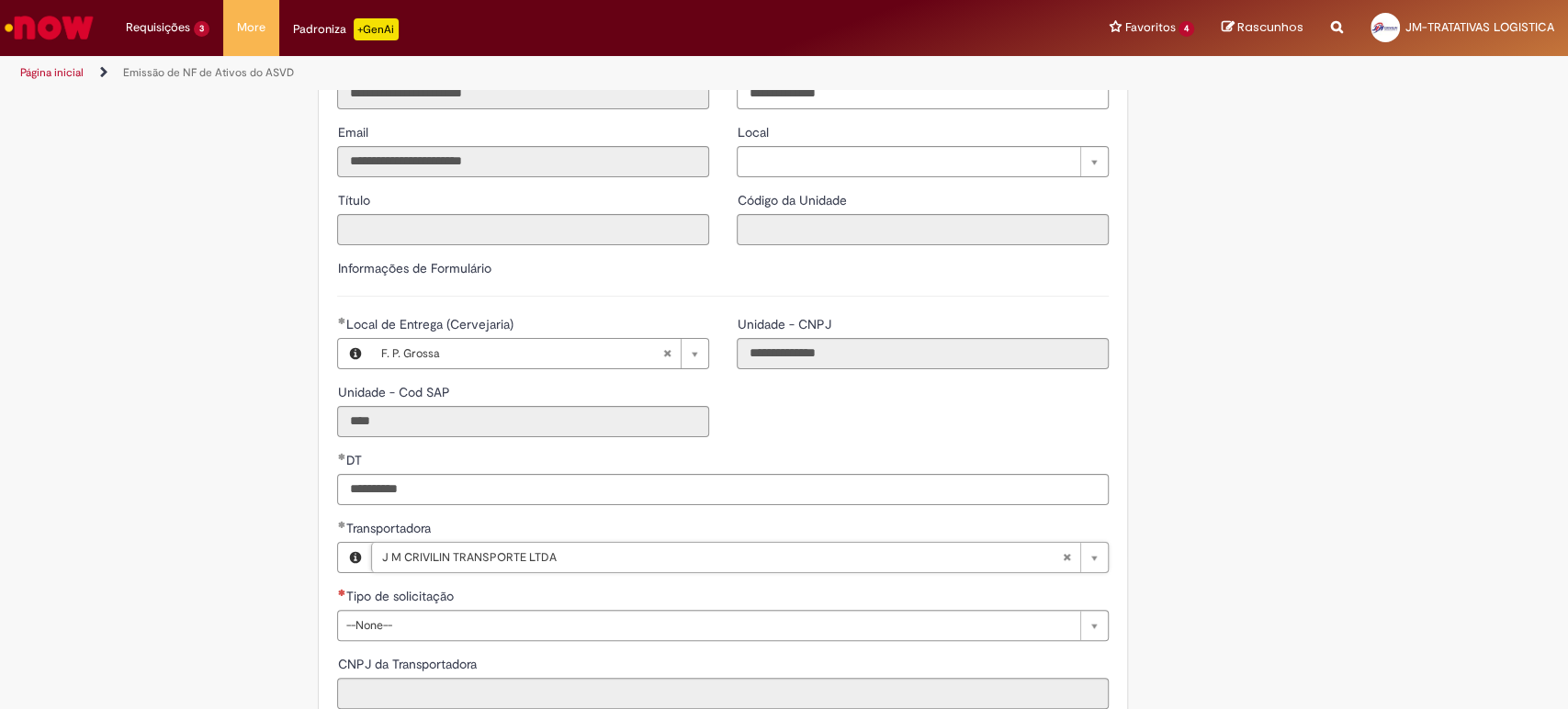 type on "**********" 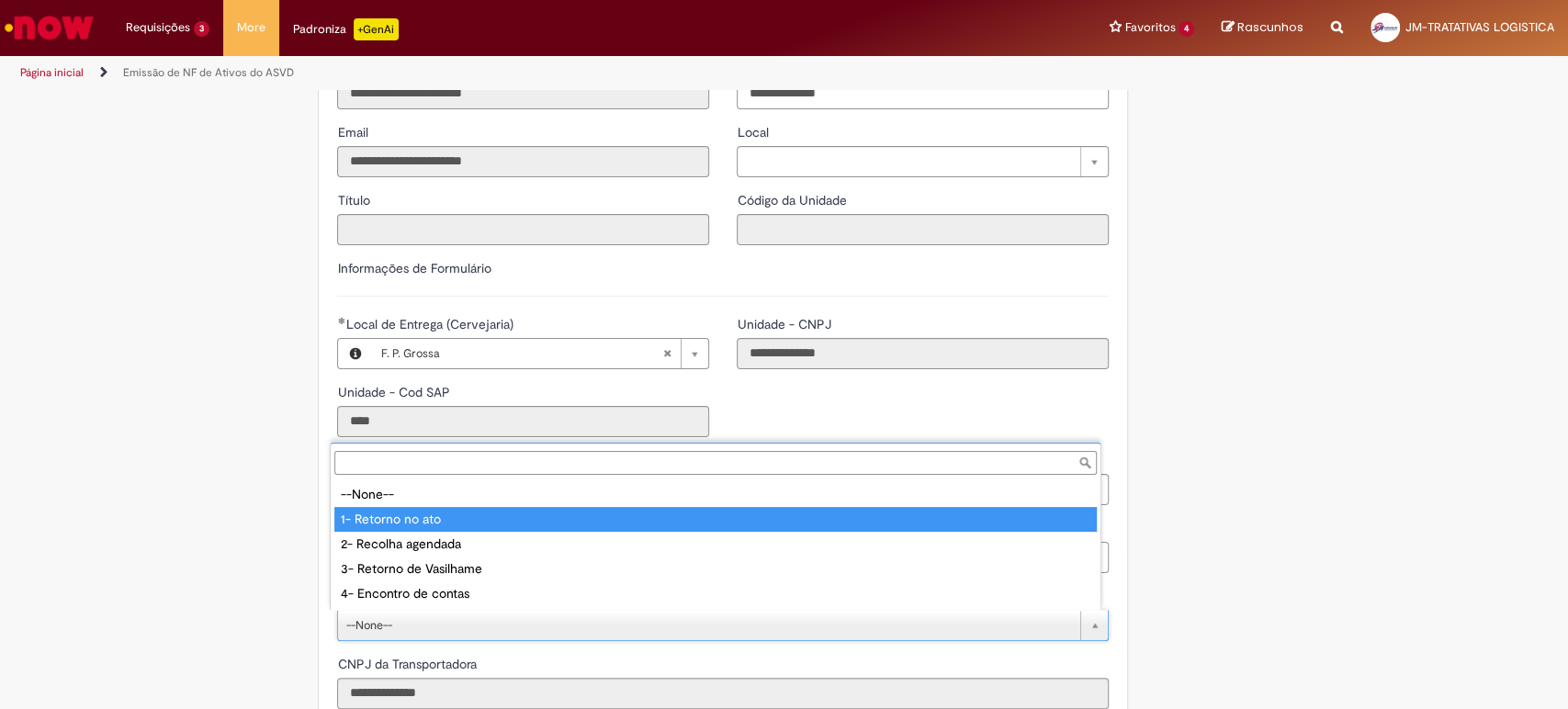 type on "**********" 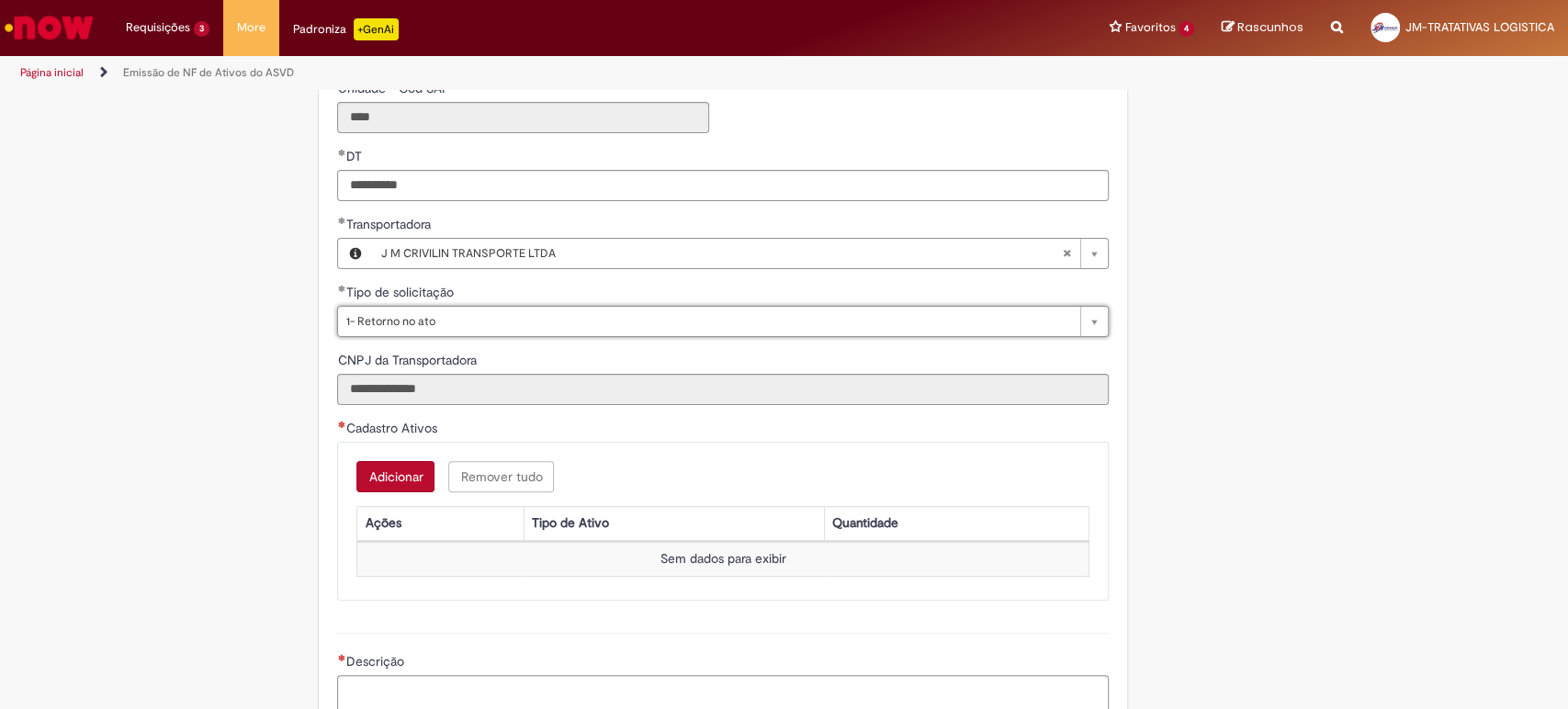 scroll, scrollTop: 612, scrollLeft: 0, axis: vertical 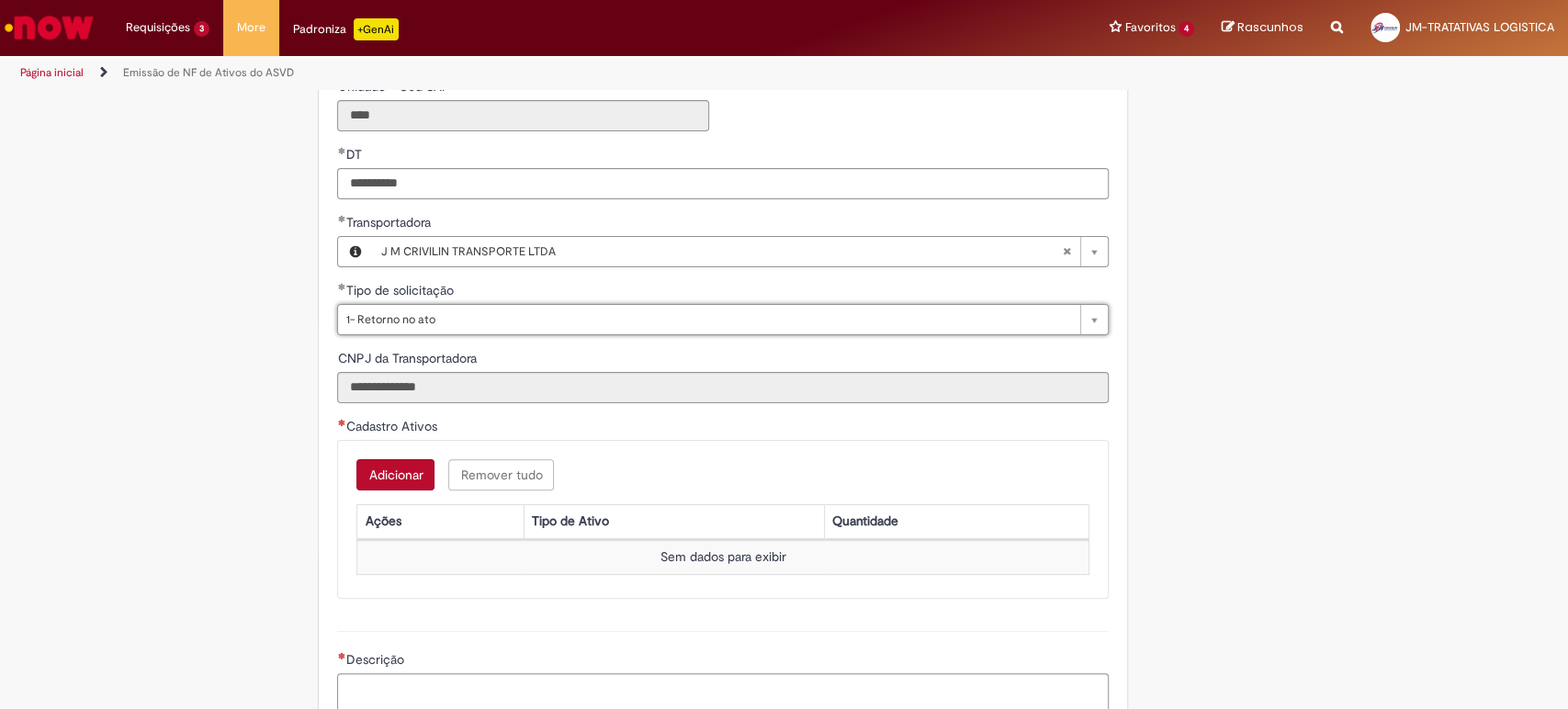 click on "Adicionar Remover tudo Cadastro Ativos Ações Tipo de Ativo Quantidade Sem dados para exibir" at bounding box center [723, 519] 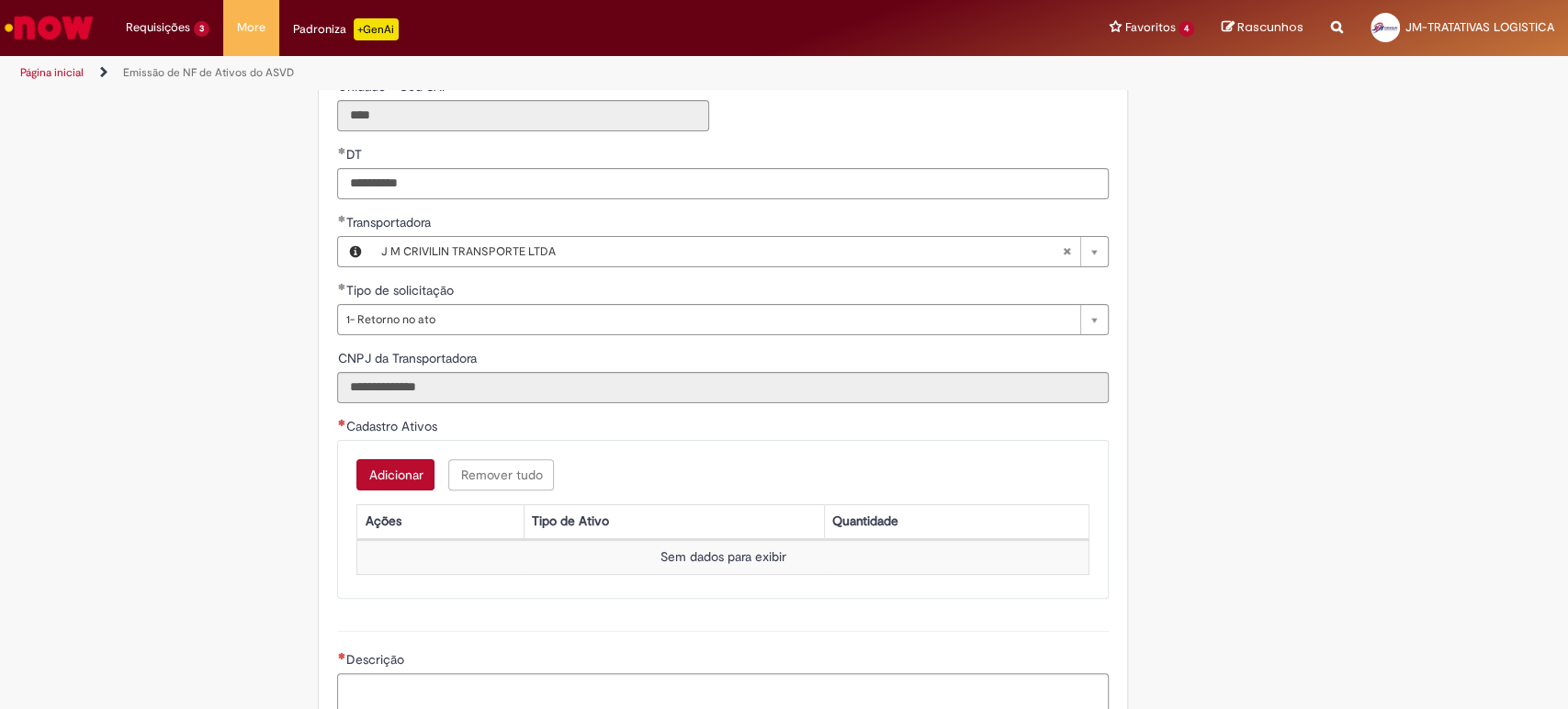click on "Adicionar" at bounding box center [395, 475] 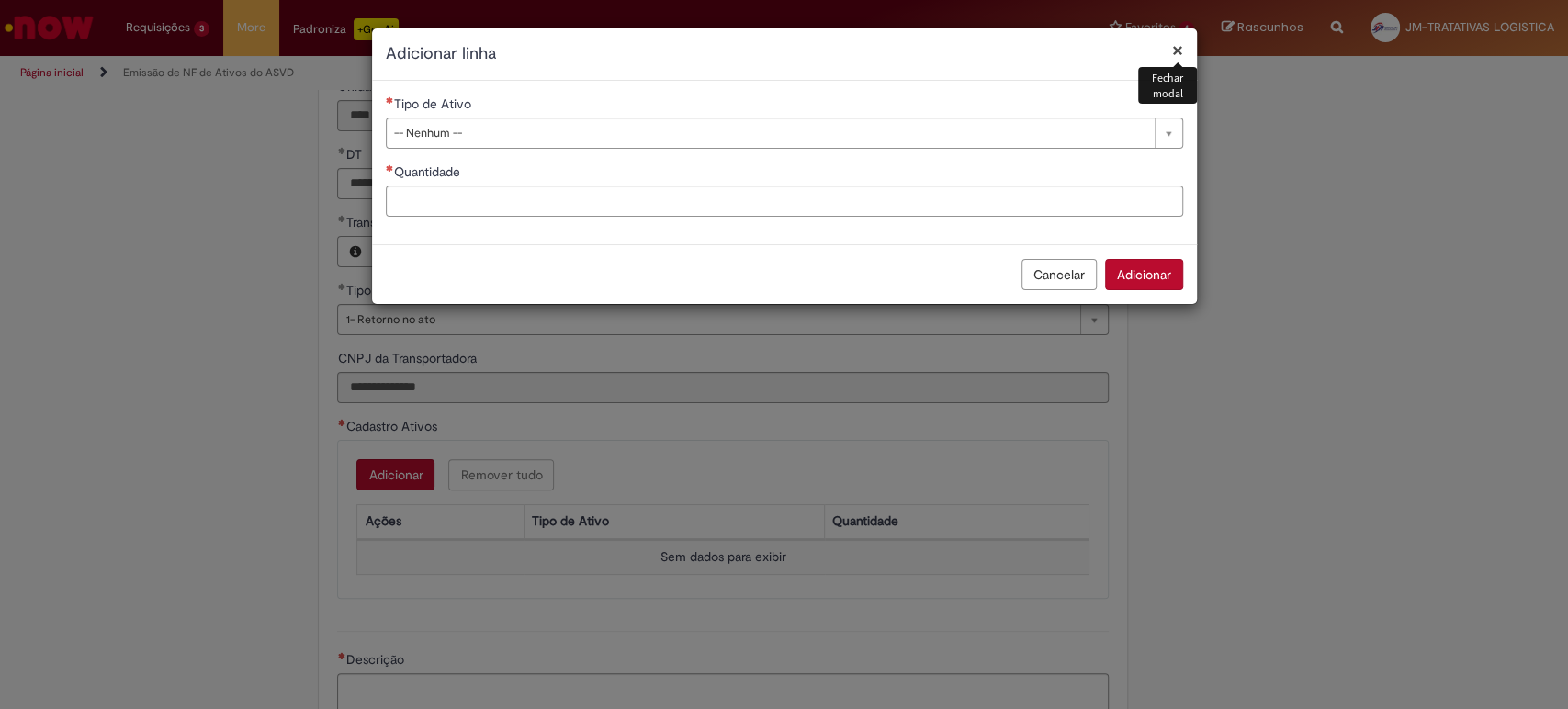 drag, startPoint x: 448, startPoint y: 124, endPoint x: 451, endPoint y: 167, distance: 43.104524 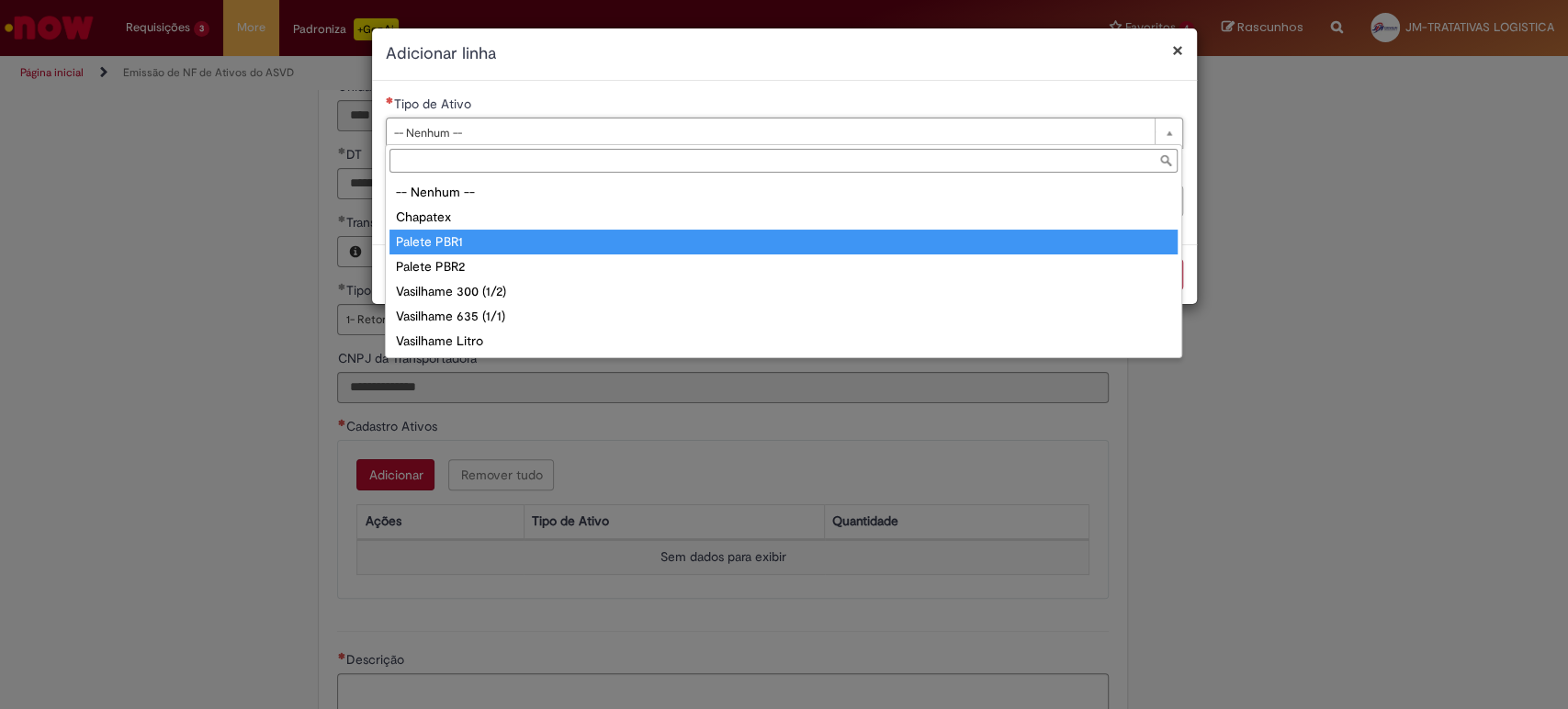 type on "**********" 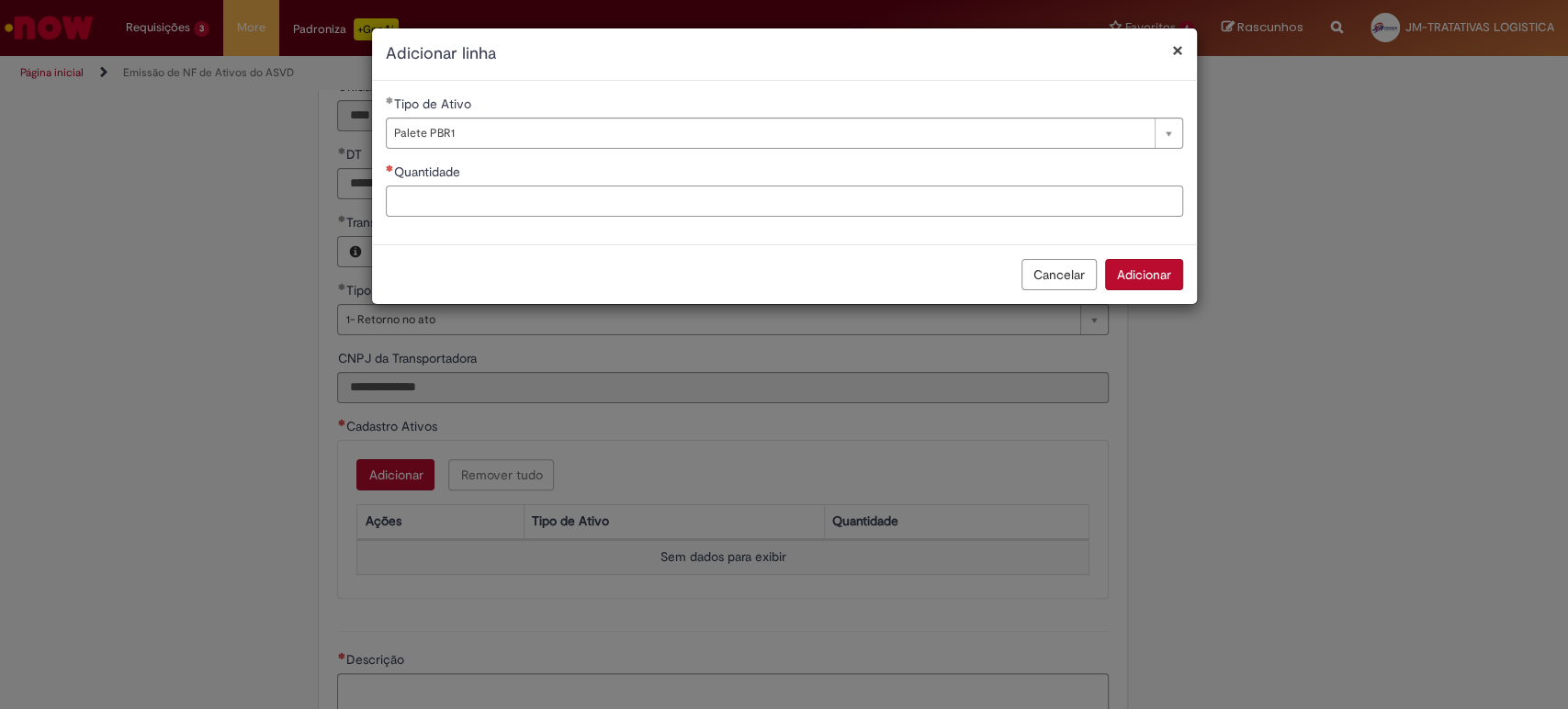 click on "Quantidade" at bounding box center (784, 201) 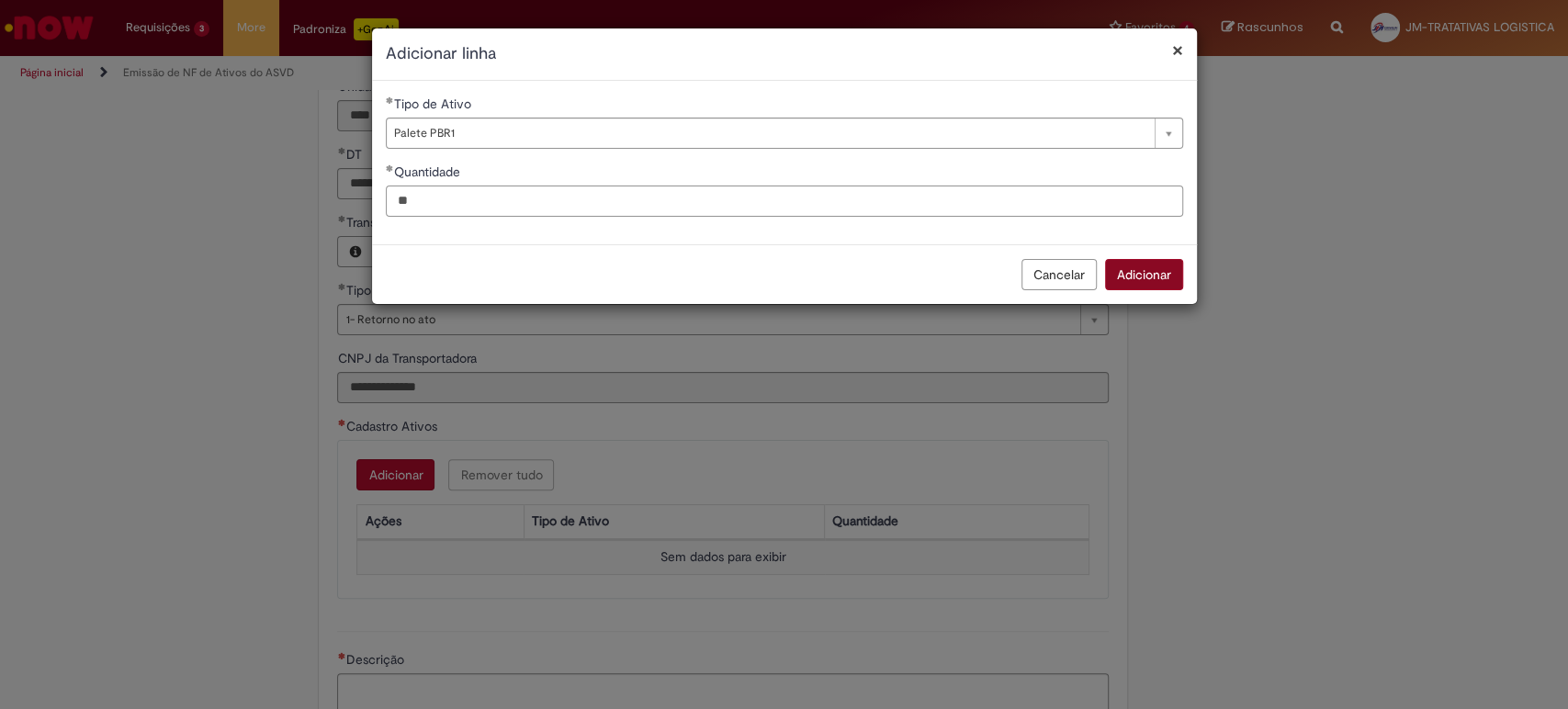 type on "**" 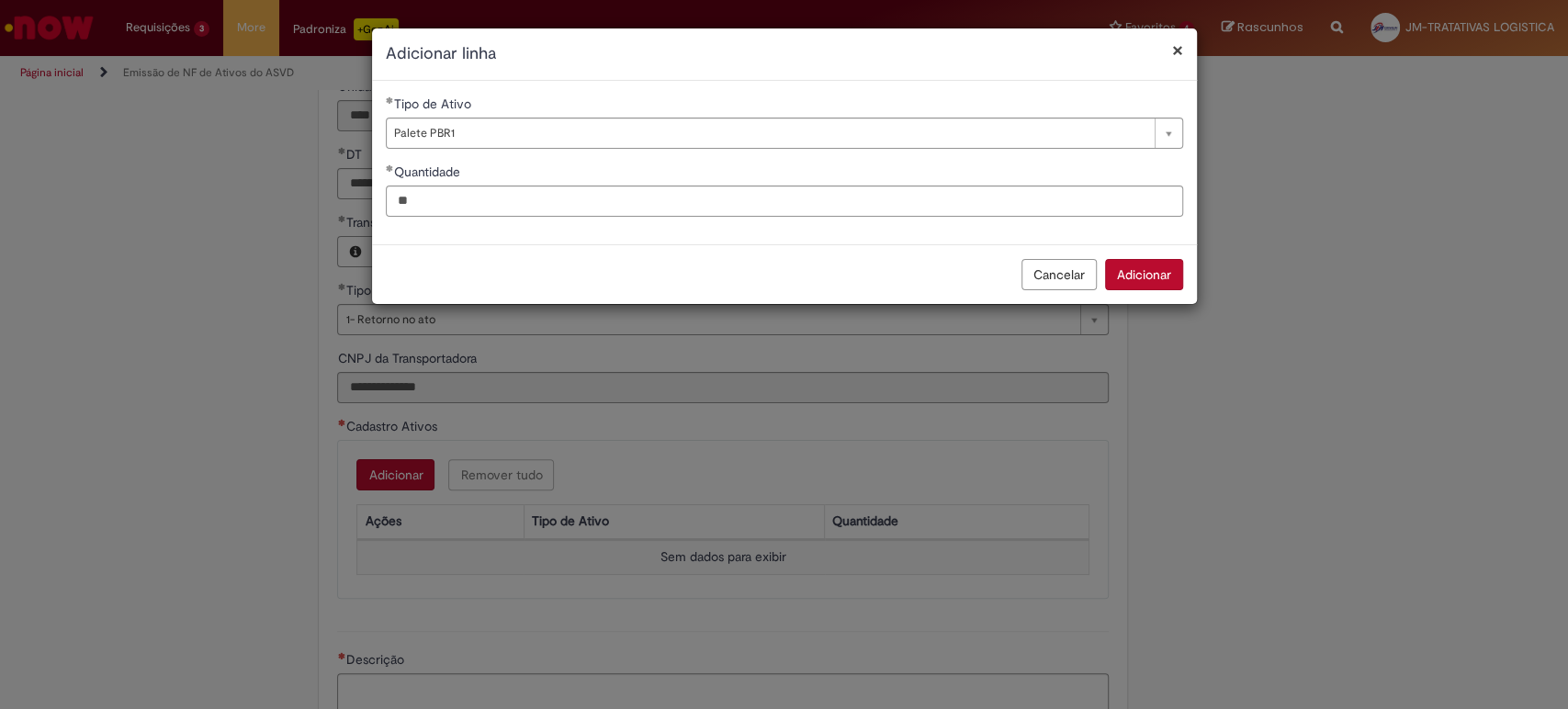 click on "Adicionar" at bounding box center [1144, 275] 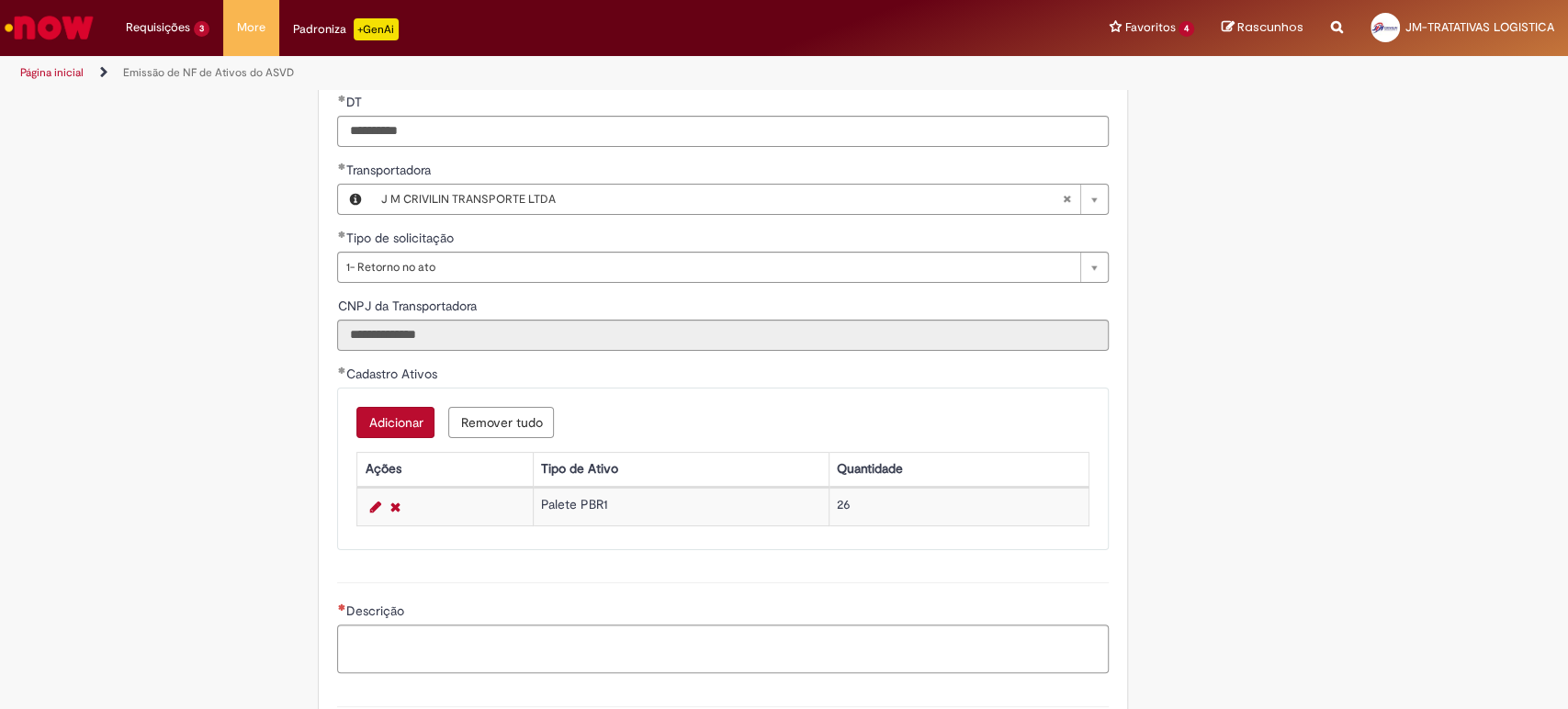 scroll, scrollTop: 714, scrollLeft: 0, axis: vertical 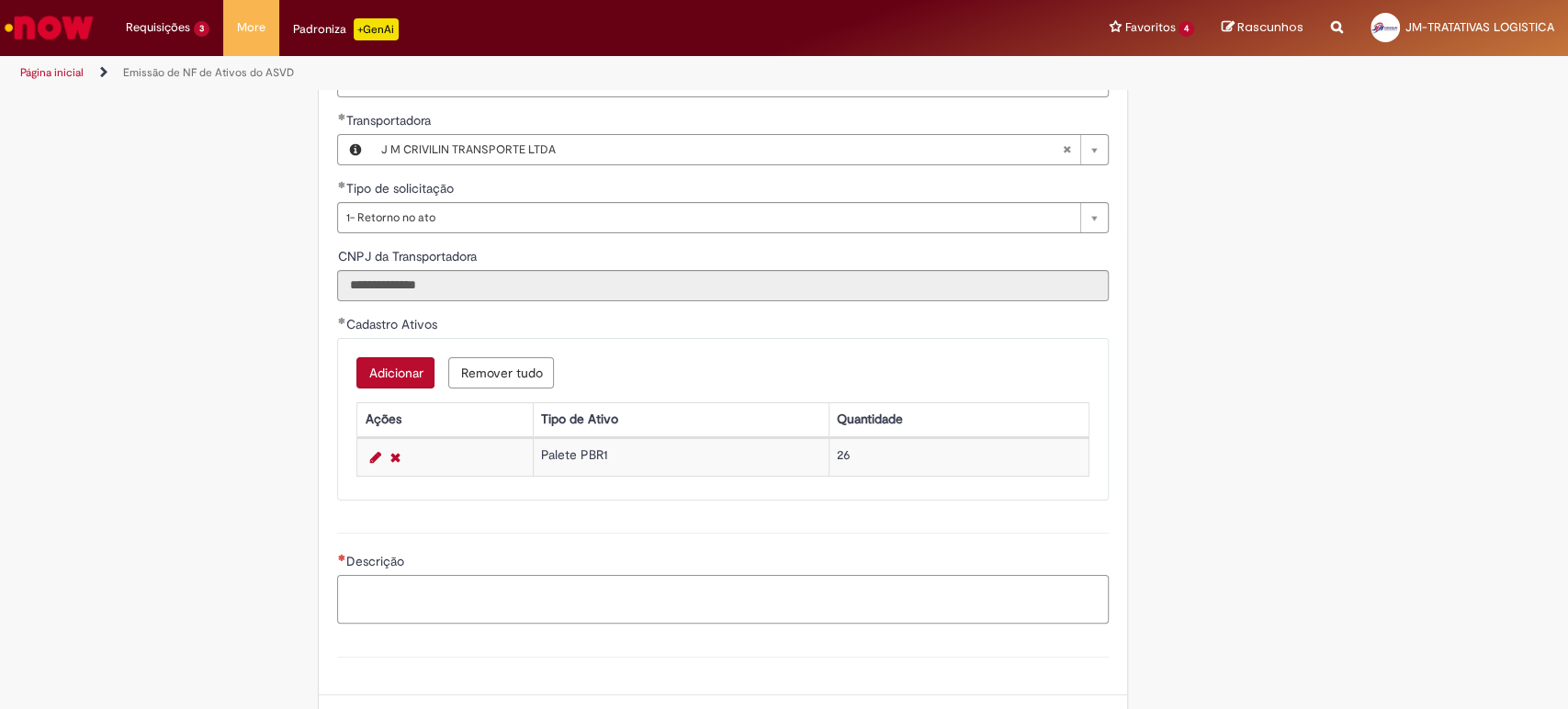 click on "Descrição" at bounding box center [723, 600] 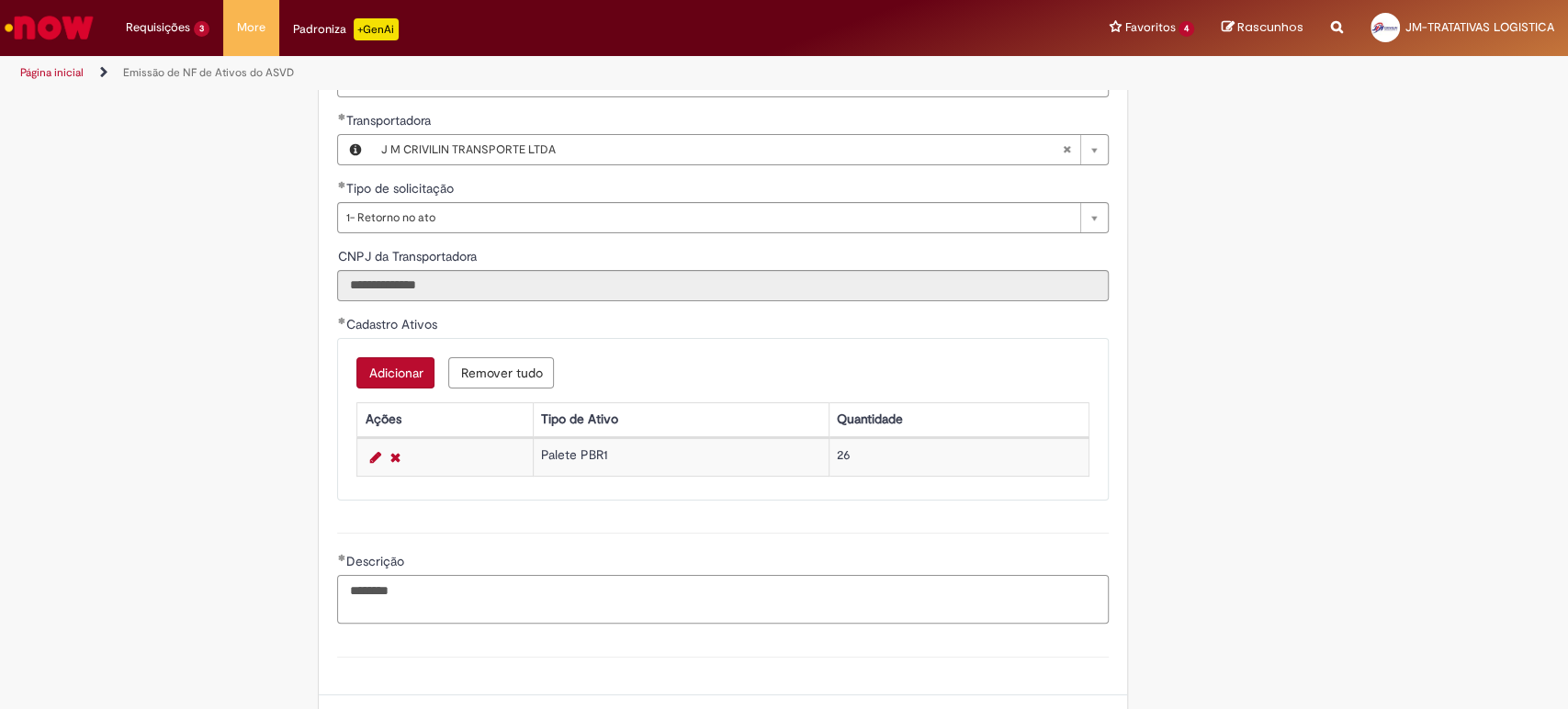 paste on "**********" 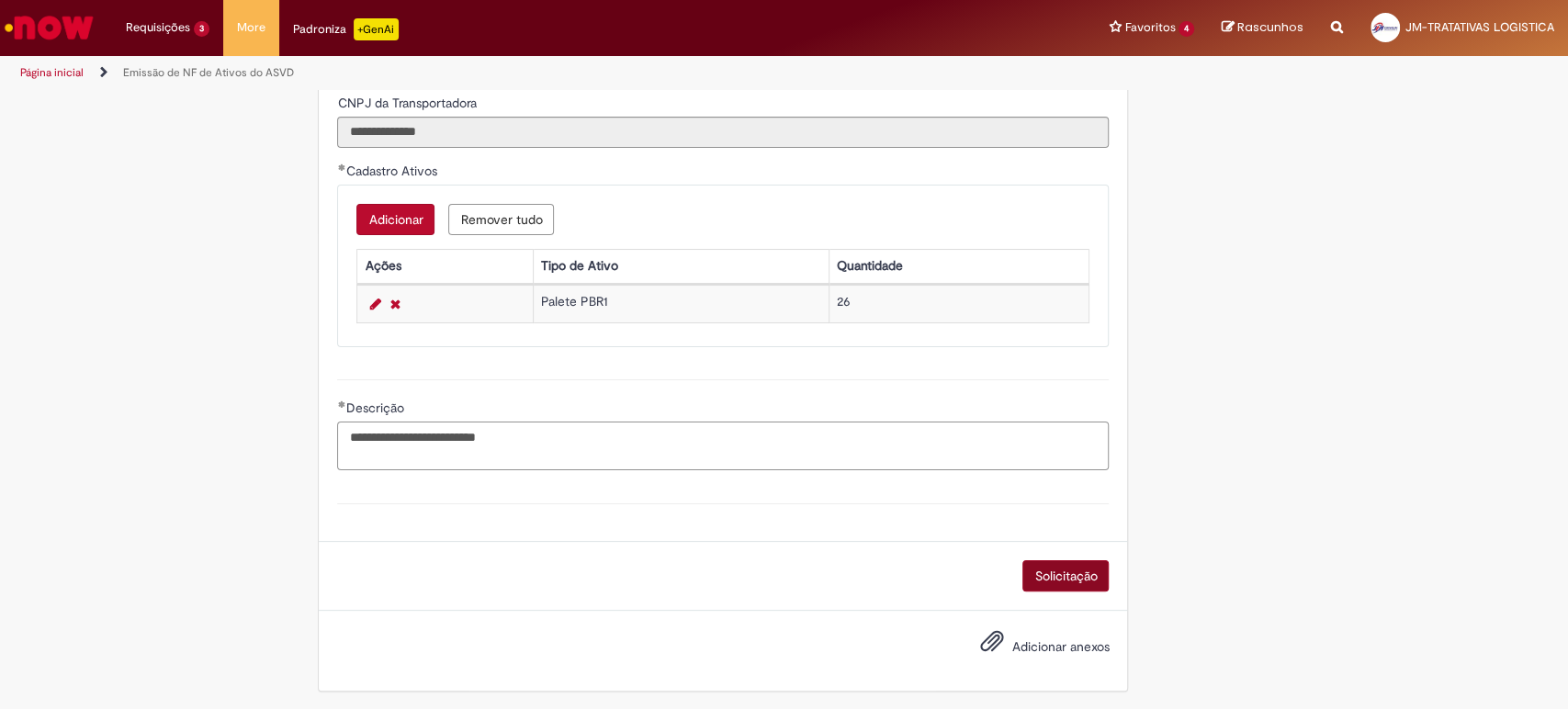 type on "**********" 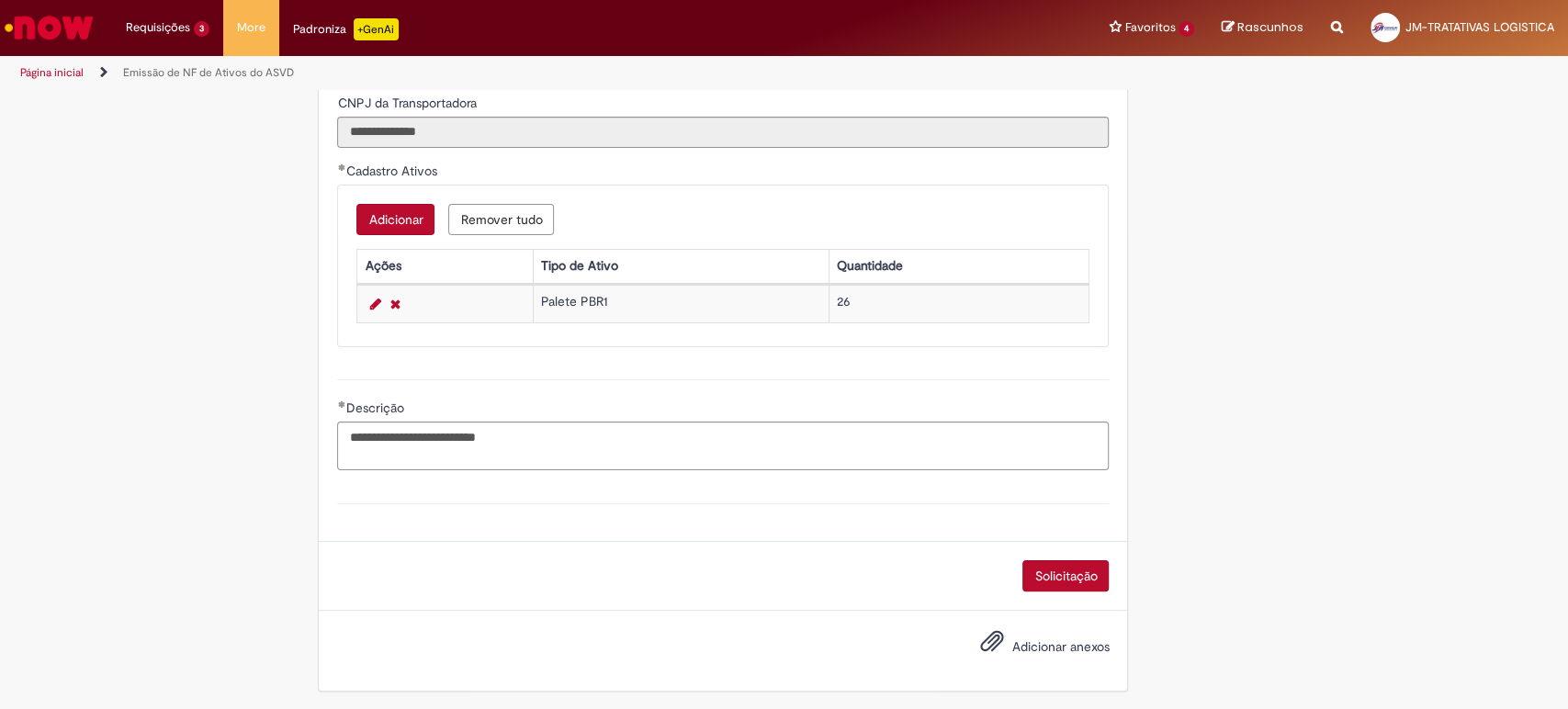 click on "Solicitação" at bounding box center [1066, 576] 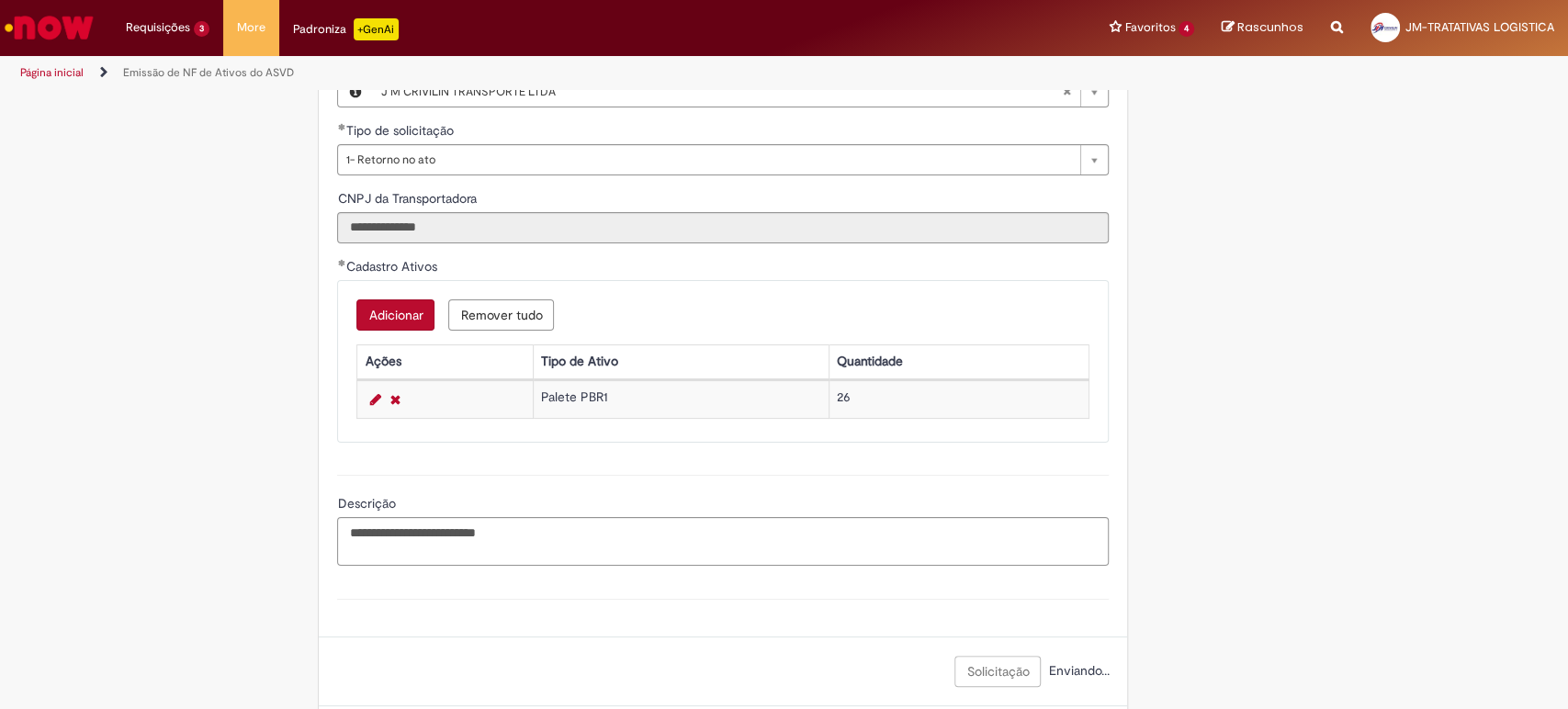 scroll, scrollTop: 824, scrollLeft: 0, axis: vertical 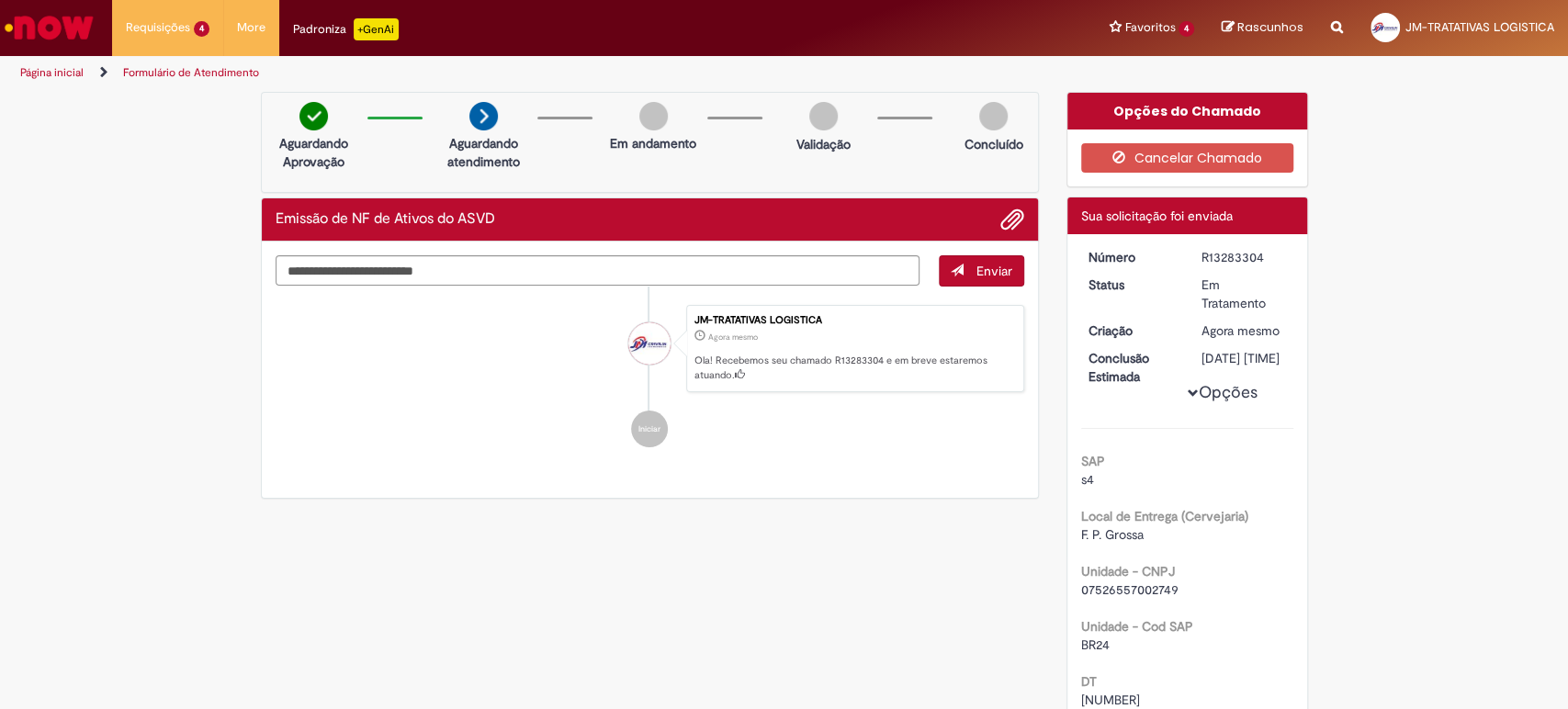 click on "R13283304" at bounding box center (1244, 257) 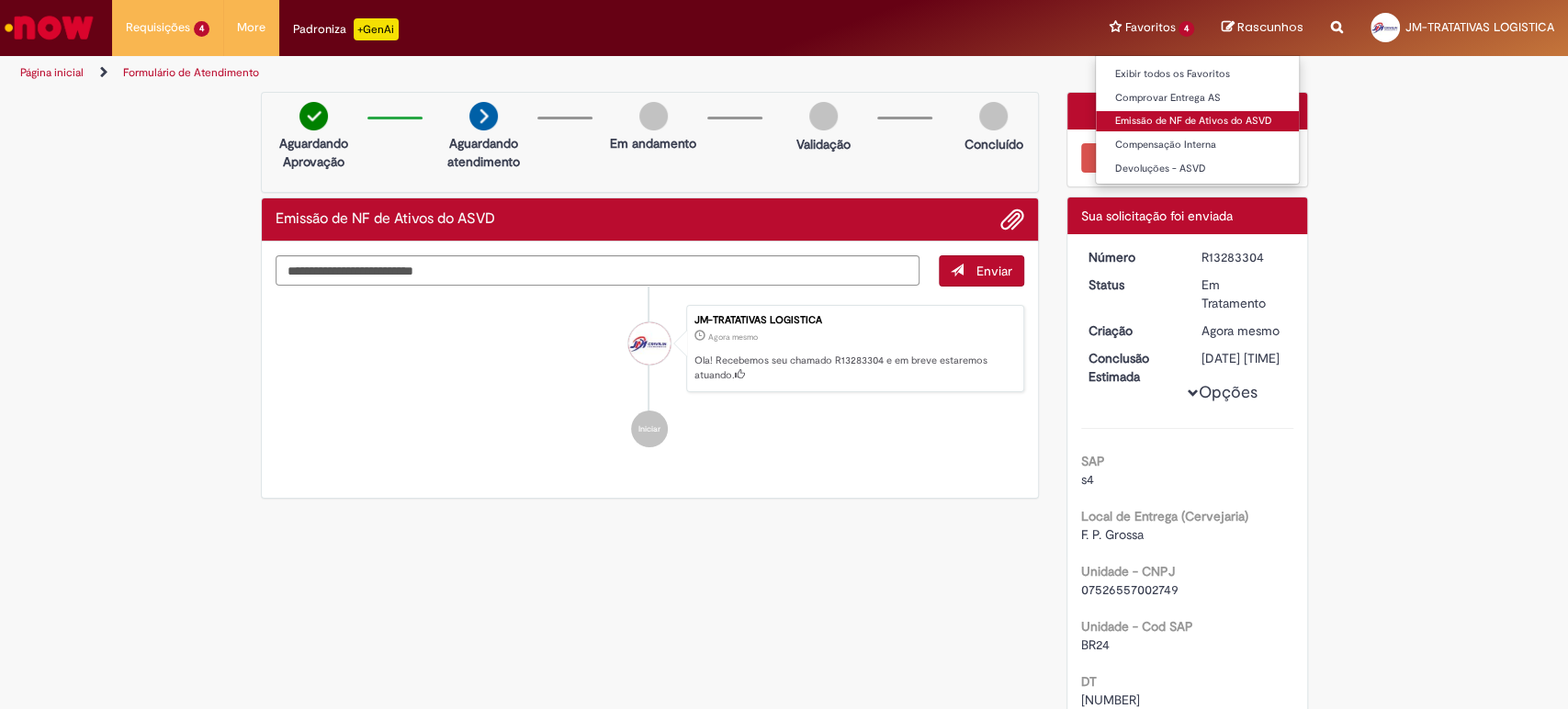 click on "Emissão de NF de Ativos do ASVD" at bounding box center [1197, 121] 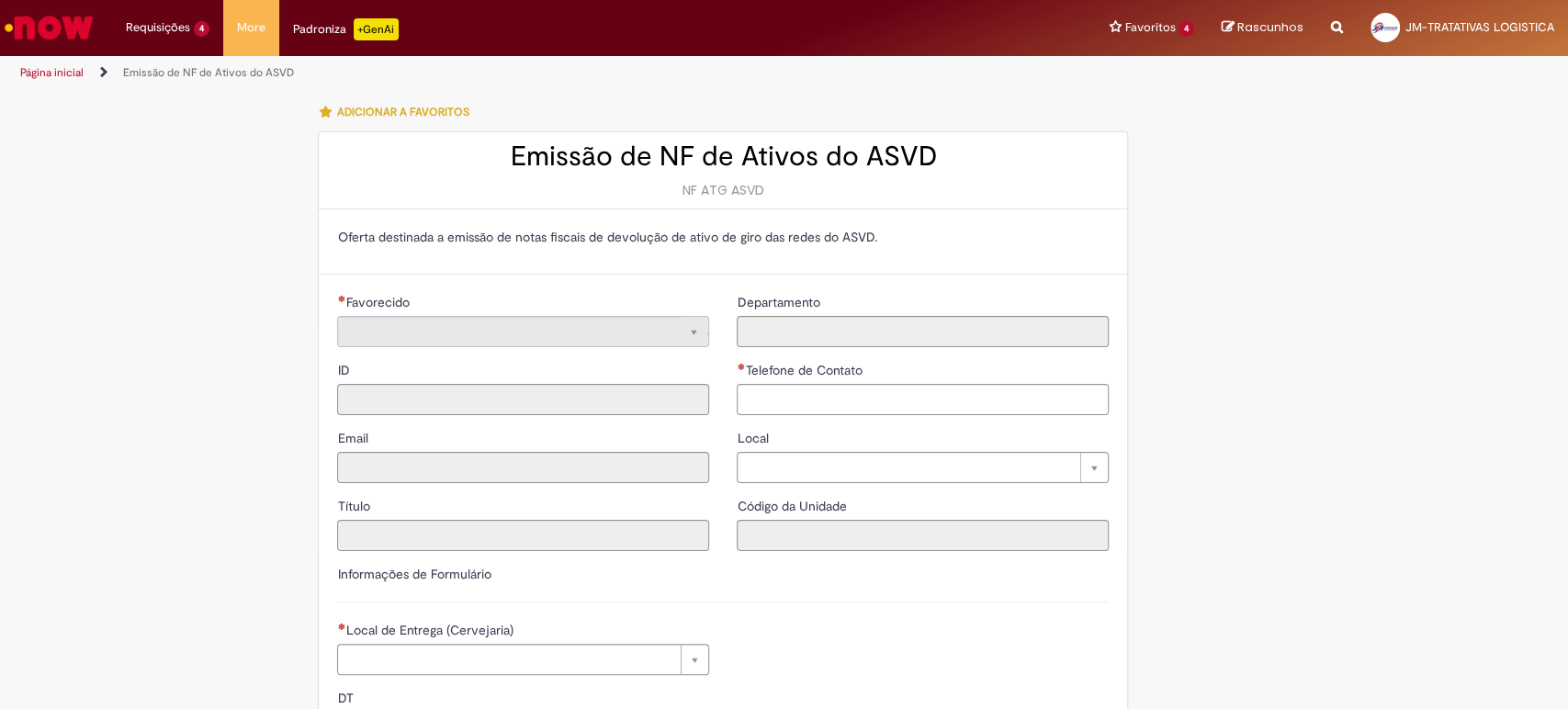 type on "**********" 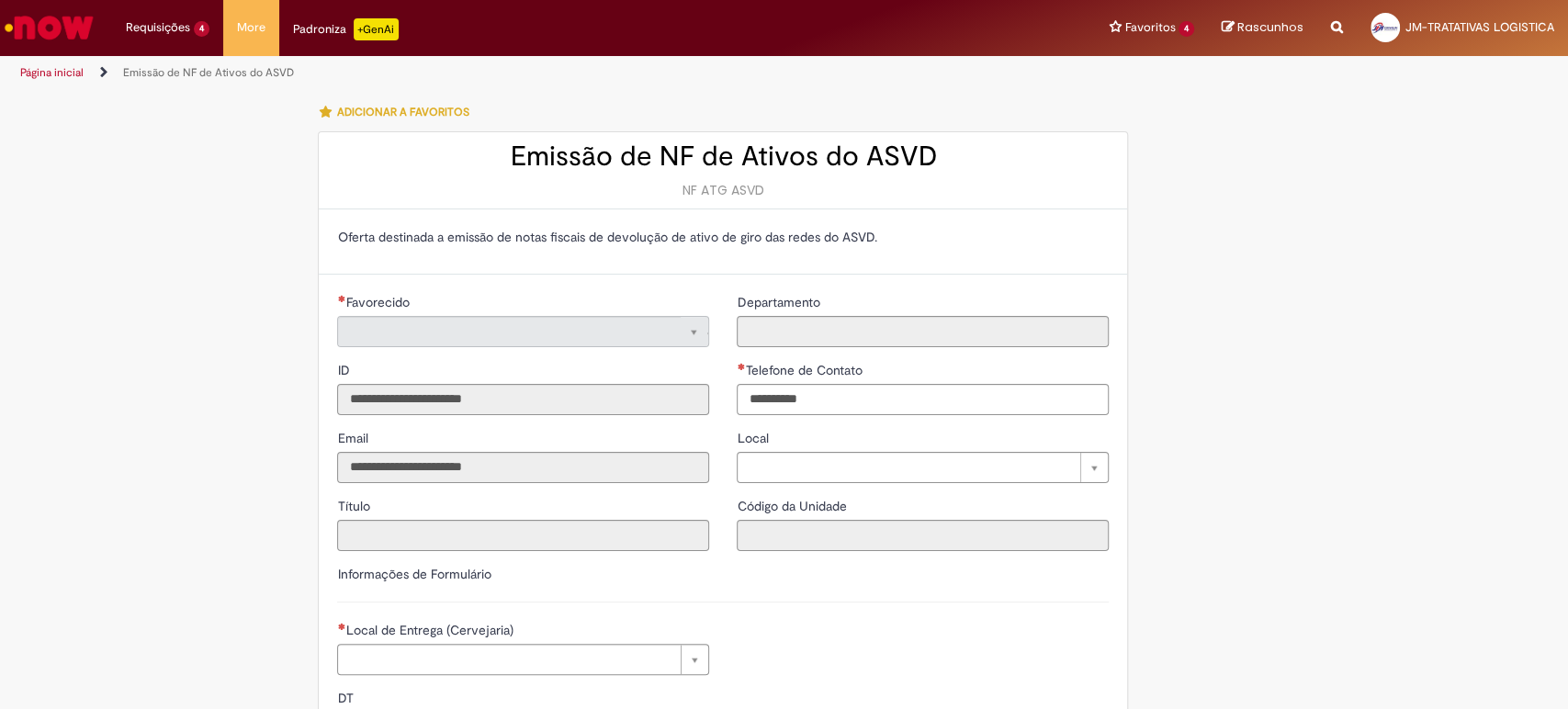 type on "**********" 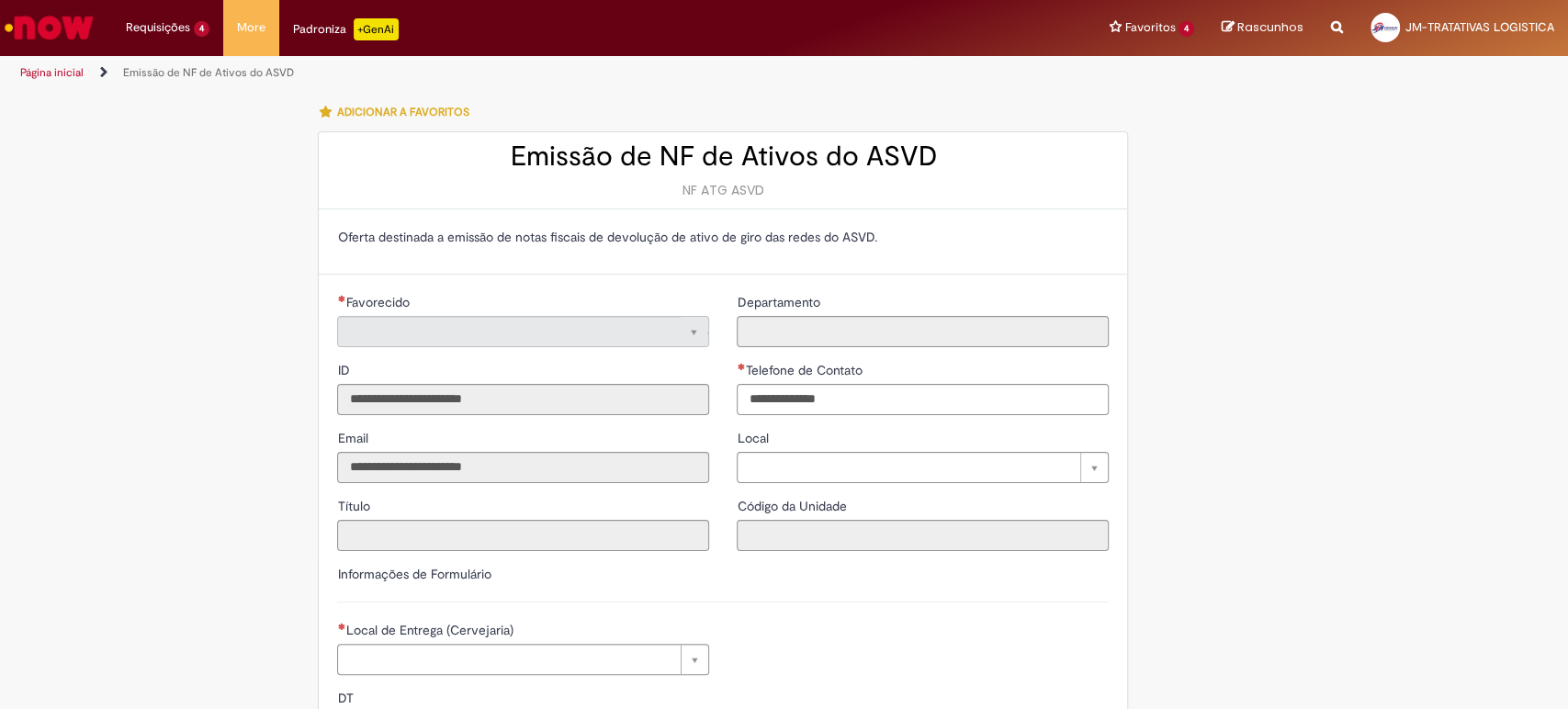 type on "**********" 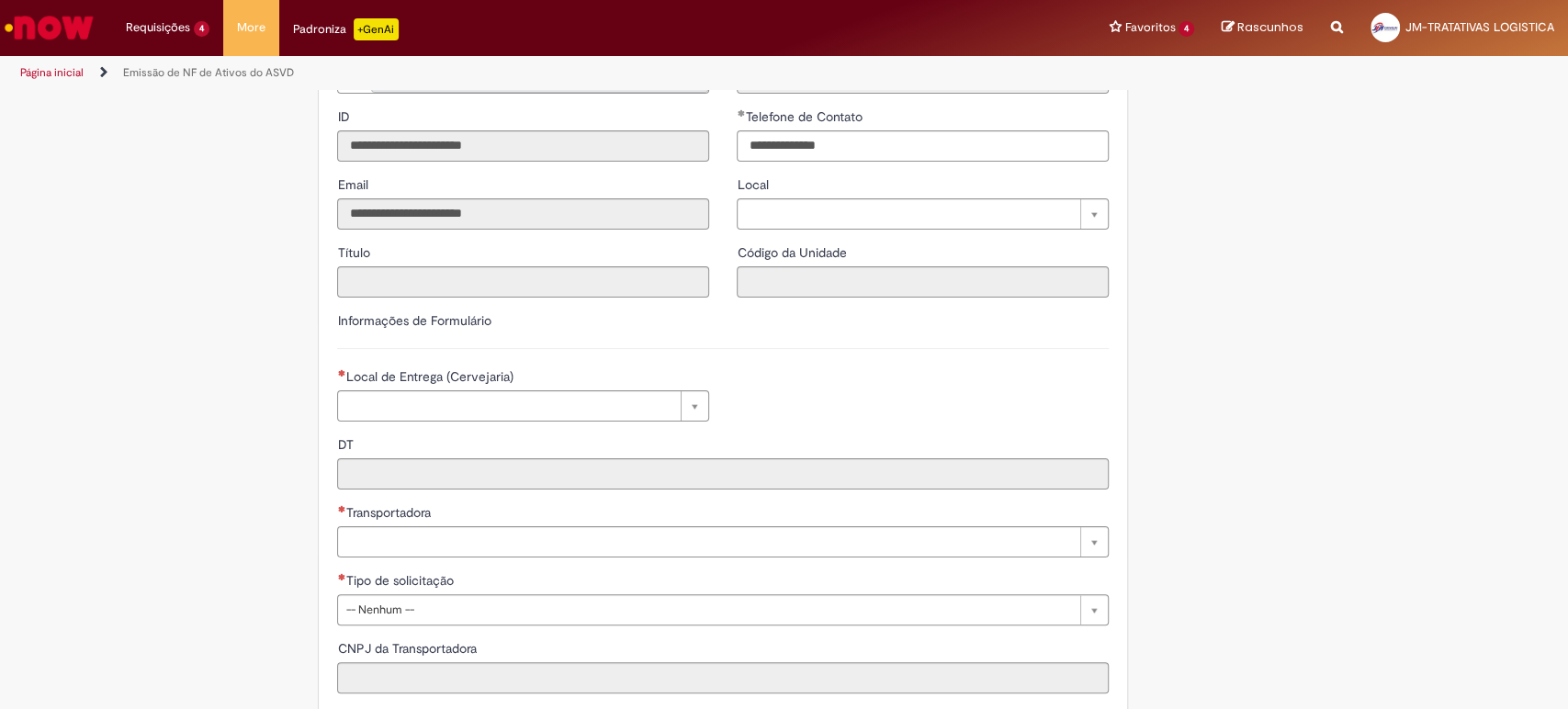 scroll, scrollTop: 306, scrollLeft: 0, axis: vertical 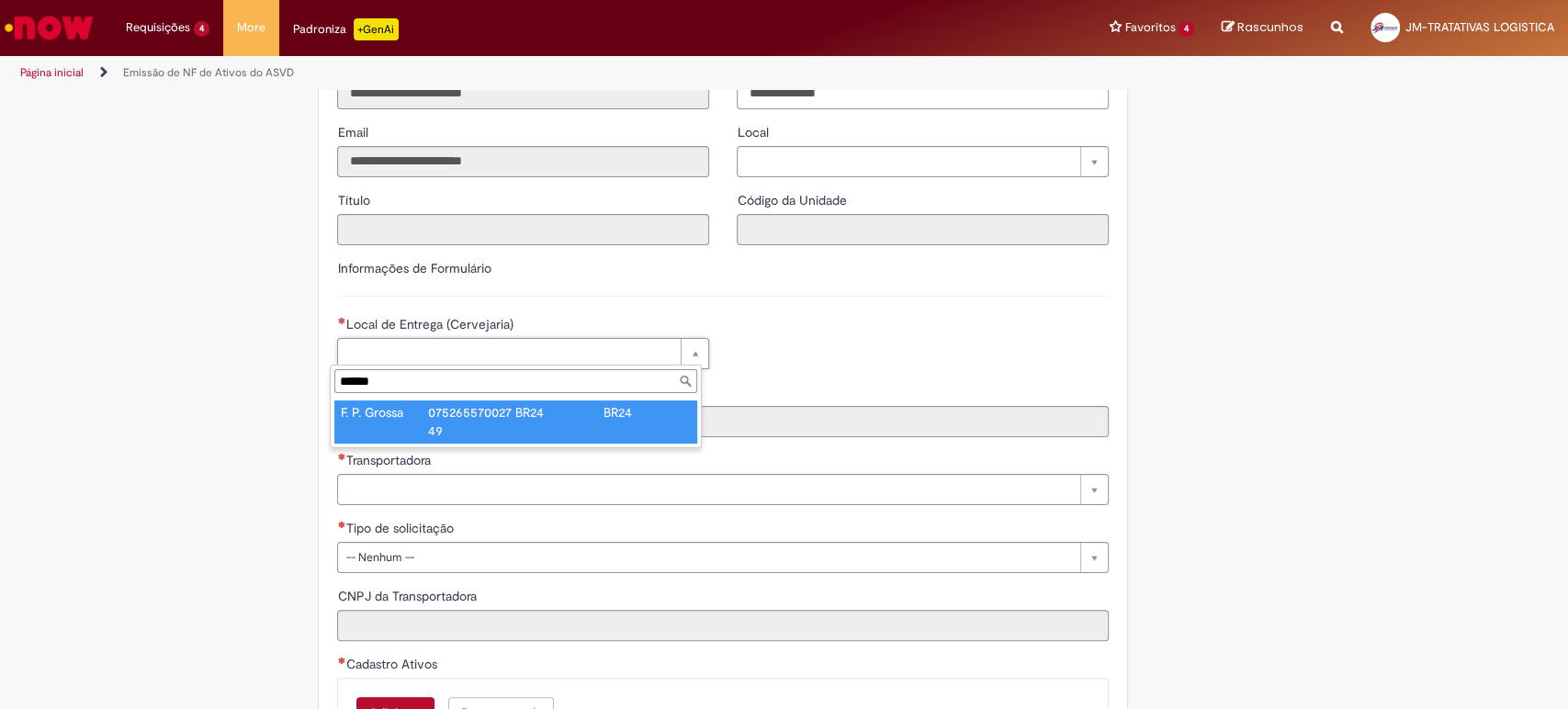 type on "******" 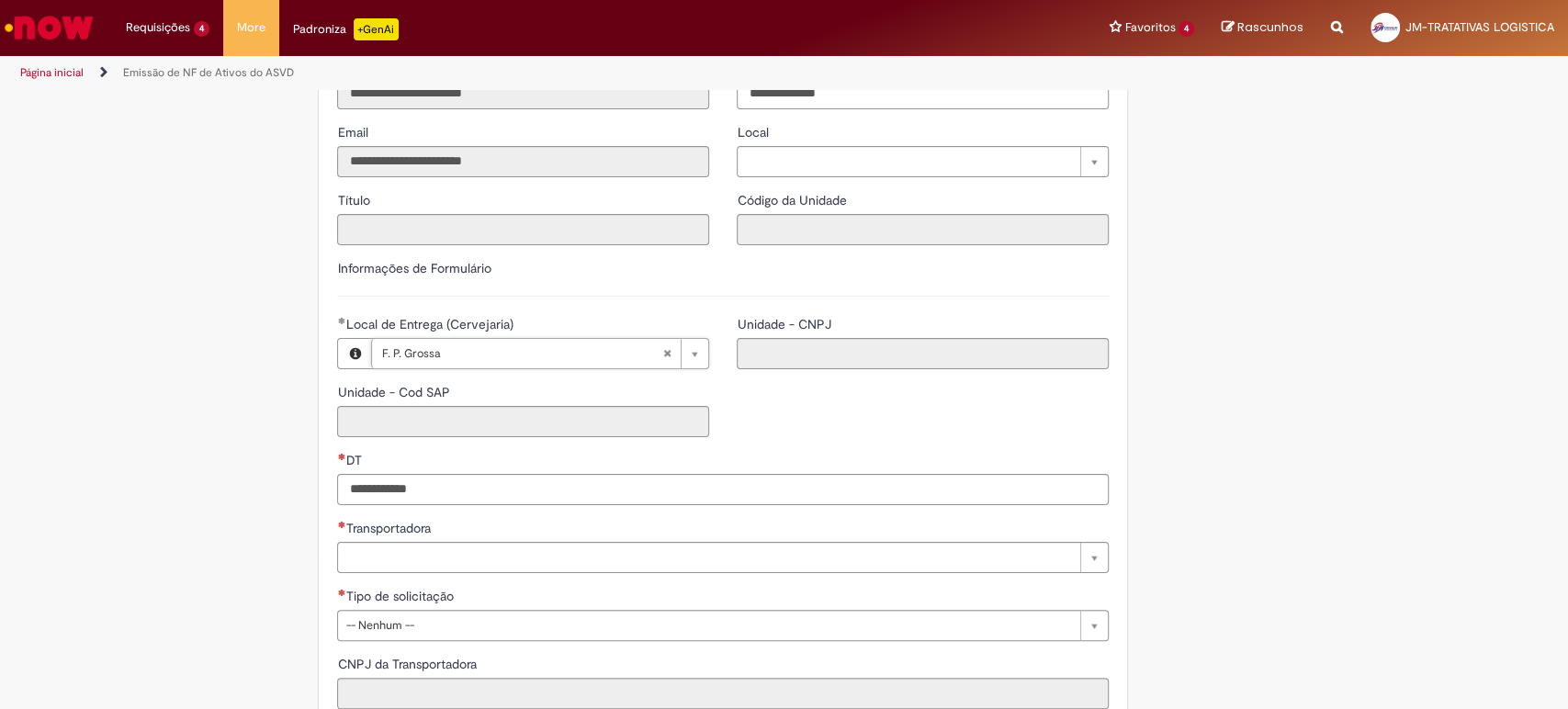 type on "****" 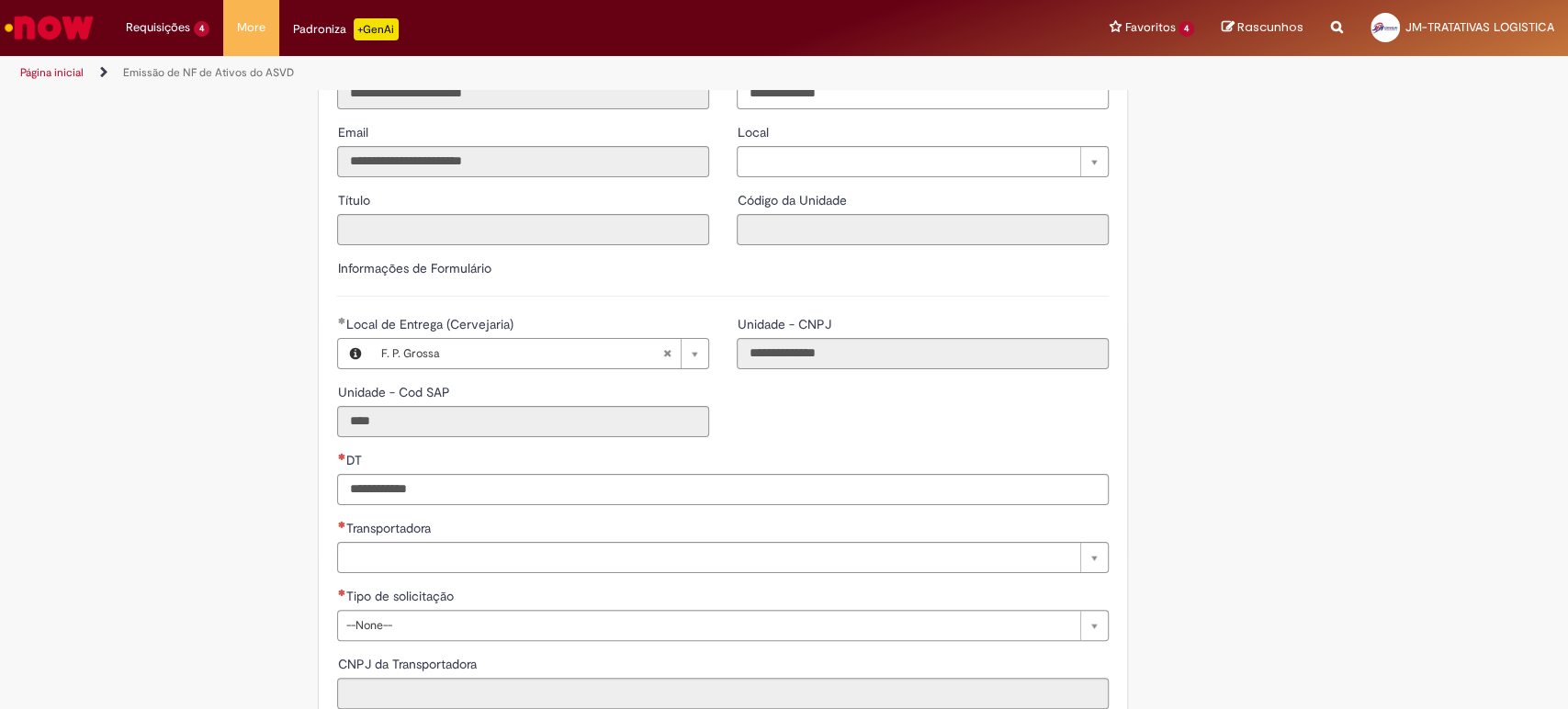 click on "**********" at bounding box center (723, 684) 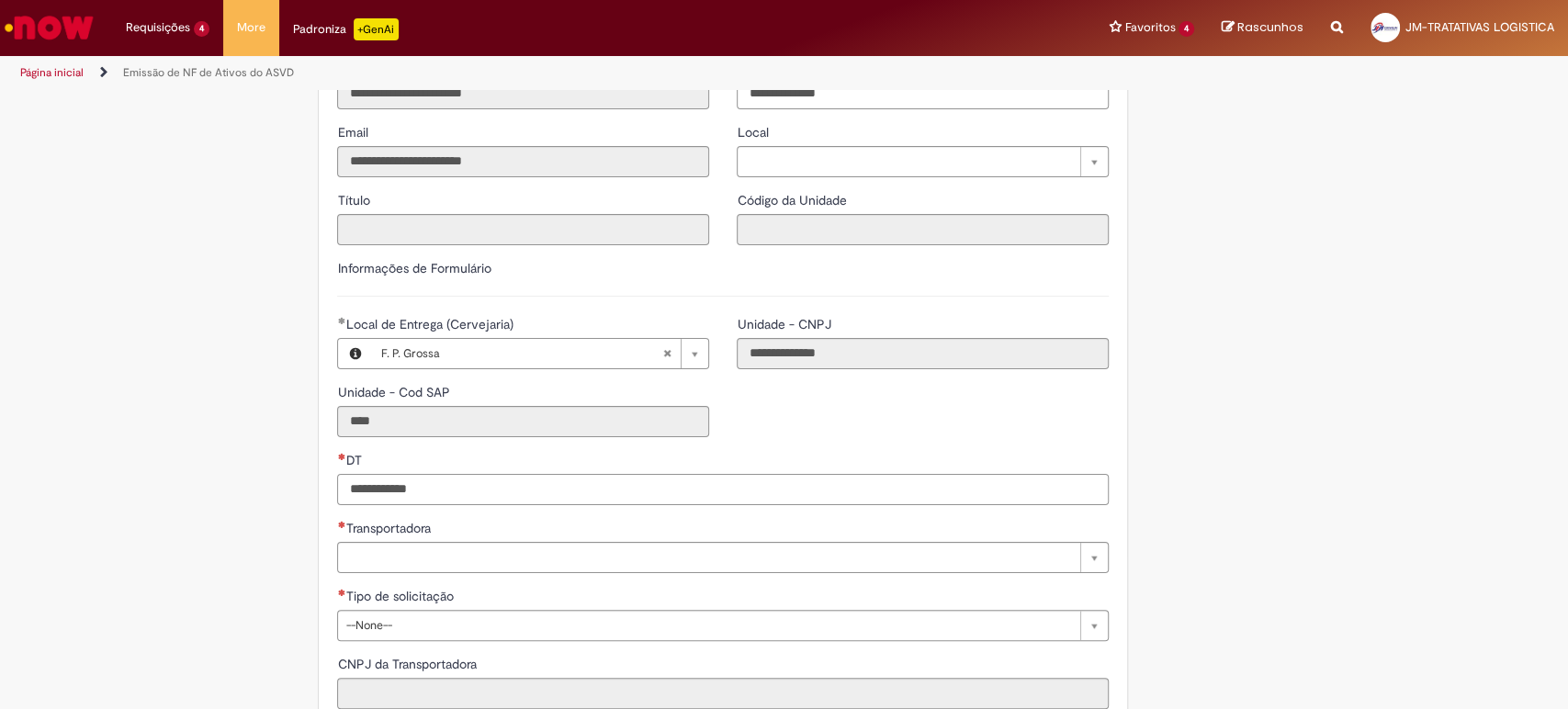 click on "DT" at bounding box center [723, 490] 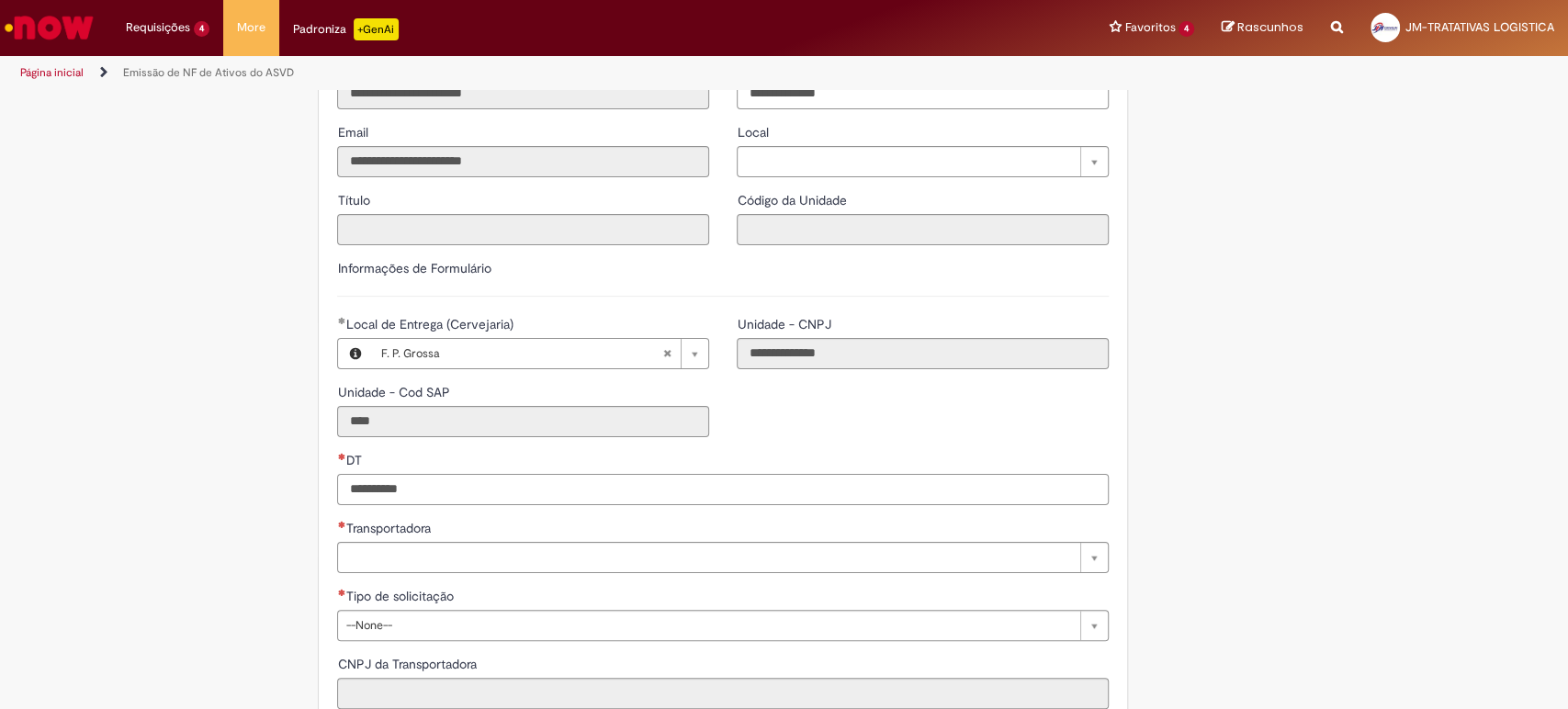 type on "**********" 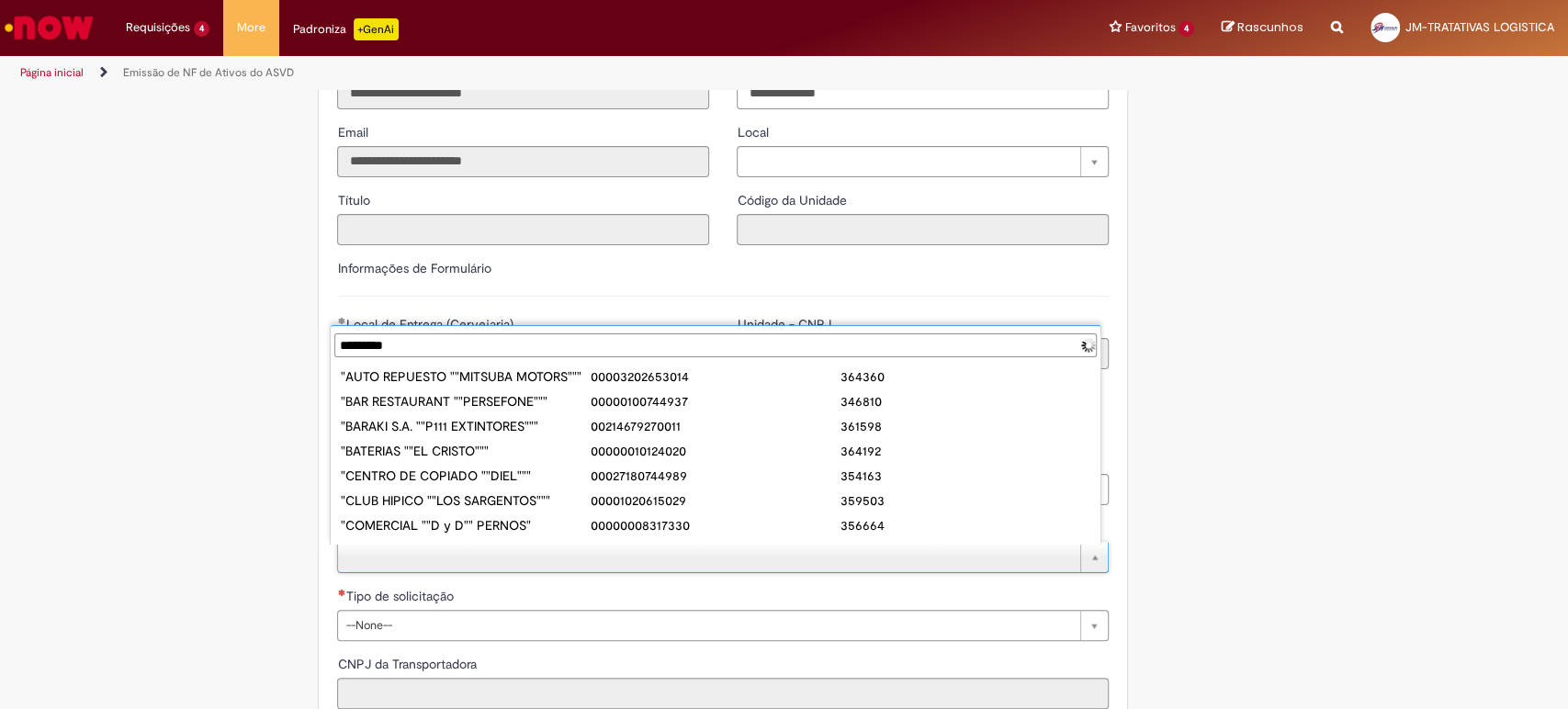 scroll, scrollTop: 0, scrollLeft: 0, axis: both 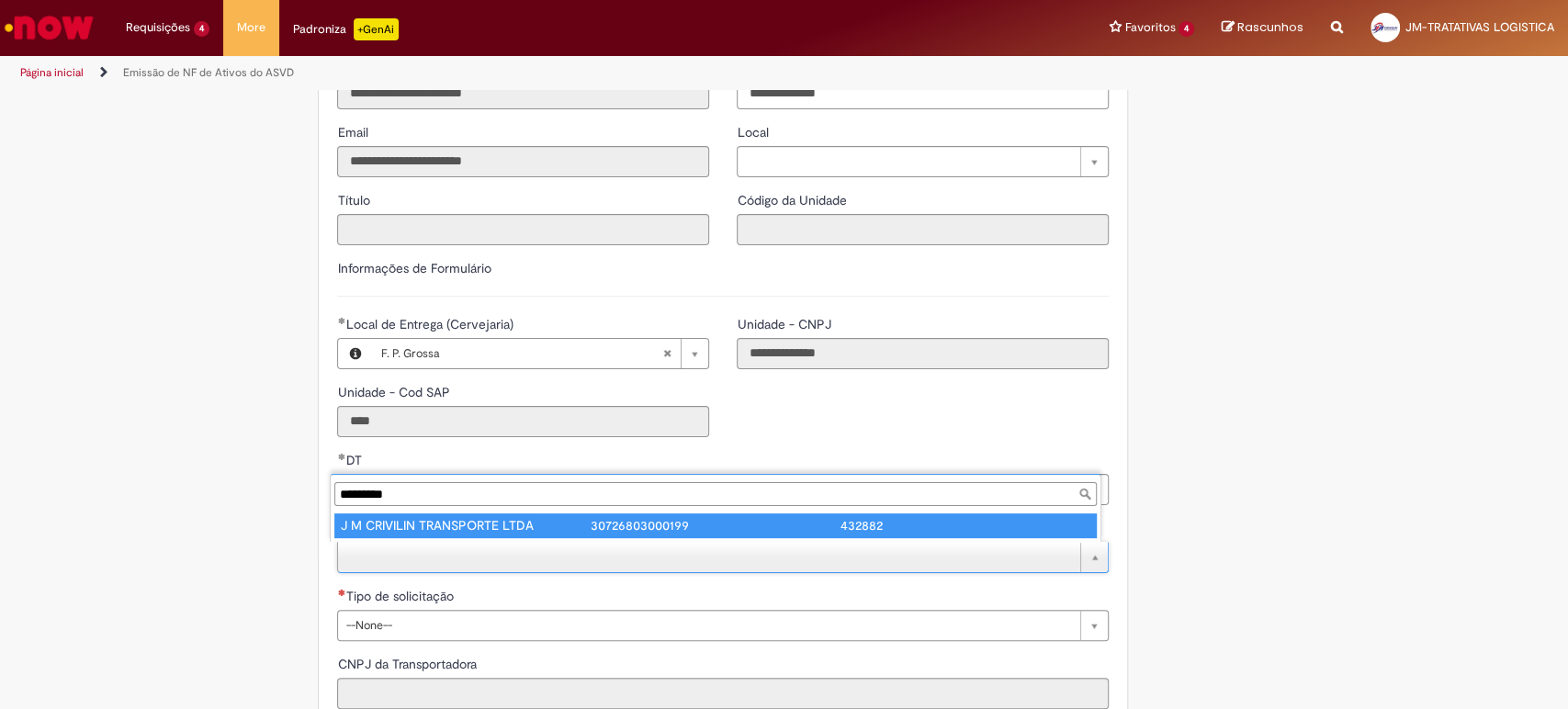 type on "*********" 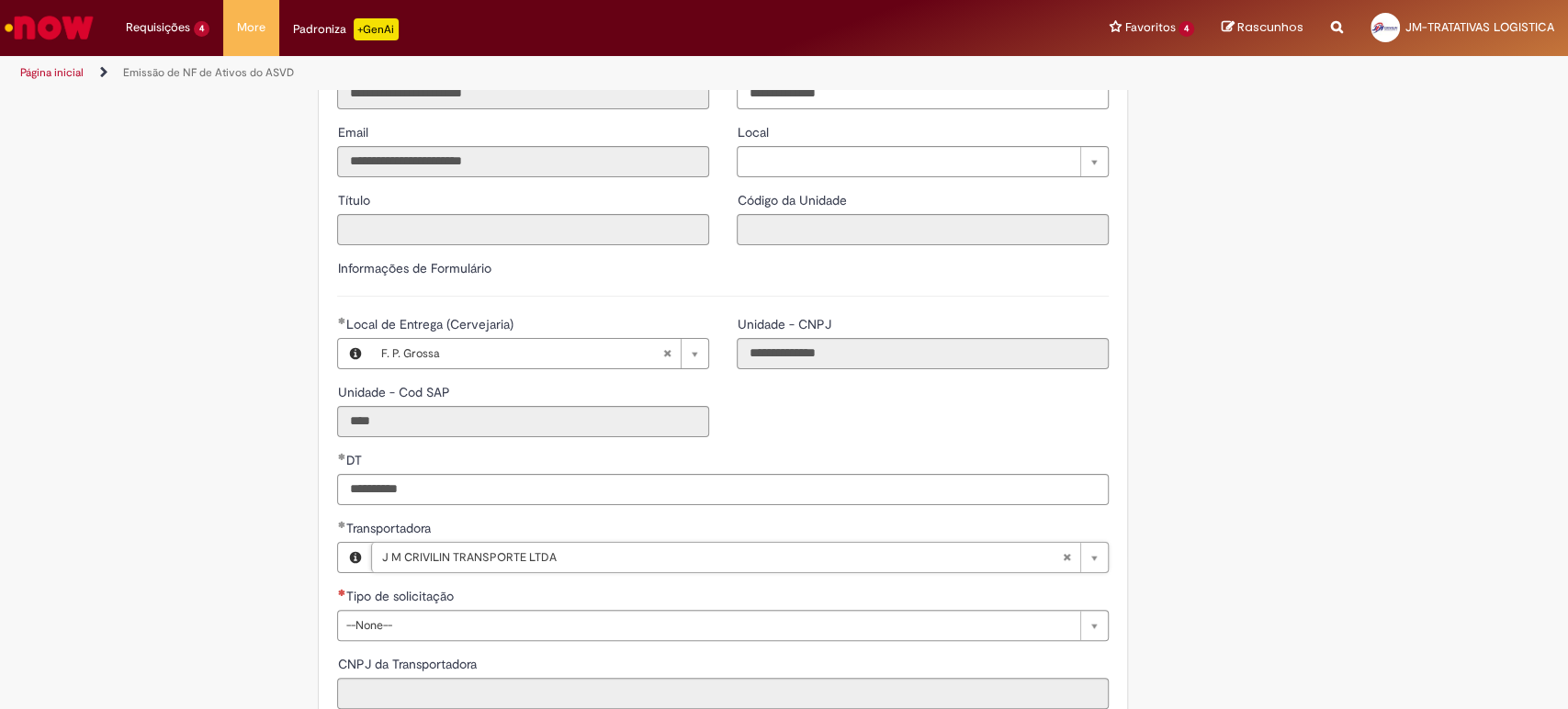 type on "**********" 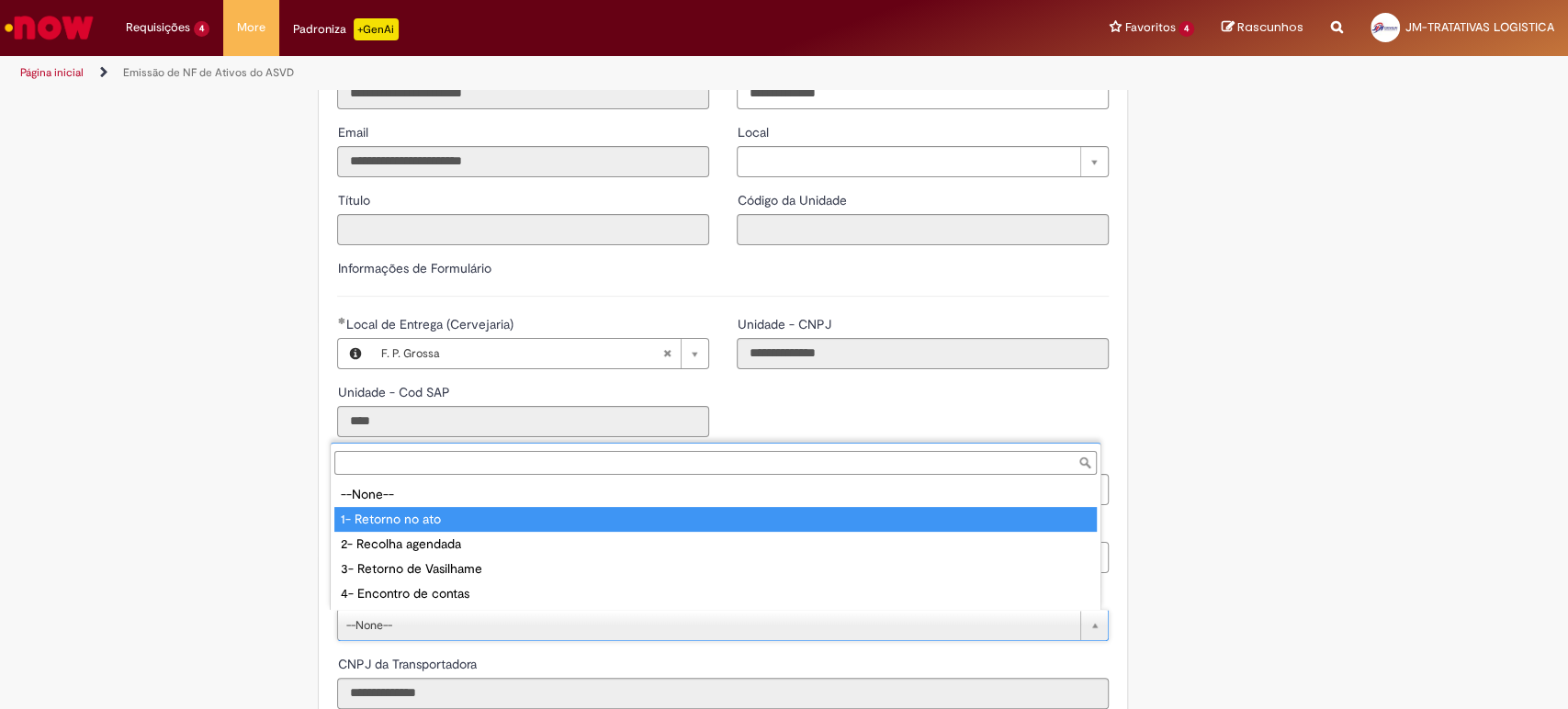 type on "**********" 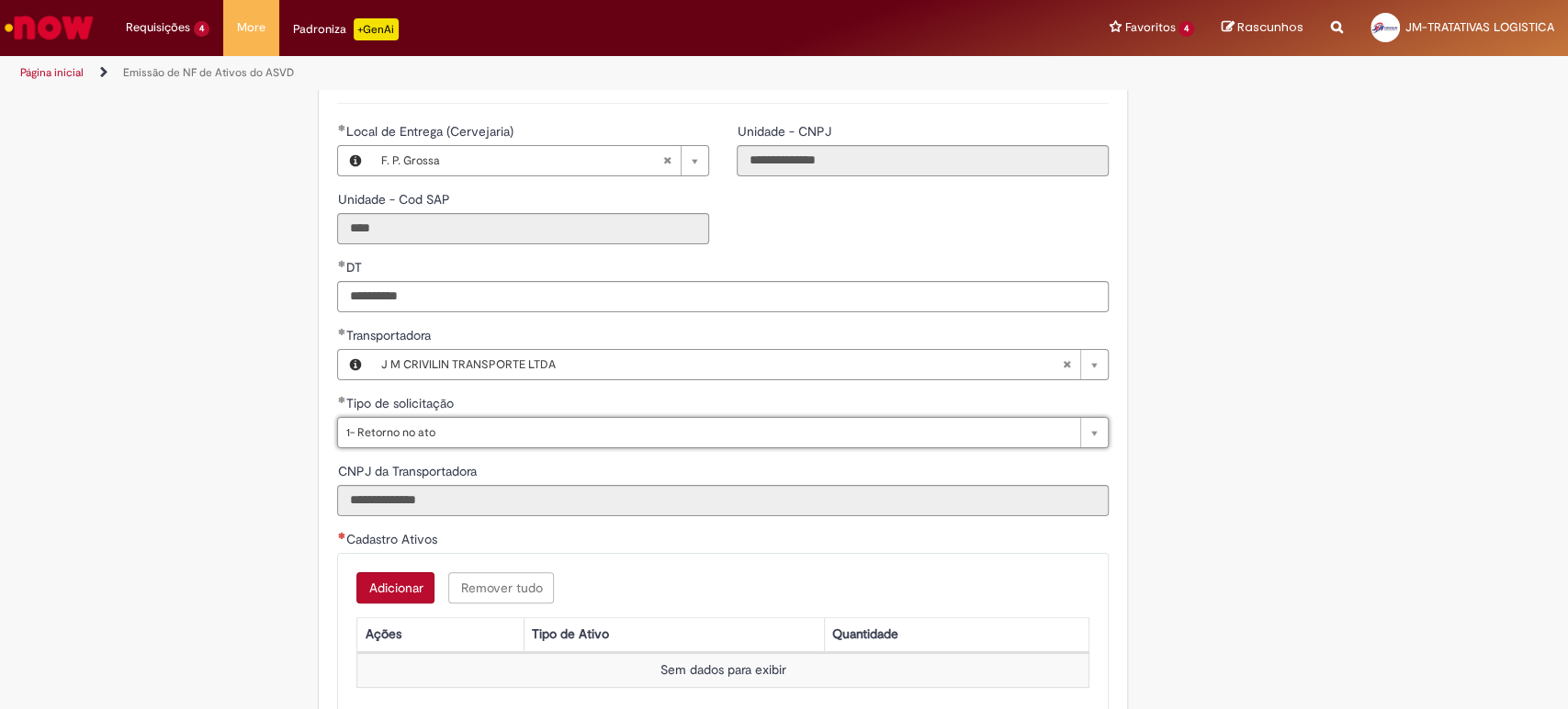 scroll, scrollTop: 510, scrollLeft: 0, axis: vertical 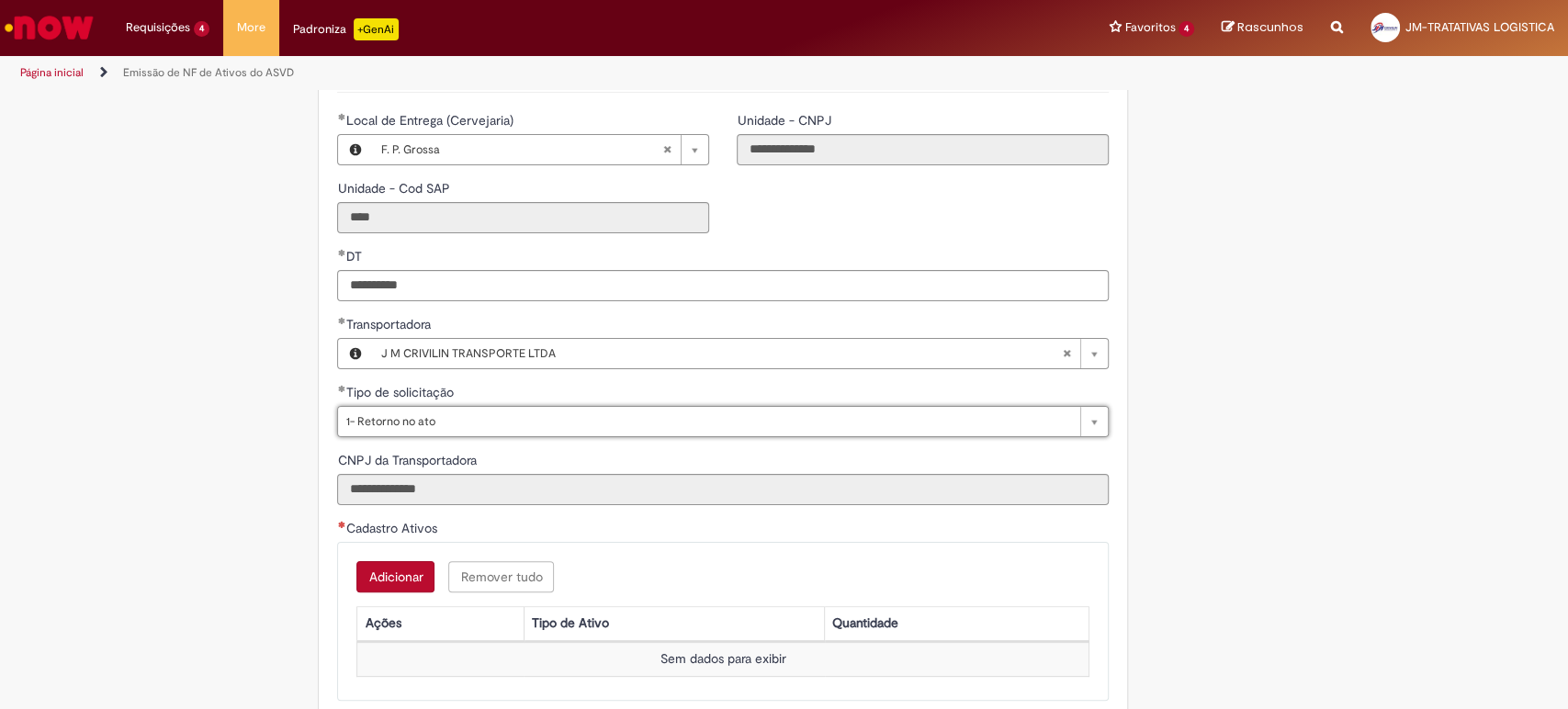 click on "Adicionar Remover tudo Cadastro Ativos Ações Tipo de Ativo Quantidade Sem dados para exibir" at bounding box center (723, 621) 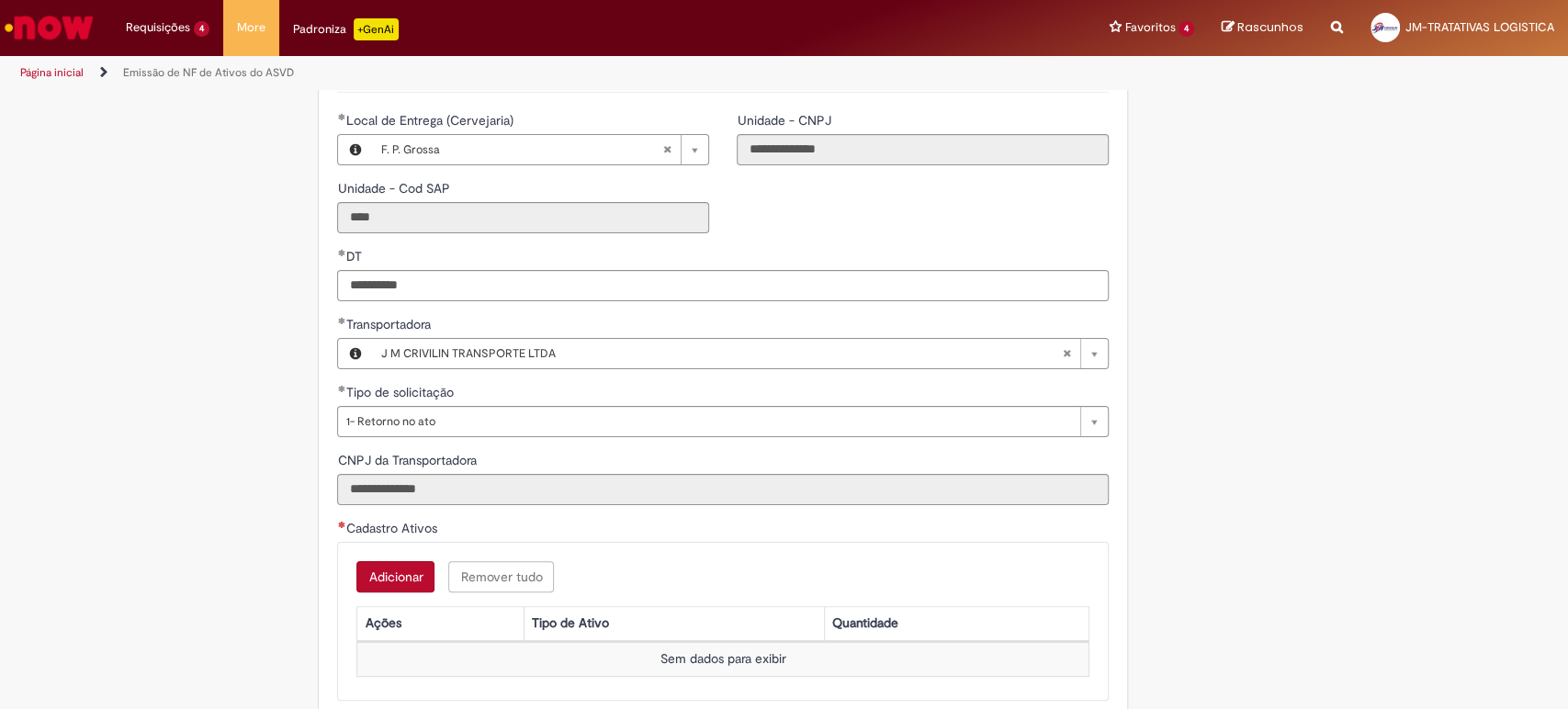 click on "Adicionar" at bounding box center [395, 577] 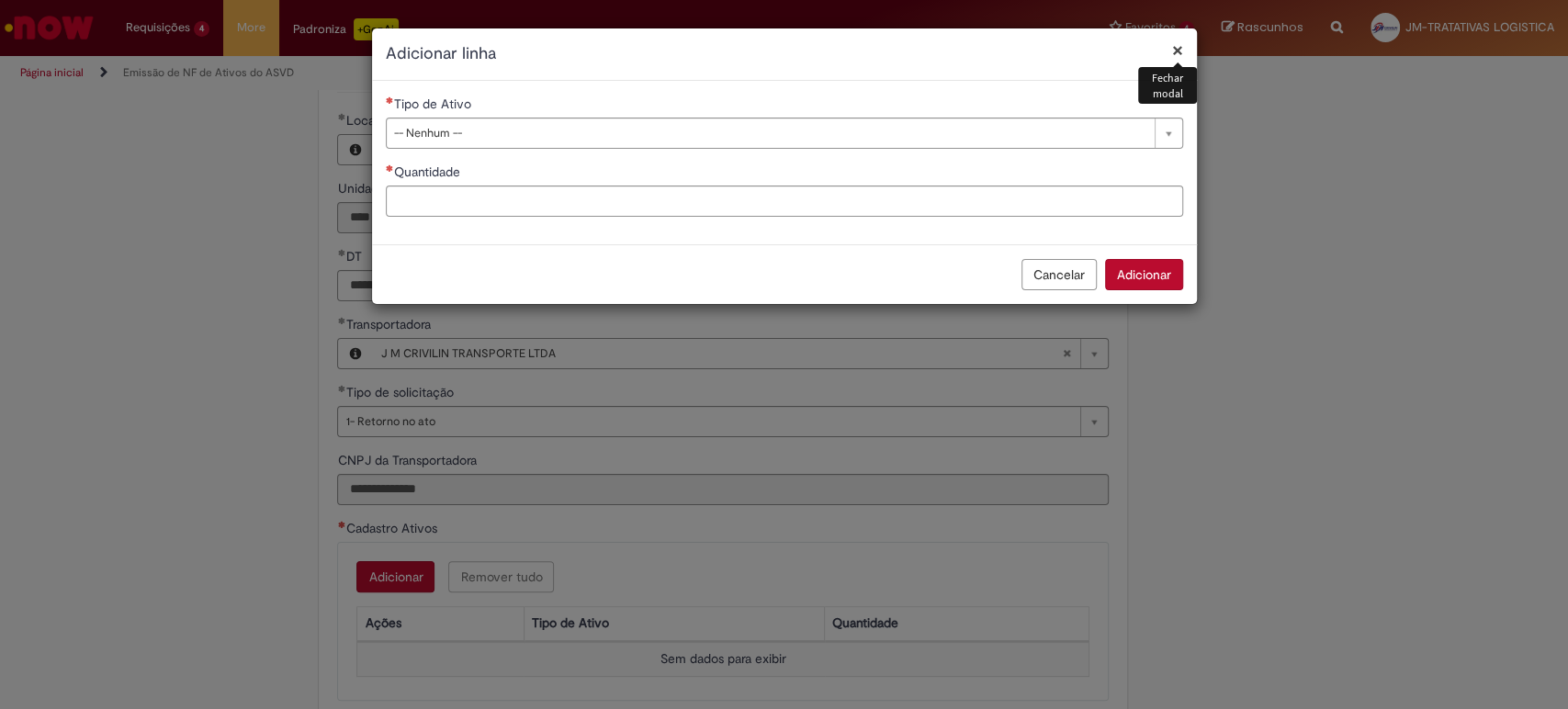 drag, startPoint x: 419, startPoint y: 145, endPoint x: 428, endPoint y: 166, distance: 22.847319 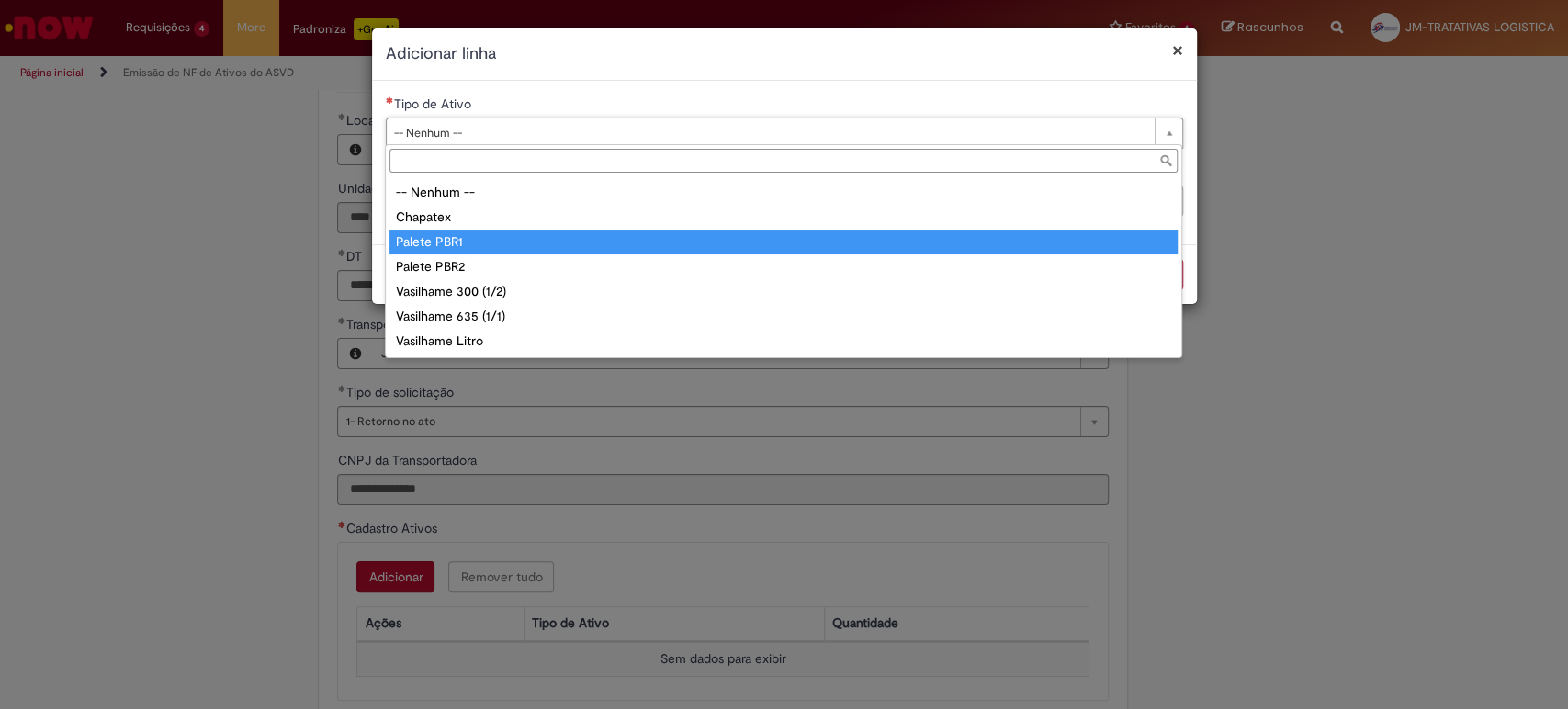 type on "**********" 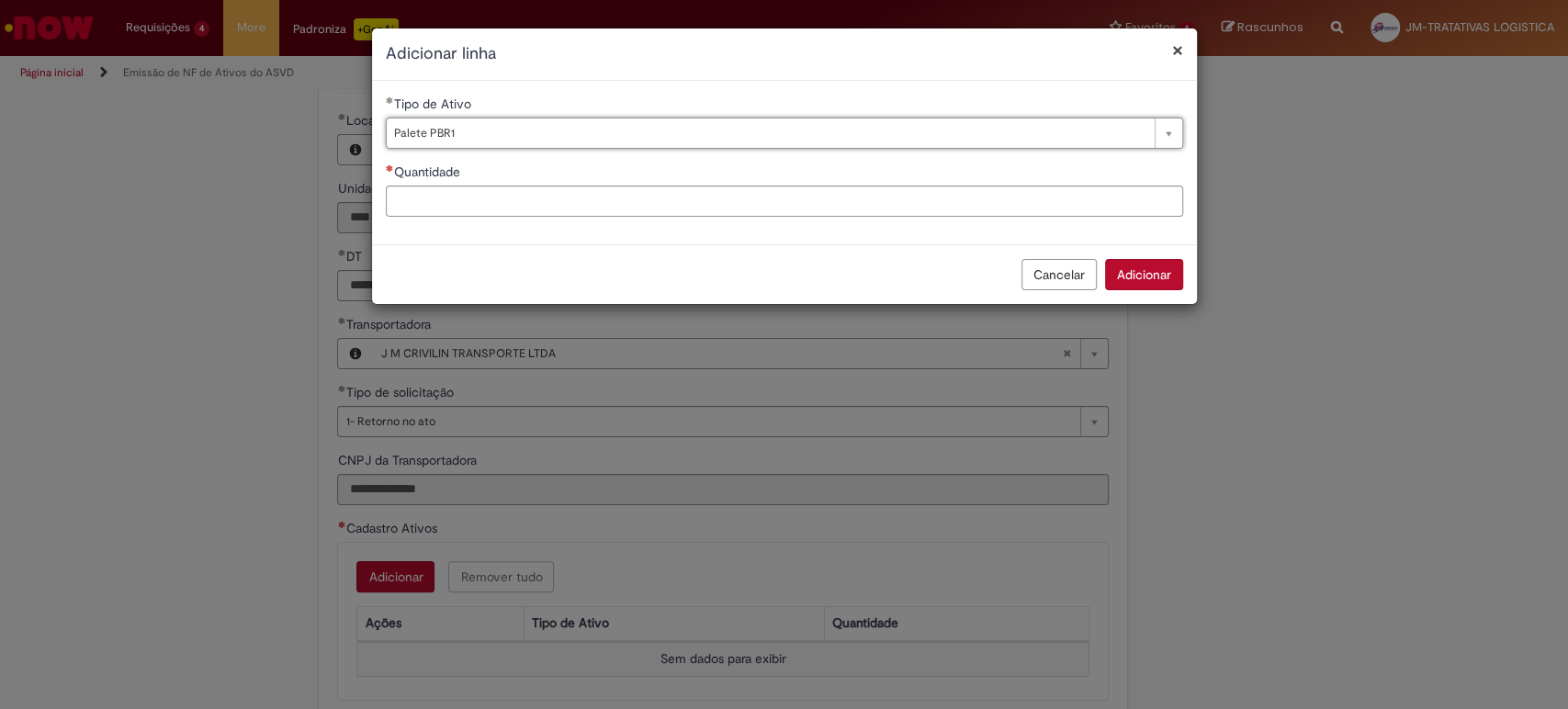 click on "**********" at bounding box center (784, 163) 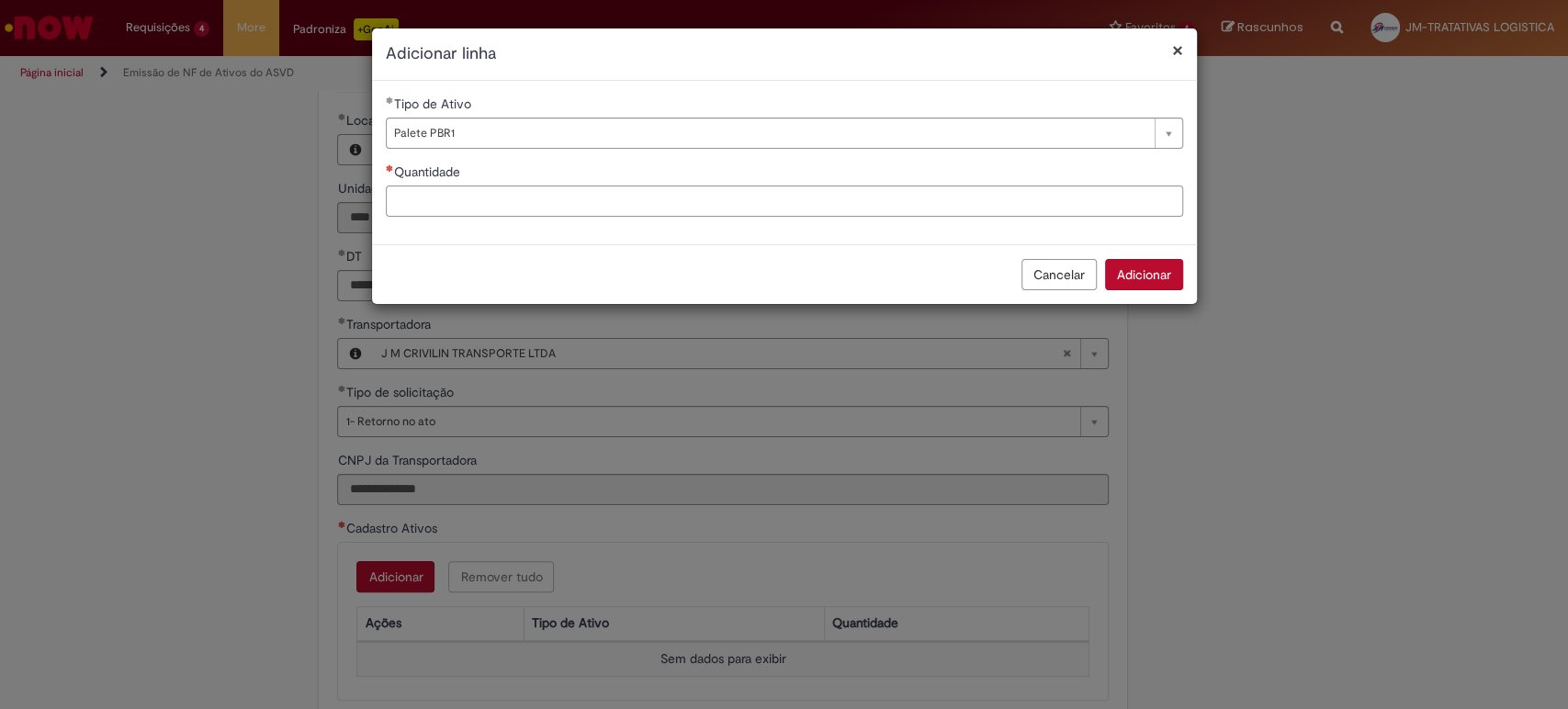 click on "Quantidade" at bounding box center [784, 201] 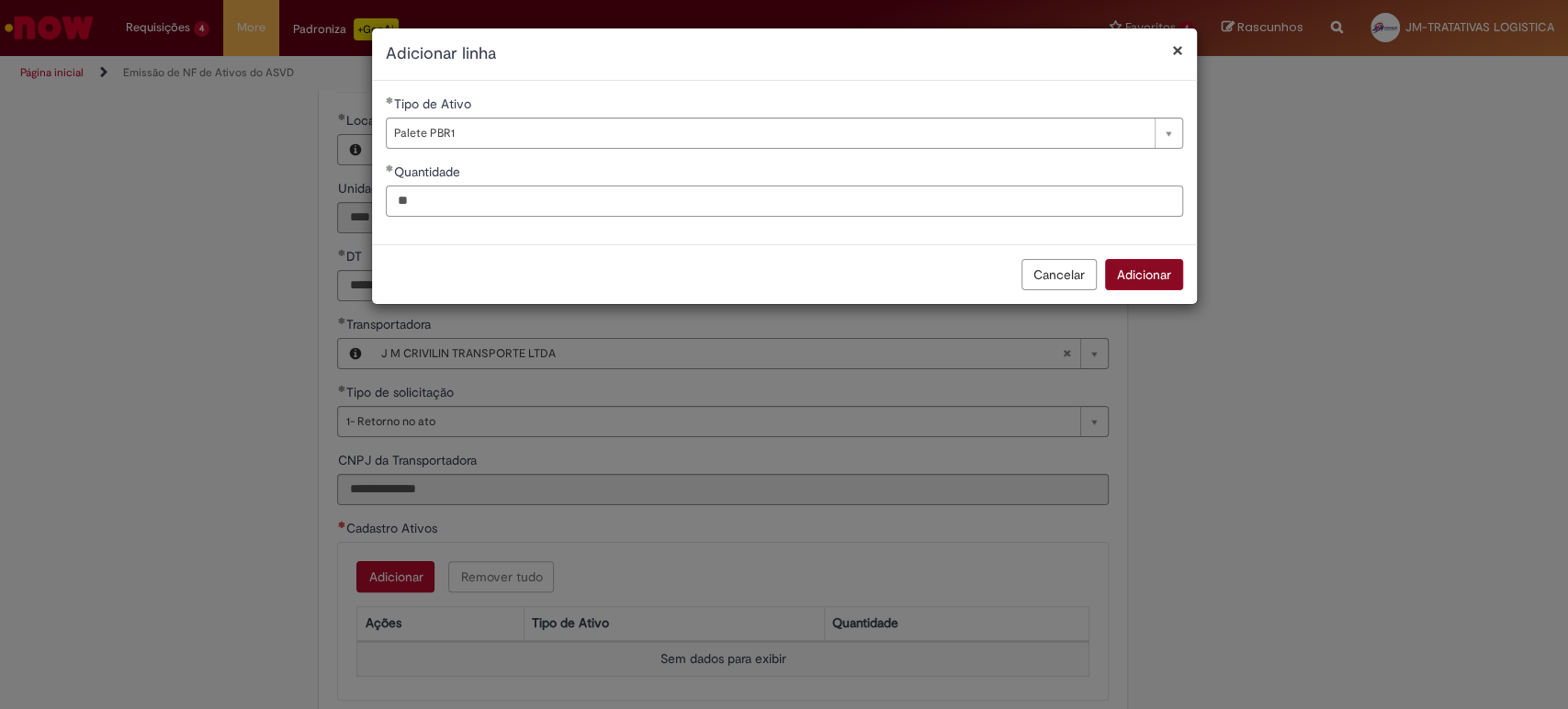 type on "**" 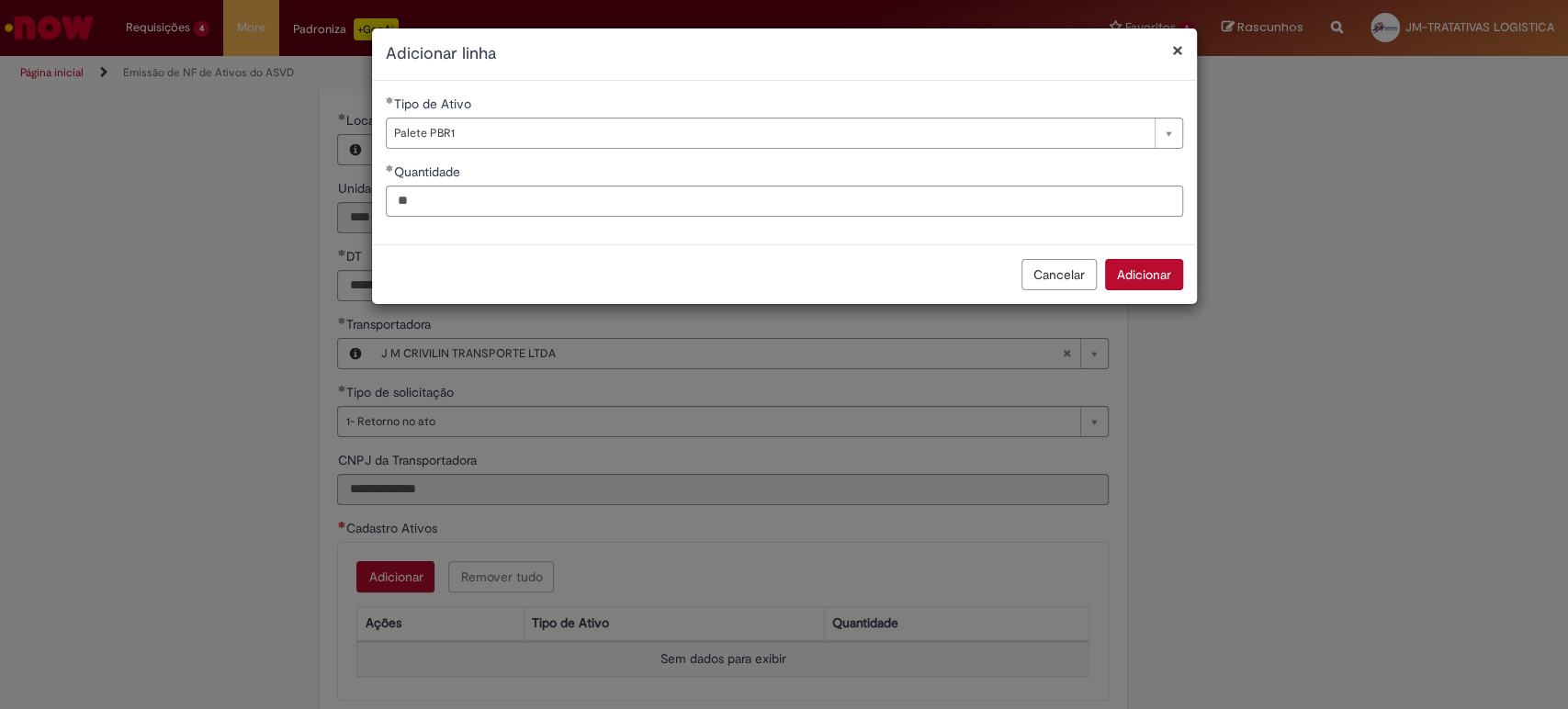 click on "Adicionar" at bounding box center [1144, 275] 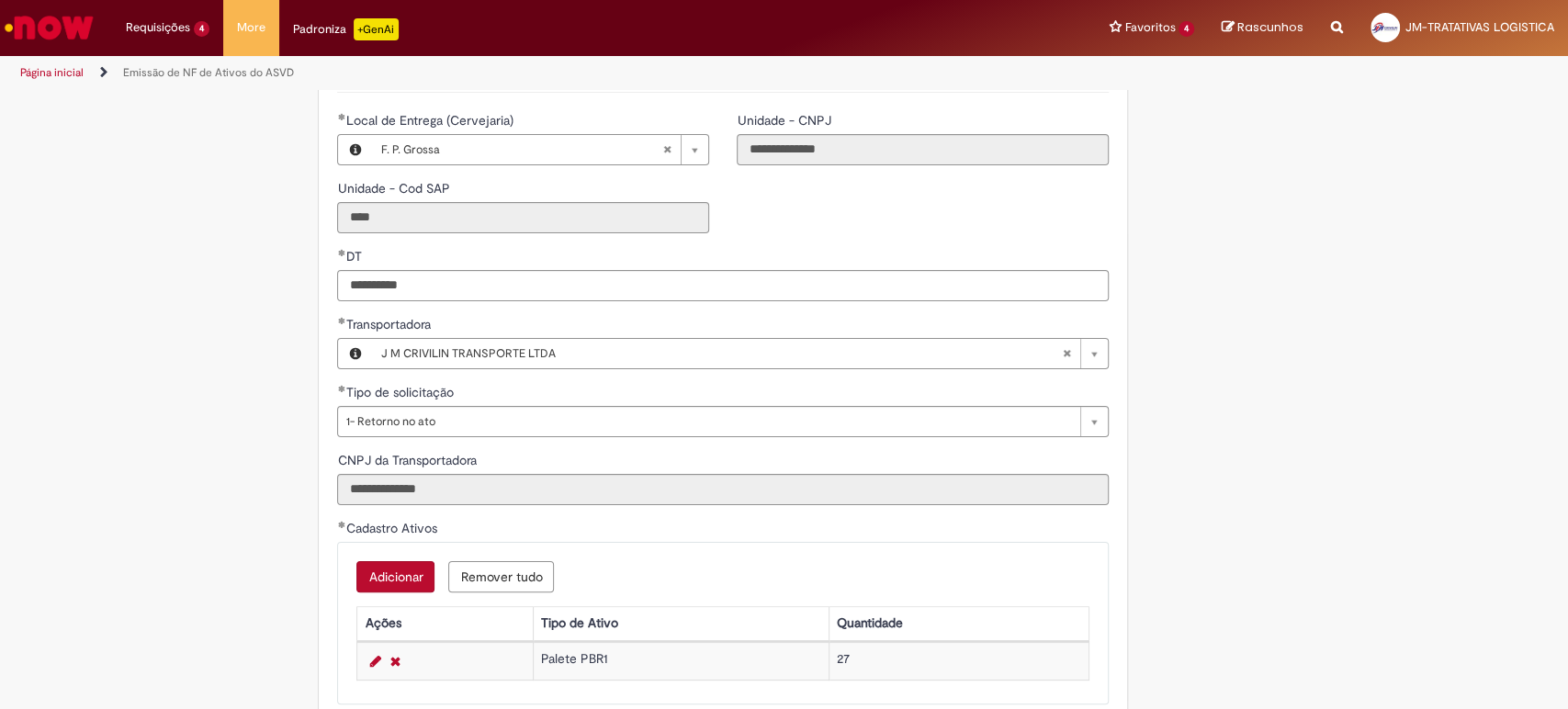 scroll, scrollTop: 816, scrollLeft: 0, axis: vertical 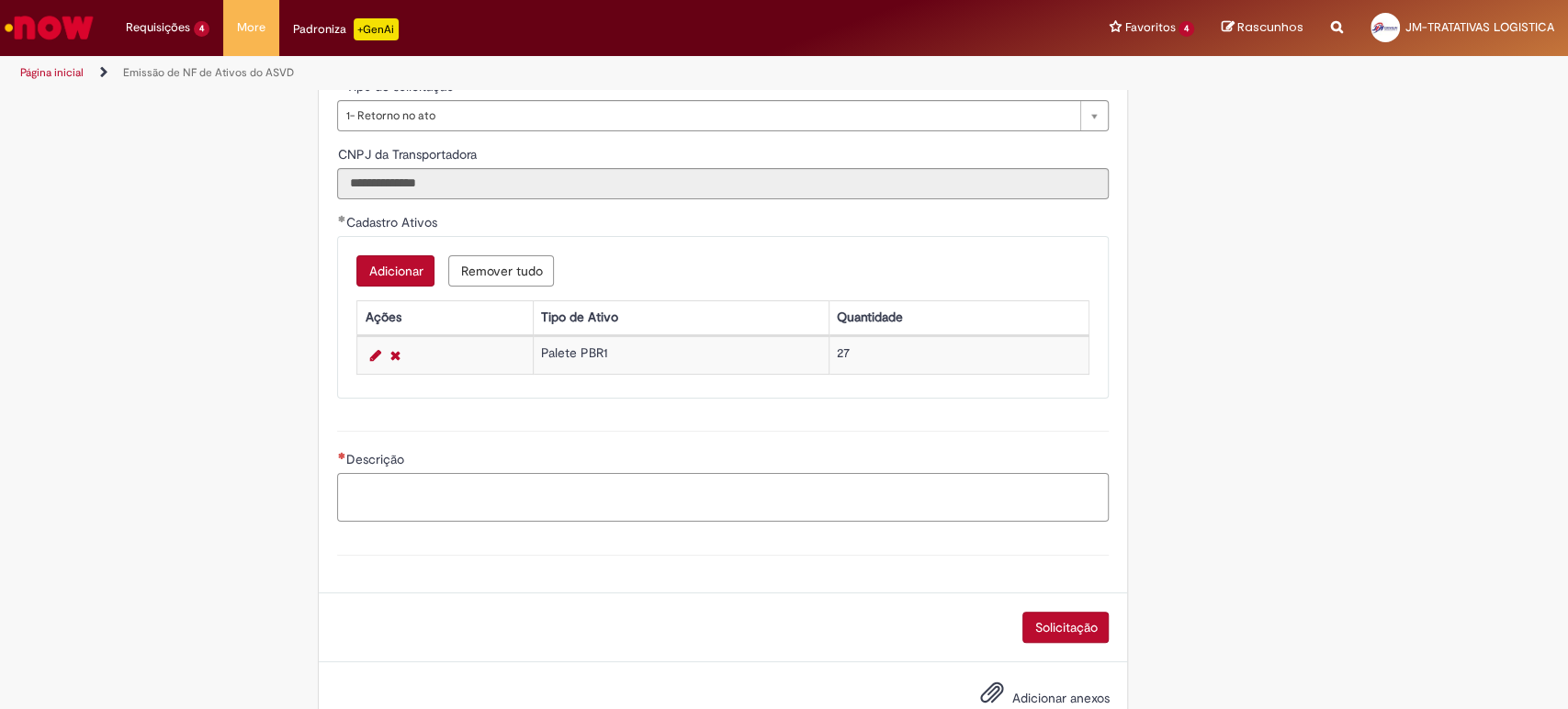 click on "Descrição" at bounding box center (723, 498) 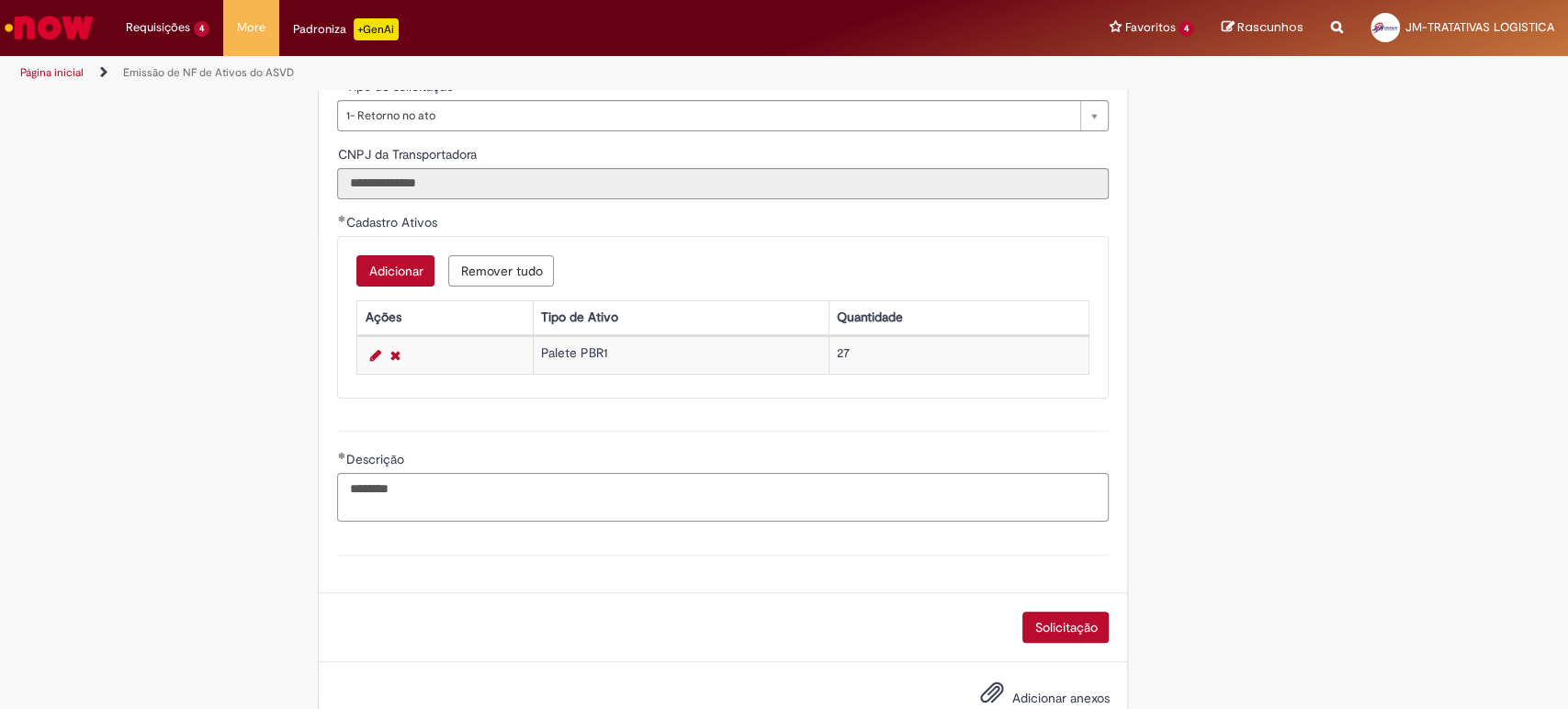 paste on "**********" 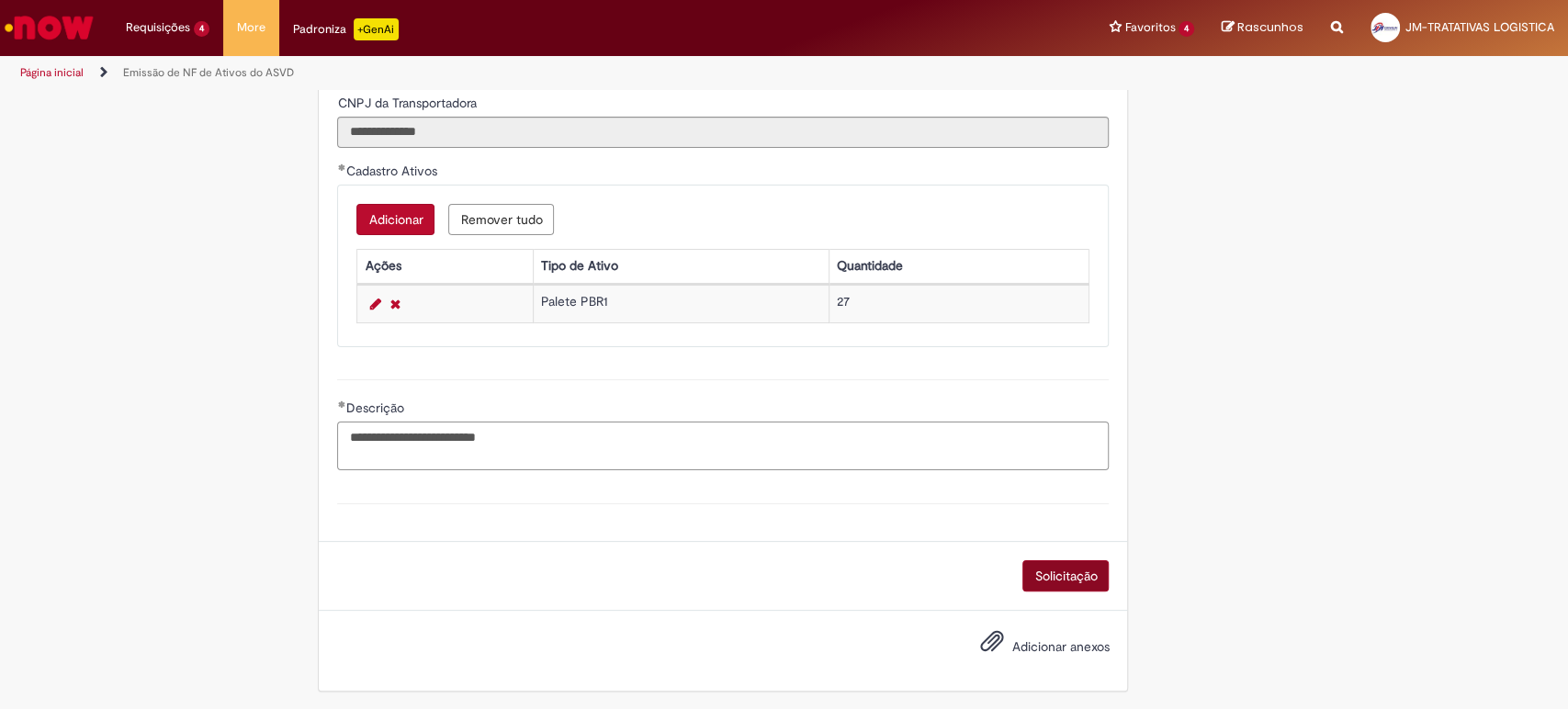type on "**********" 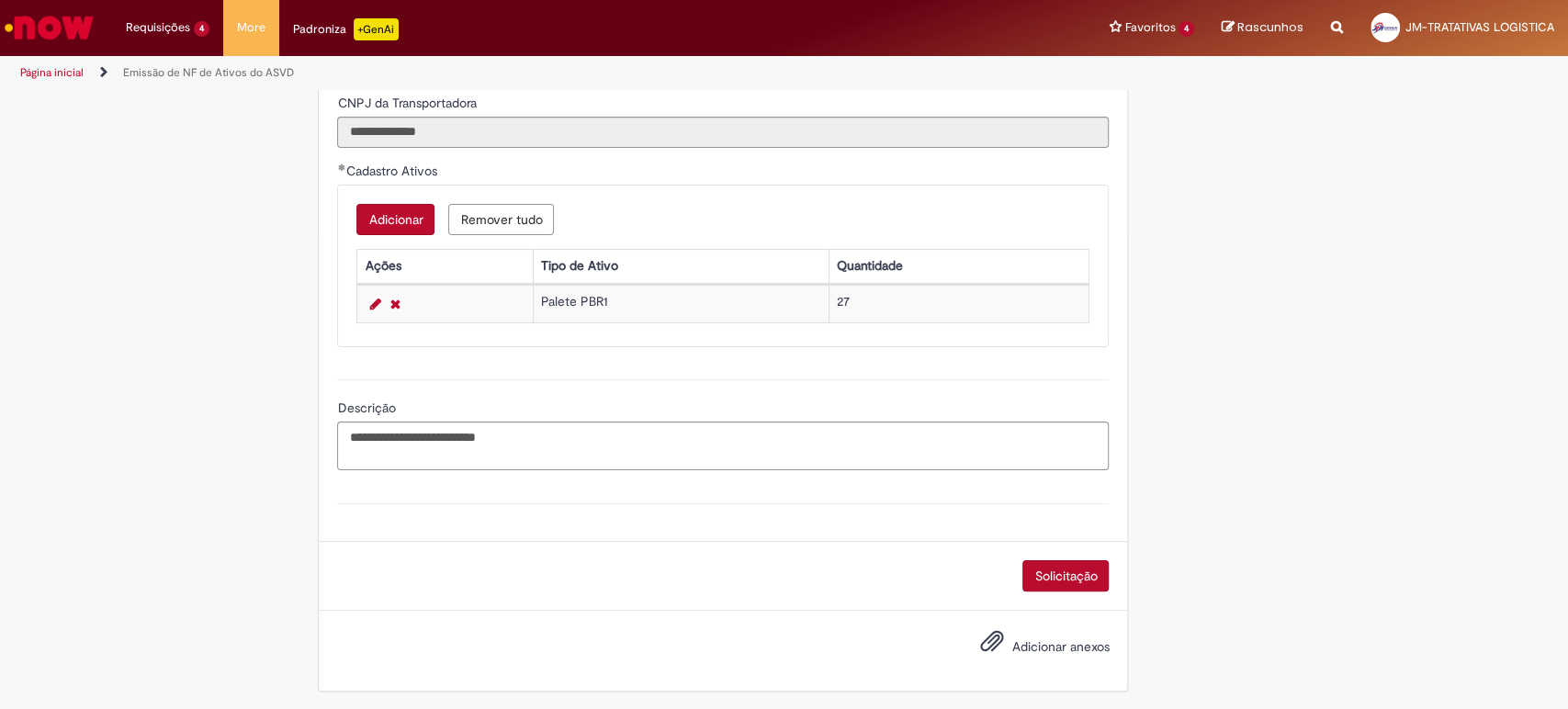 click on "Solicitação" at bounding box center [1066, 576] 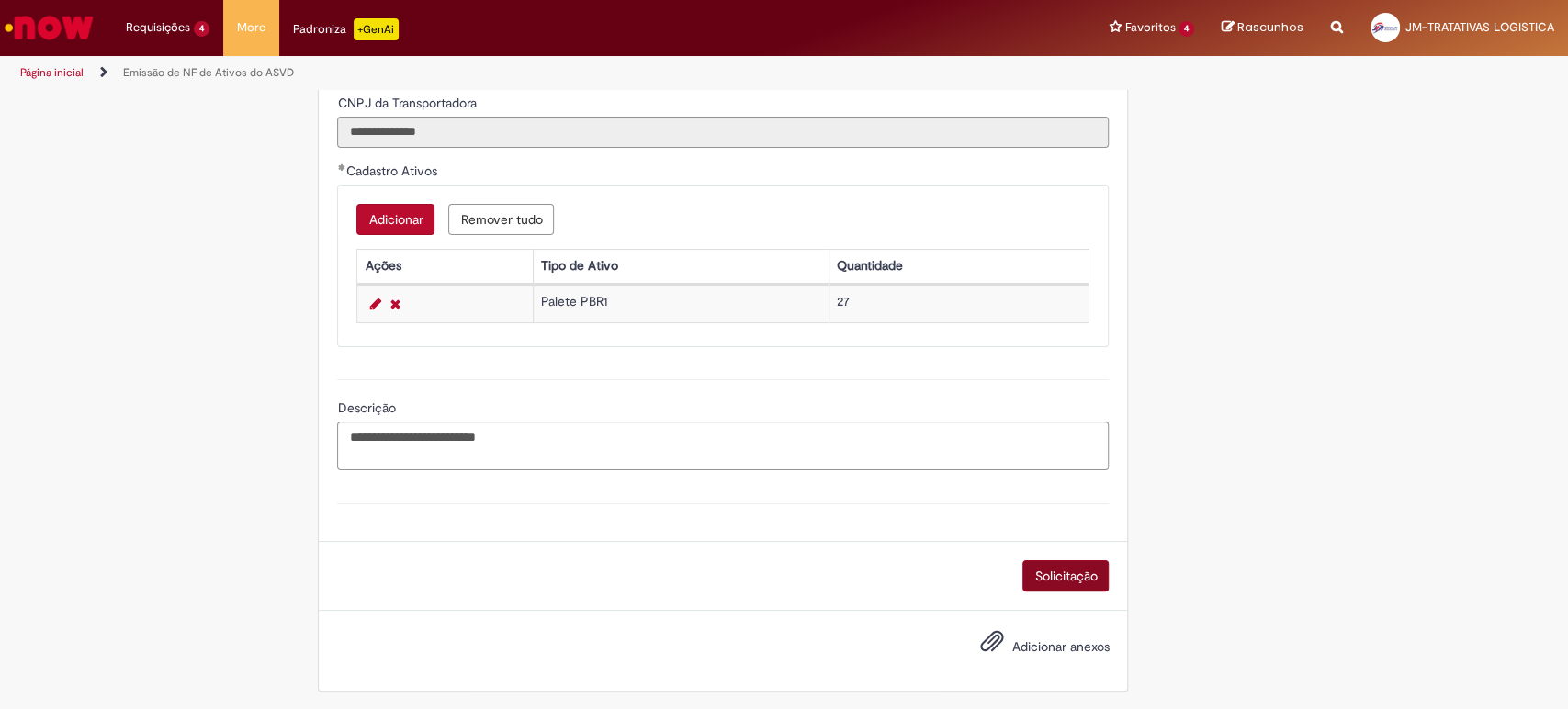 scroll, scrollTop: 824, scrollLeft: 0, axis: vertical 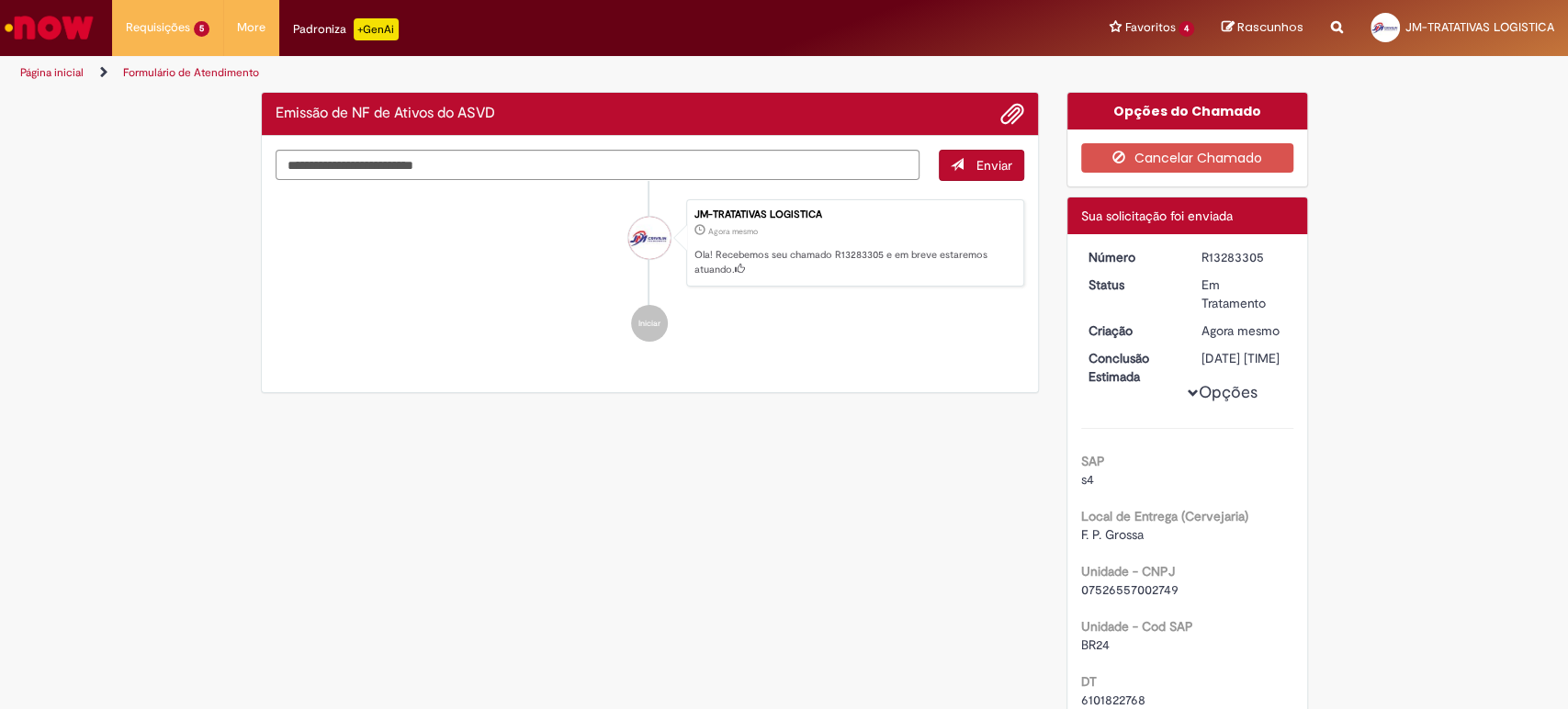 click on "R13283305" at bounding box center (1244, 257) 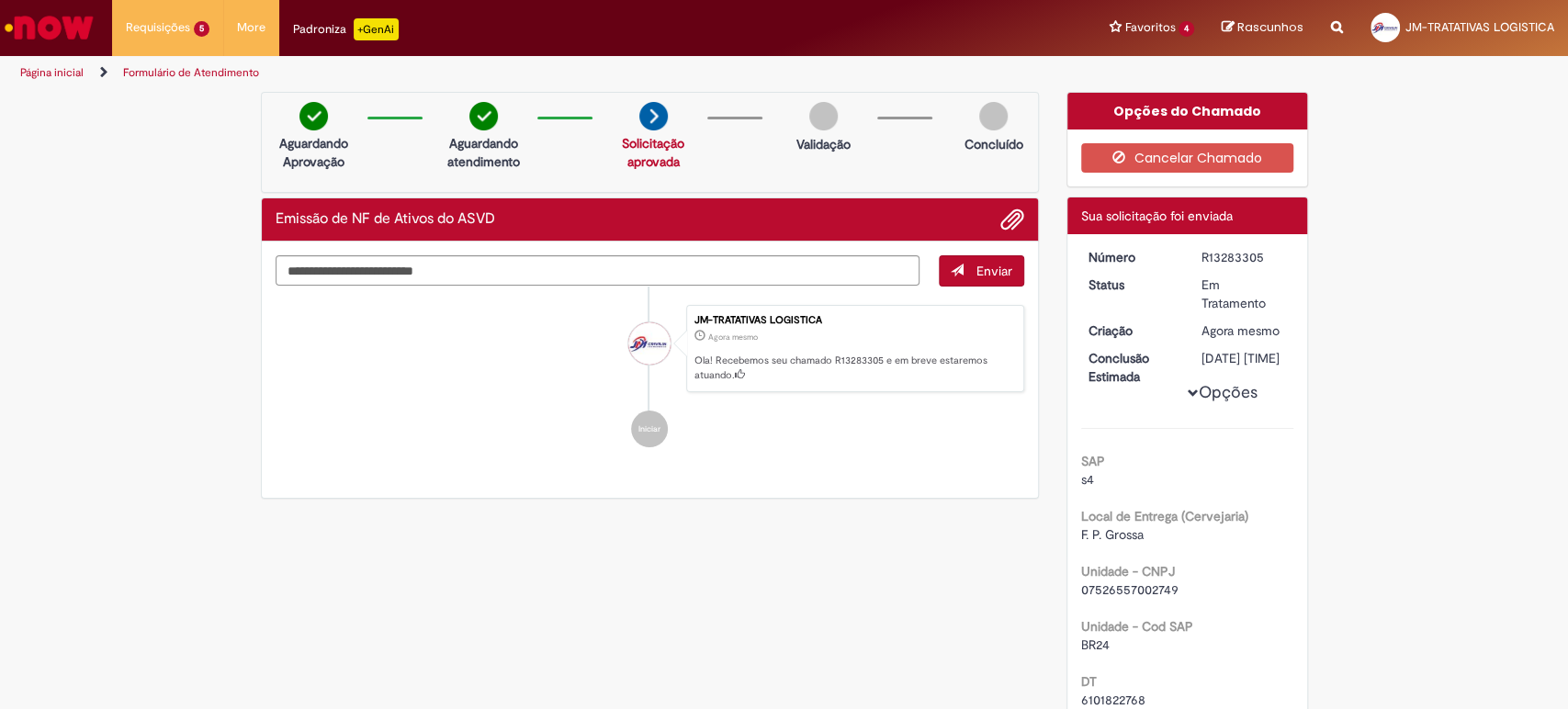 copy on "R13283305" 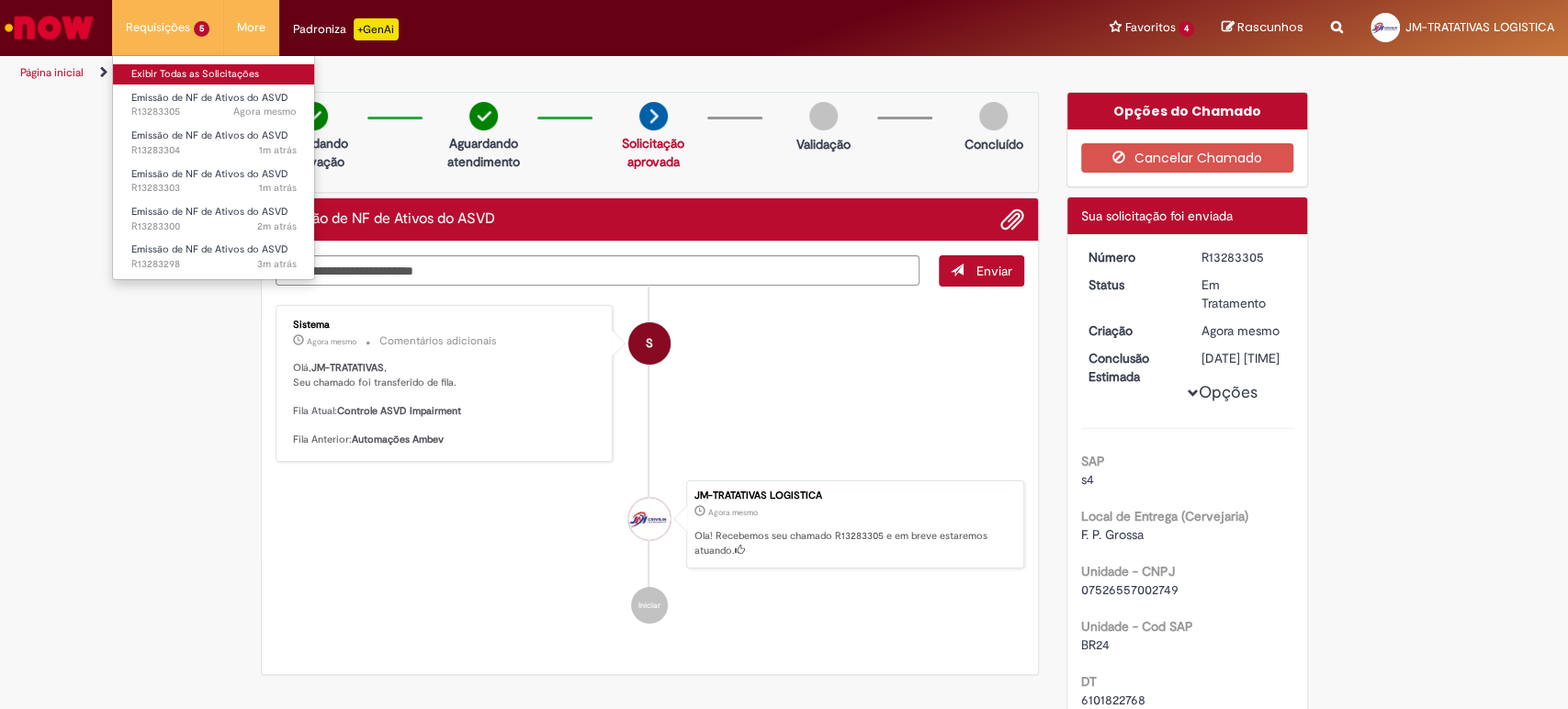 click on "Exibir Todas as Solicitações" at bounding box center (214, 74) 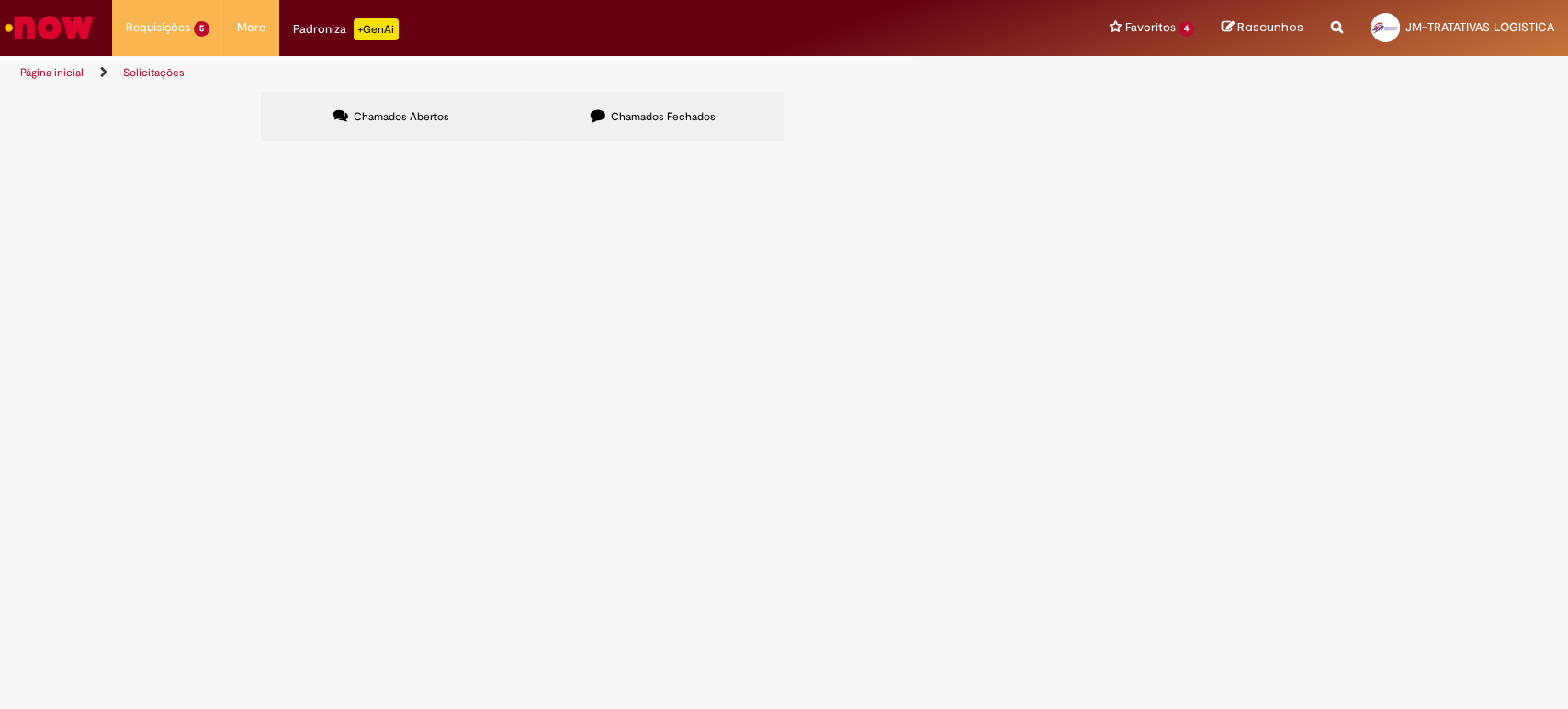 click on "Solicitações
Chamados Abertos     Chamados Fechados
Itens solicitados
Exportar como PDF Exportar como Excel Exportar como CSV
Itens solicitados
Número
Oferta
Descrição
Fase
Status
R13283305       Emissão de NF de Ativos do ASVD       PG - DT 6101822768 - 27 PLT
Em Tratamento
R13283304       Emissão de NF de Ativos do ASVD       PG - DT 6101821797 - 26 PLT
Em Tratamento
R13283303       Emissão de NF de Ativos do ASVD       PG - DT 6101821796 - 26 PLT
Em Tratamento
R13283300       Emissão de NF de Ativos do ASVD" at bounding box center (784, 400) 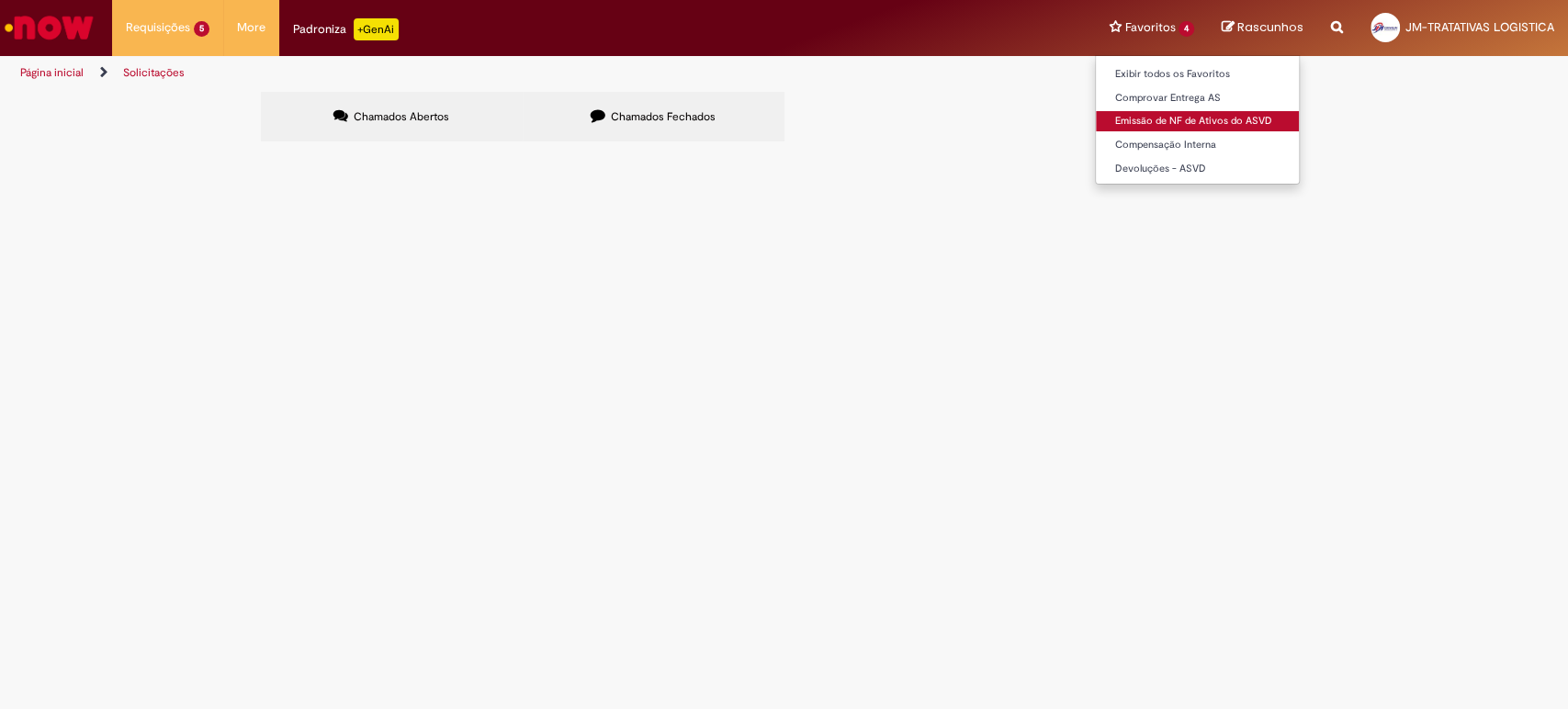 click on "Emissão de NF de Ativos do ASVD" at bounding box center (1197, 121) 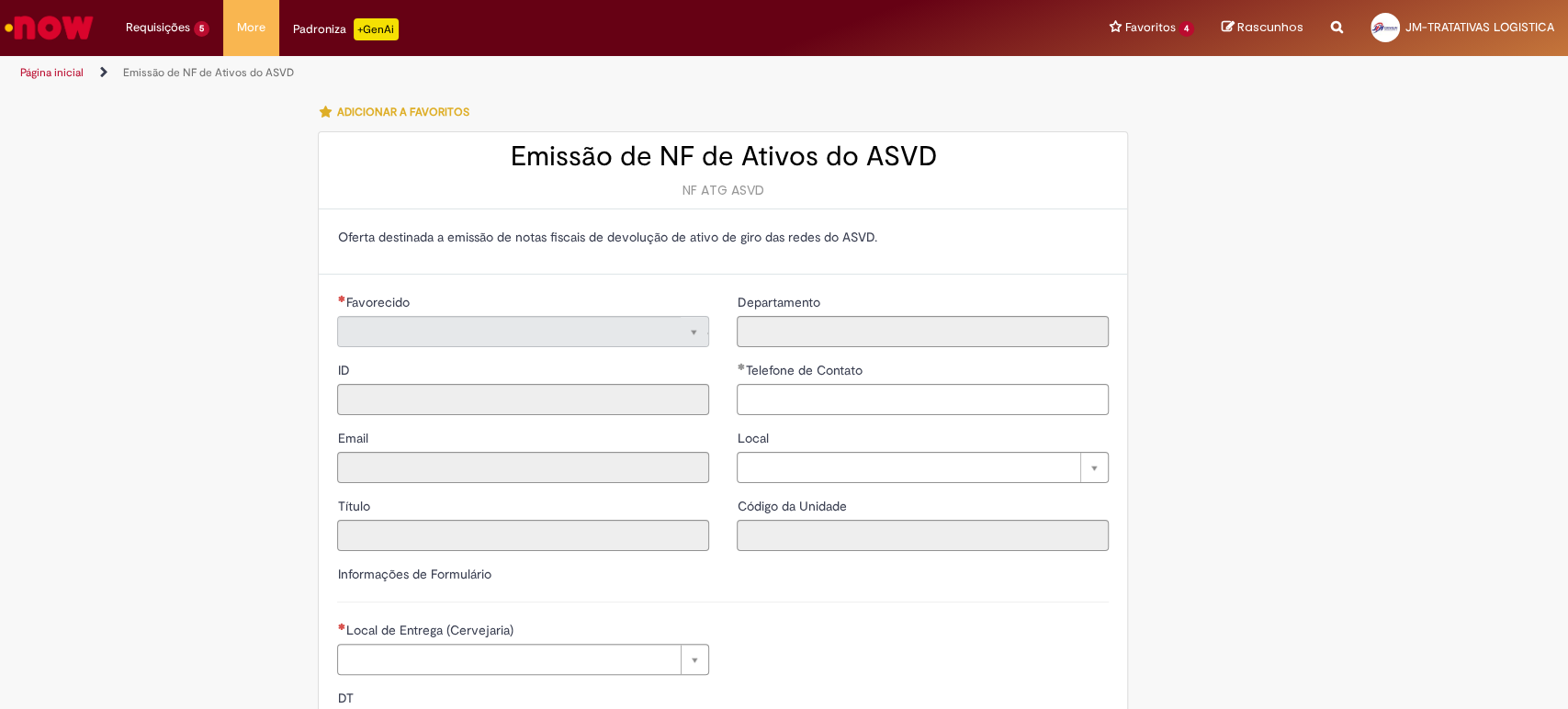 type on "**********" 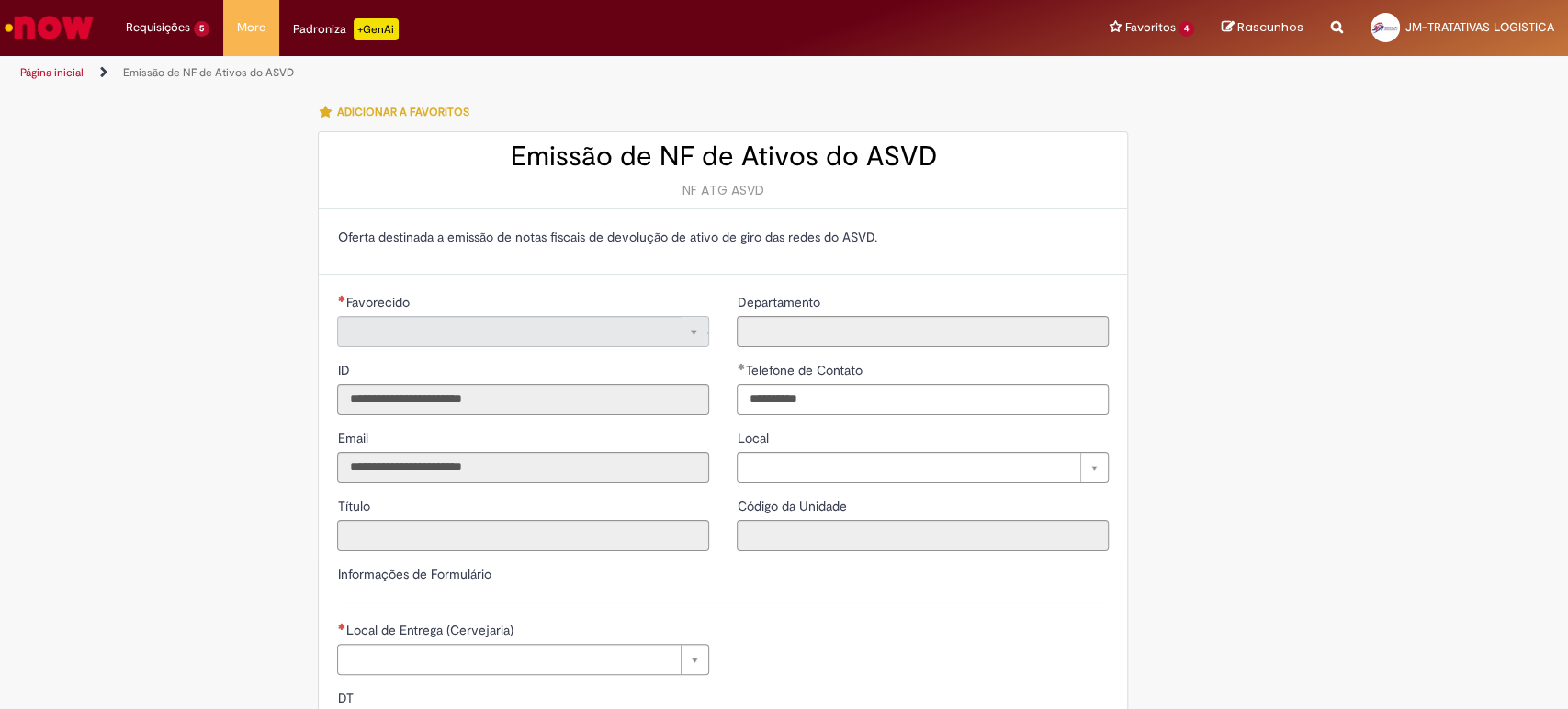 type on "**********" 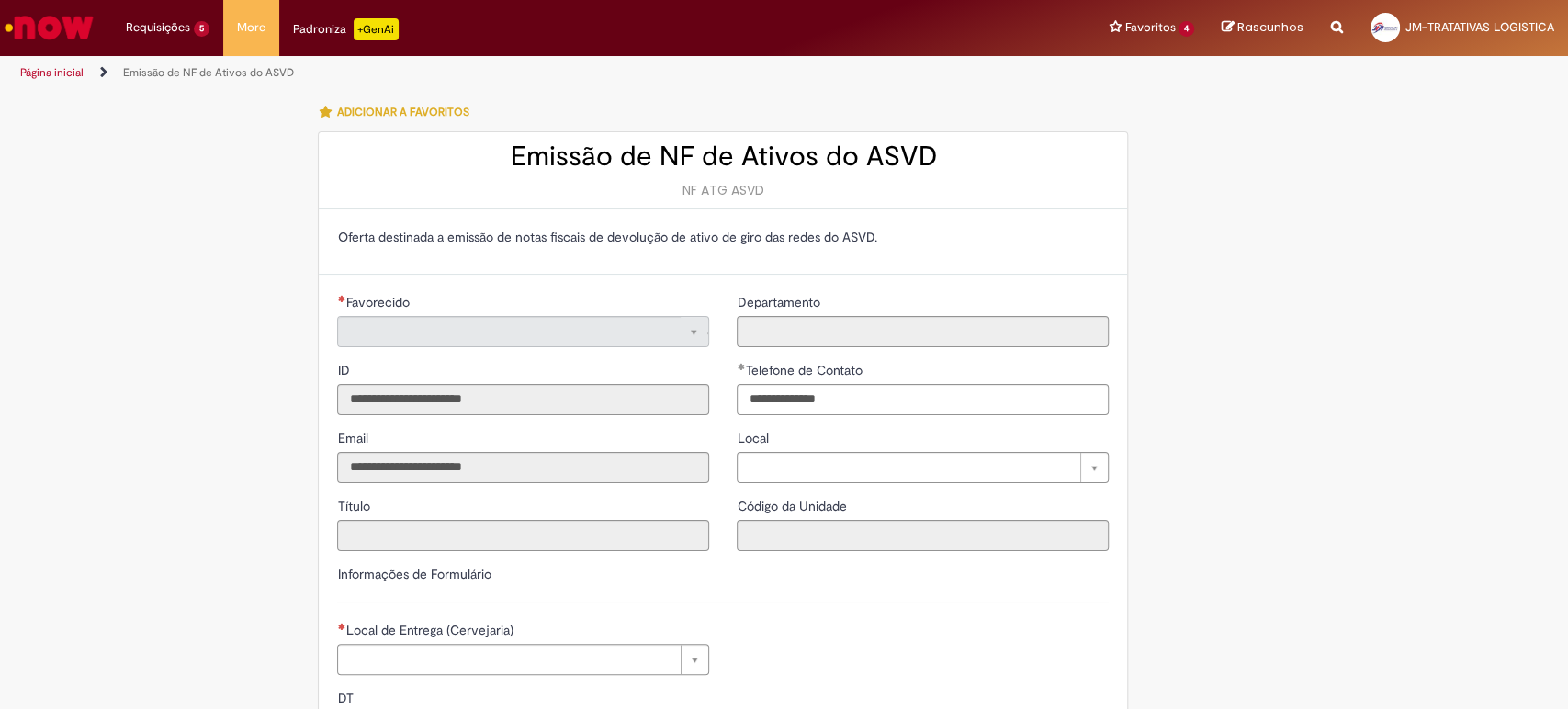 type on "**********" 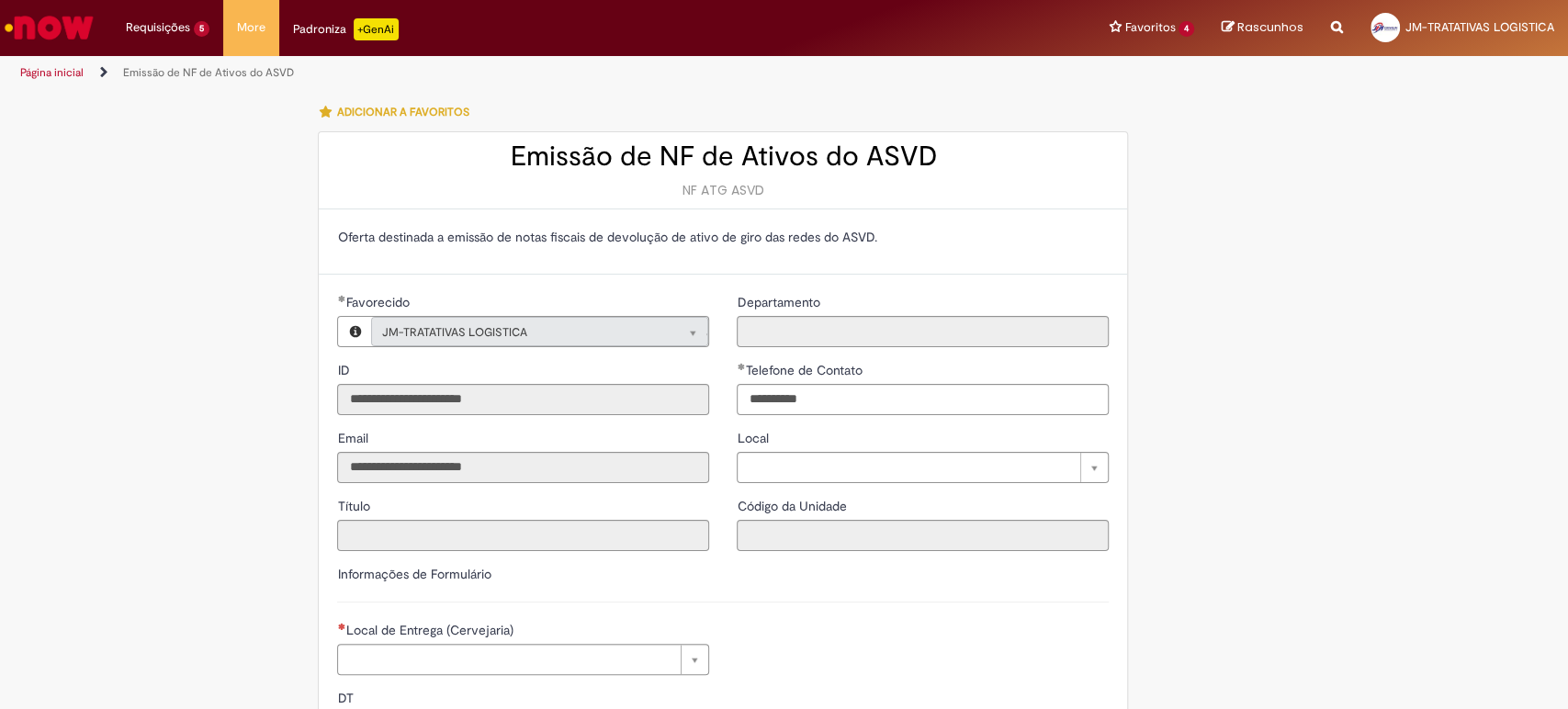 type on "**********" 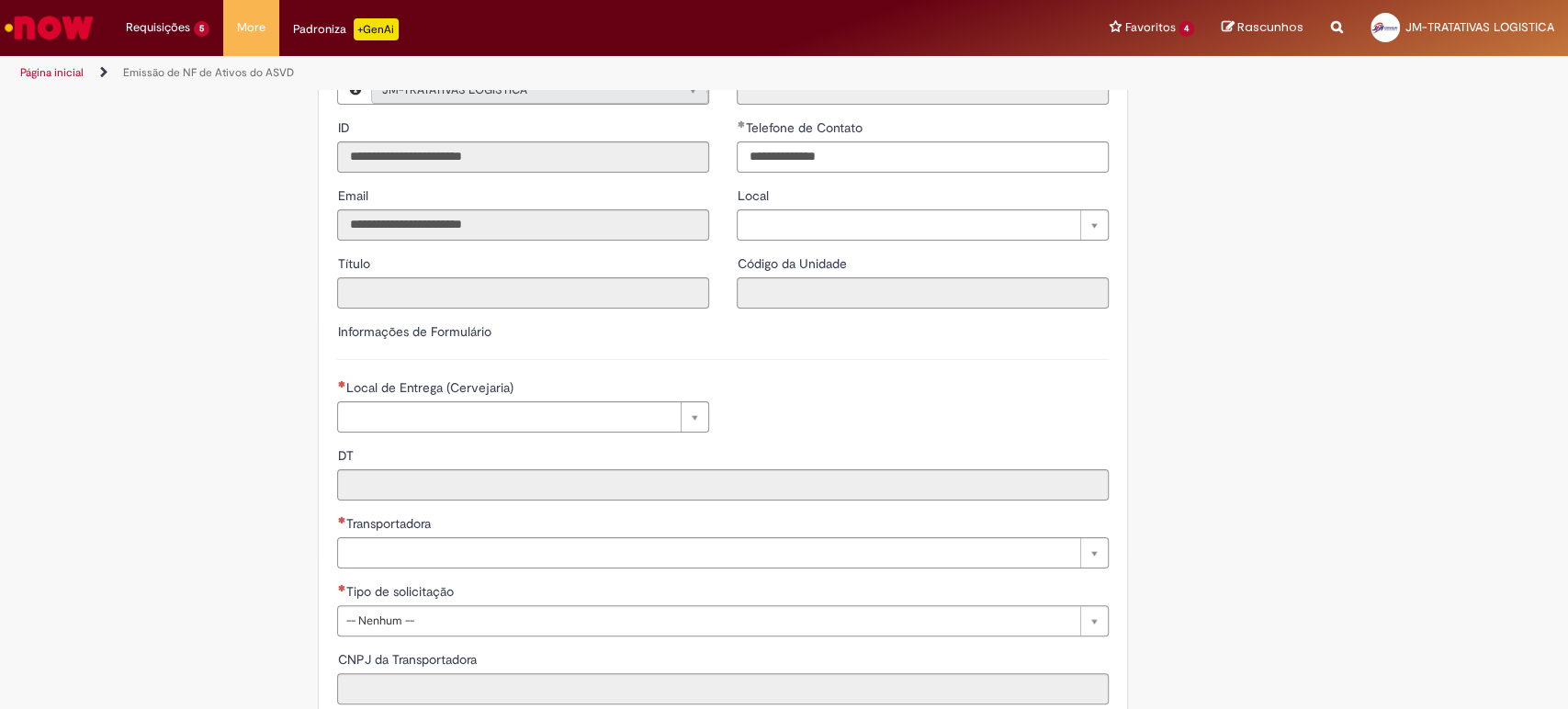 scroll, scrollTop: 306, scrollLeft: 0, axis: vertical 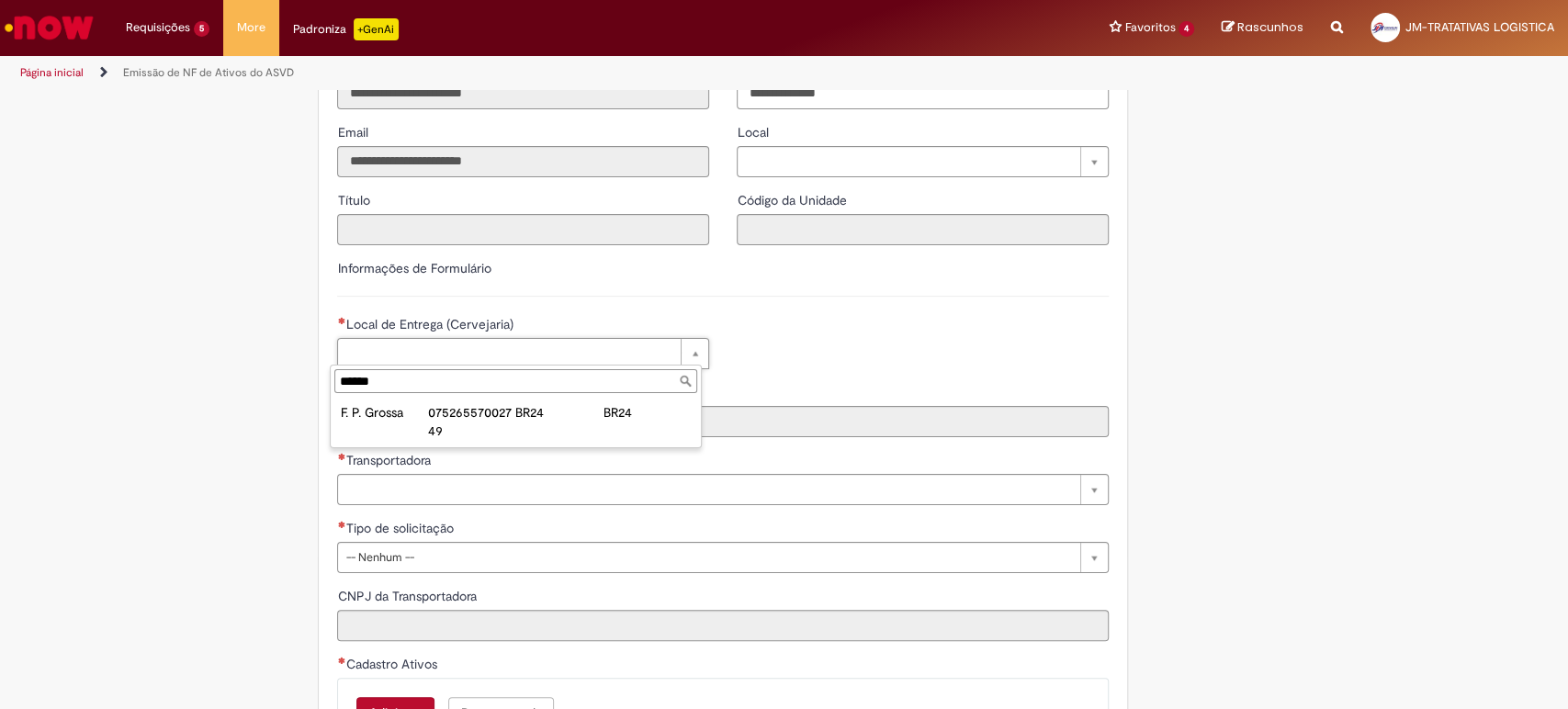 type on "******" 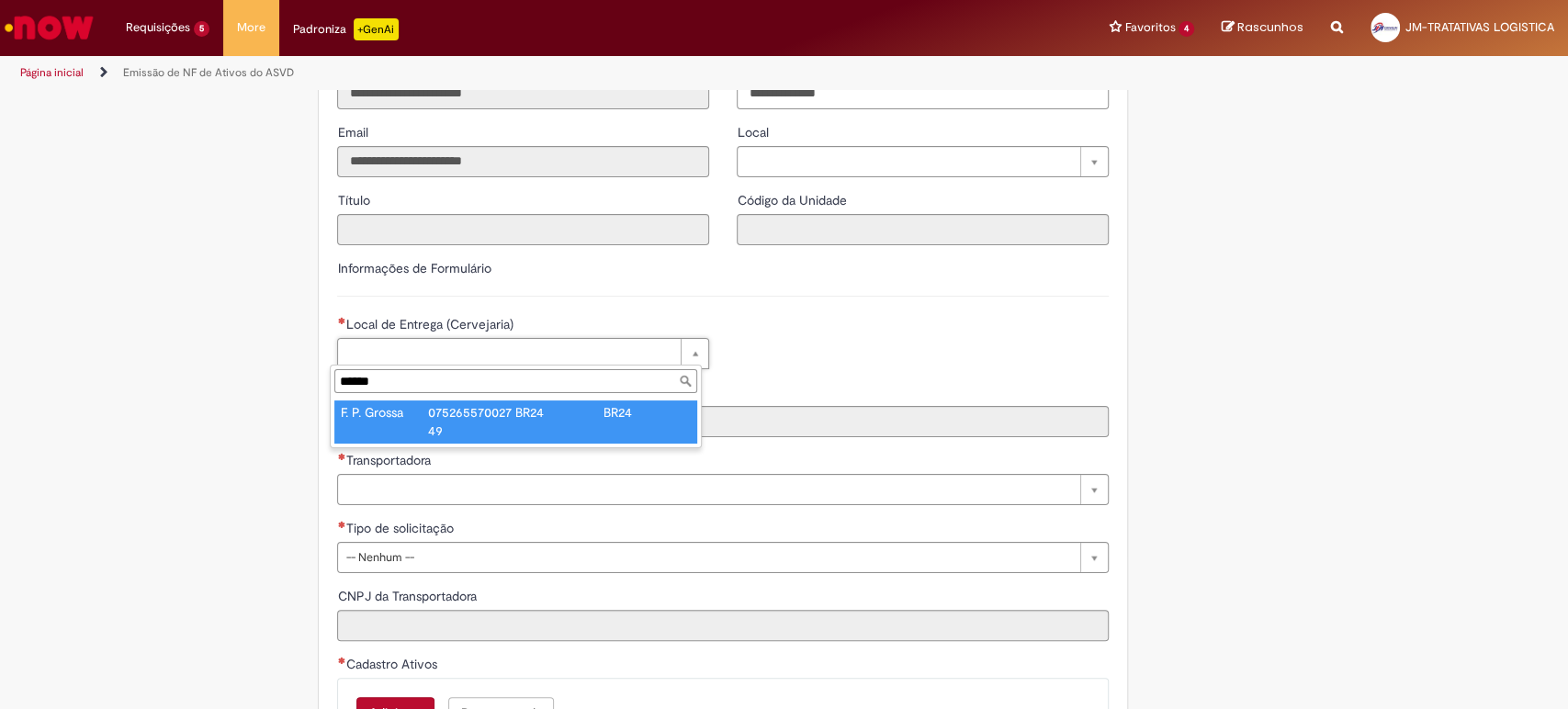 drag, startPoint x: 427, startPoint y: 410, endPoint x: 453, endPoint y: 470, distance: 65.391131 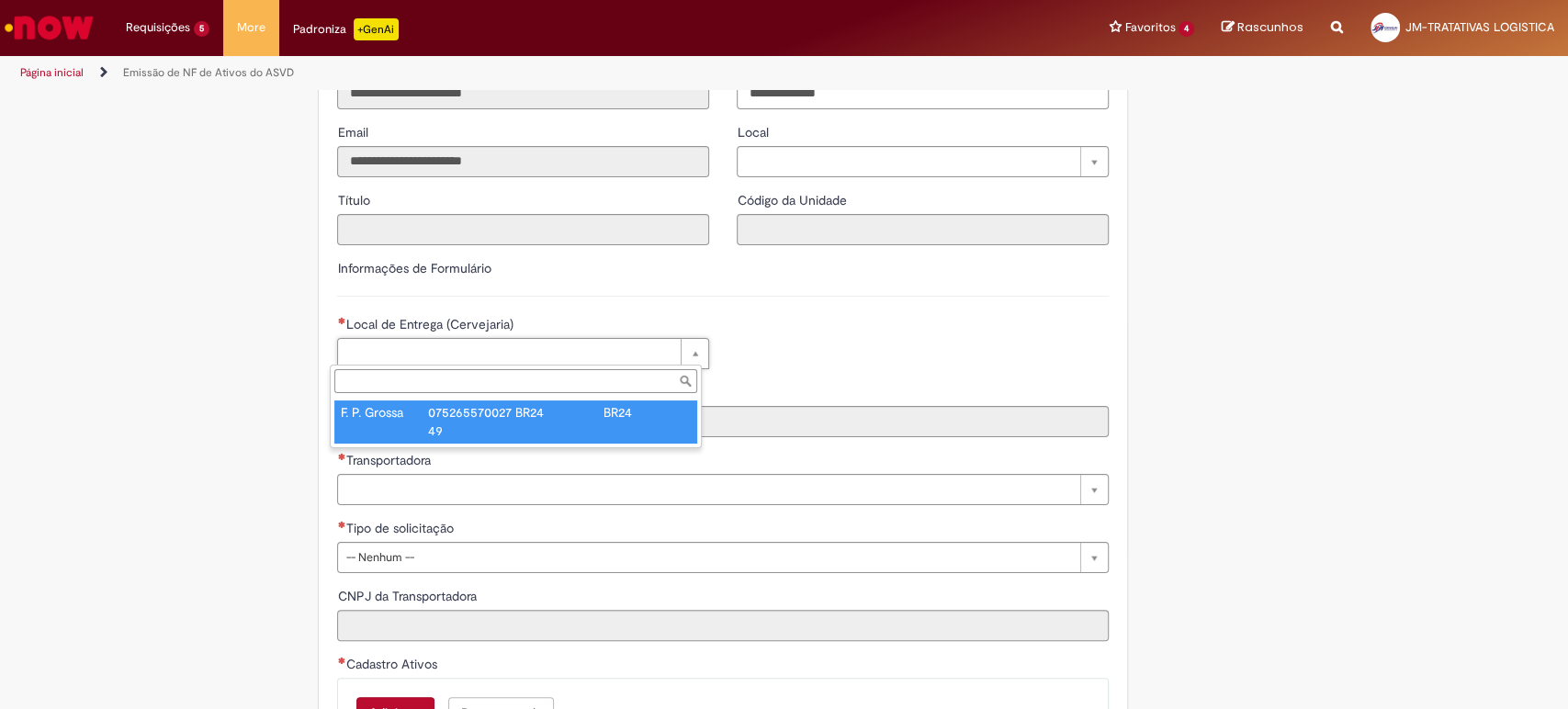 type on "****" 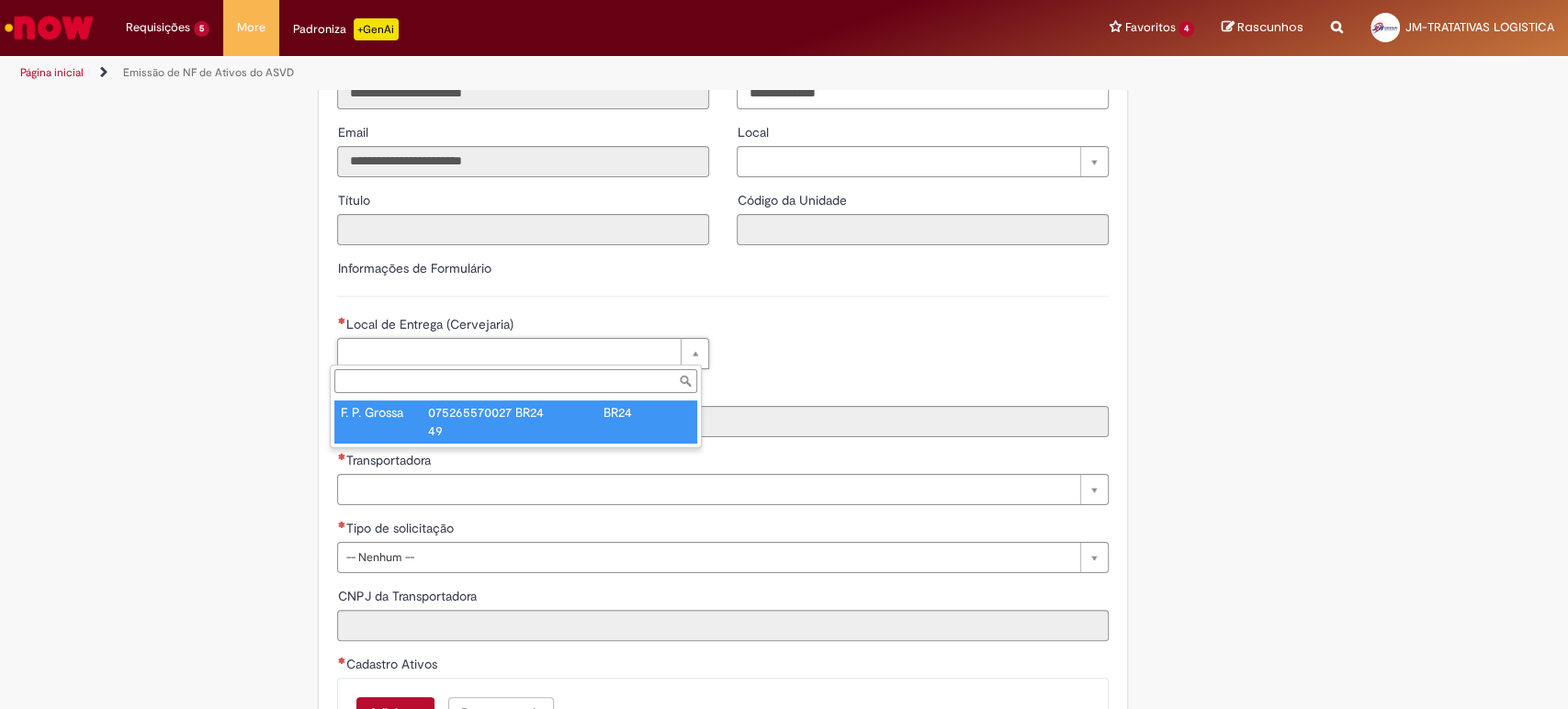 type on "**********" 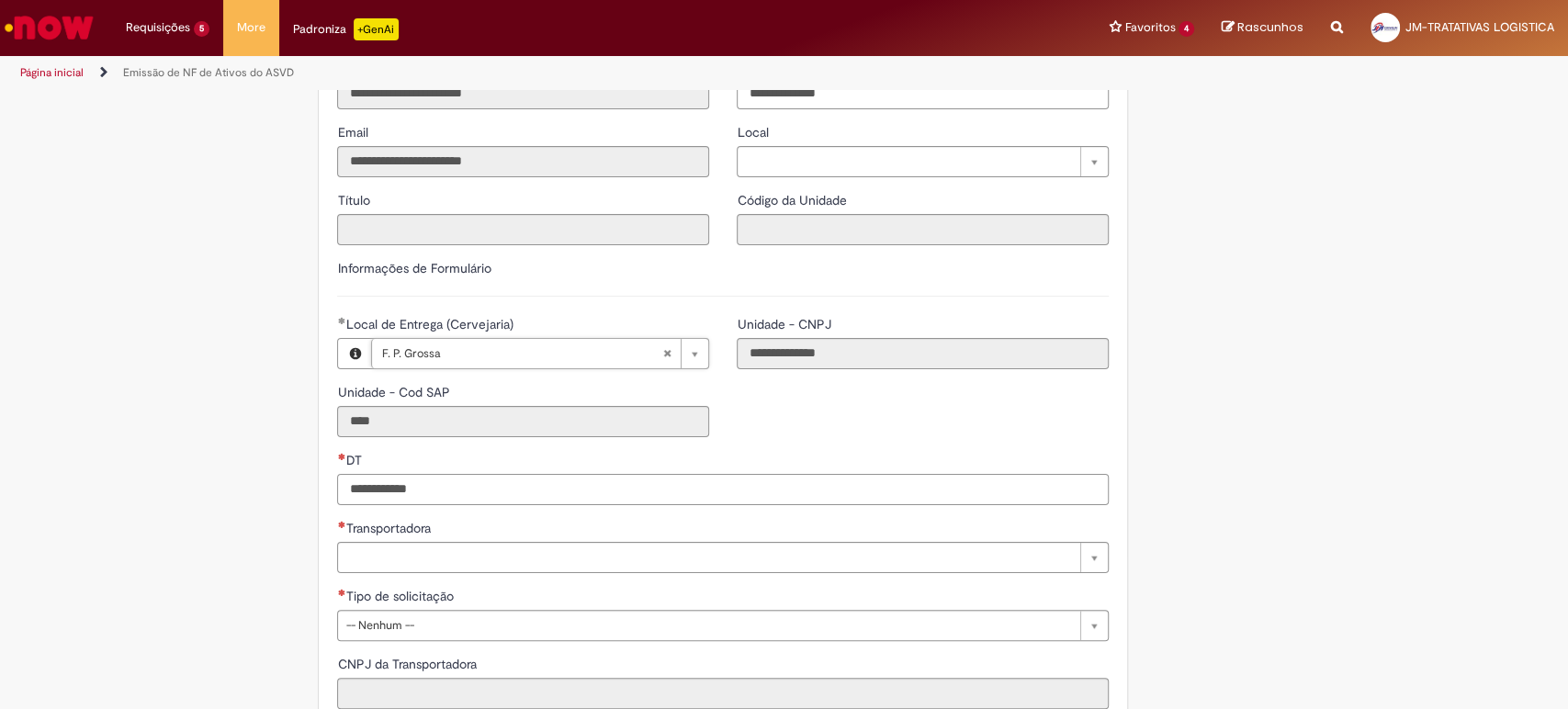 click on "DT" at bounding box center (723, 490) 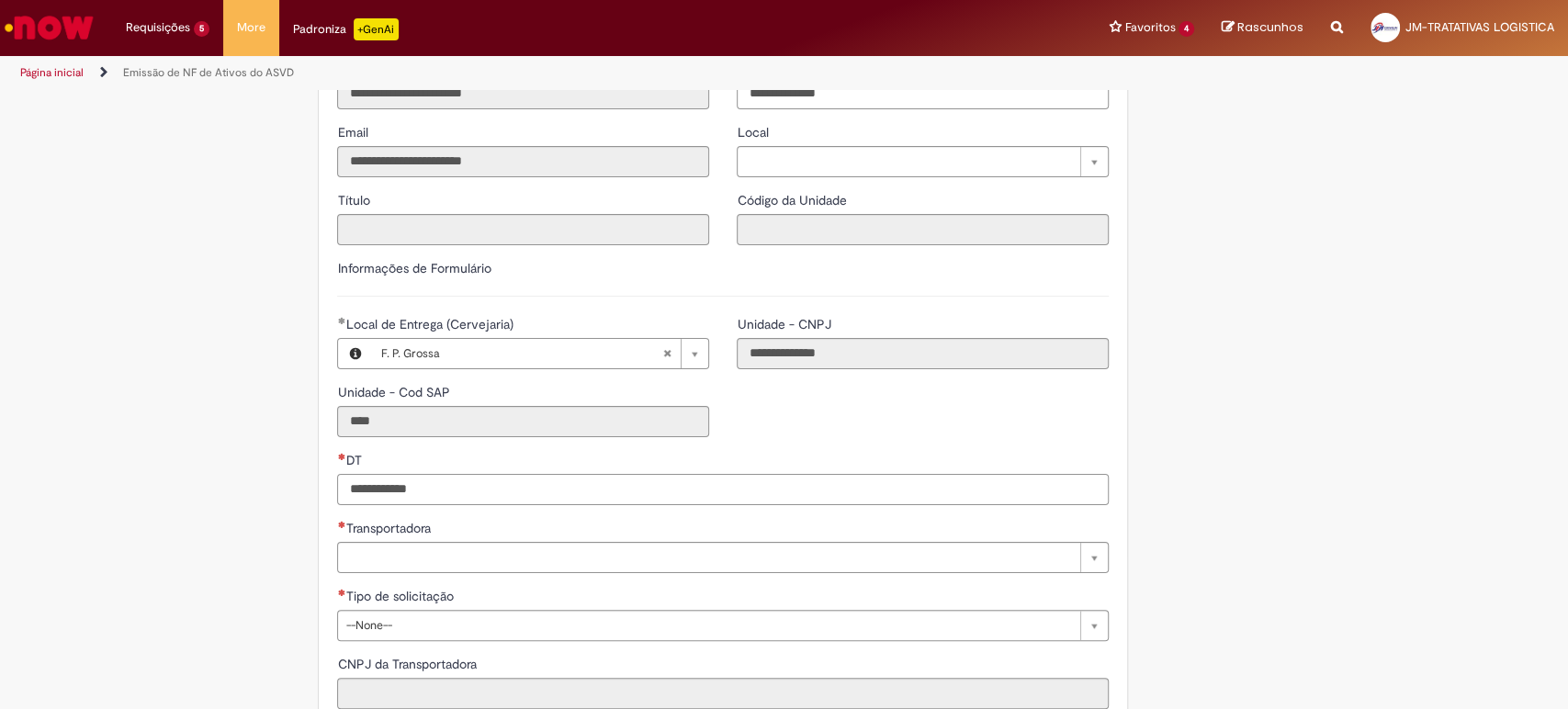paste on "**********" 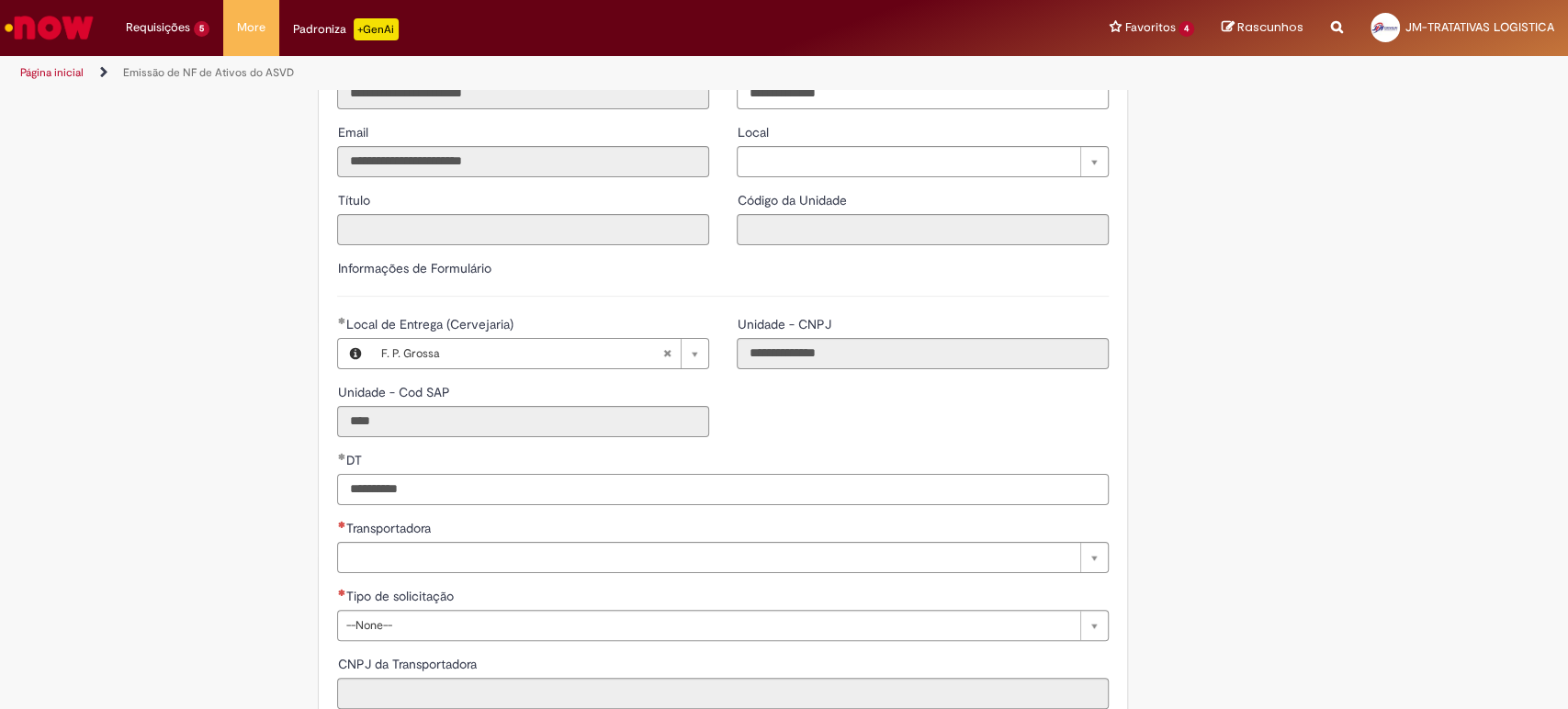 type on "**********" 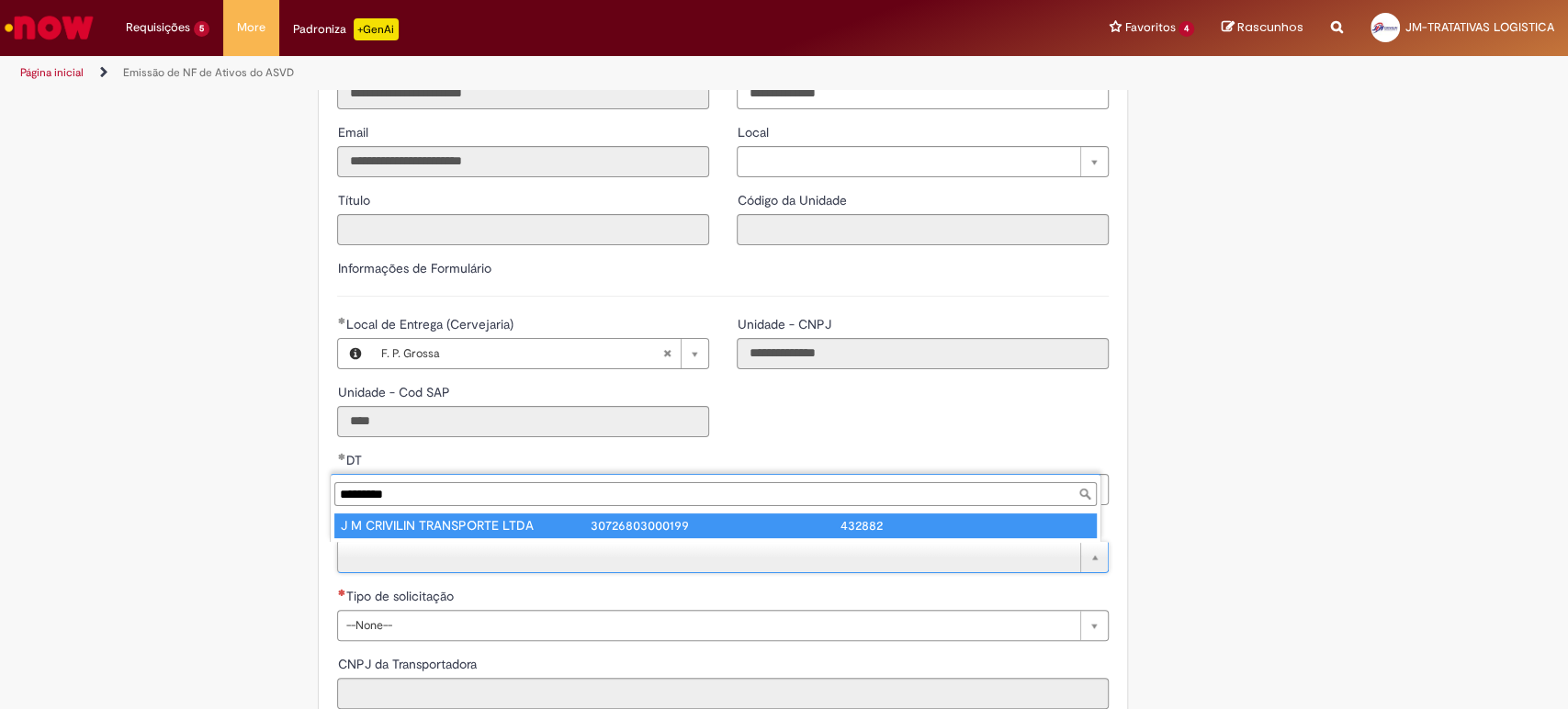 scroll, scrollTop: 0, scrollLeft: 0, axis: both 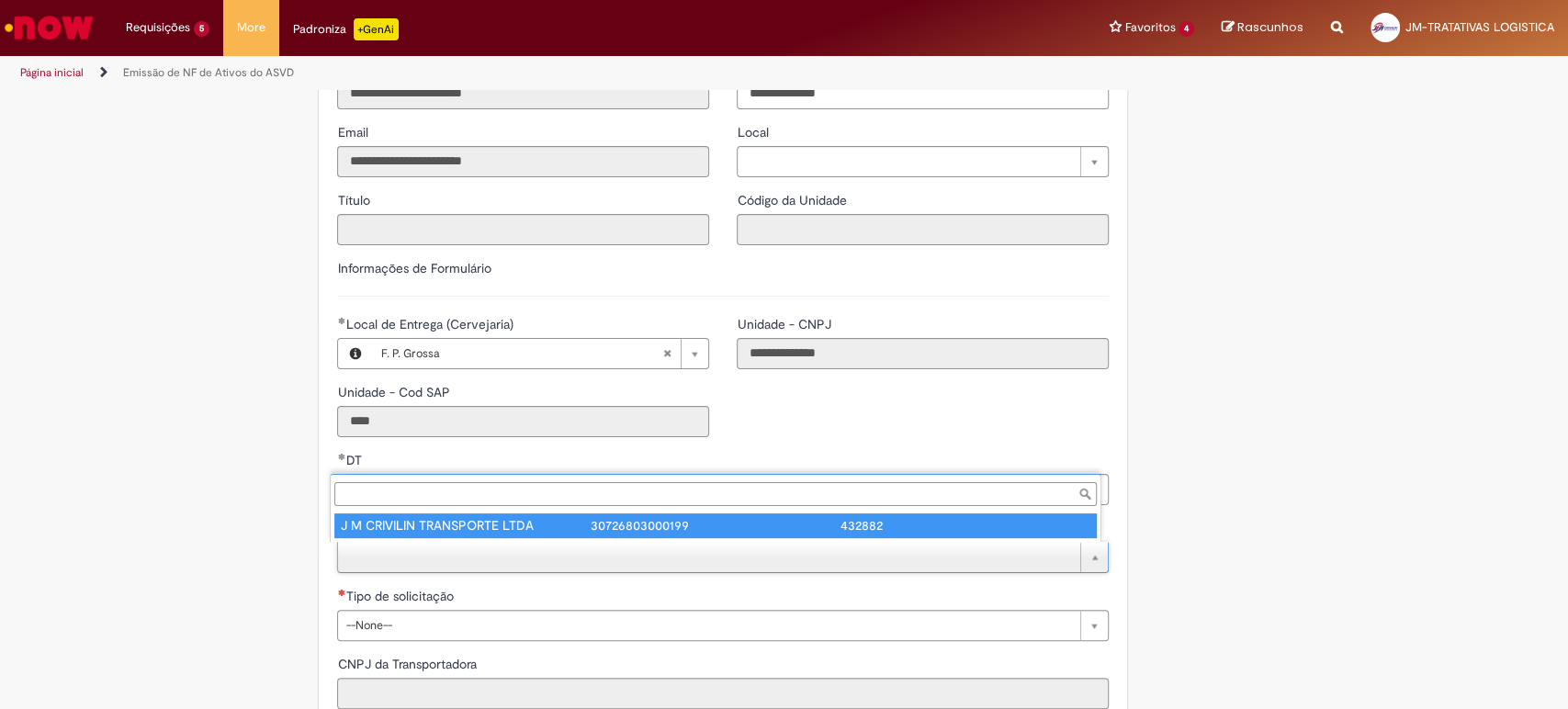 type on "**********" 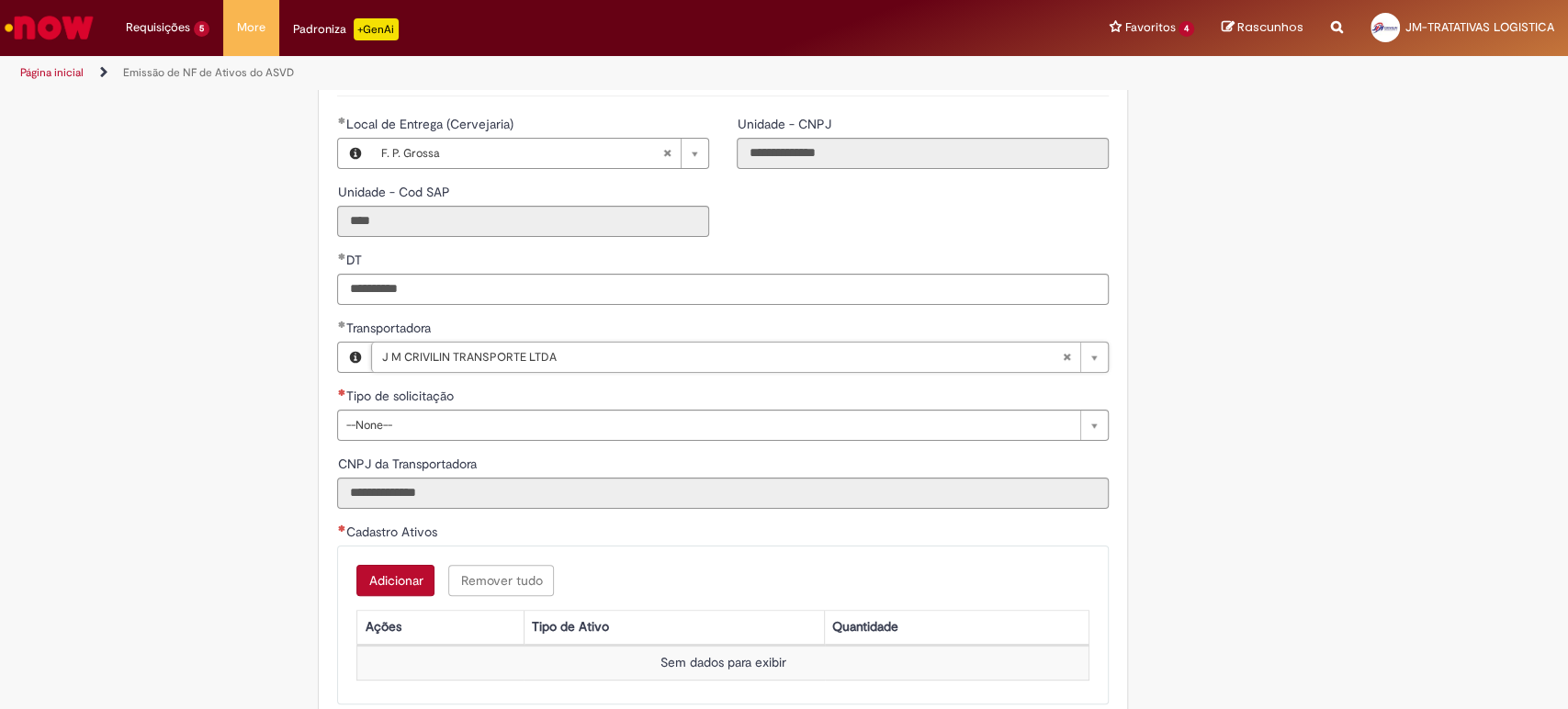 scroll, scrollTop: 510, scrollLeft: 0, axis: vertical 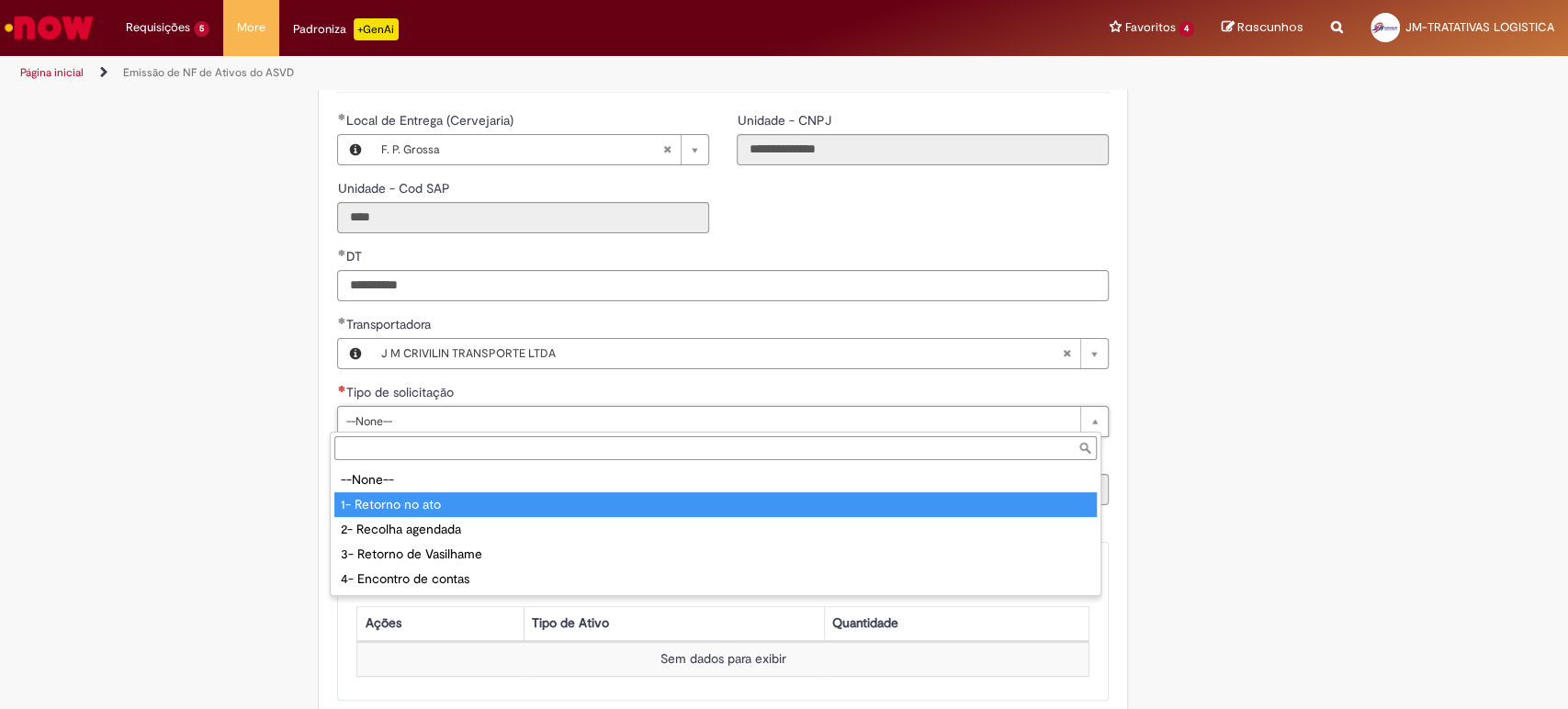 type on "**********" 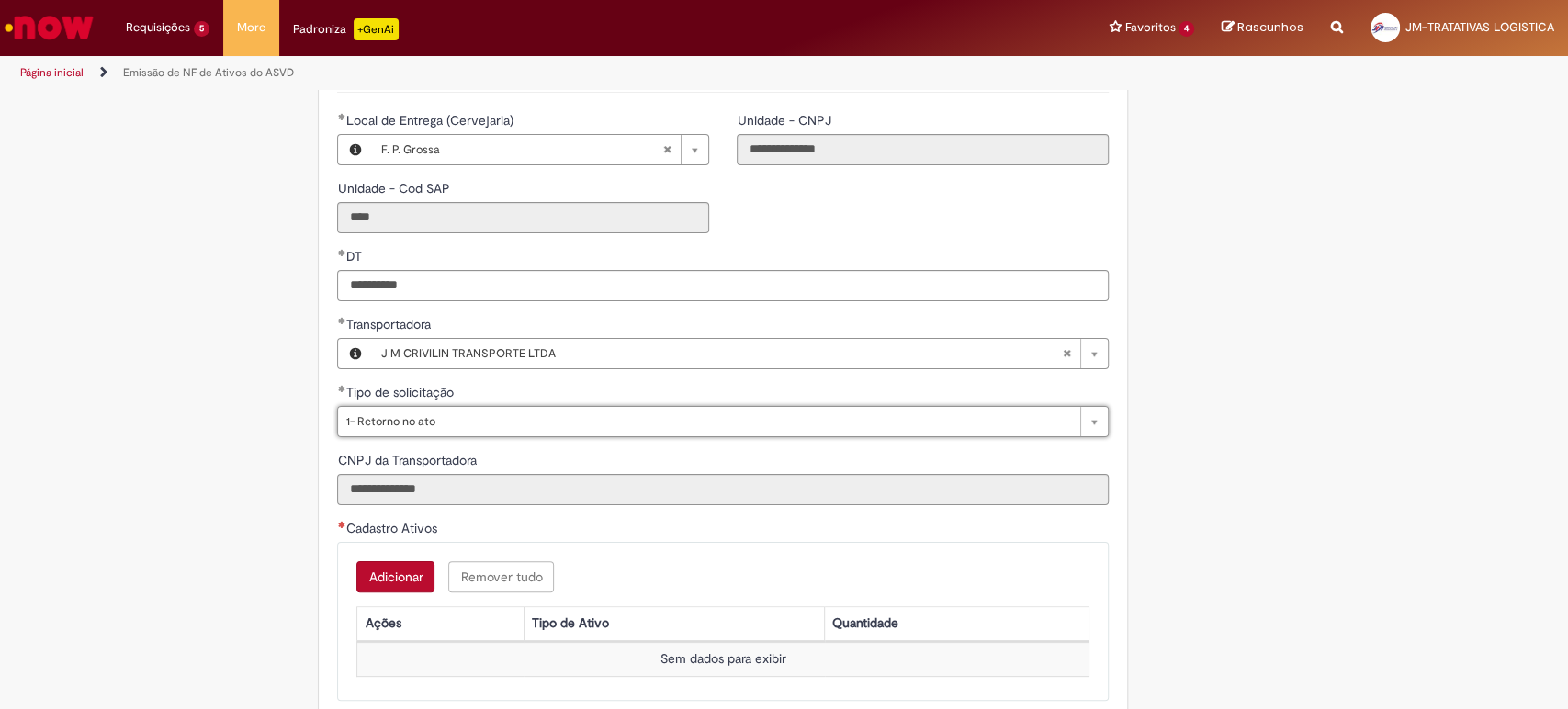 click on "Adicionar Remover tudo Cadastro Ativos Ações Tipo de Ativo Quantidade Sem dados para exibir" at bounding box center (723, 621) 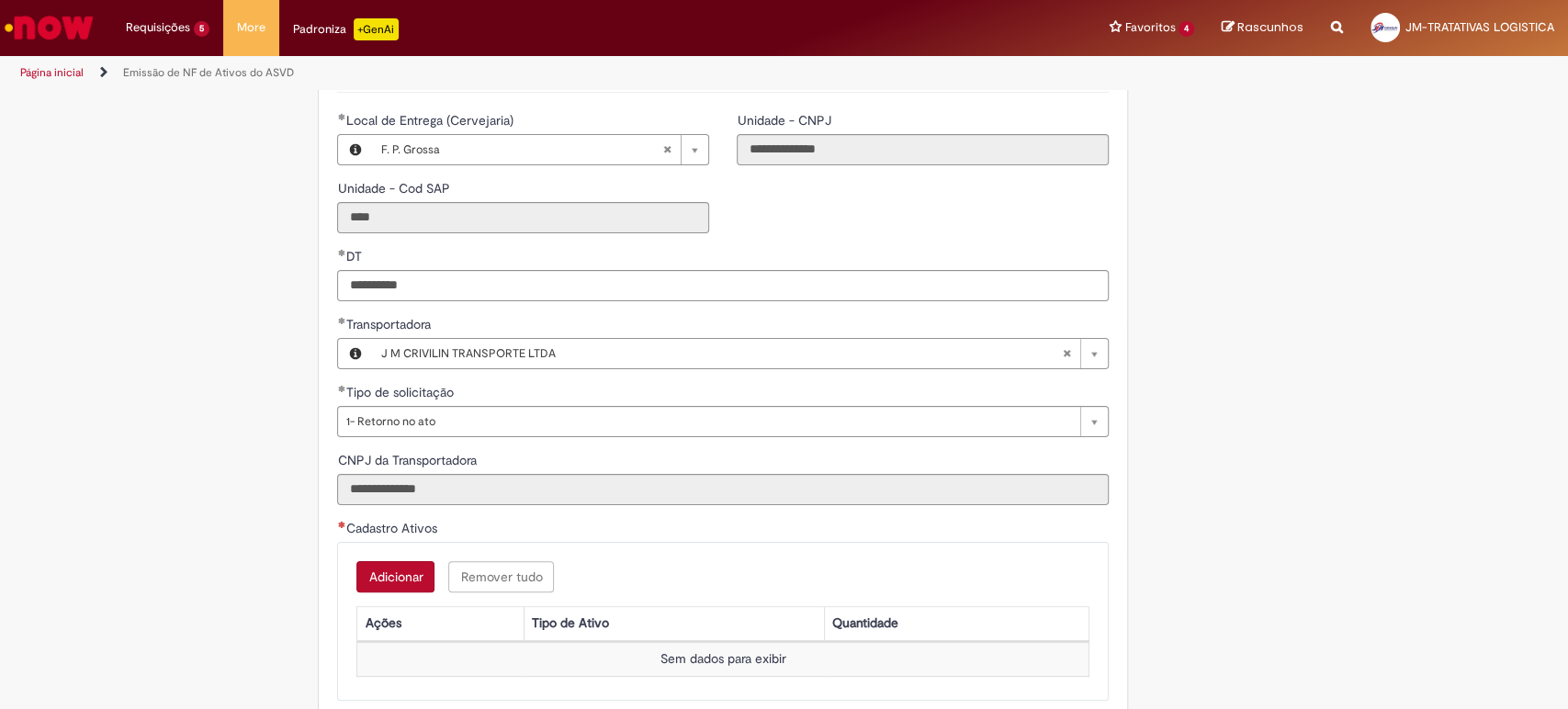 click on "Adicionar" at bounding box center [395, 577] 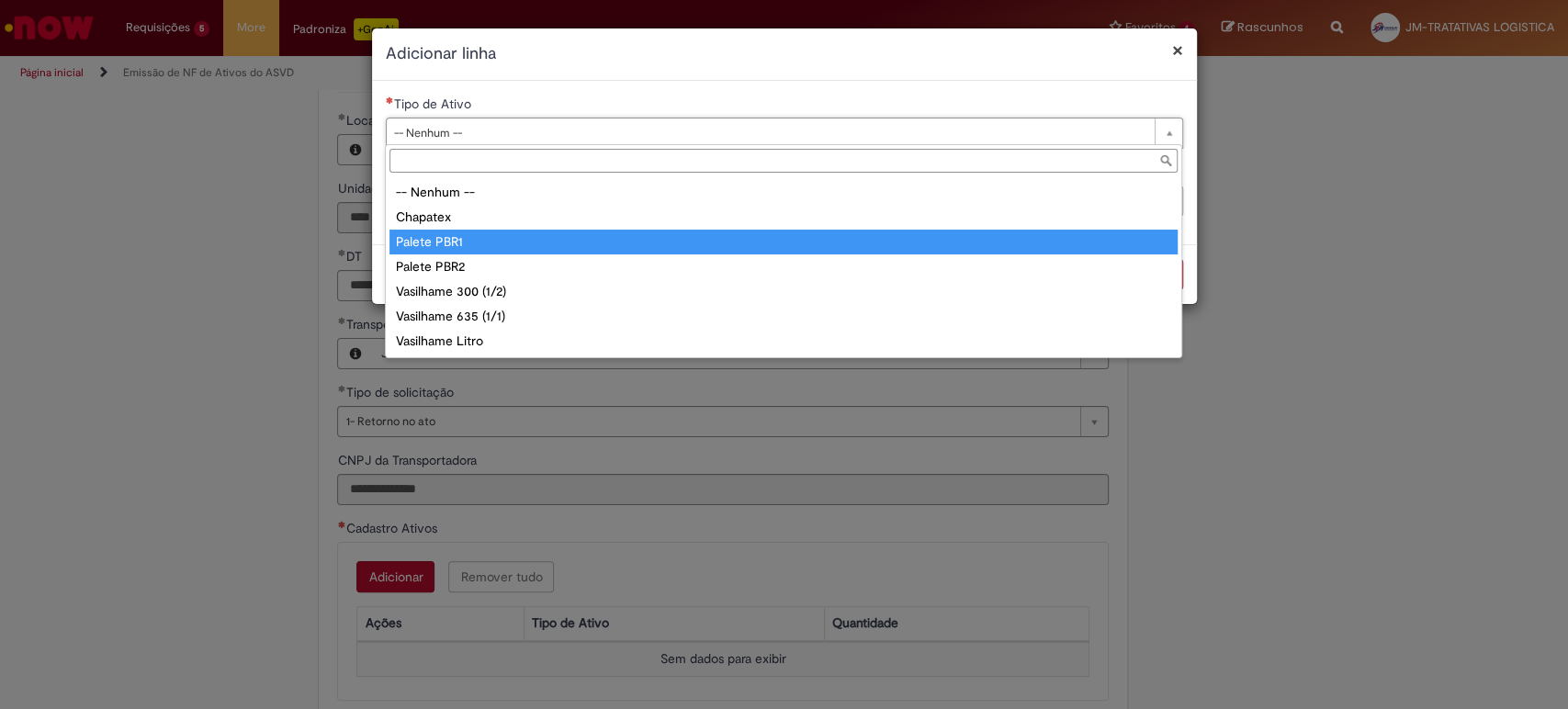 type on "**********" 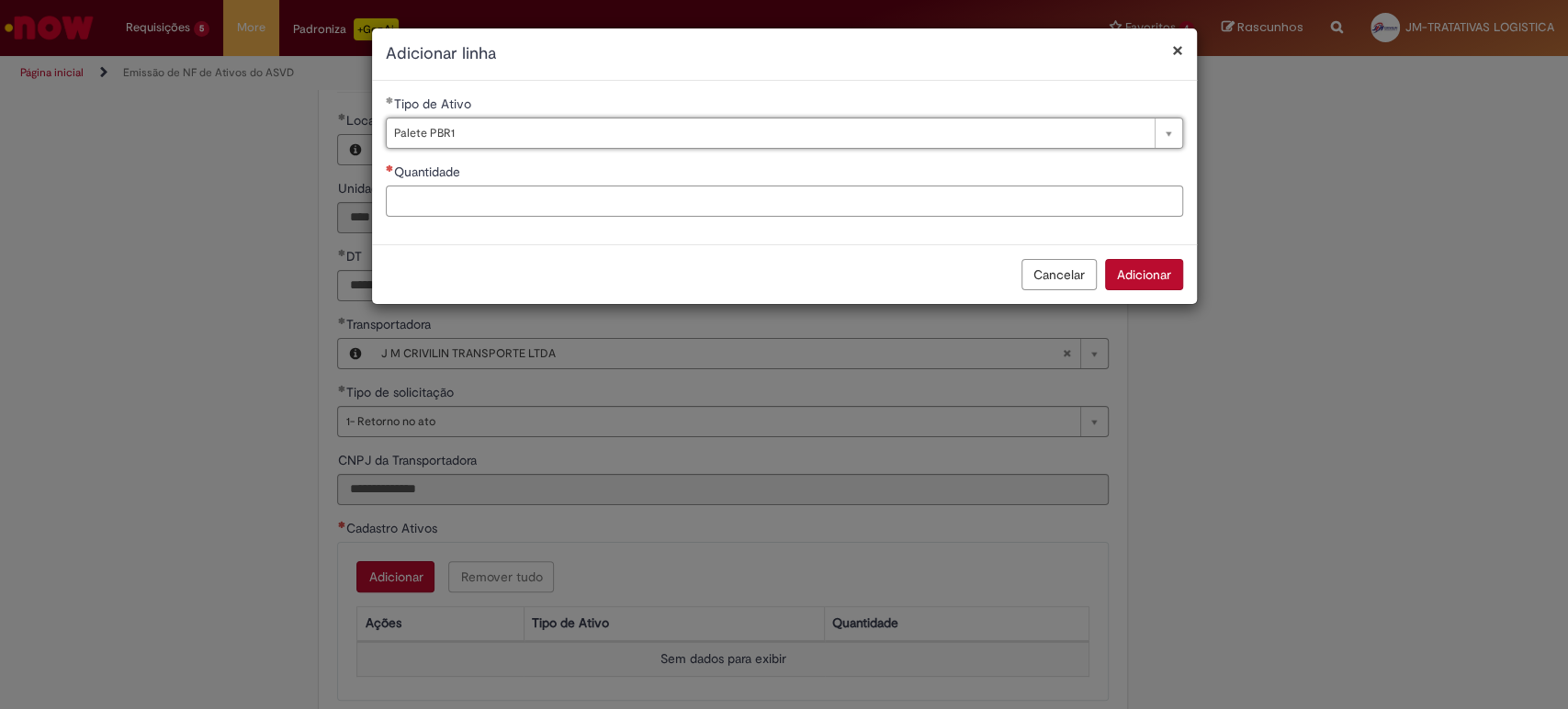 click on "Quantidade" at bounding box center [784, 201] 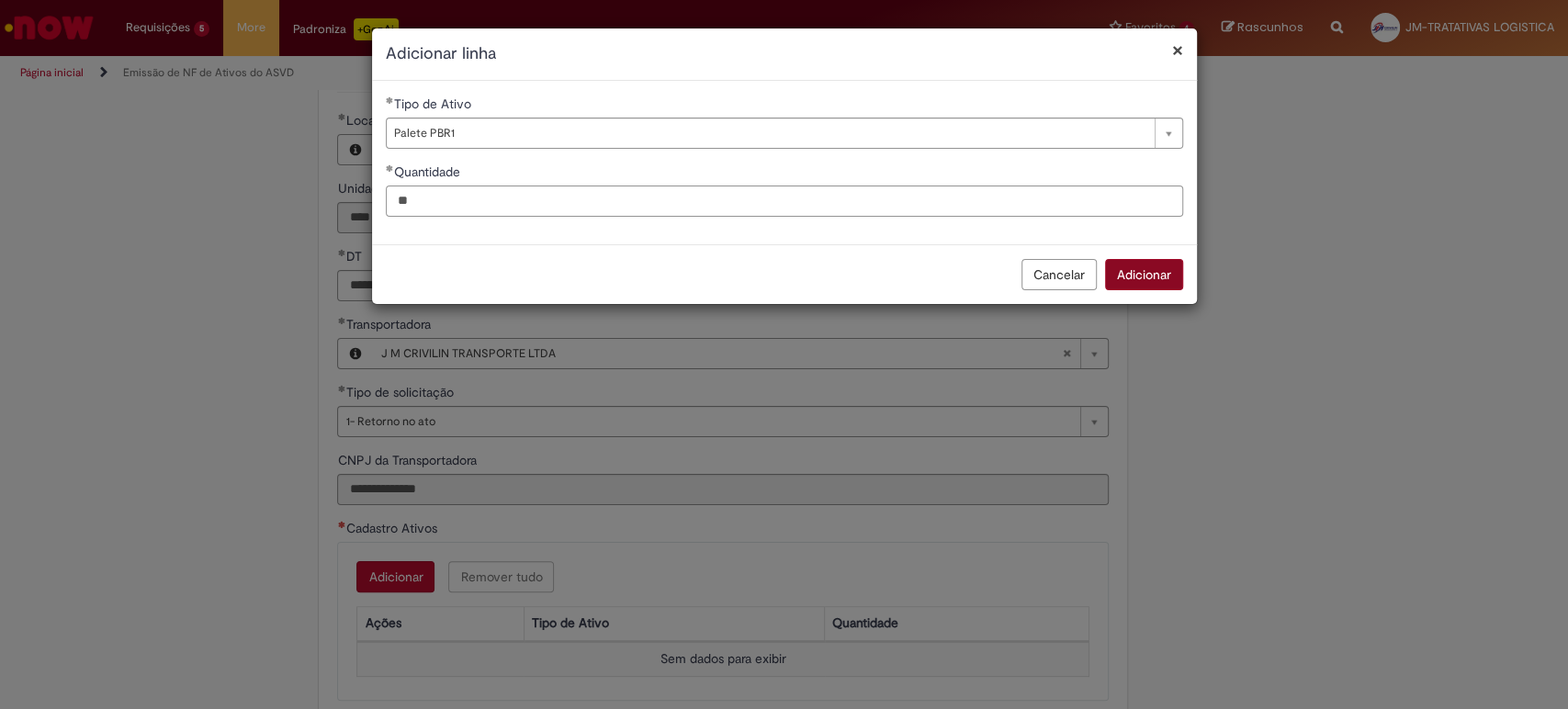 type on "**" 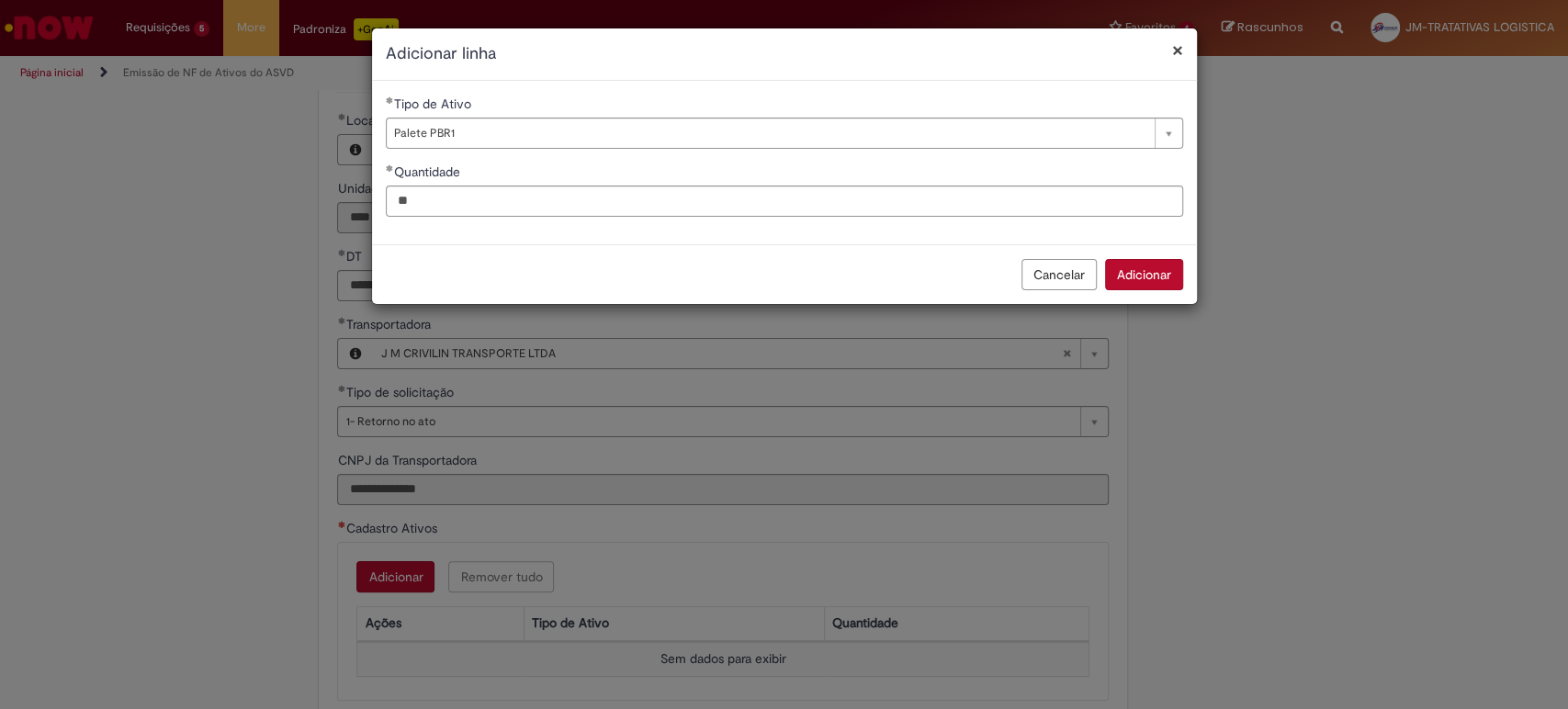 click on "Adicionar" at bounding box center (1144, 275) 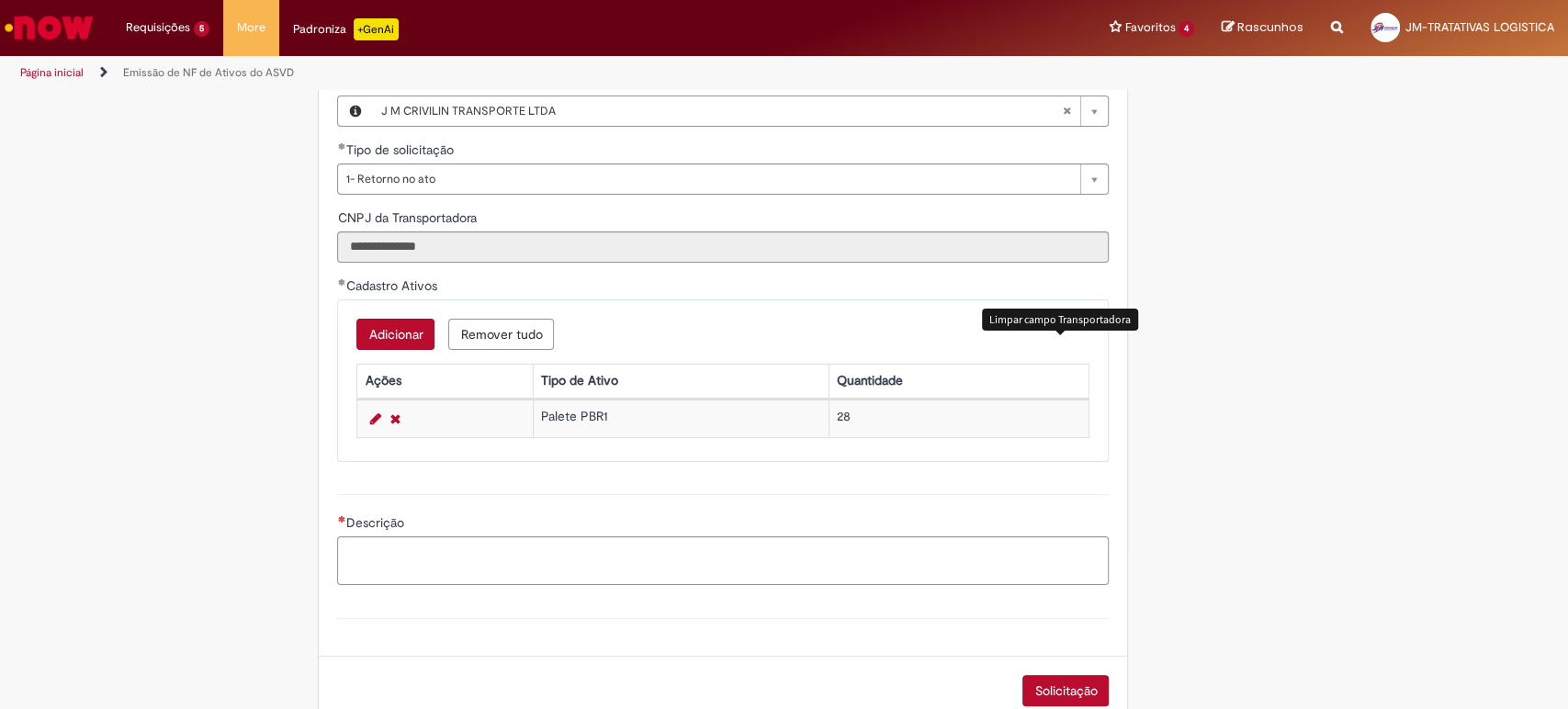 scroll, scrollTop: 816, scrollLeft: 0, axis: vertical 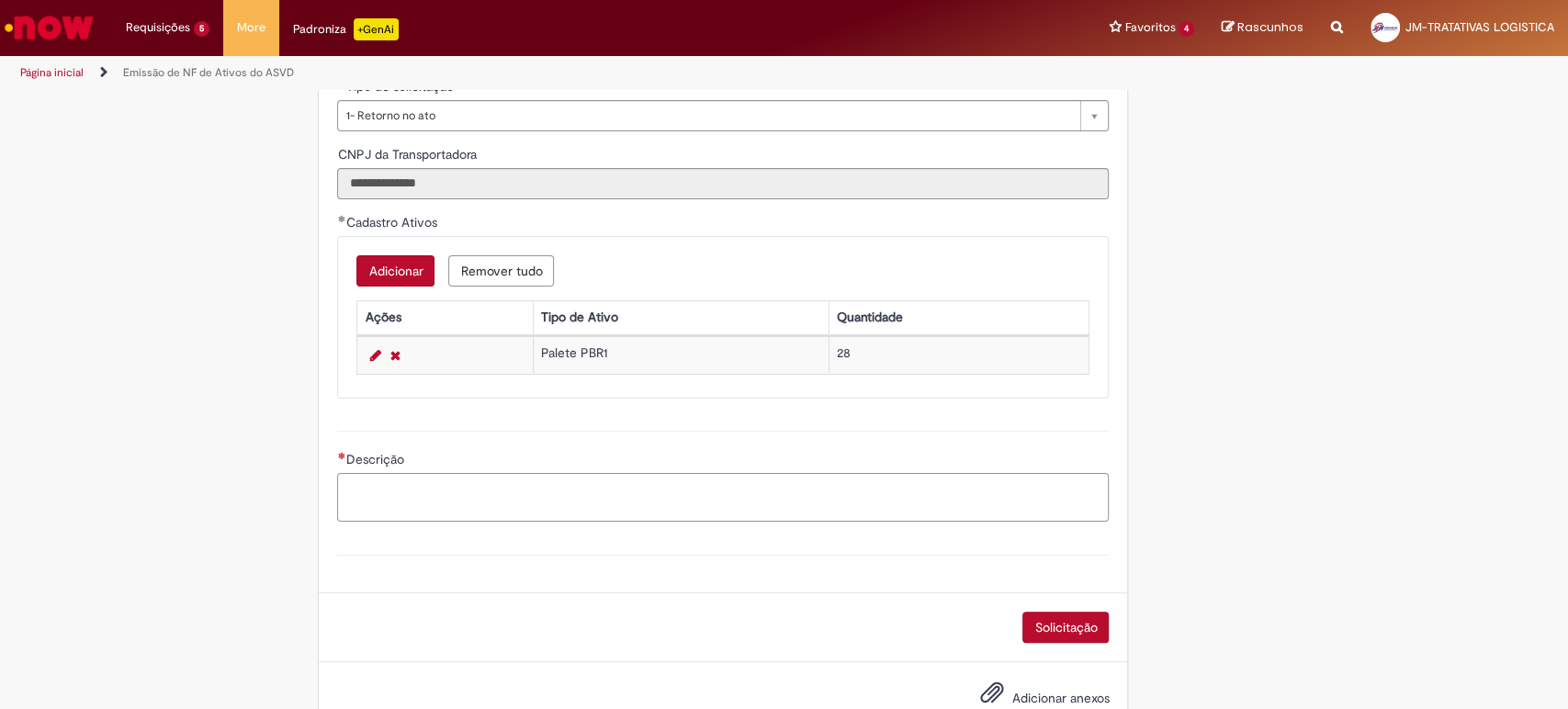 click on "Descrição" at bounding box center (723, 498) 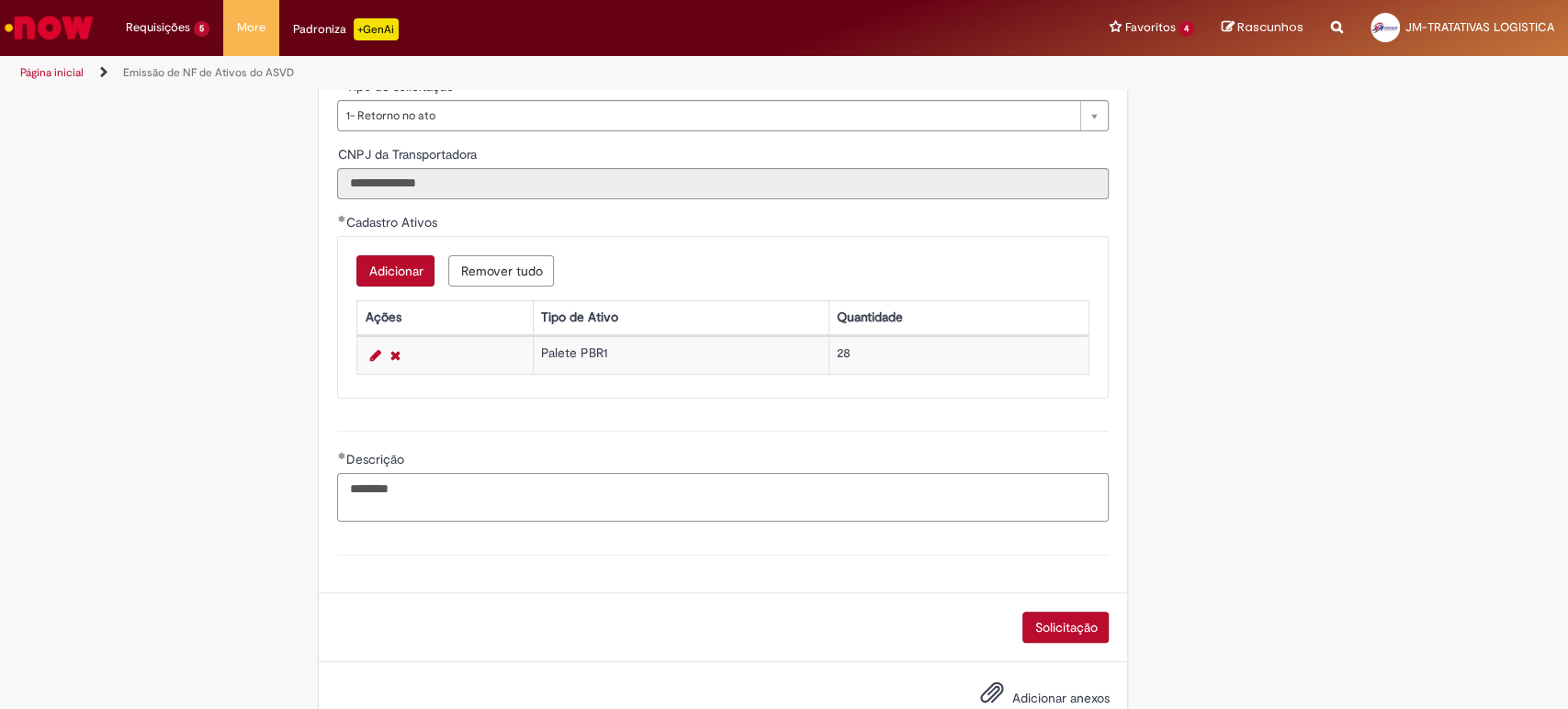 paste on "**********" 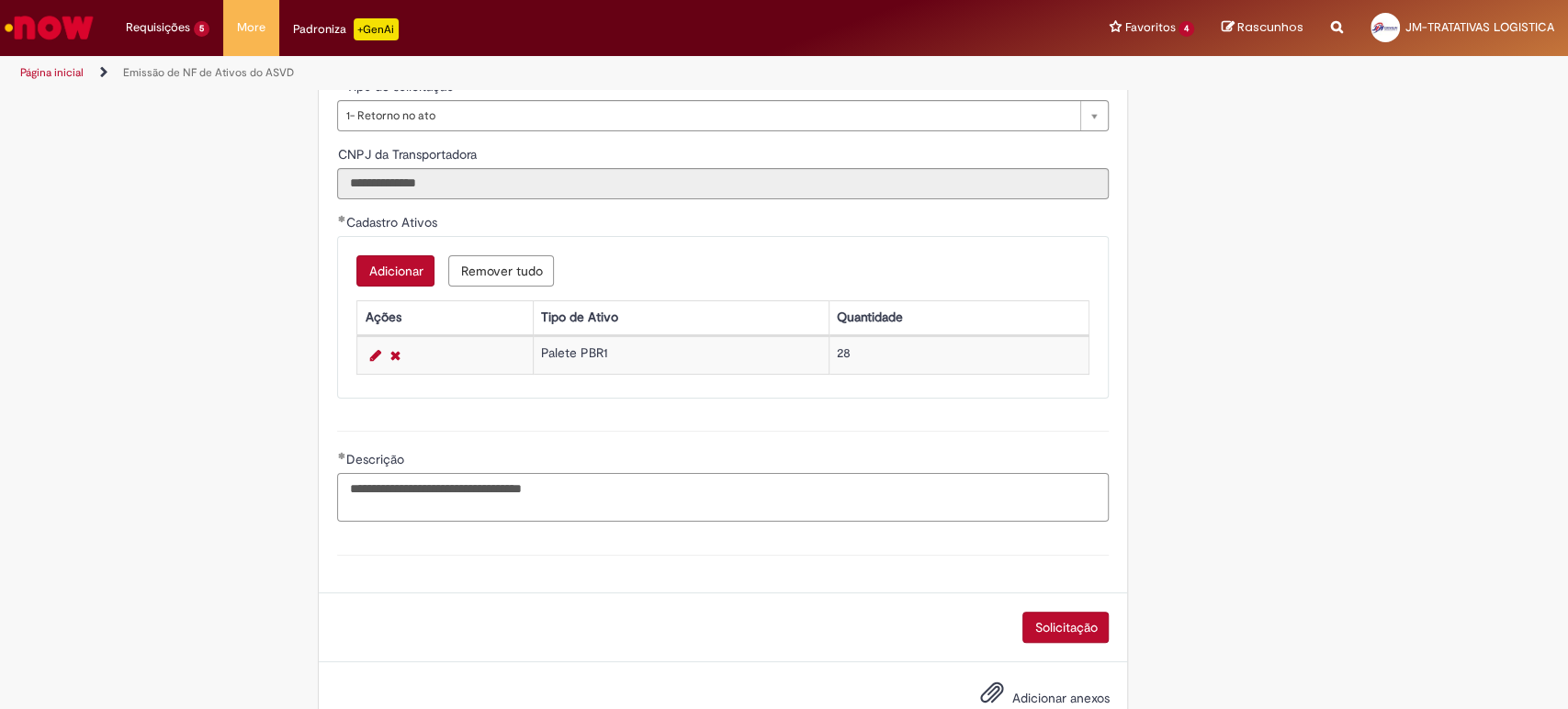 type on "**********" 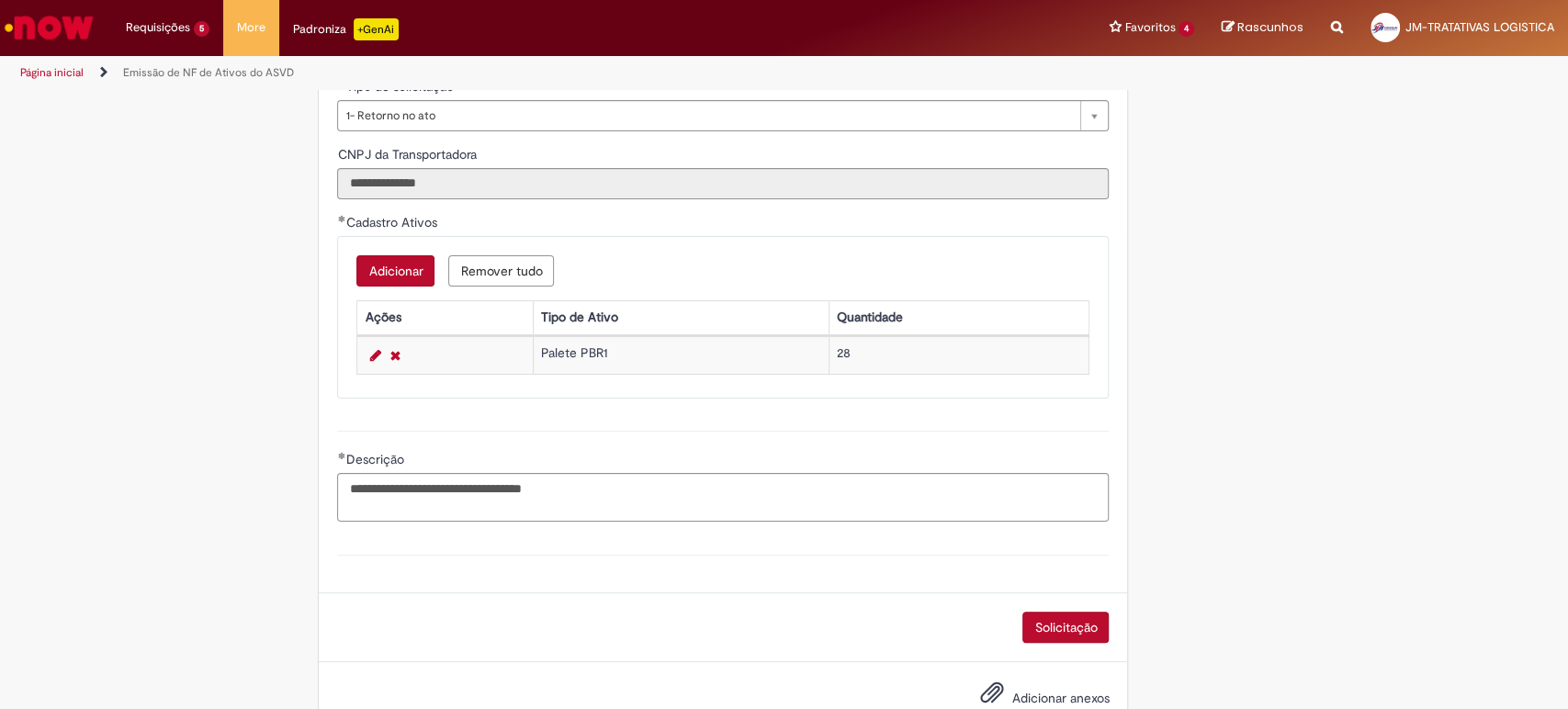 click on "Solicitação" at bounding box center [723, 627] 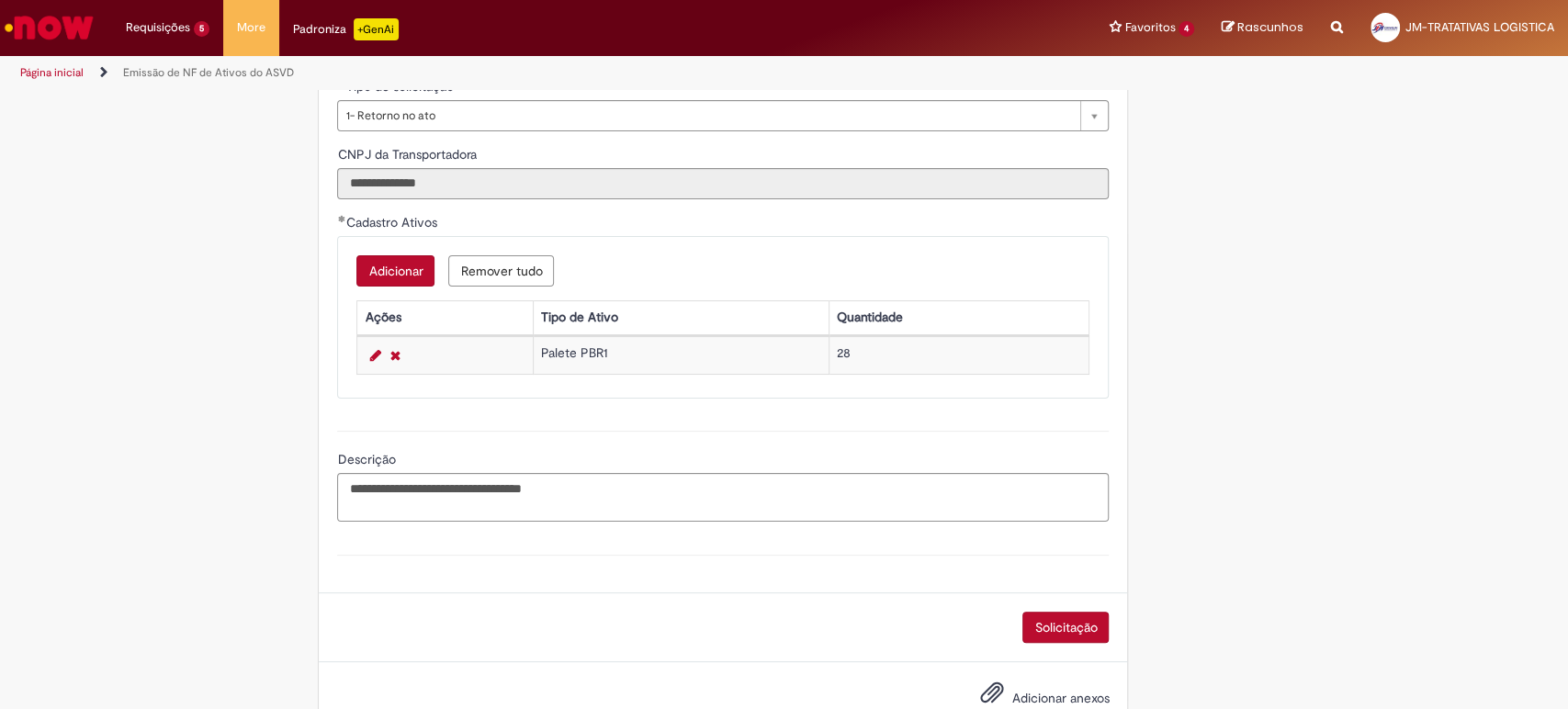 click on "Solicitação" at bounding box center (1066, 627) 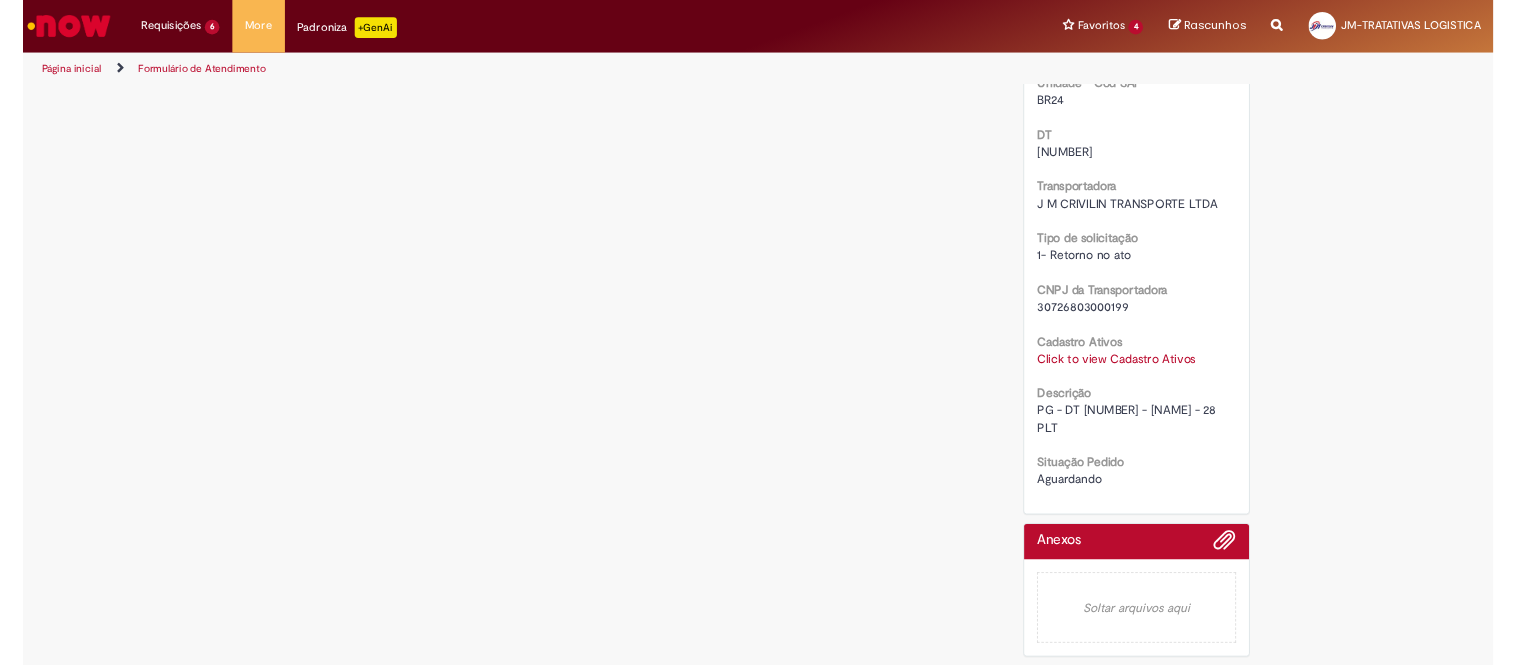 scroll, scrollTop: 0, scrollLeft: 0, axis: both 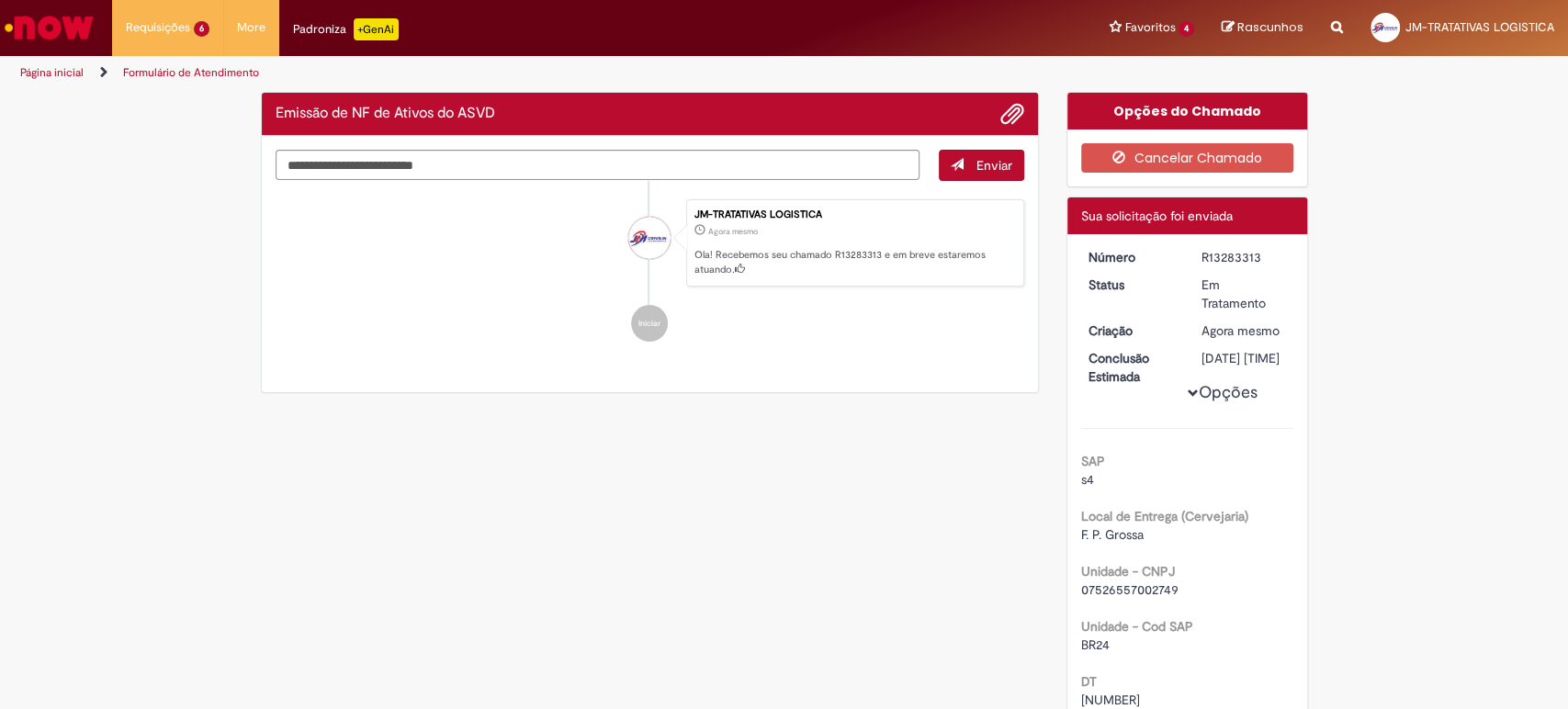 click on "Em Tratamento" at bounding box center [1244, 294] 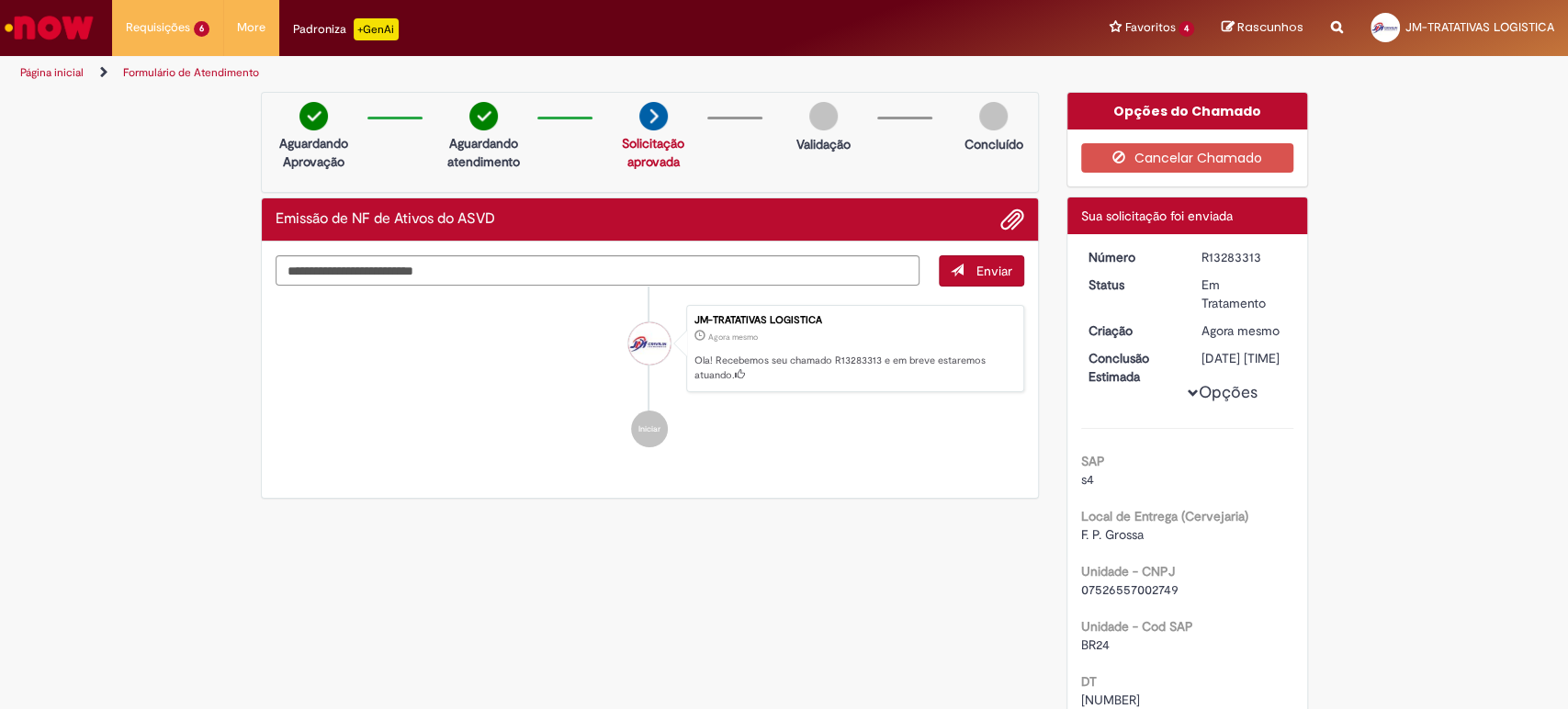 click on "R13283313" at bounding box center [1244, 257] 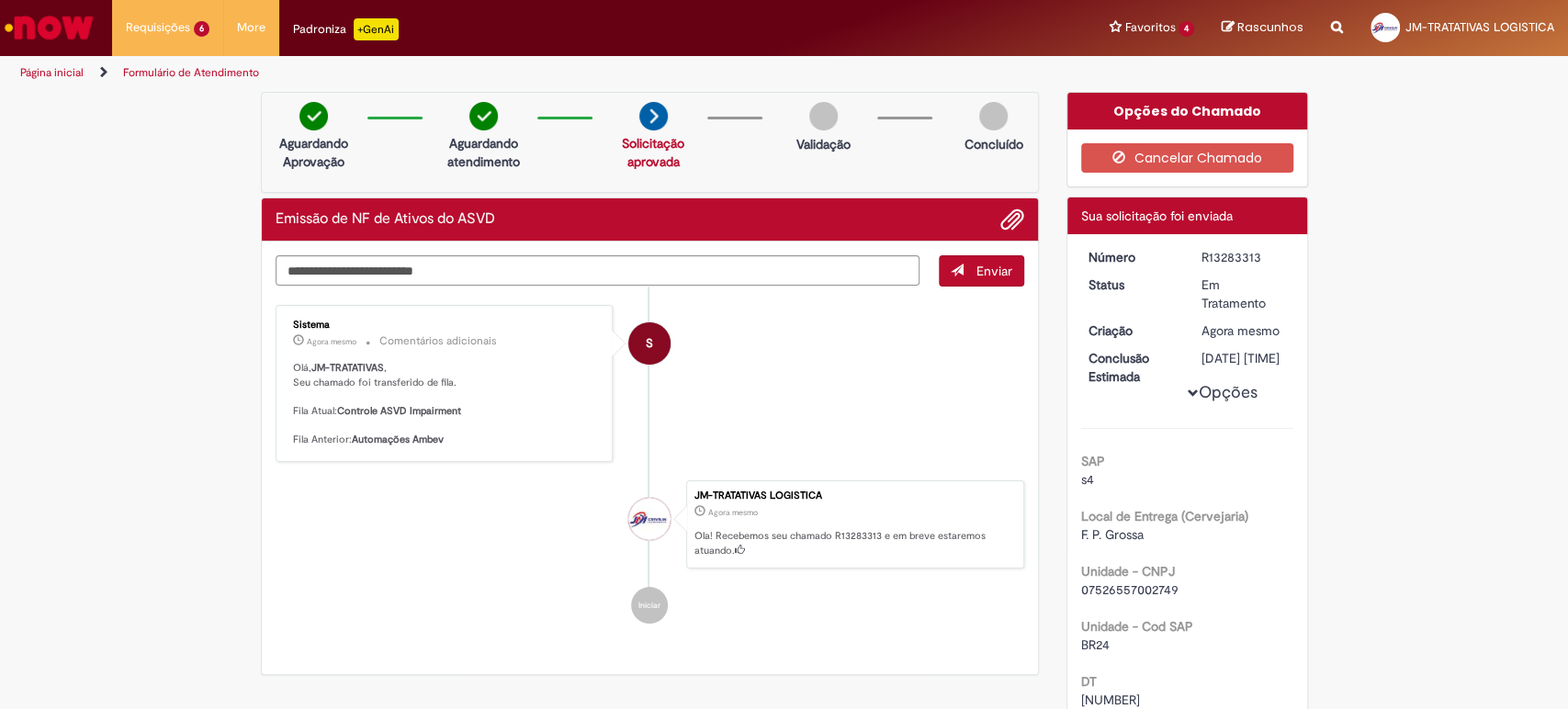 click on "JM-TRATATIVAS LOGISTICA
Agora mesmo Agora mesmo
Ola! Recebemos seu chamado R13283313 e em breve estaremos atuando." at bounding box center [650, 524] 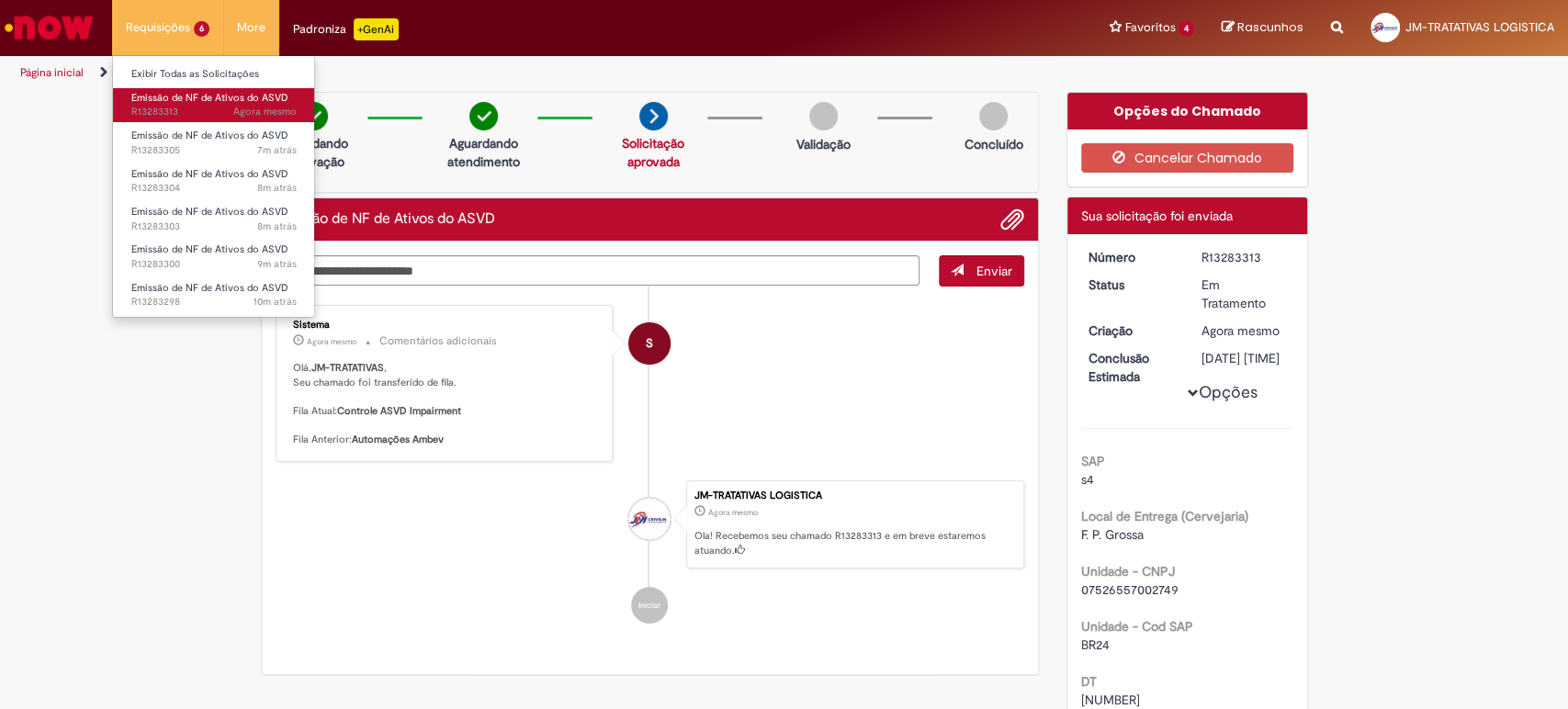 click on "Emissão de NF de Ativos do ASVD
Agora mesmo Agora mesmo  R13283313" at bounding box center [214, 105] 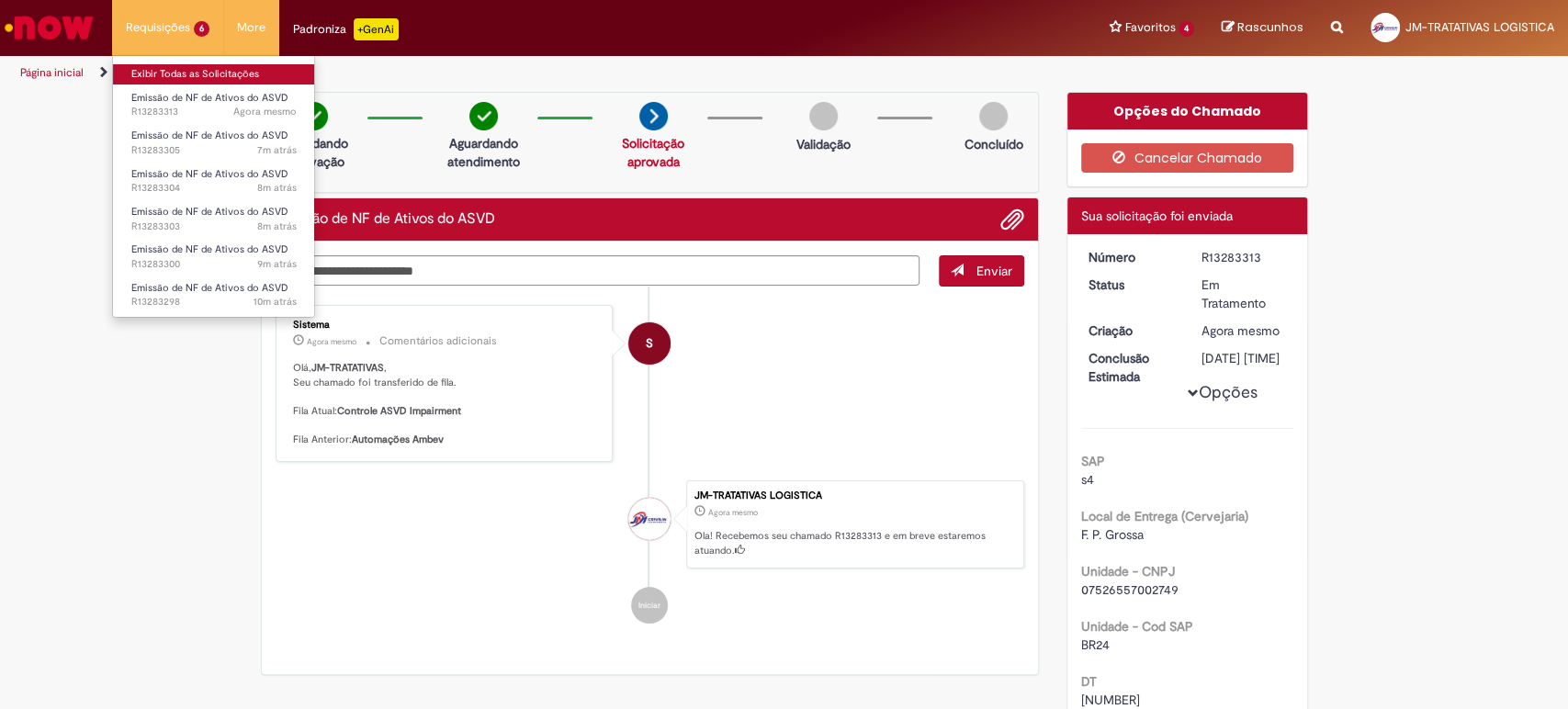click on "Exibir Todas as Solicitações" at bounding box center [214, 74] 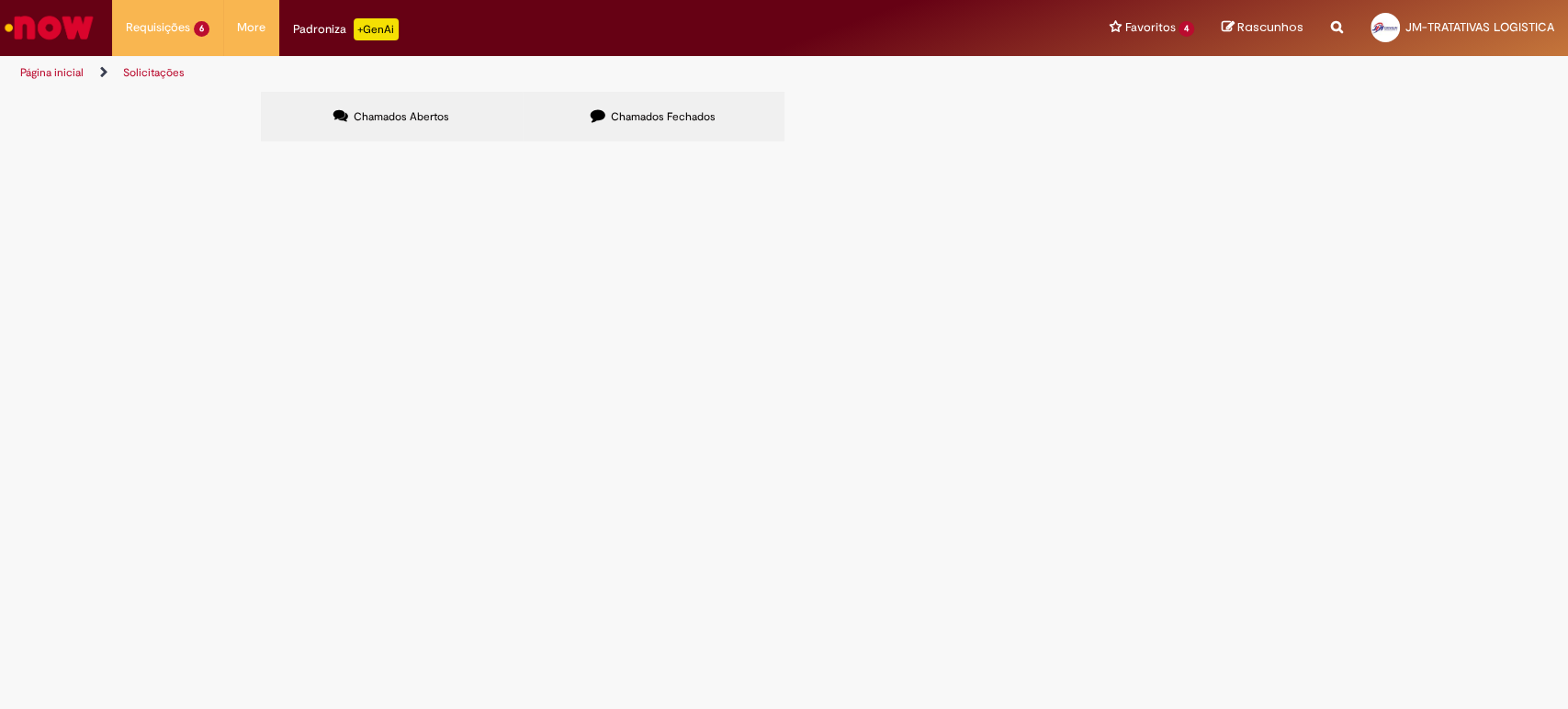 click on "Chamados Fechados" at bounding box center [663, 117] 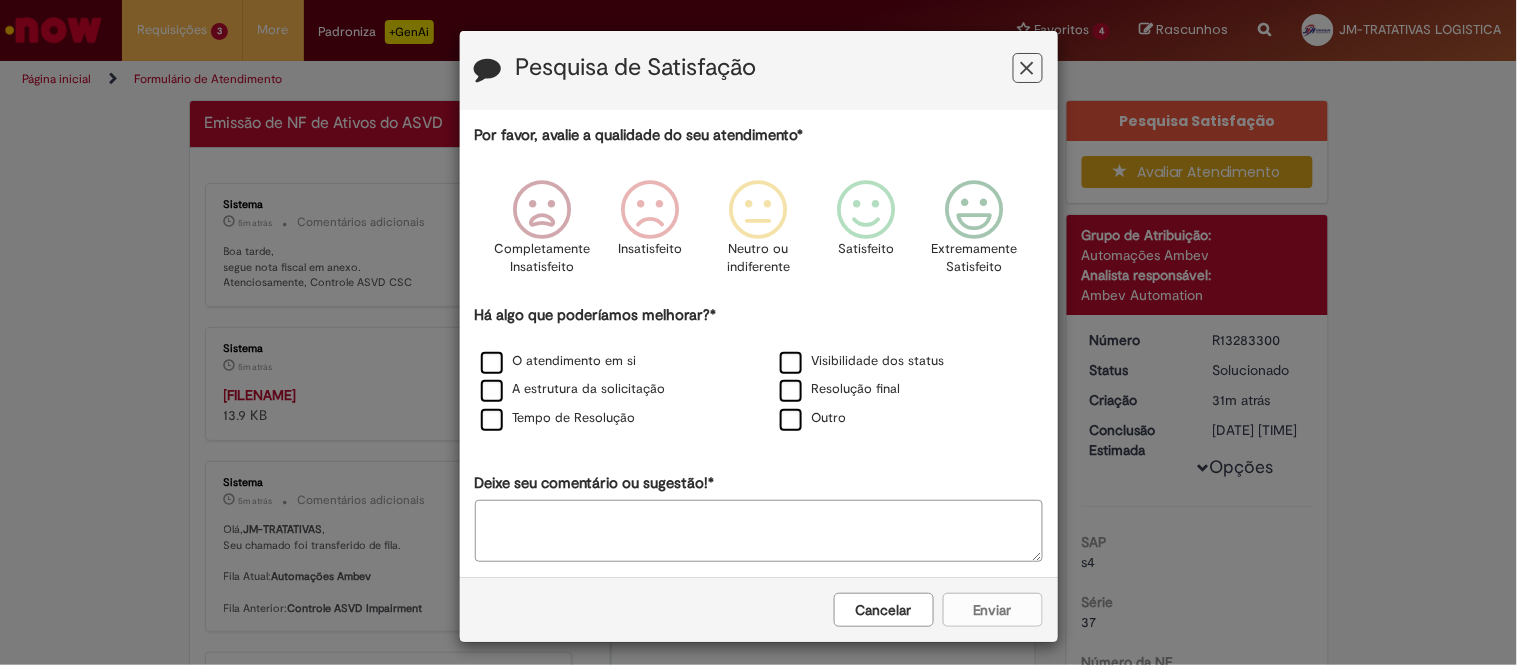 drag, startPoint x: 878, startPoint y: 603, endPoint x: 786, endPoint y: 577, distance: 95.60335 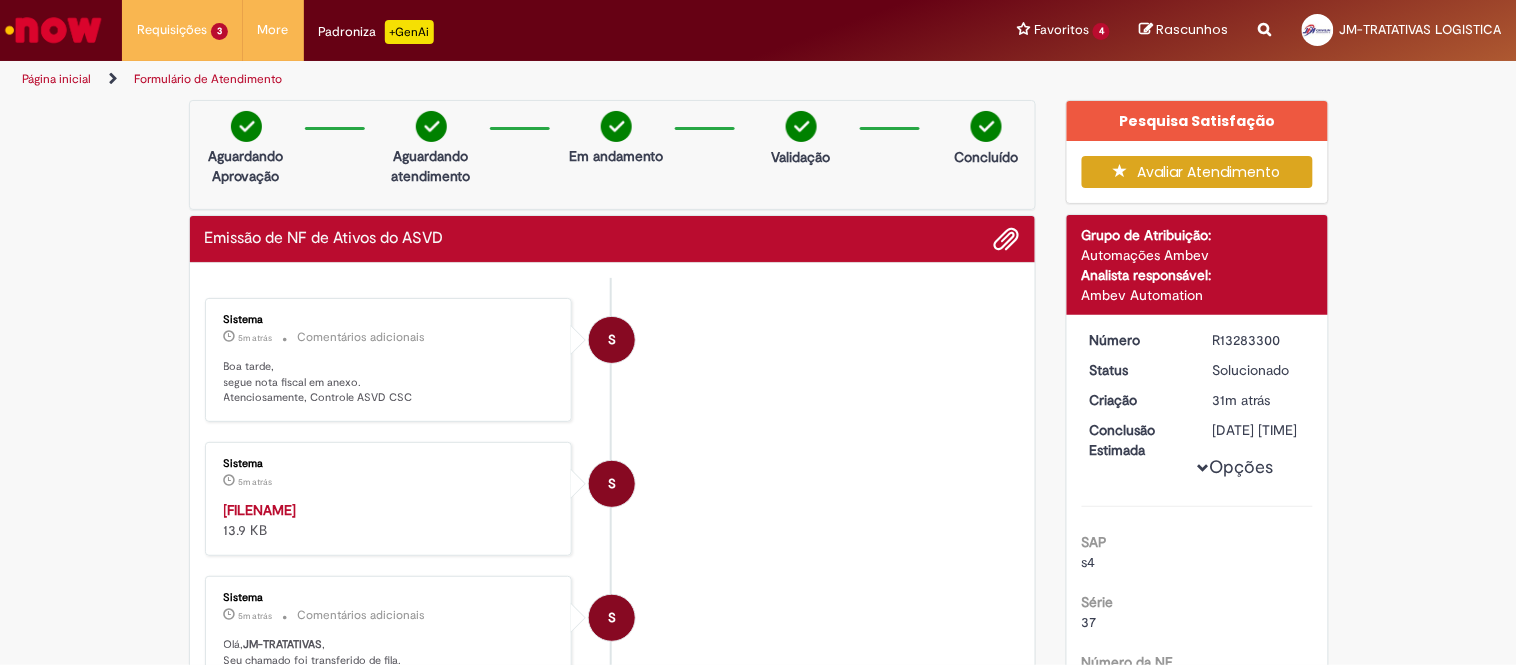 click on "Boa tarde,
segue nota fiscal em anexo.
Atenciosamente, Controle ASVD CSC" at bounding box center [390, 382] 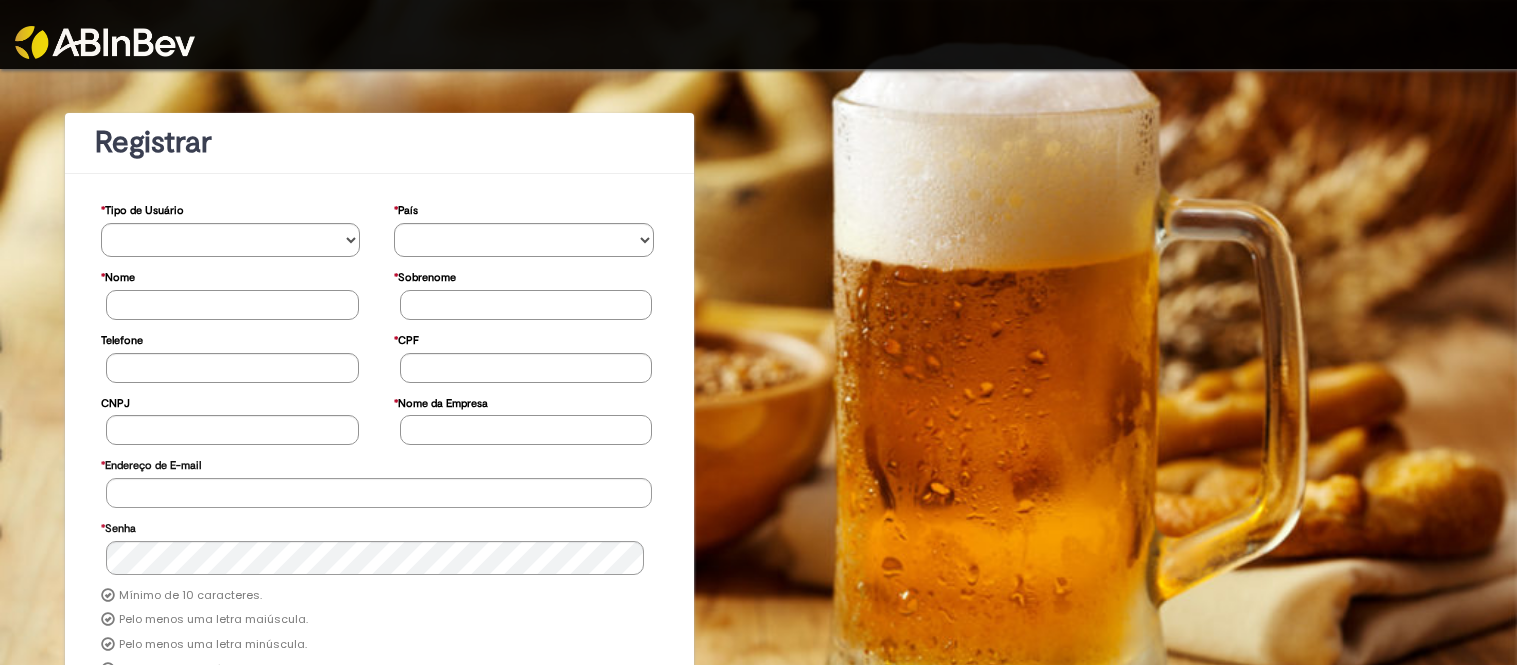 scroll, scrollTop: 0, scrollLeft: 0, axis: both 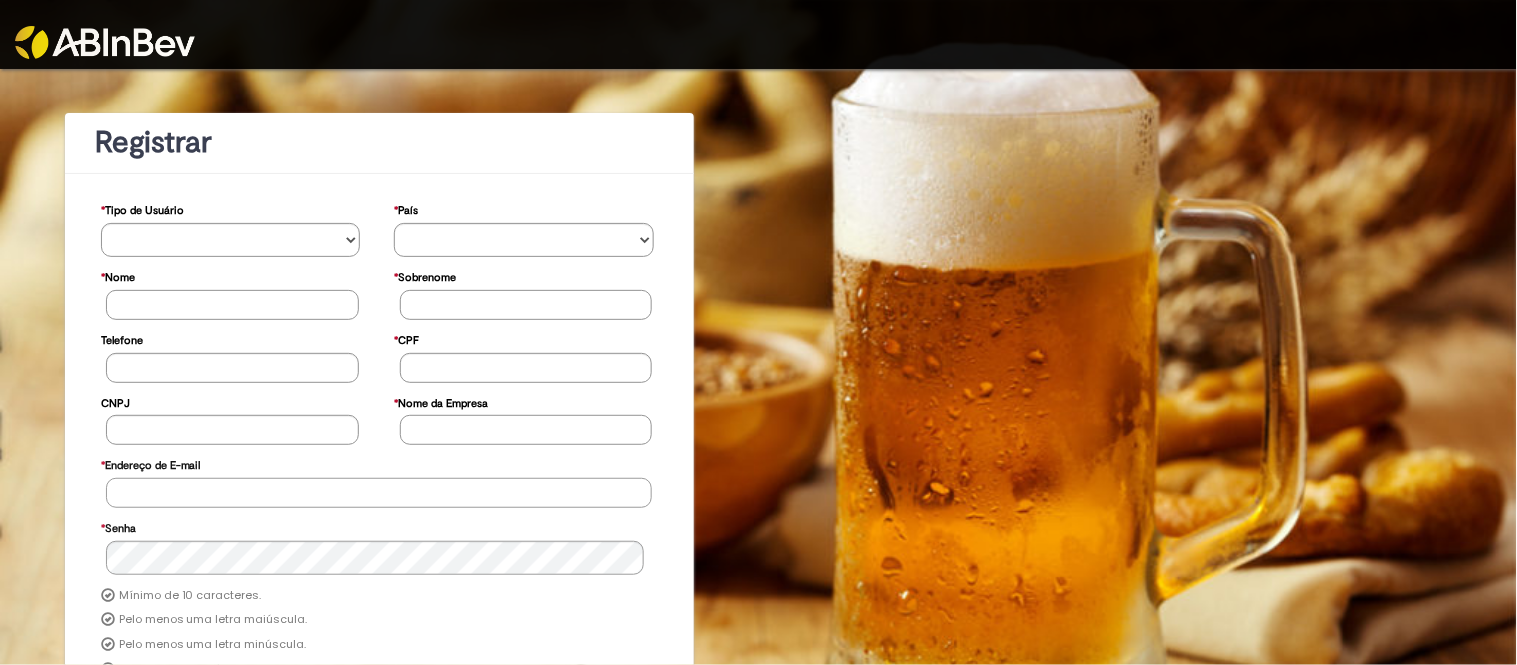 type on "**********" 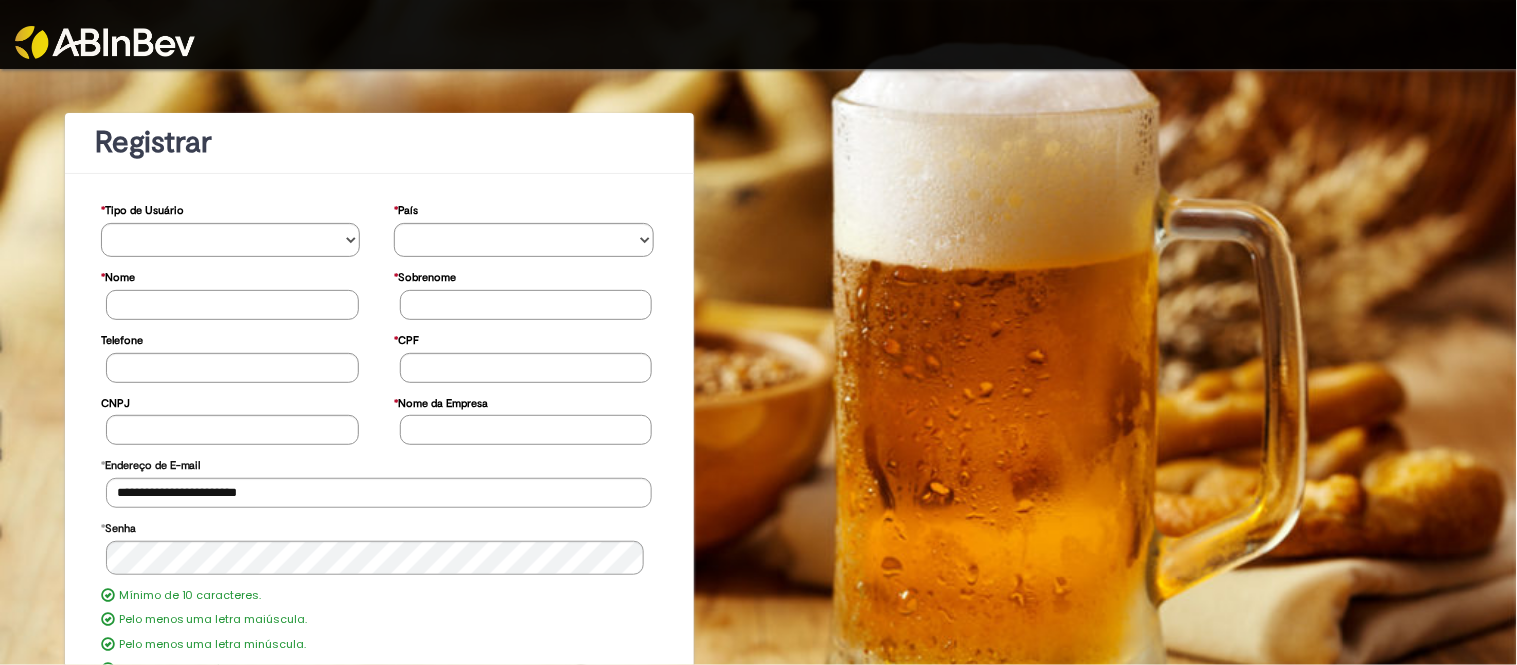 click at bounding box center (105, 42) 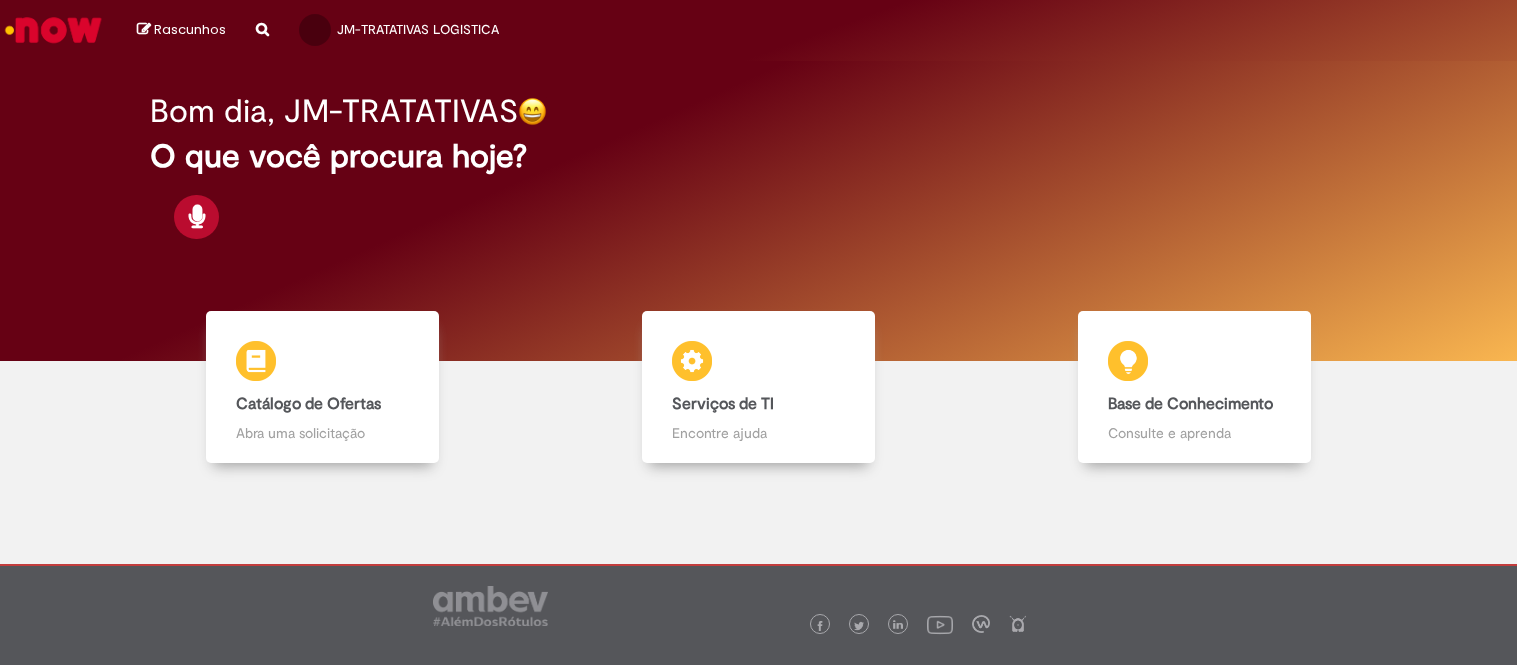 scroll, scrollTop: 0, scrollLeft: 0, axis: both 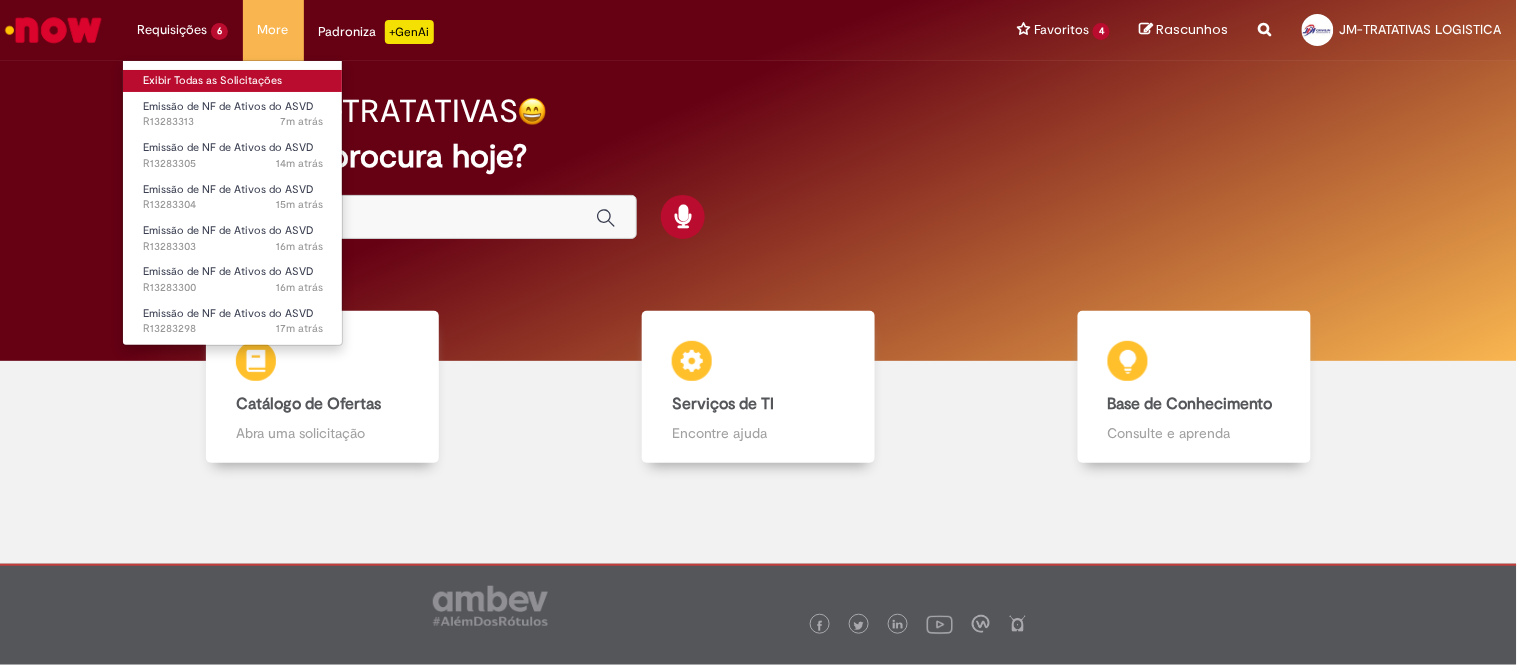 click on "Exibir Todas as Solicitações" at bounding box center [233, 81] 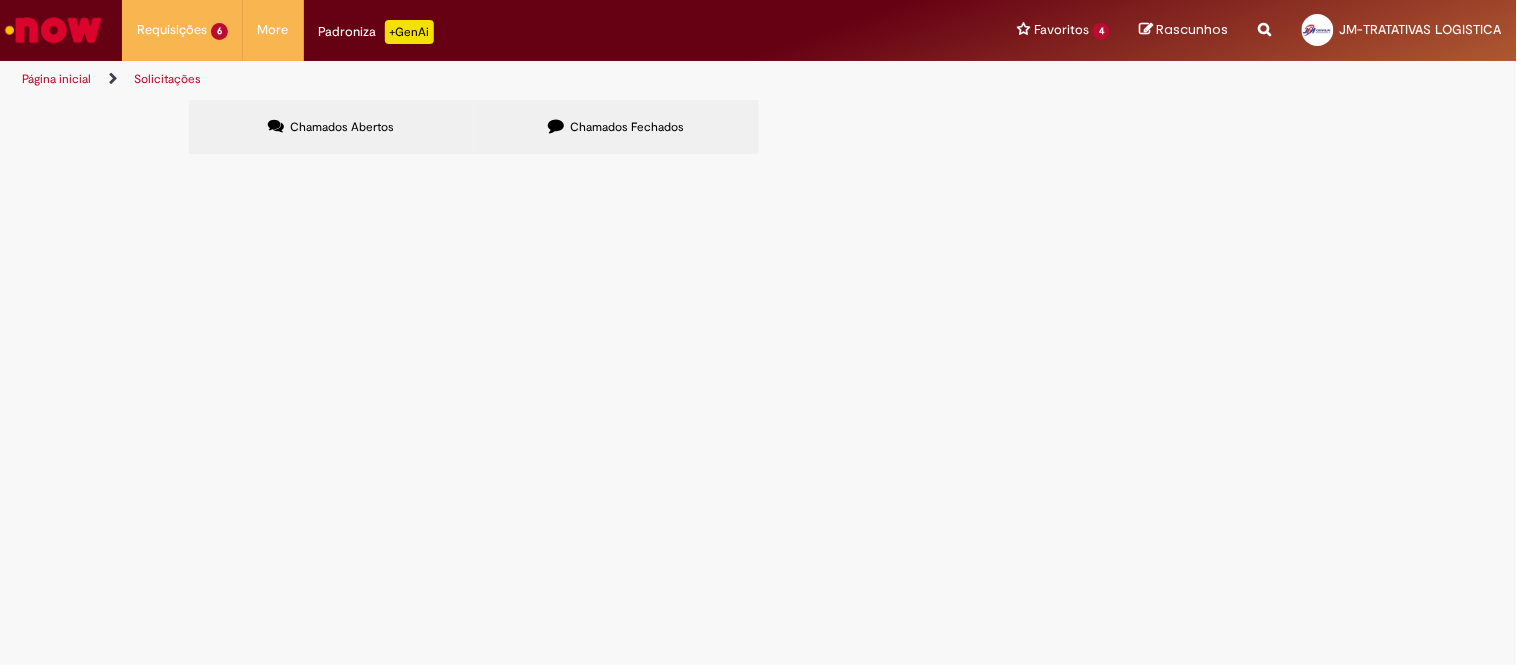 click on "Chamados Fechados" at bounding box center [616, 127] 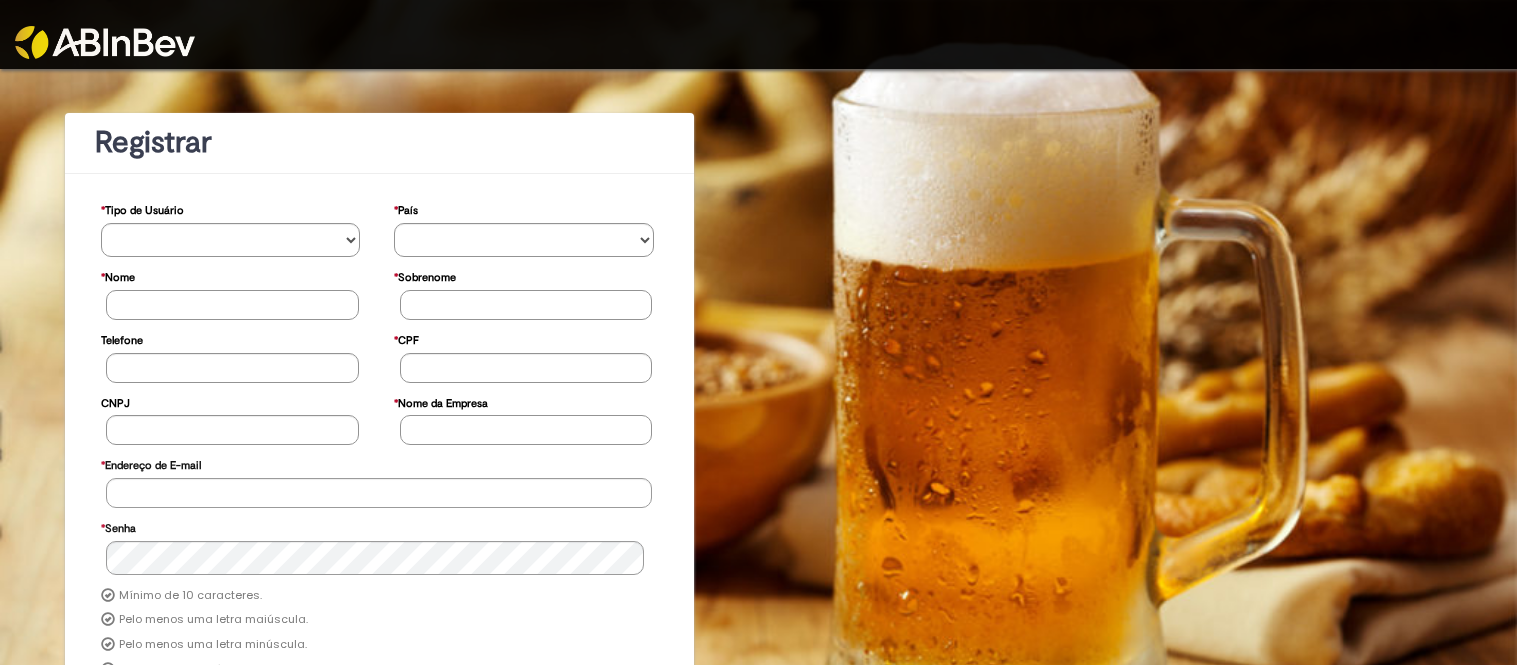 scroll, scrollTop: 0, scrollLeft: 0, axis: both 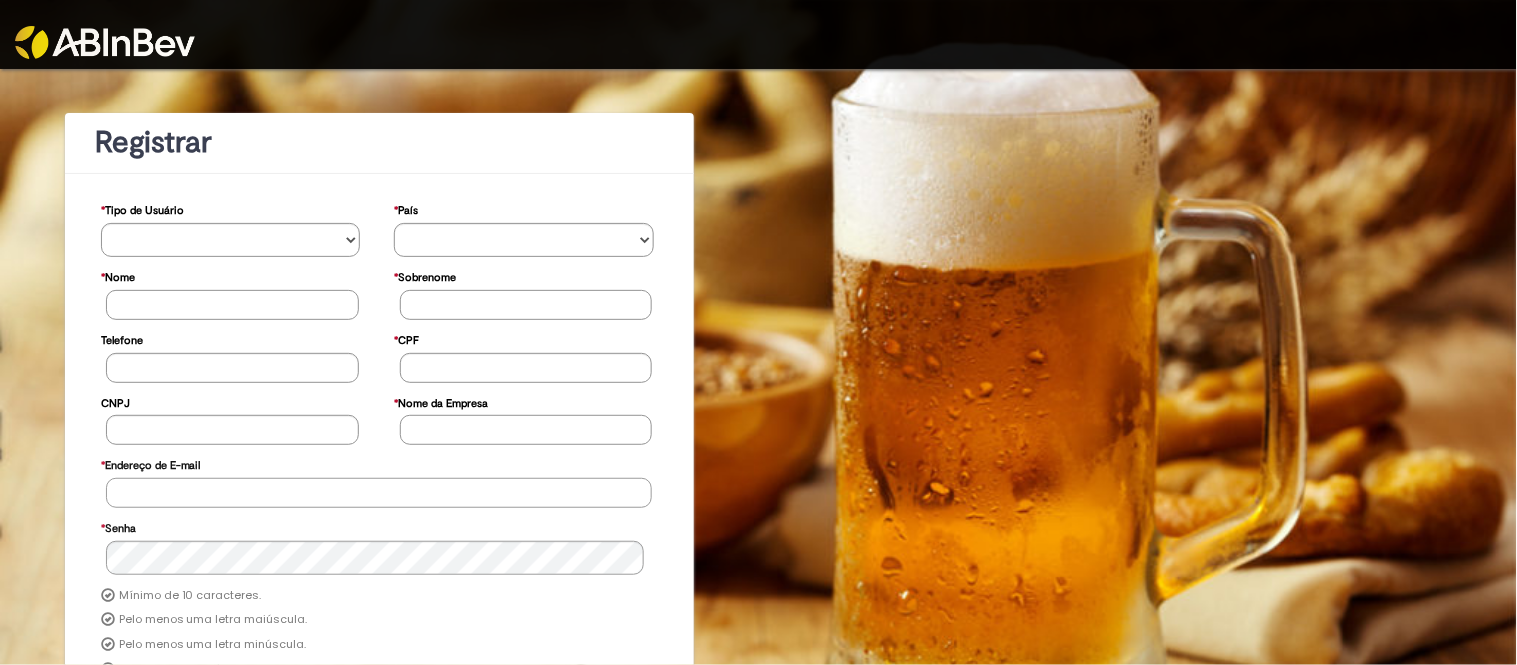 type on "**********" 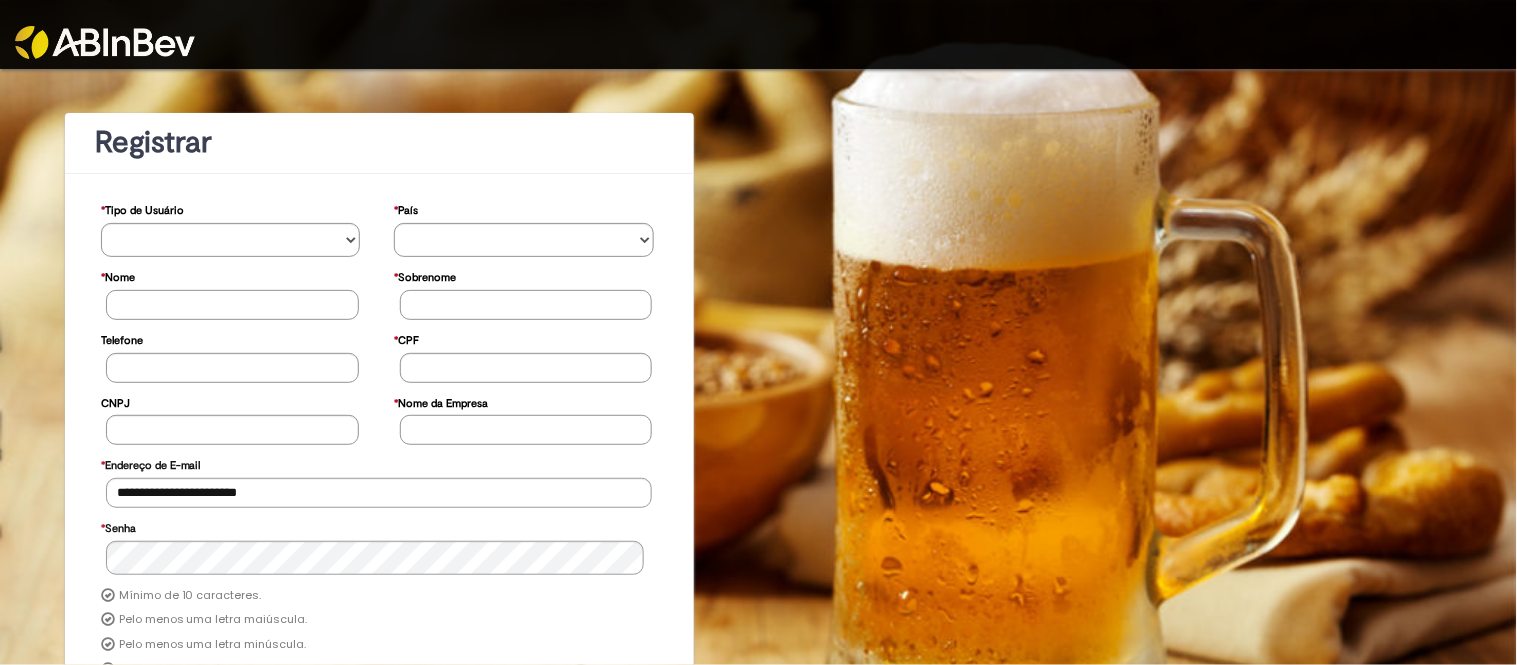 click at bounding box center [105, 42] 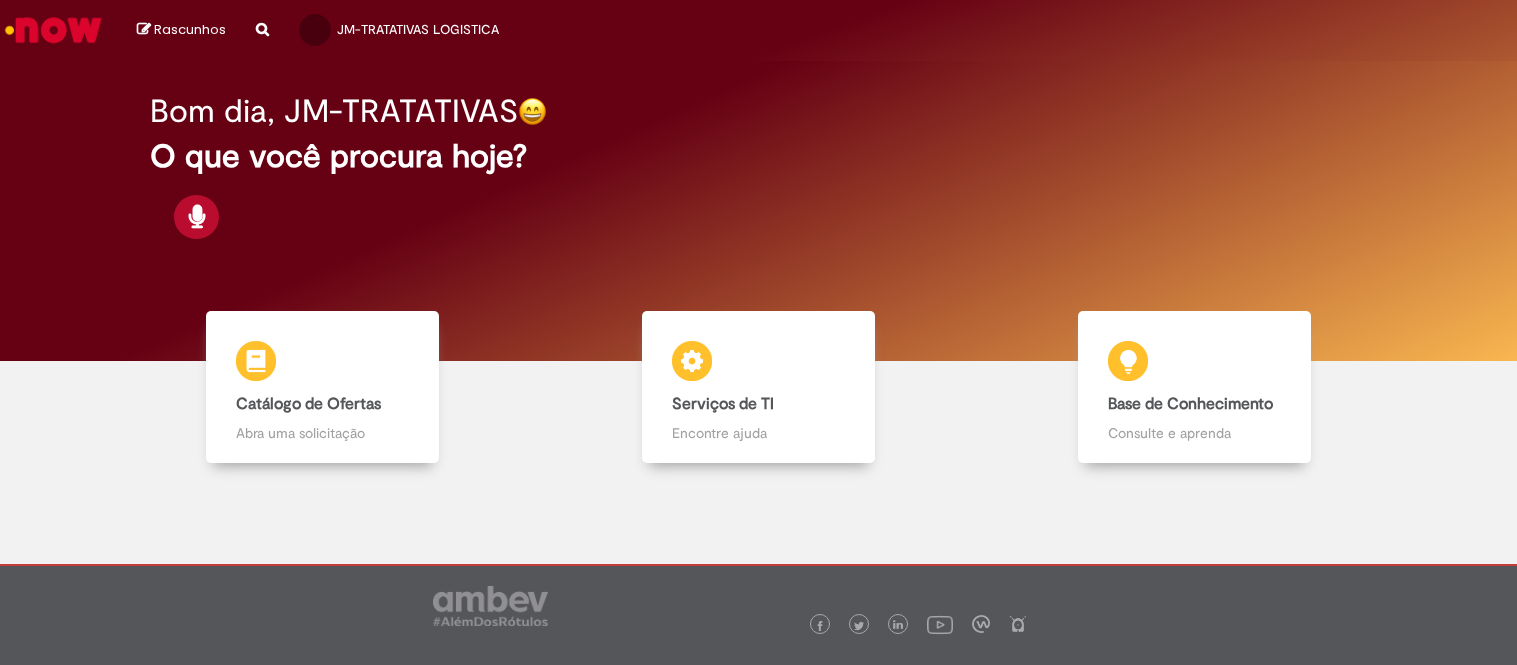 scroll, scrollTop: 0, scrollLeft: 0, axis: both 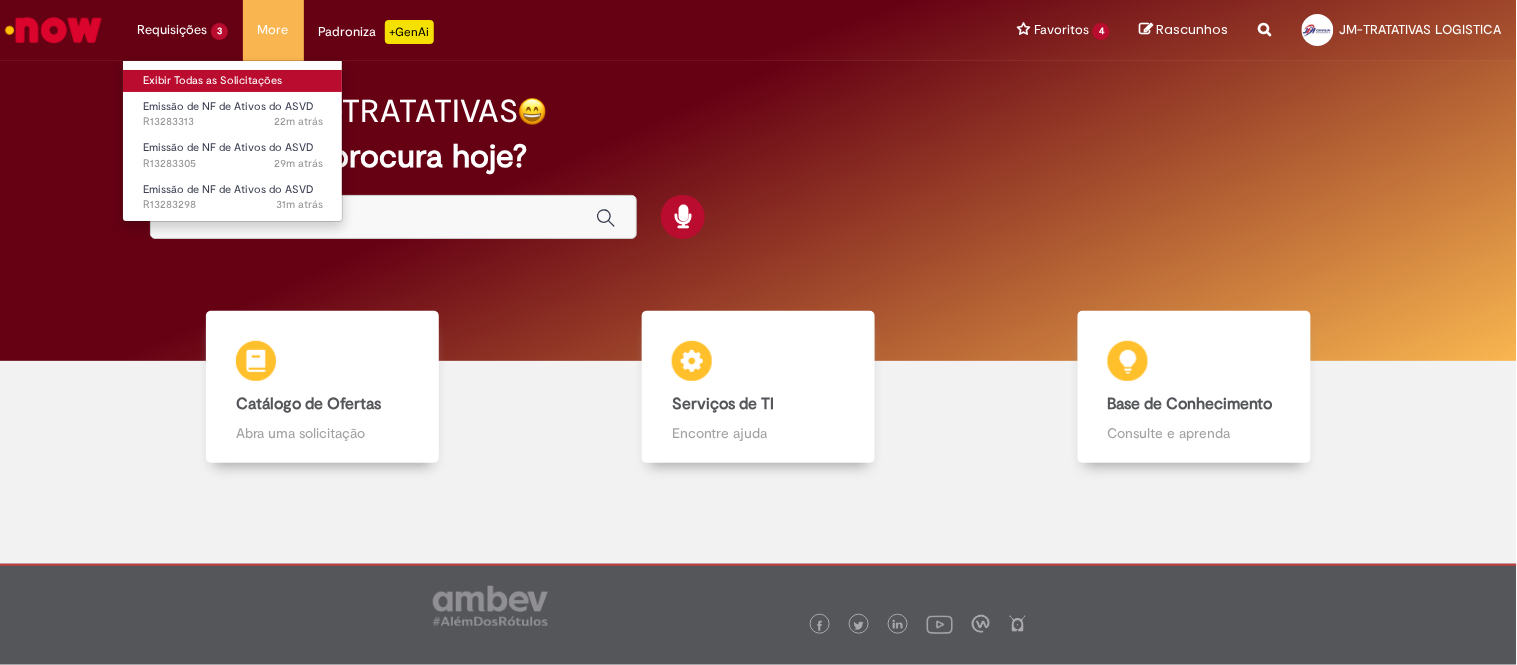 drag, startPoint x: 216, startPoint y: 80, endPoint x: 154, endPoint y: 86, distance: 62.289646 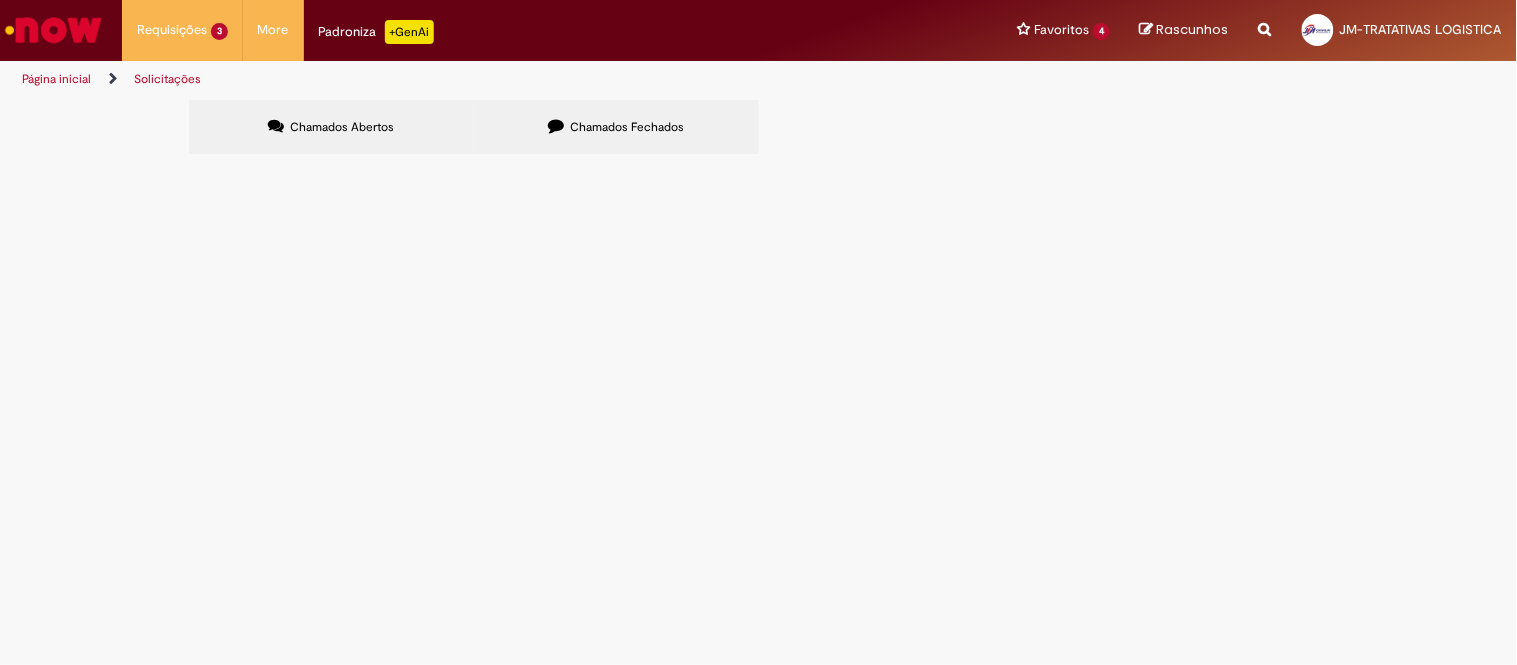 click on "Chamados Fechados" at bounding box center (616, 127) 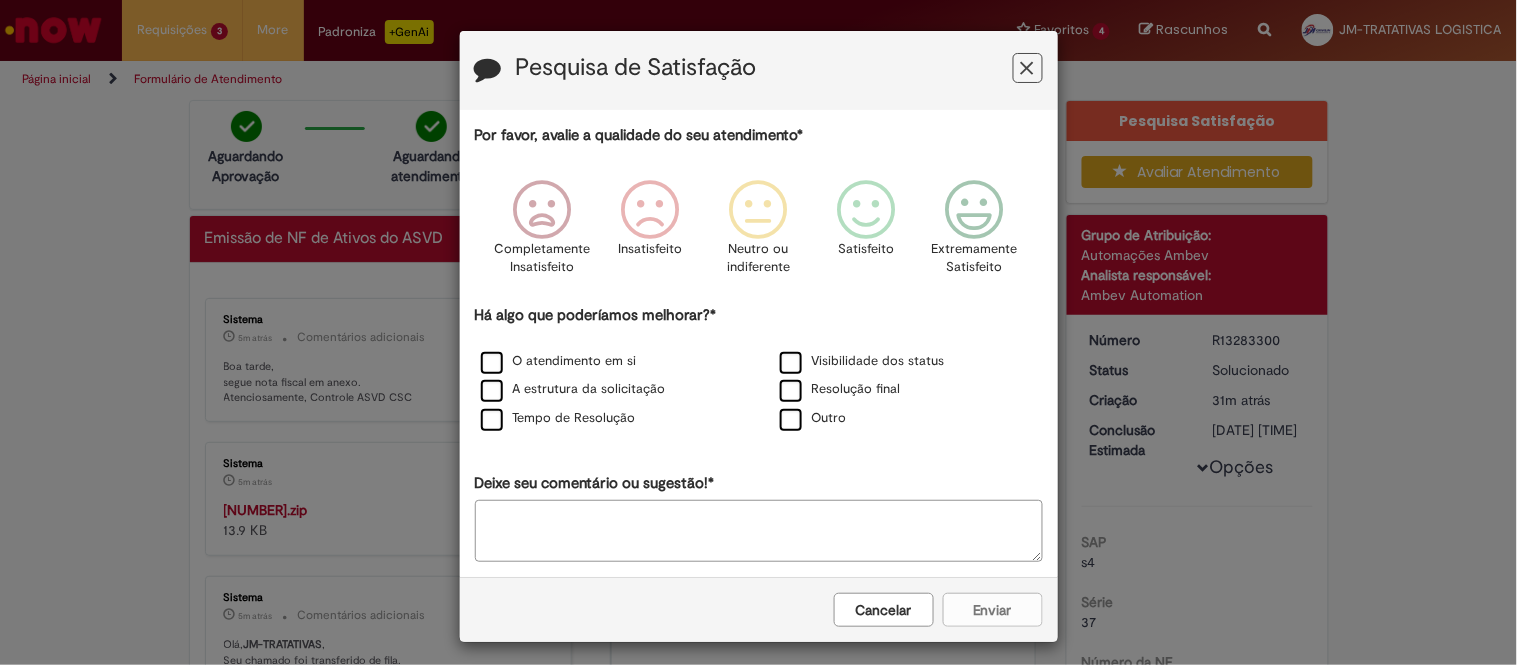click on "Cancelar   Enviar" at bounding box center (759, 609) 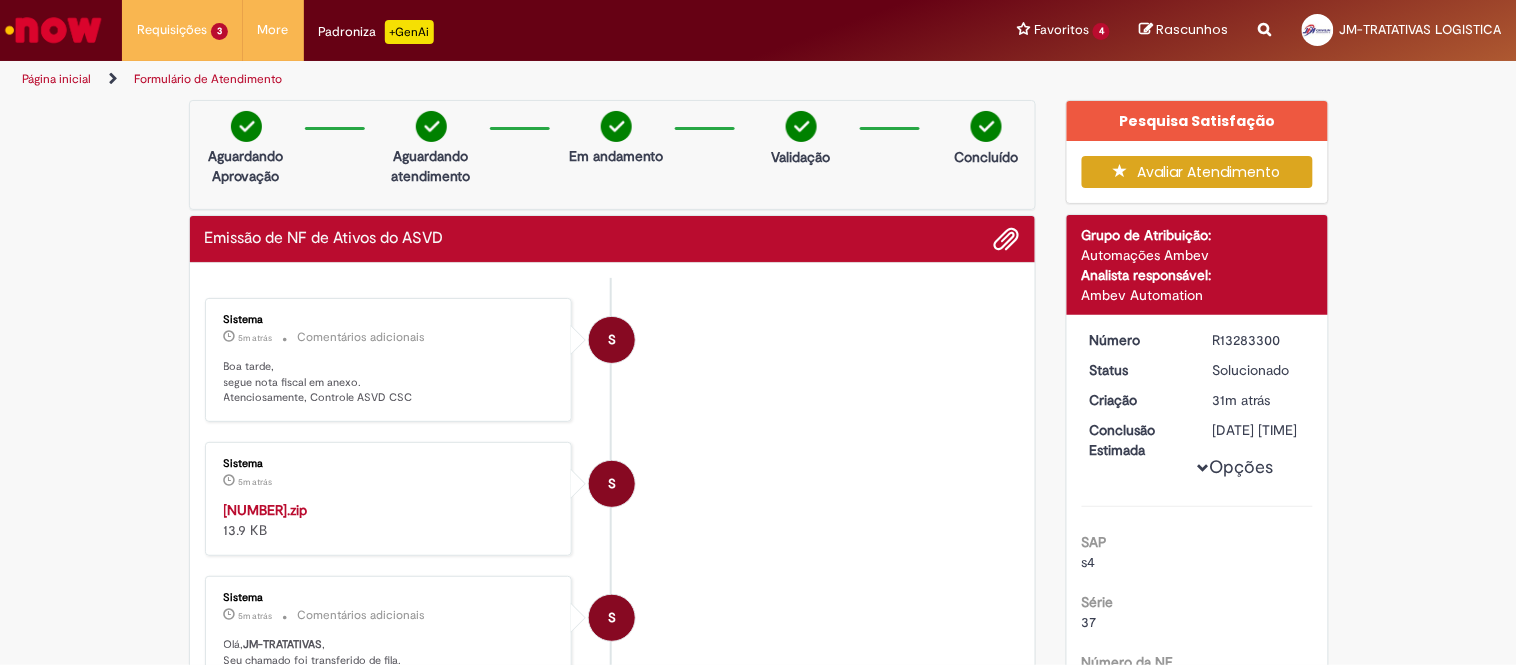 click on "[NUMBER].zip" at bounding box center [266, 510] 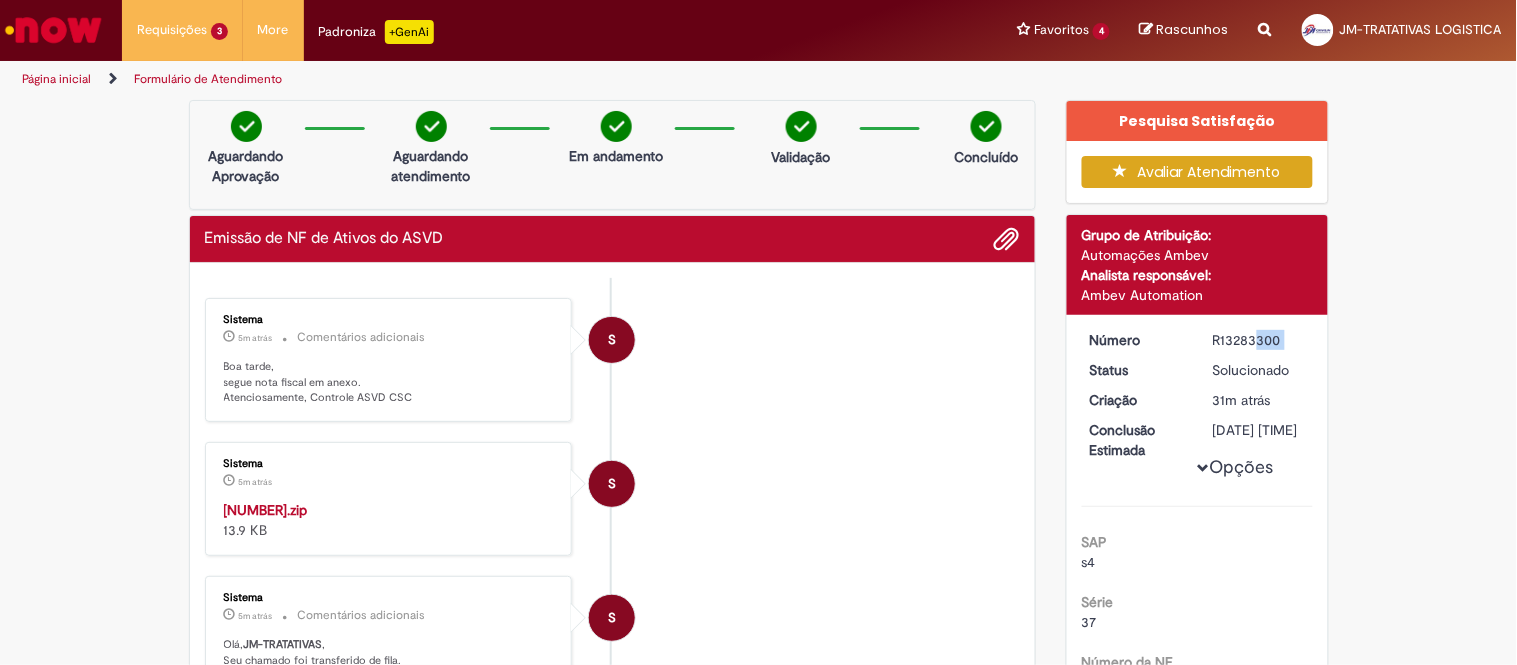 click on "R13283300" at bounding box center [1259, 340] 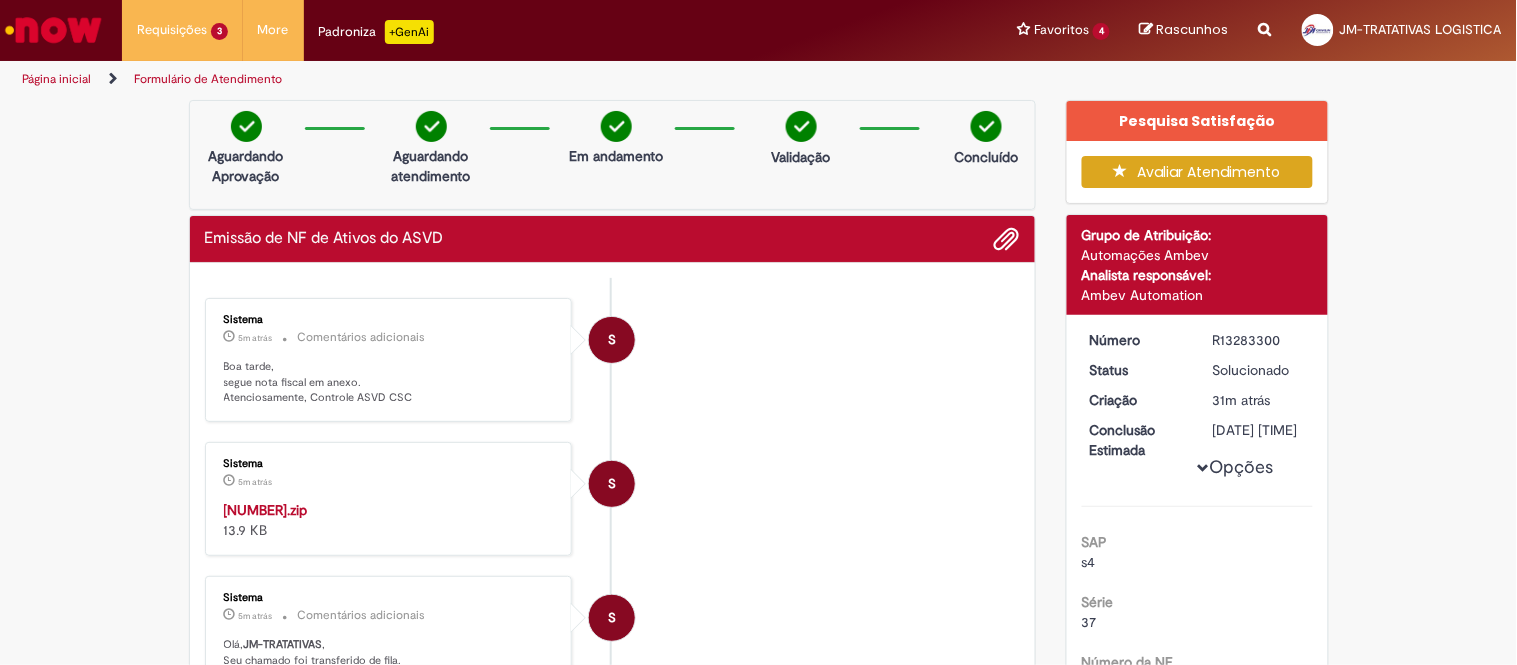 click on "R13283300" at bounding box center [1259, 340] 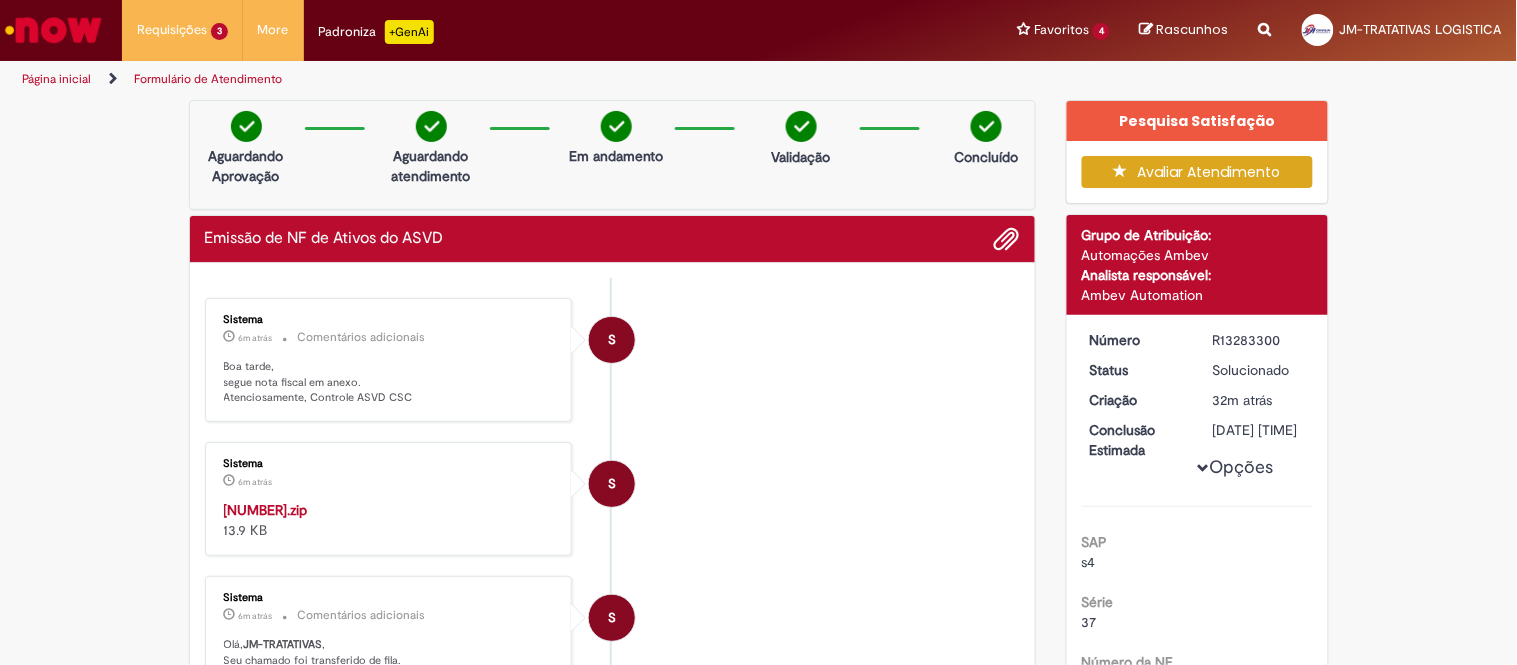 click on "Avaliar Atendimento" at bounding box center [1197, 172] 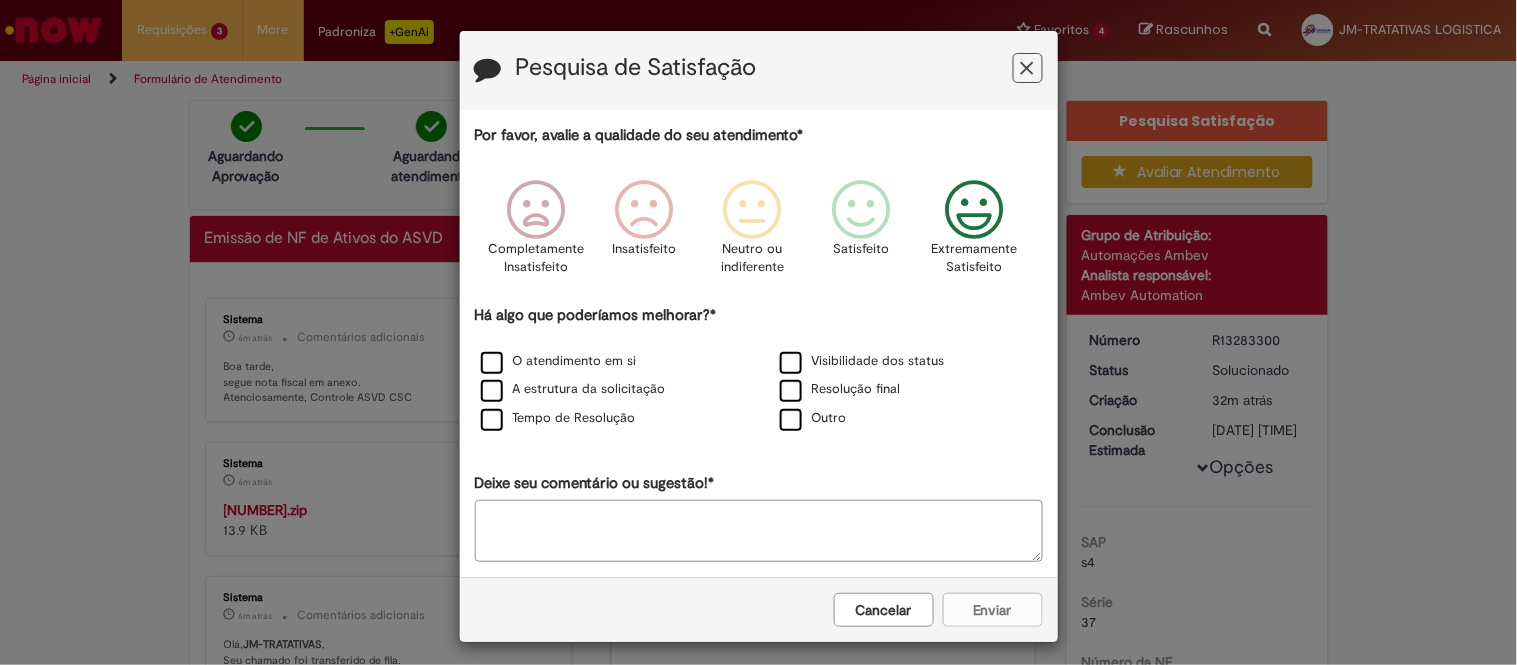 click at bounding box center [974, 210] 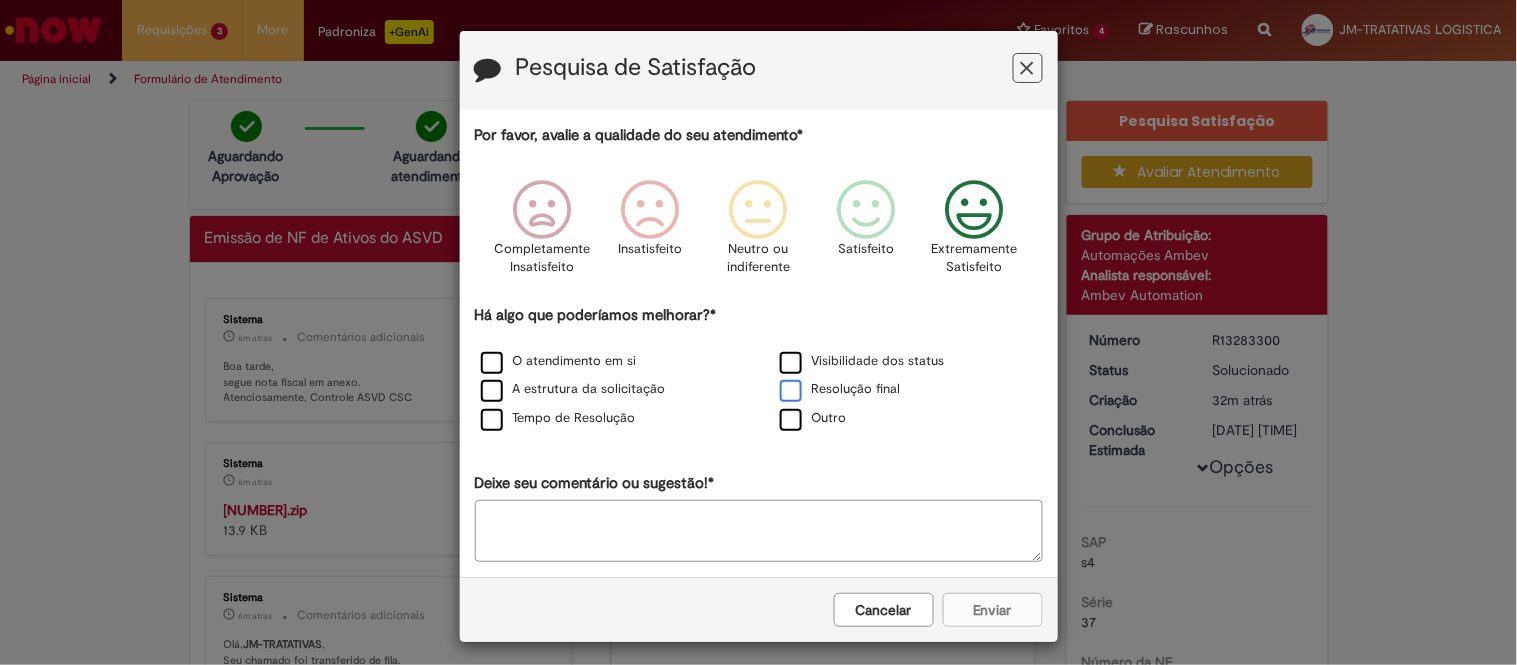 click on "Resolução final" at bounding box center [840, 389] 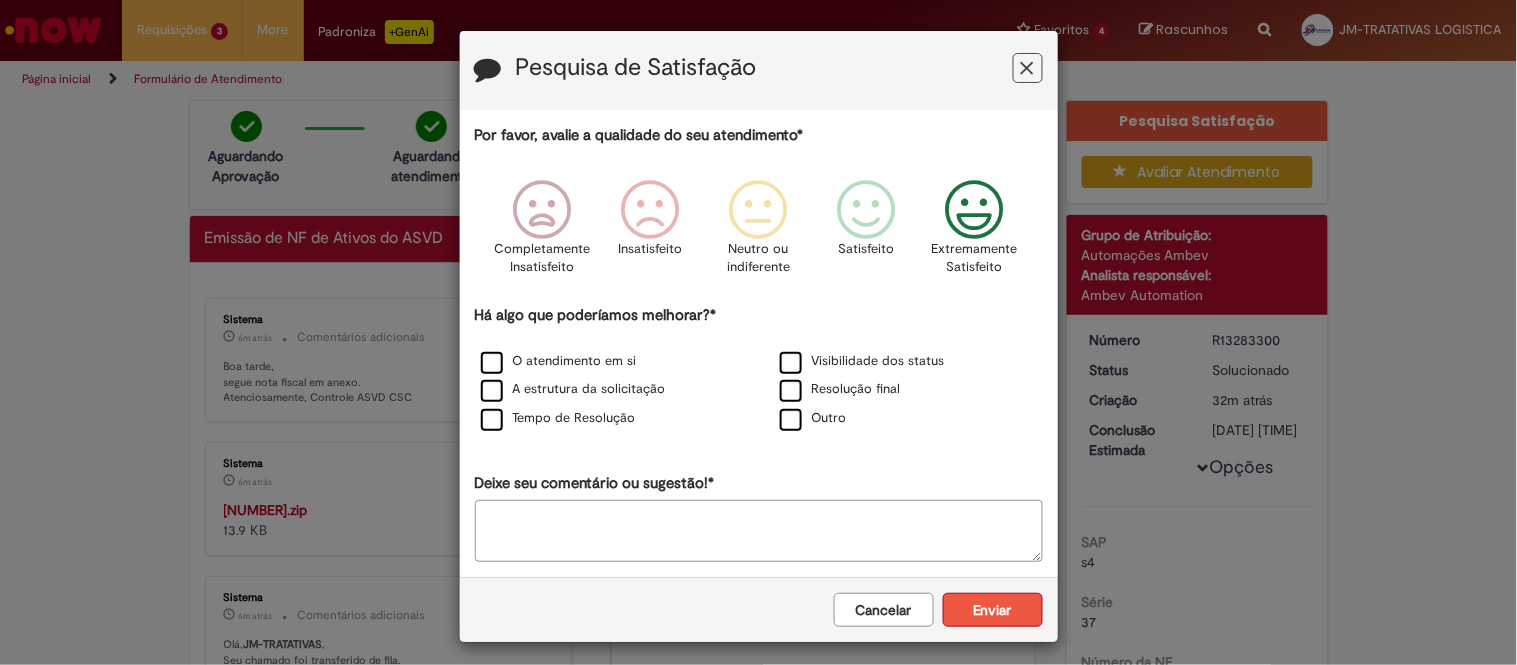 click on "Enviar" at bounding box center (993, 610) 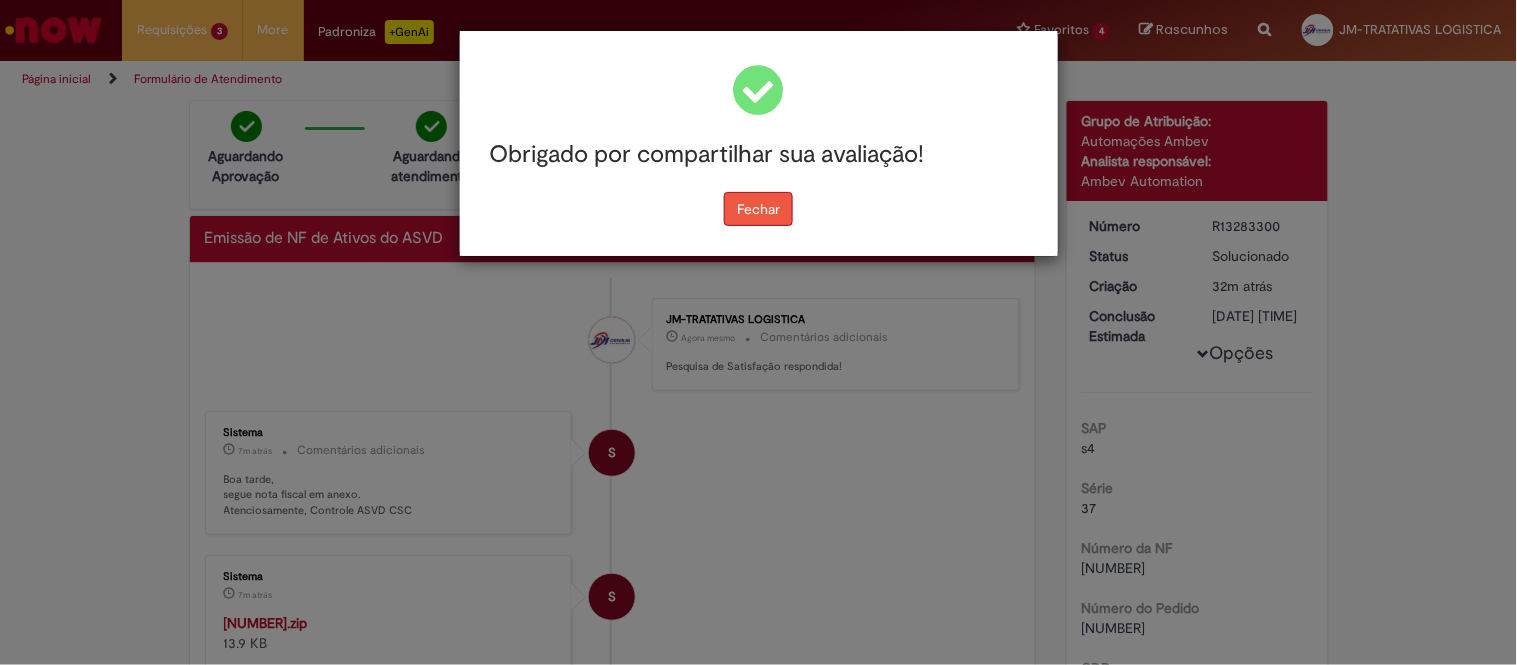 click on "Fechar" at bounding box center (758, 209) 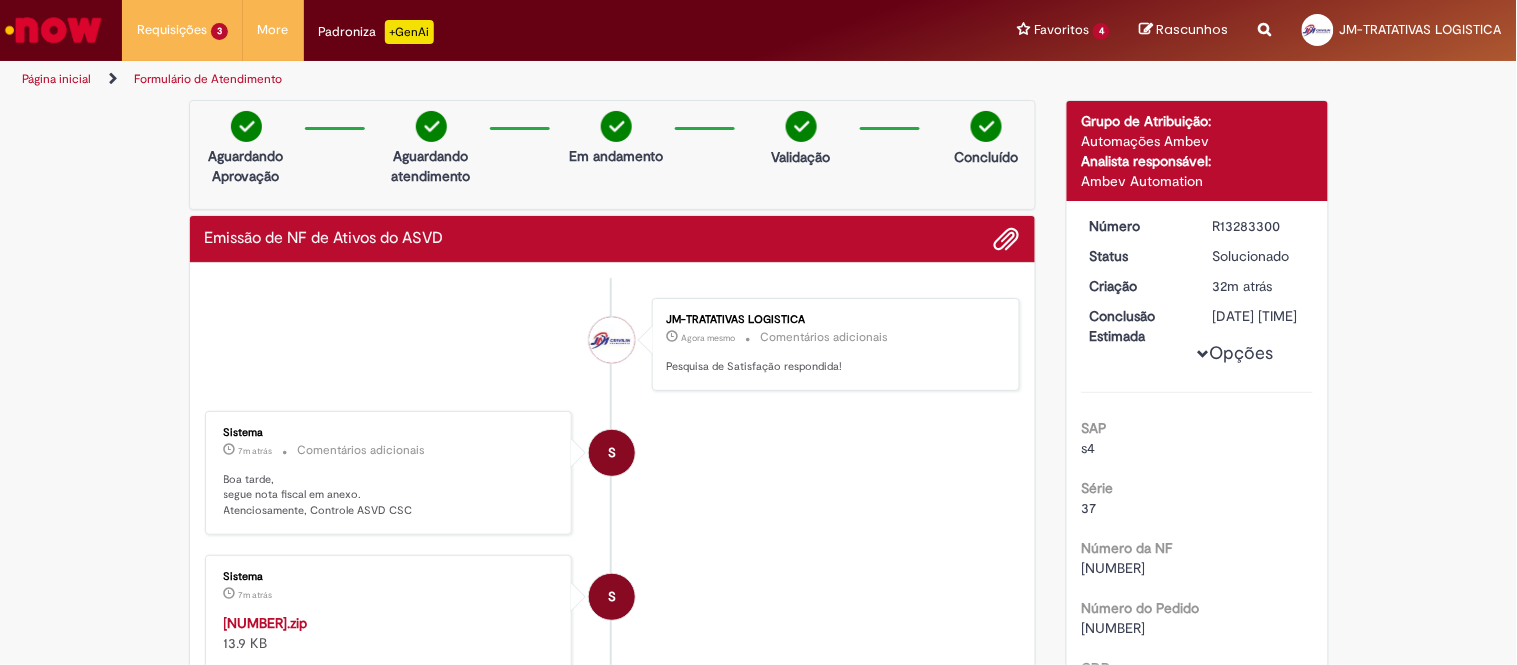click on "Aguardando Aprovação
Aguardando atendimento
Em andamento
Validação
Concluído" at bounding box center (613, 155) 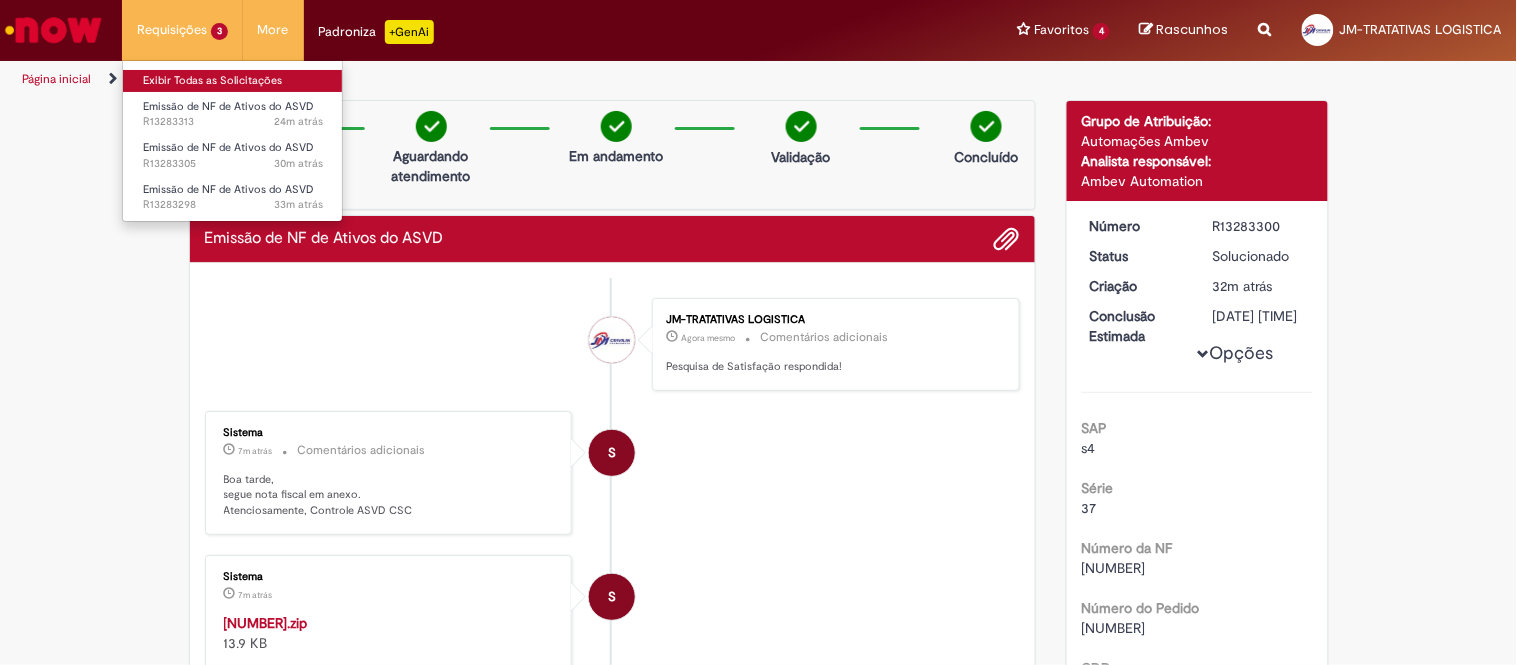 click on "Exibir Todas as Solicitações" at bounding box center (233, 81) 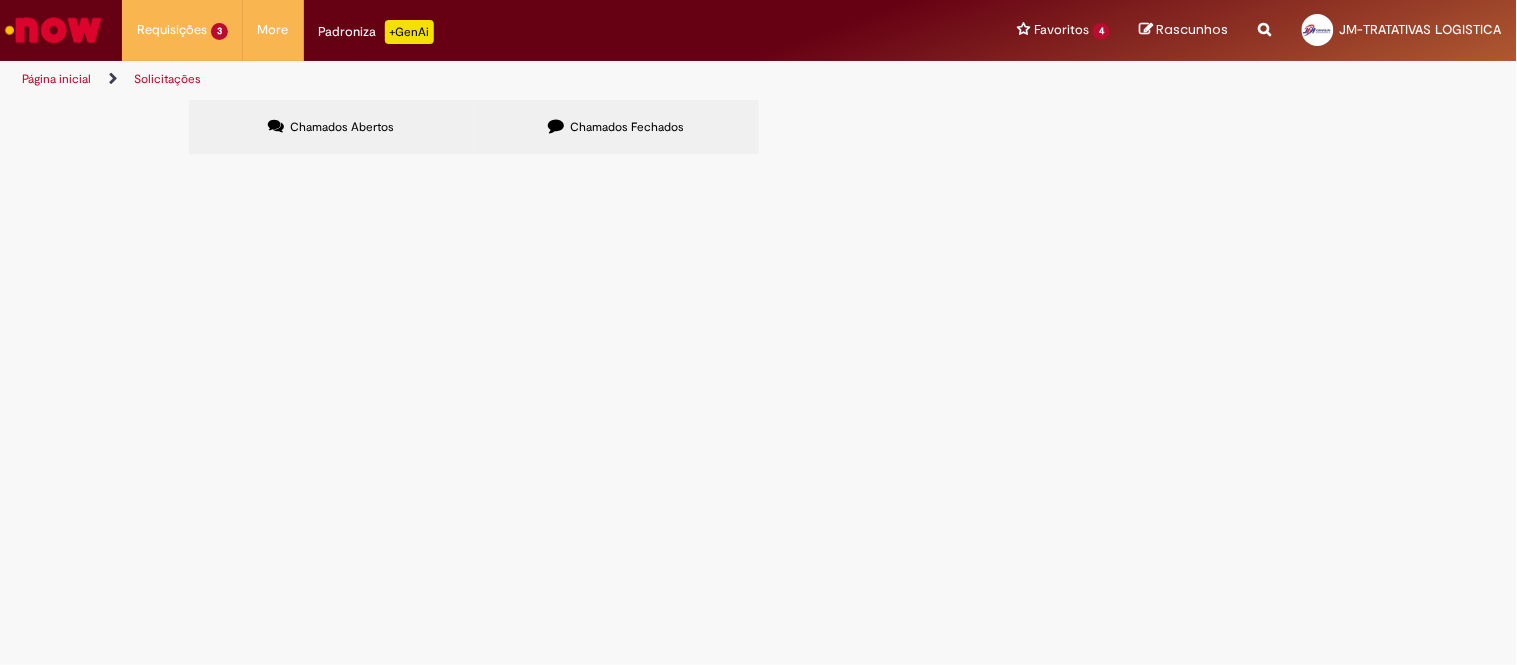 click on "Chamados Fechados" at bounding box center [616, 127] 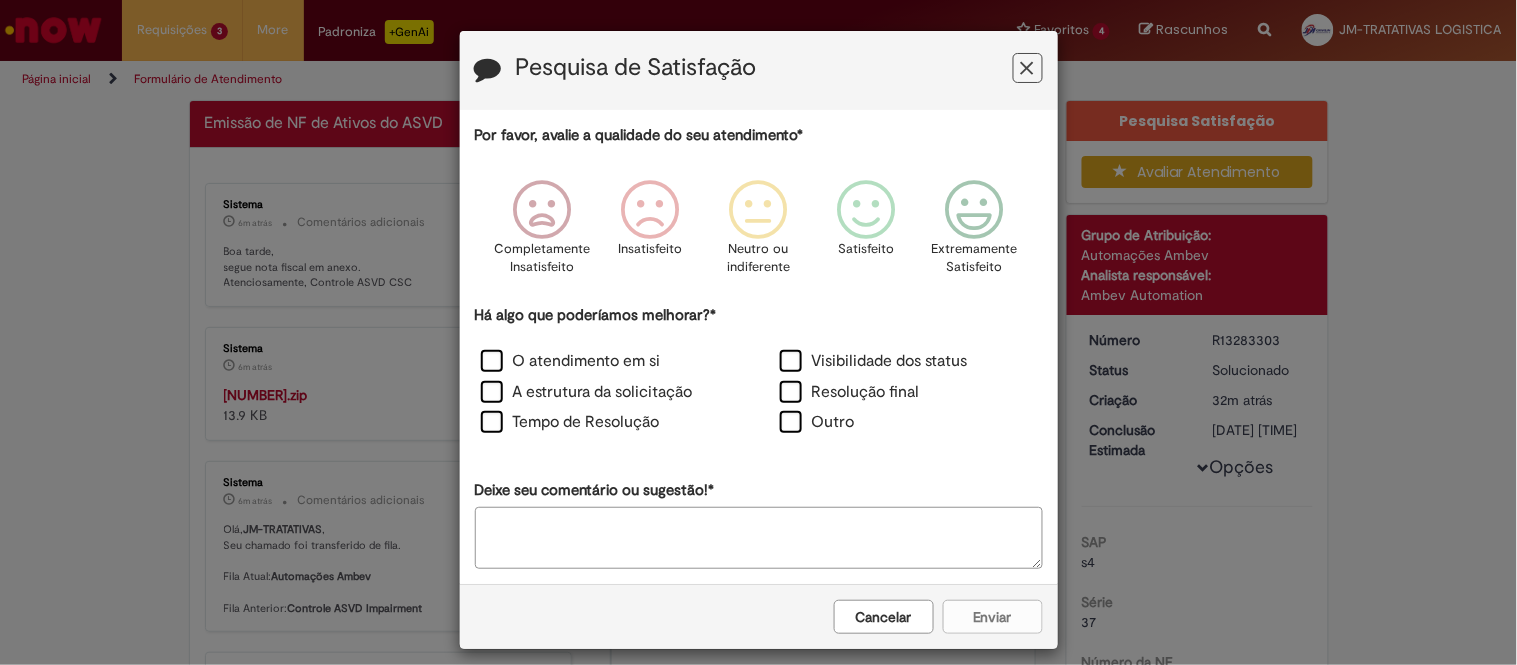 click on "Cancelar" at bounding box center (884, 617) 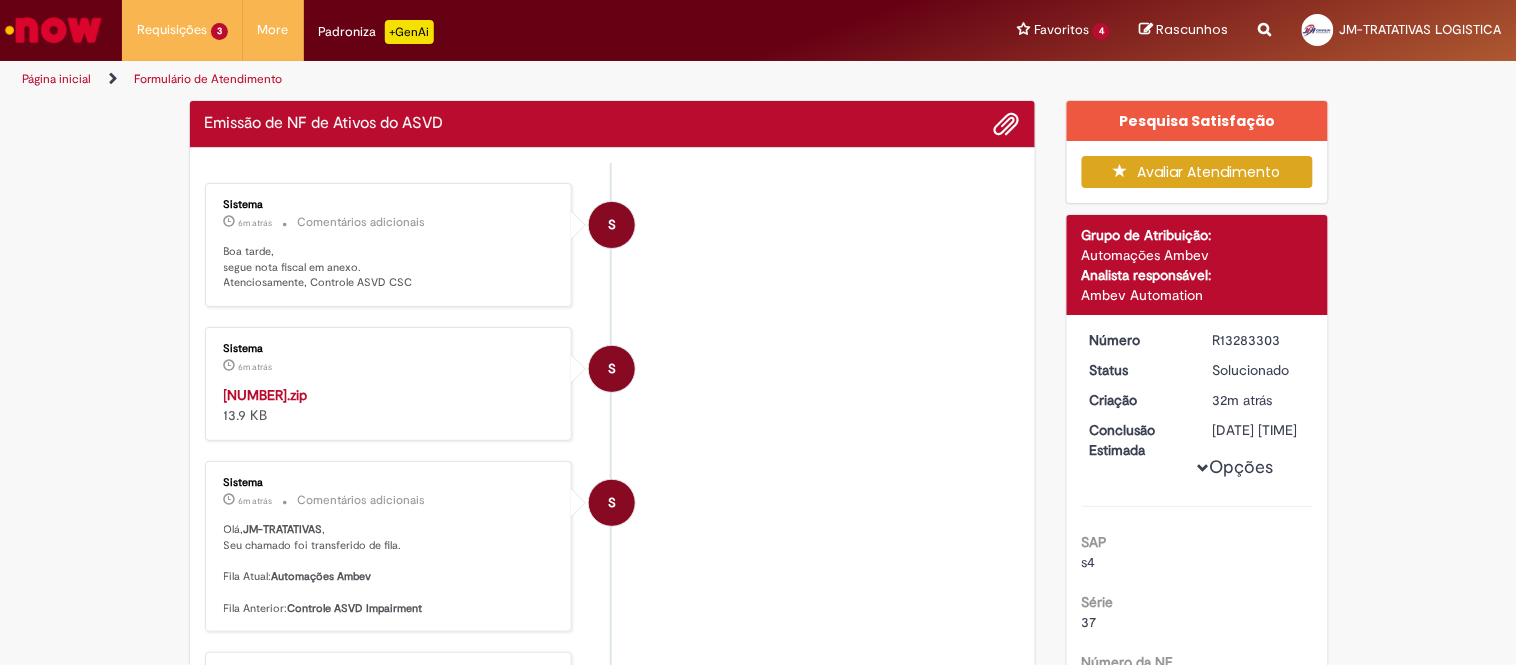 click on "[NUMBER].zip" at bounding box center (266, 395) 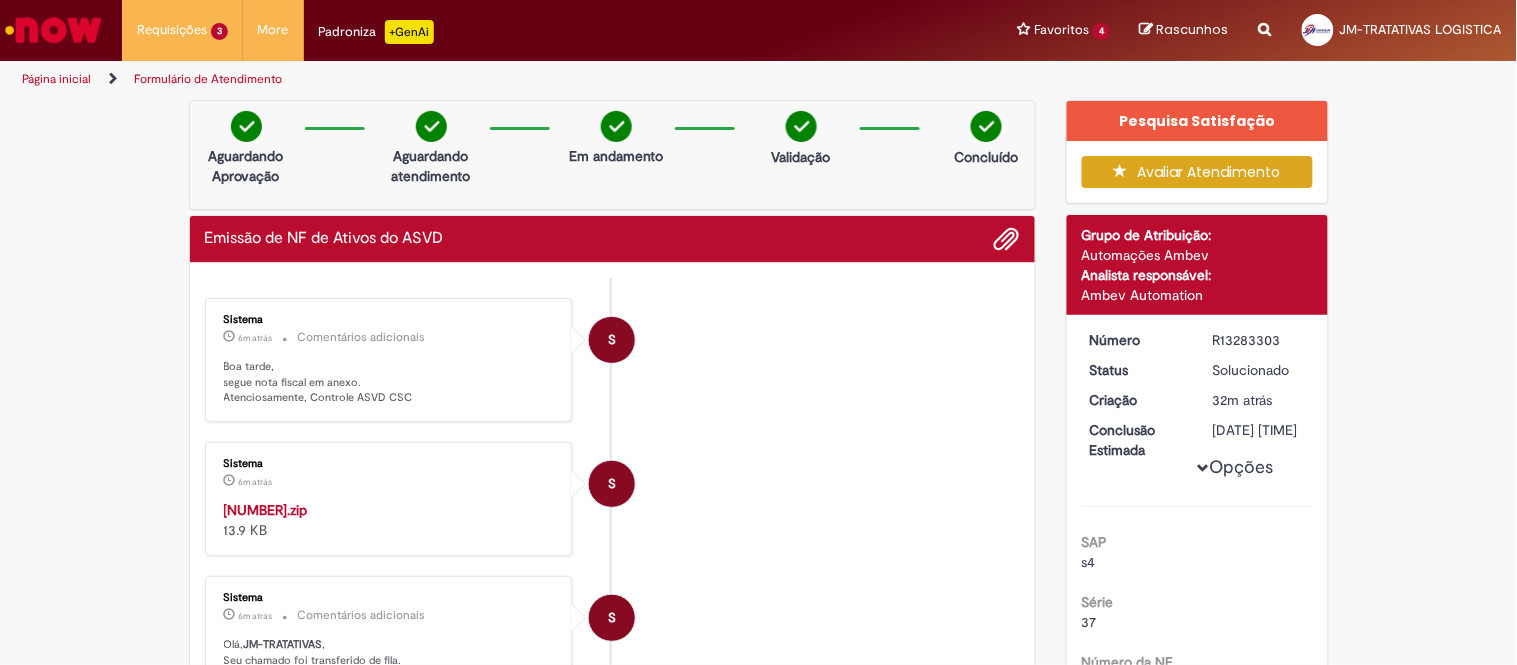 click on "R13283303" at bounding box center (1259, 340) 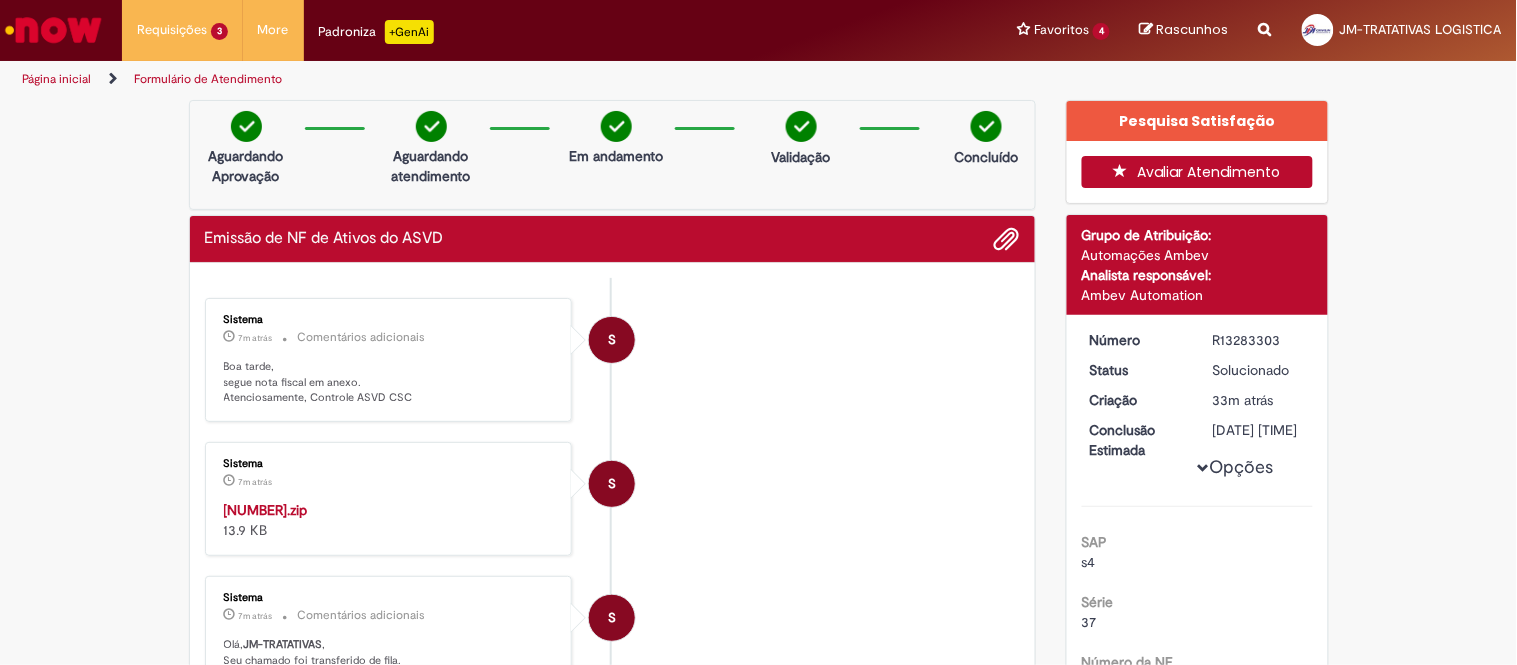 click on "Avaliar Atendimento" at bounding box center (1197, 172) 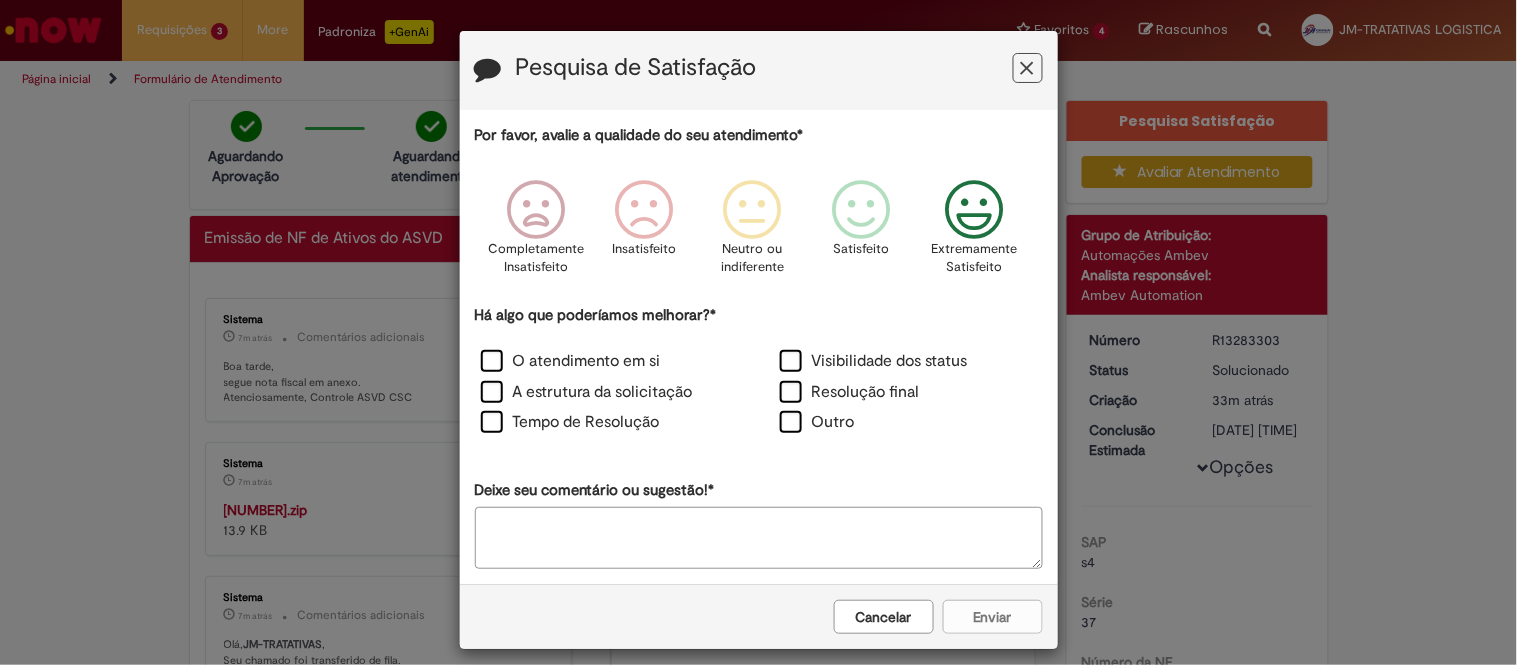 click on "Extremamente Satisfeito" at bounding box center (975, 258) 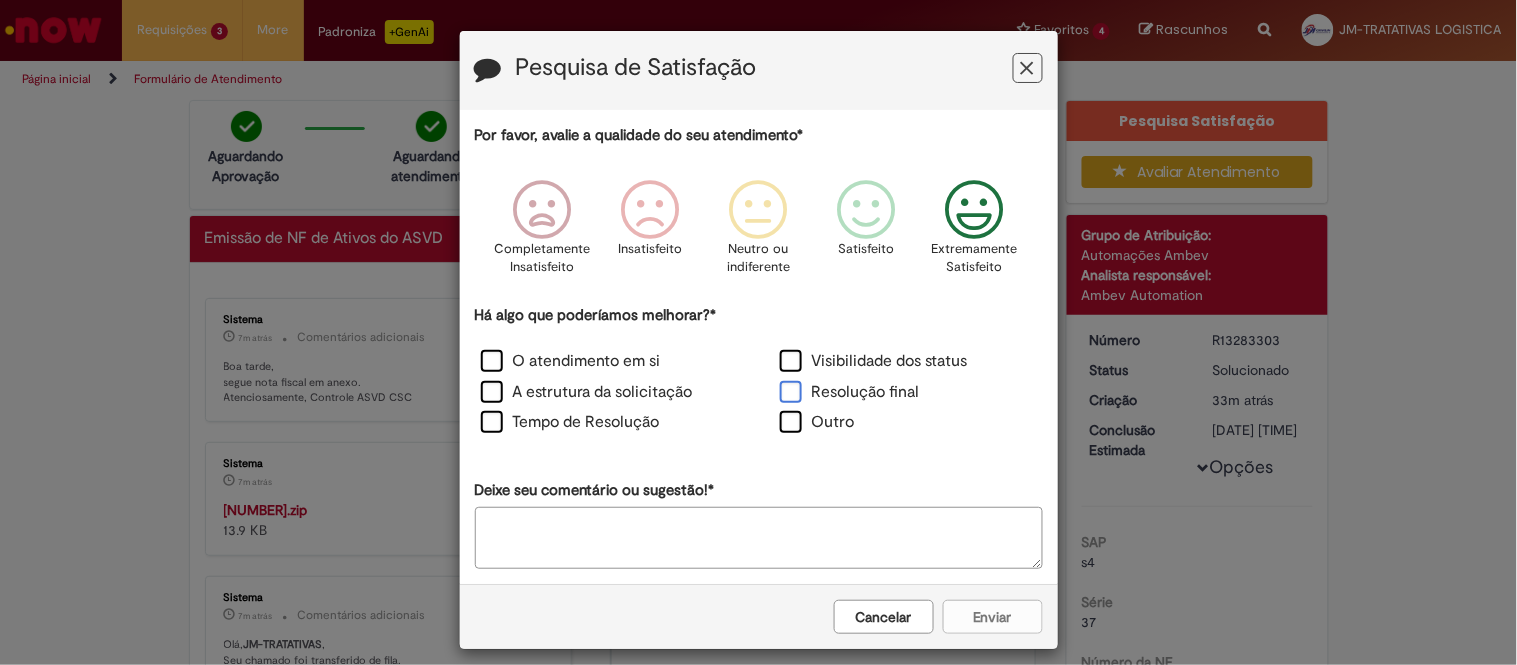 click on "Resolução final" at bounding box center (850, 392) 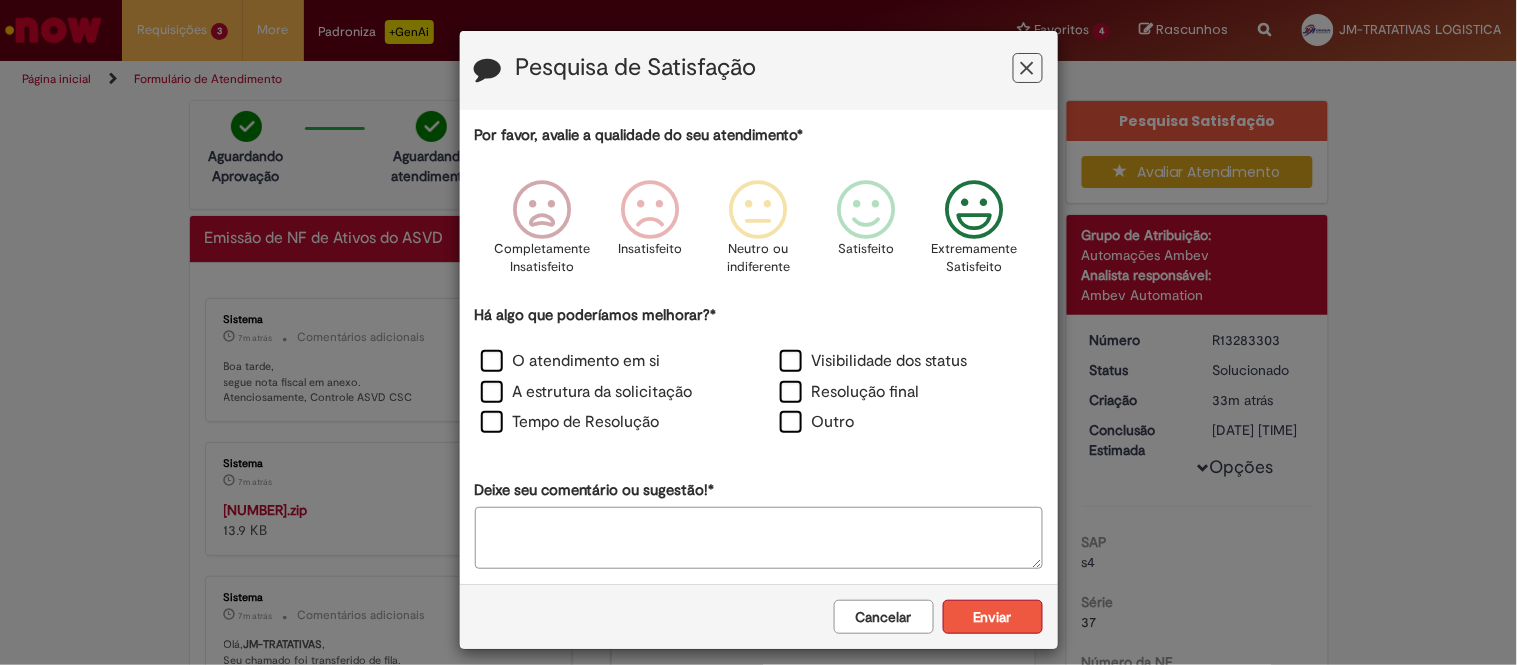 click on "Enviar" at bounding box center (993, 617) 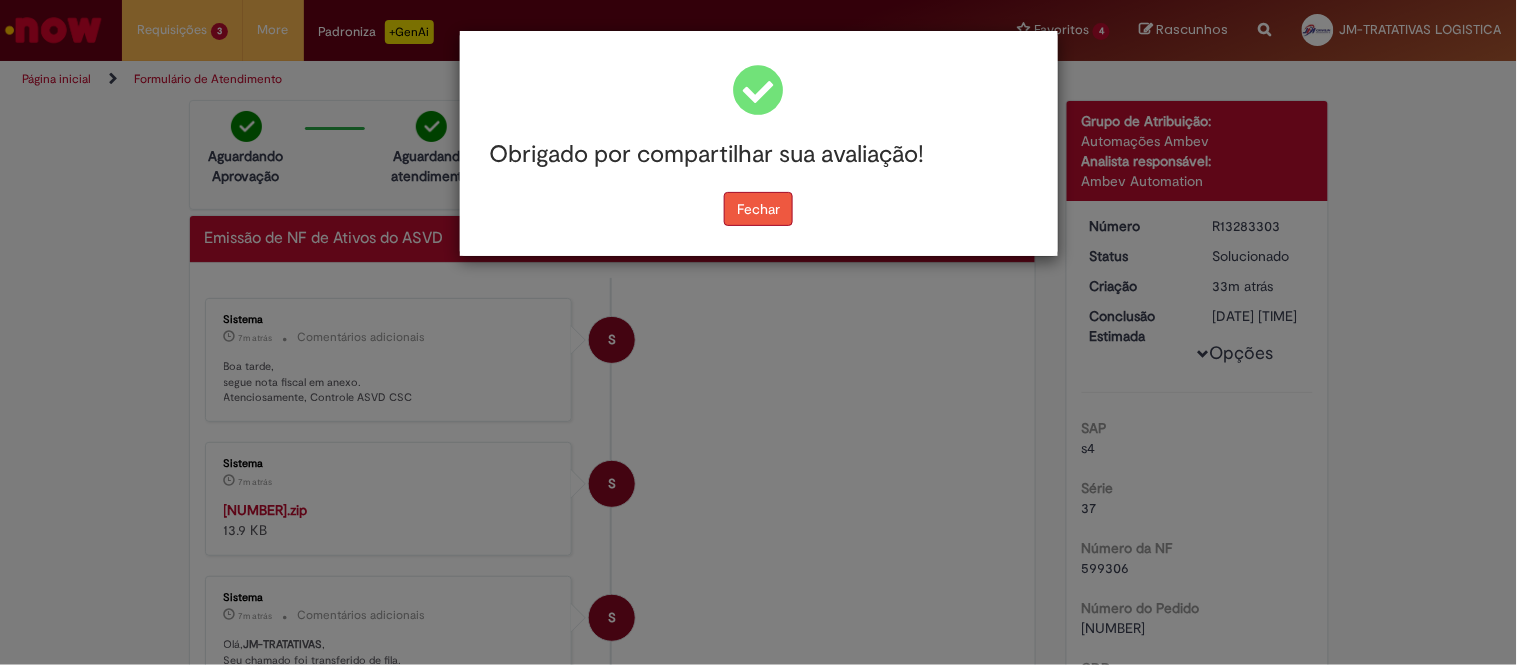 click on "Fechar" at bounding box center [758, 209] 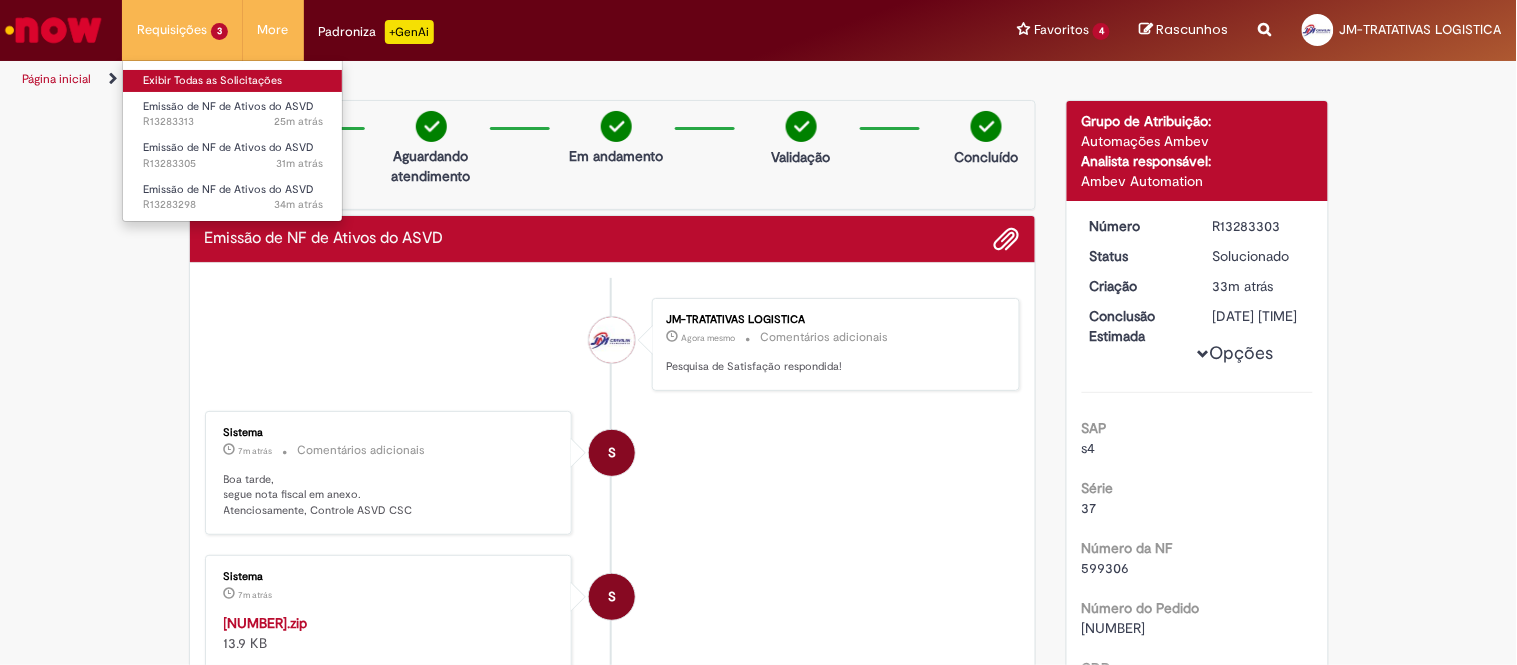 click on "Exibir Todas as Solicitações" at bounding box center [233, 81] 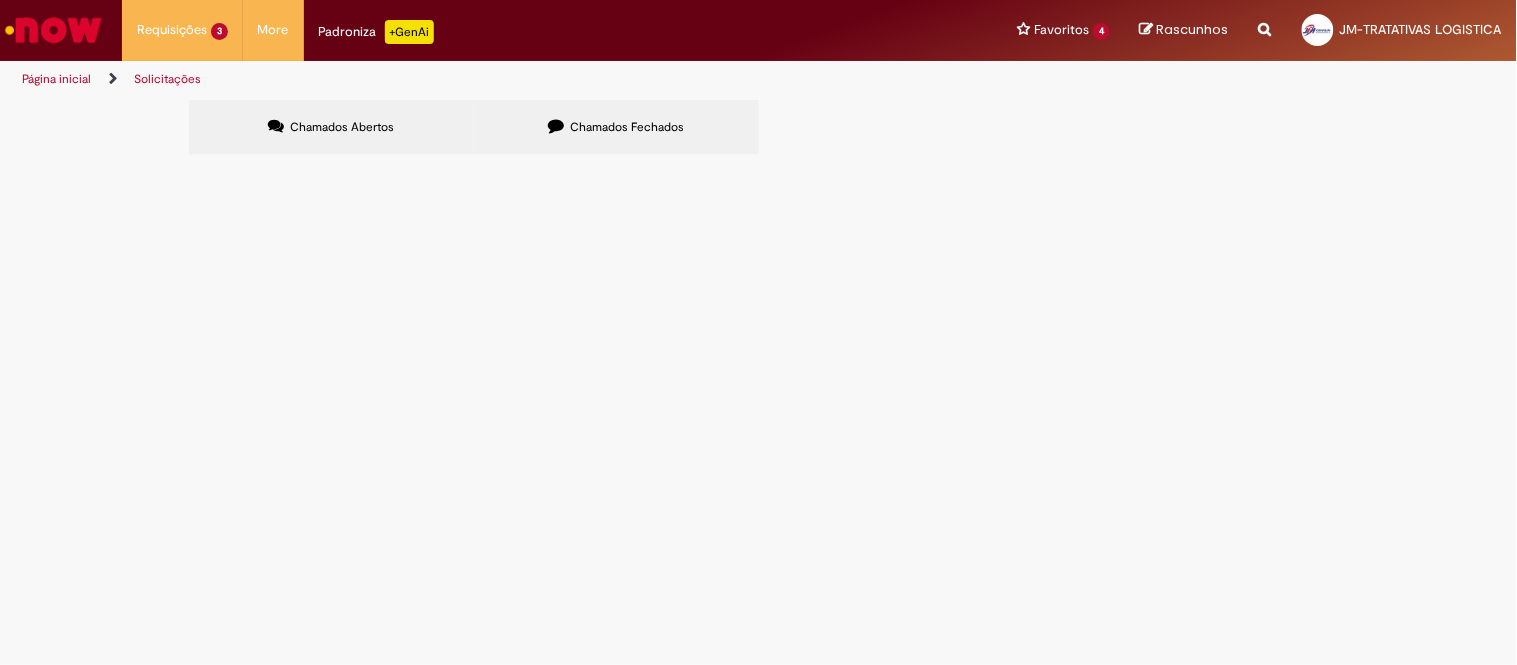 click on "Chamados Fechados" at bounding box center (616, 127) 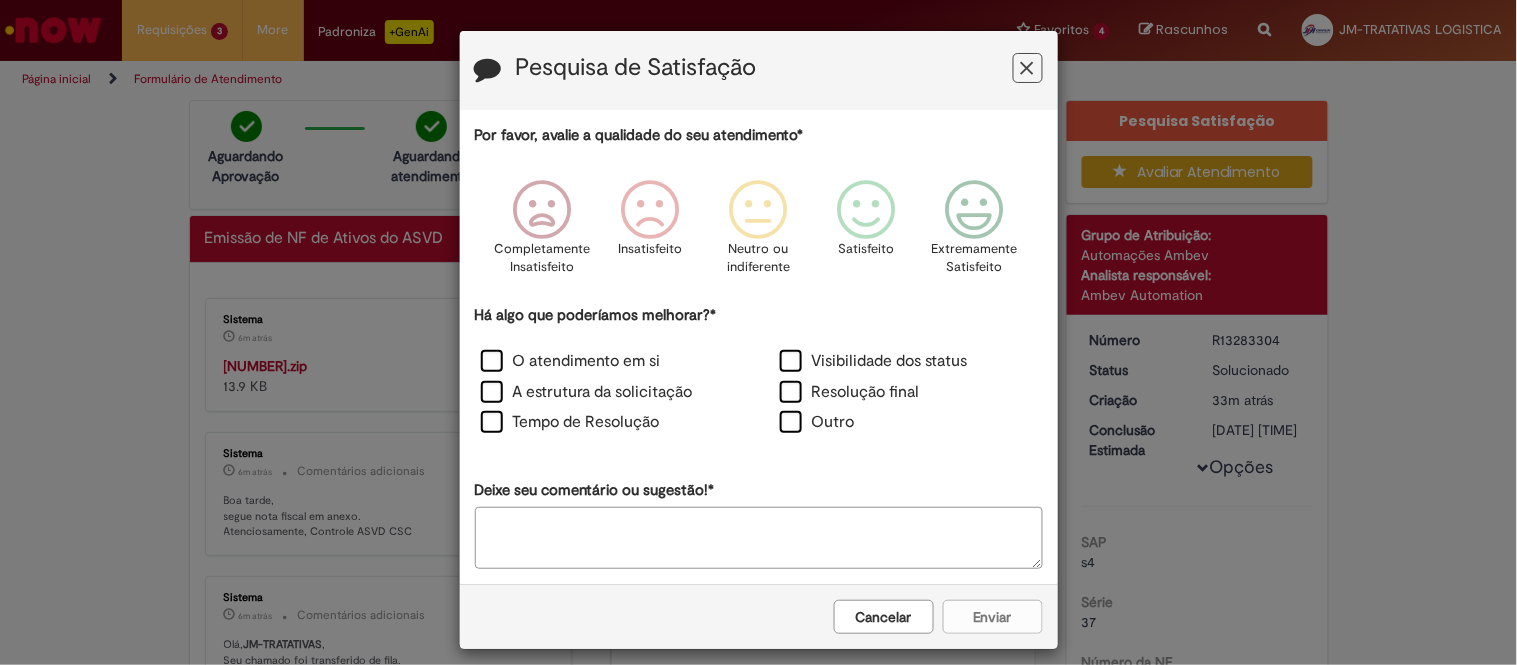 click on "Cancelar   Enviar" at bounding box center [759, 616] 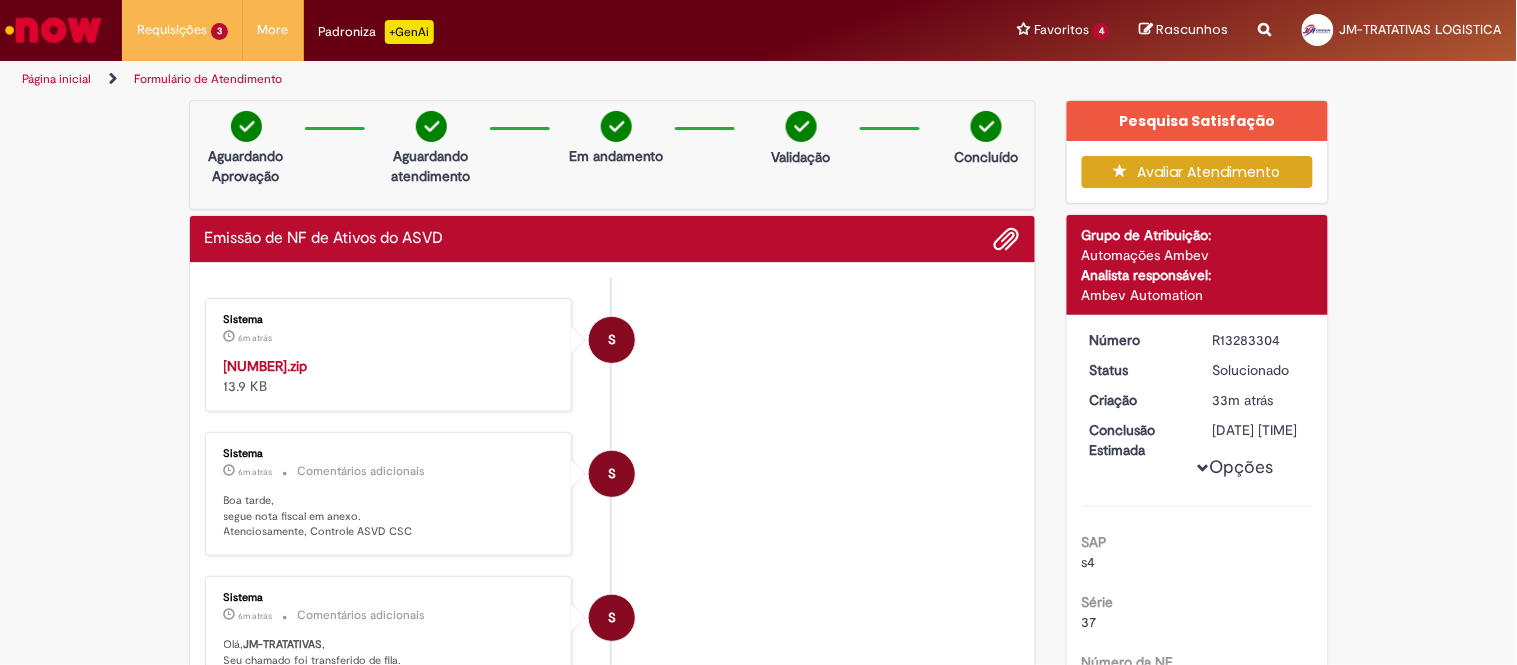 click on "[NUMBER].zip" at bounding box center (266, 366) 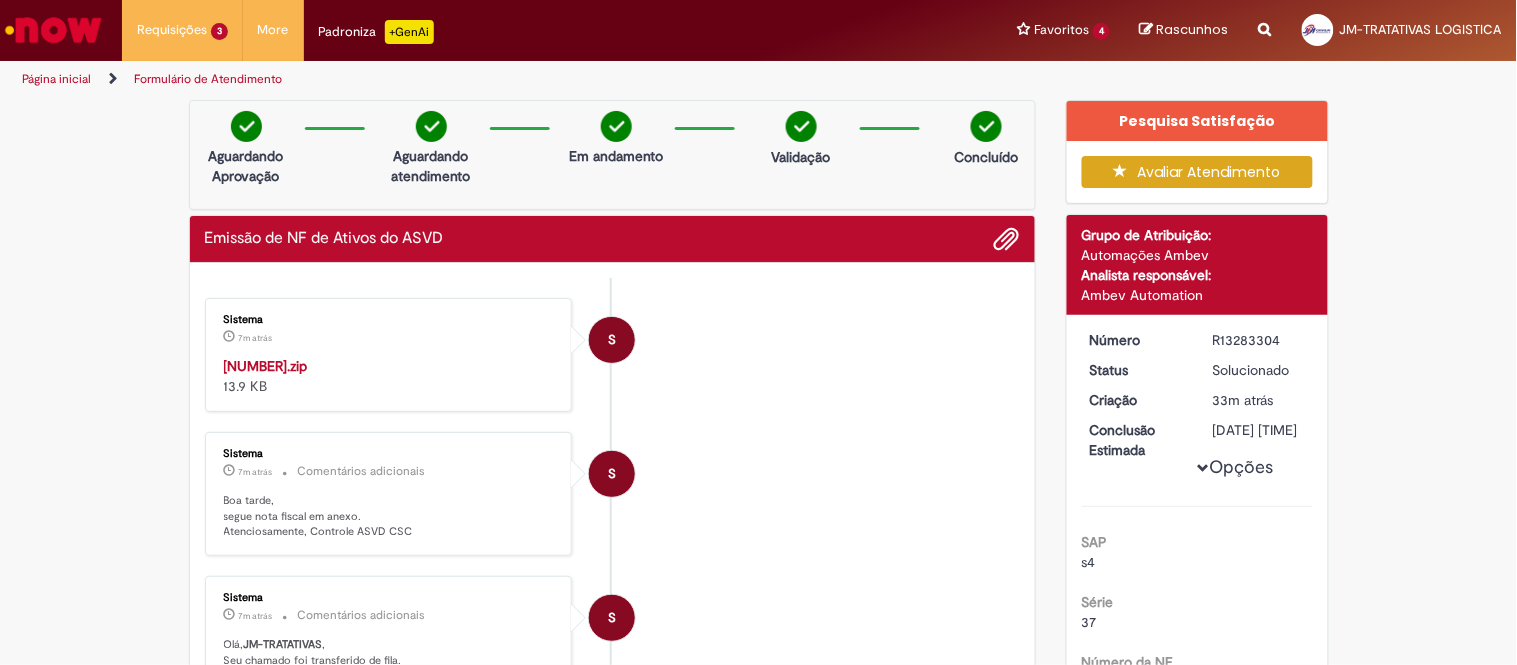 click on "R13283304" at bounding box center (1259, 340) 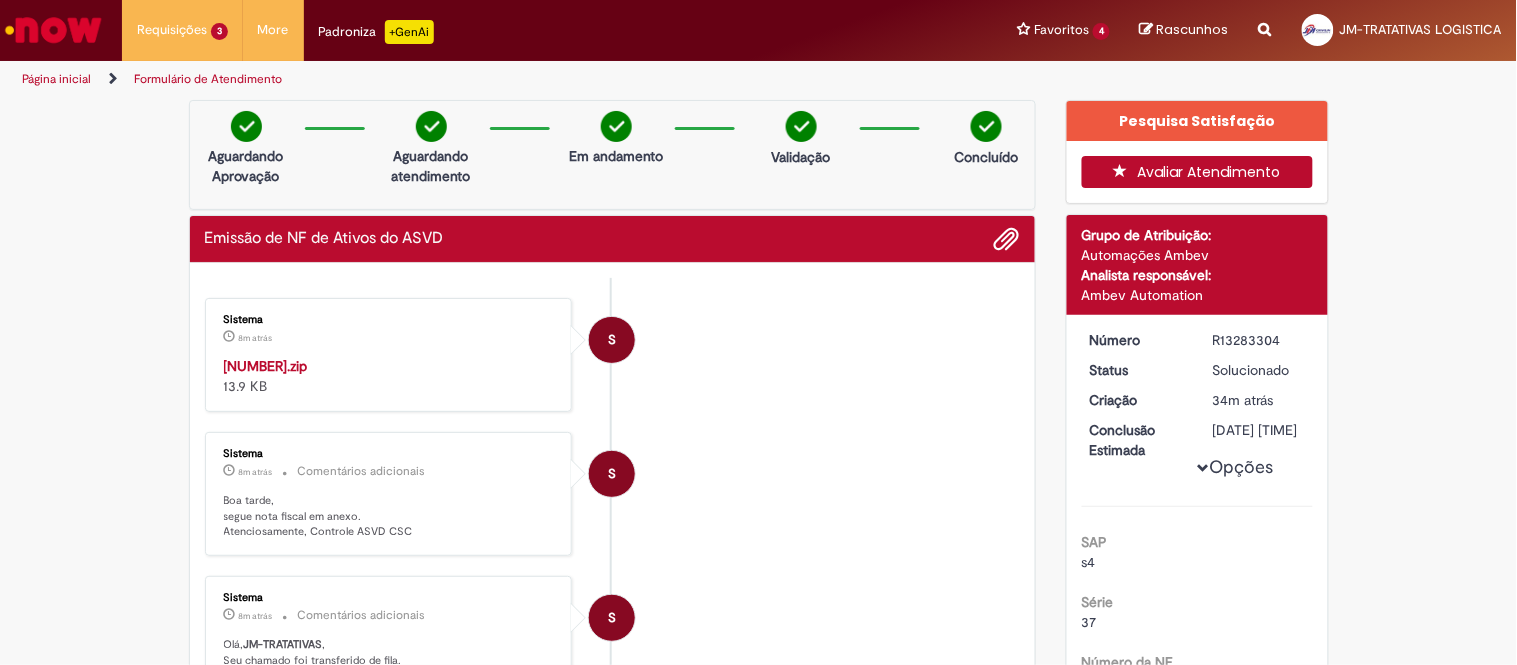 click on "Avaliar Atendimento" at bounding box center (1197, 172) 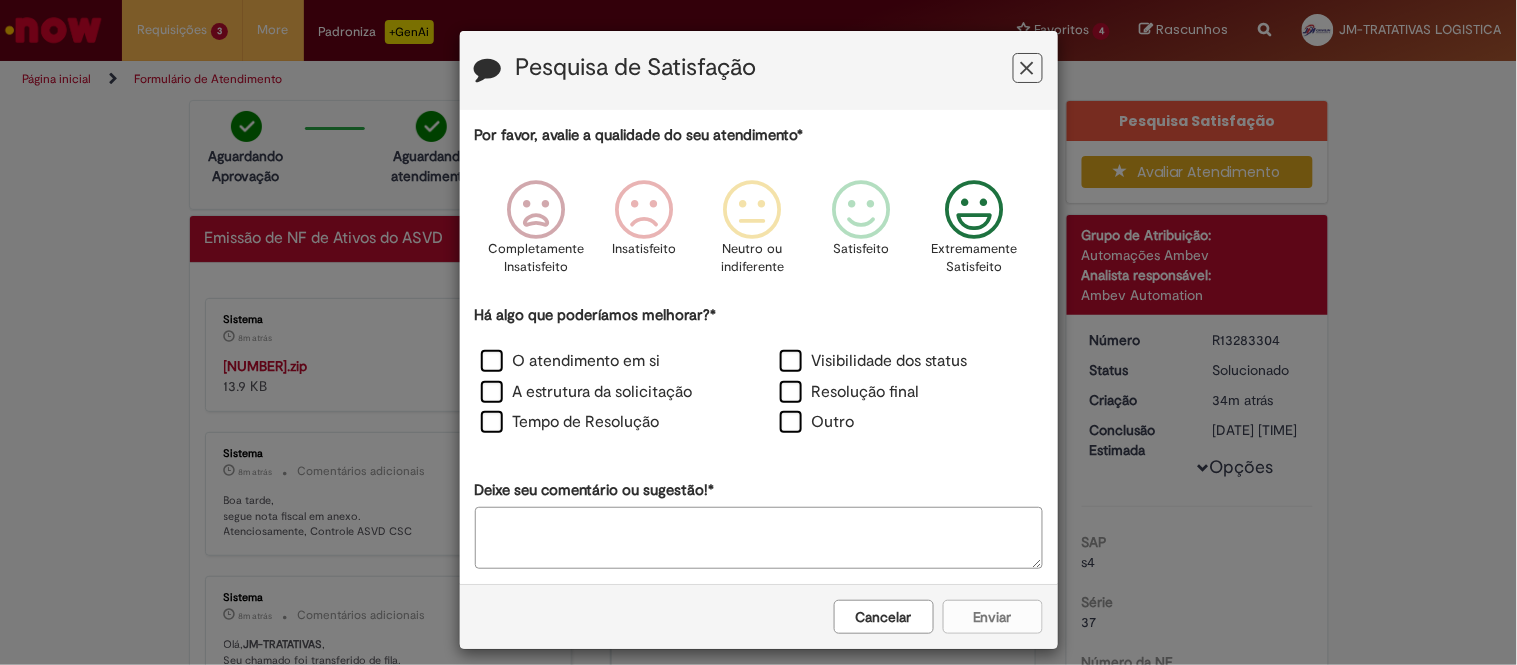 click at bounding box center [974, 210] 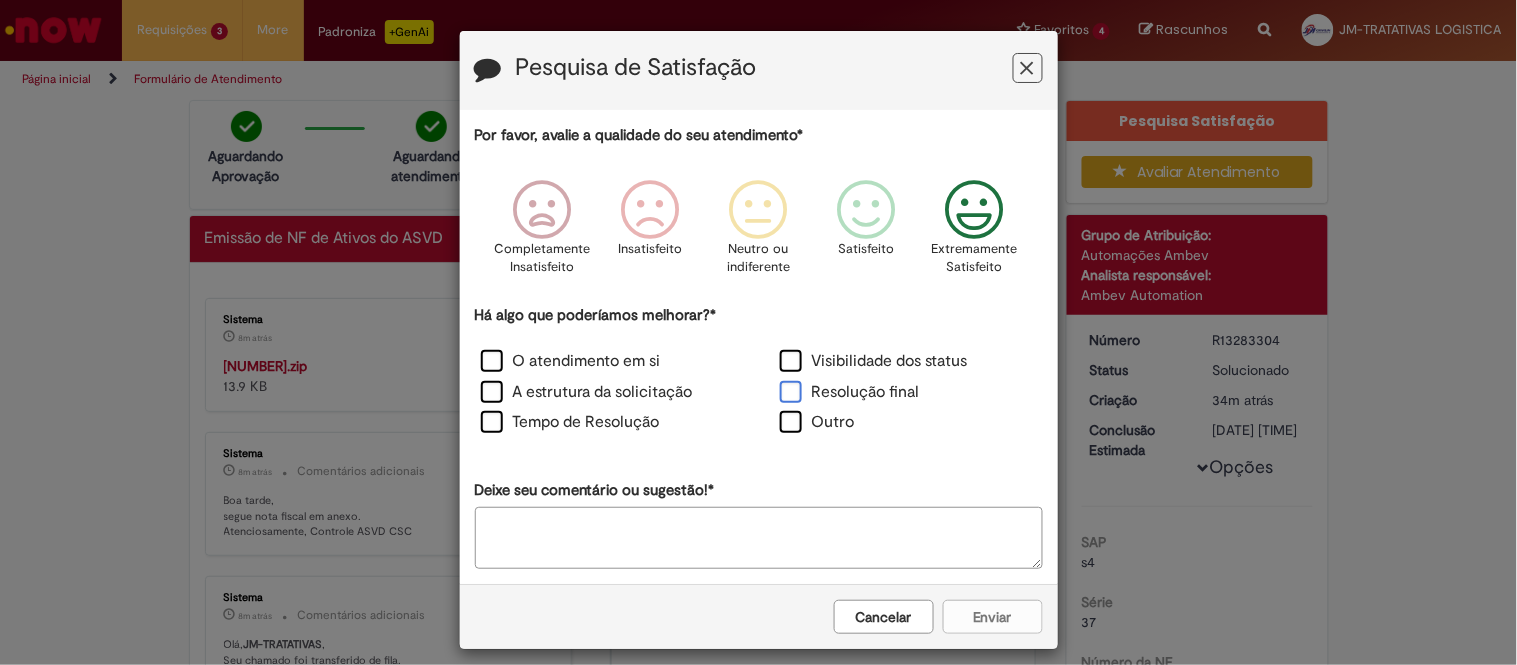 click on "Resolução final" at bounding box center (850, 392) 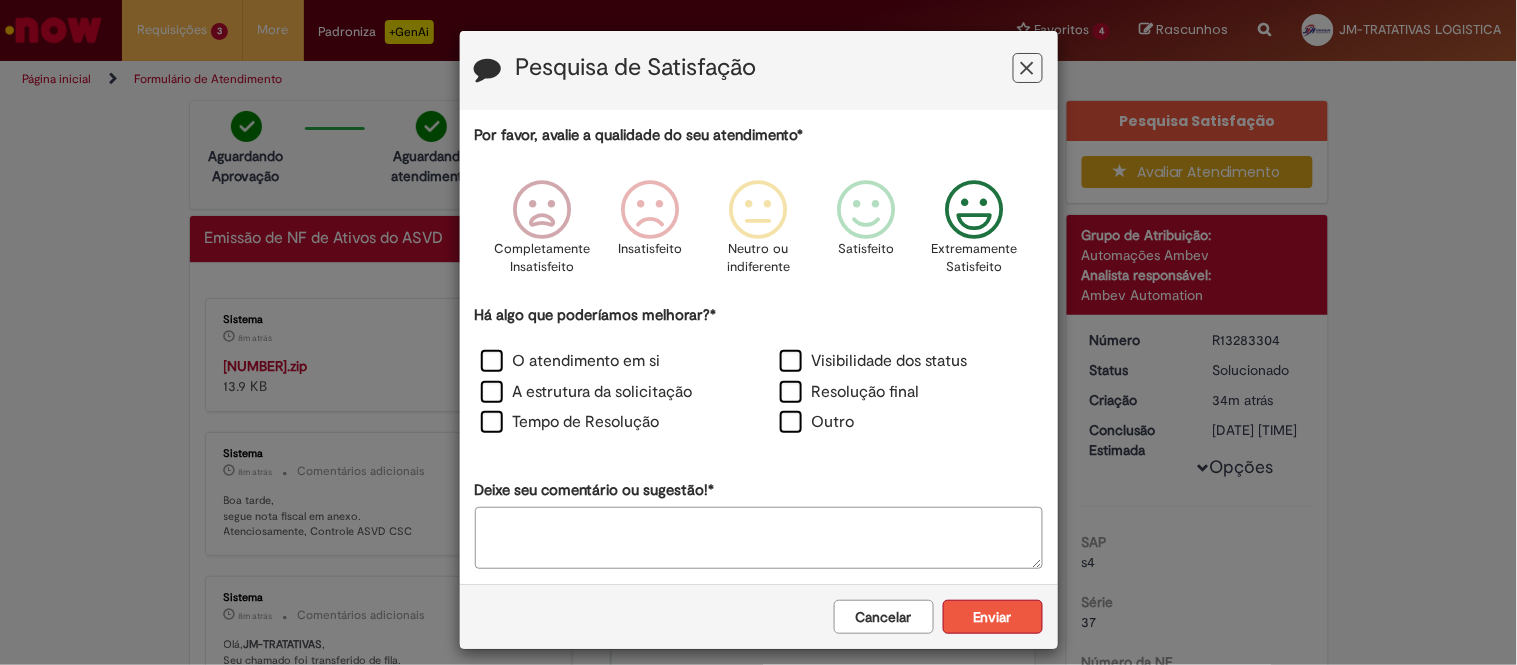 click on "Enviar" at bounding box center [993, 617] 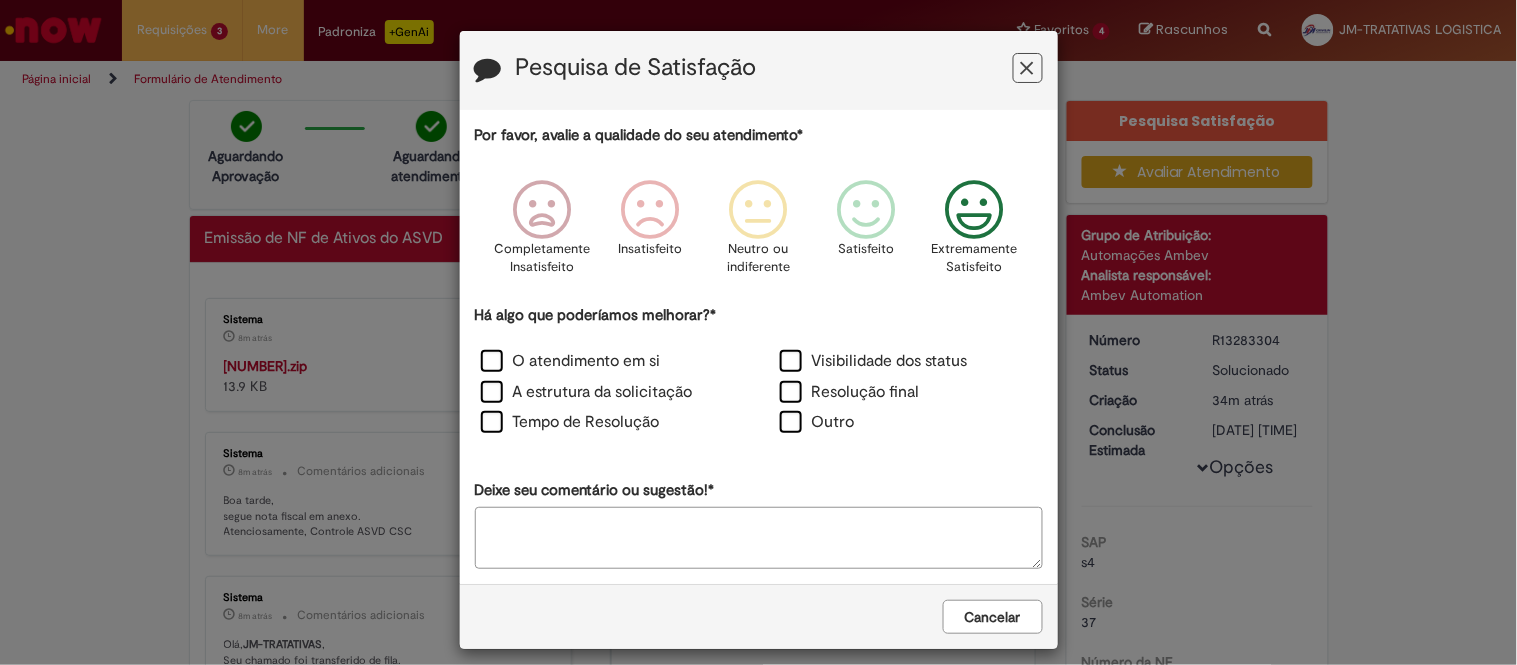 click on "Pesquisa de Satisfação
Por favor, avalie a qualidade do seu atendimento*
Completamente Insatisfeito
Insatisfeito
Neutro ou indiferente
Satisfeito
Extremamente Satisfeito
Há algo que poderíamos melhorar?*
O atendimento em si
Visibilidade dos status
A estrutura da solicitação
Resolução final
Tempo de Resolução
Outro
Deixe seu comentário ou sugestão!*
Cancelar   Enviar" at bounding box center (758, 332) 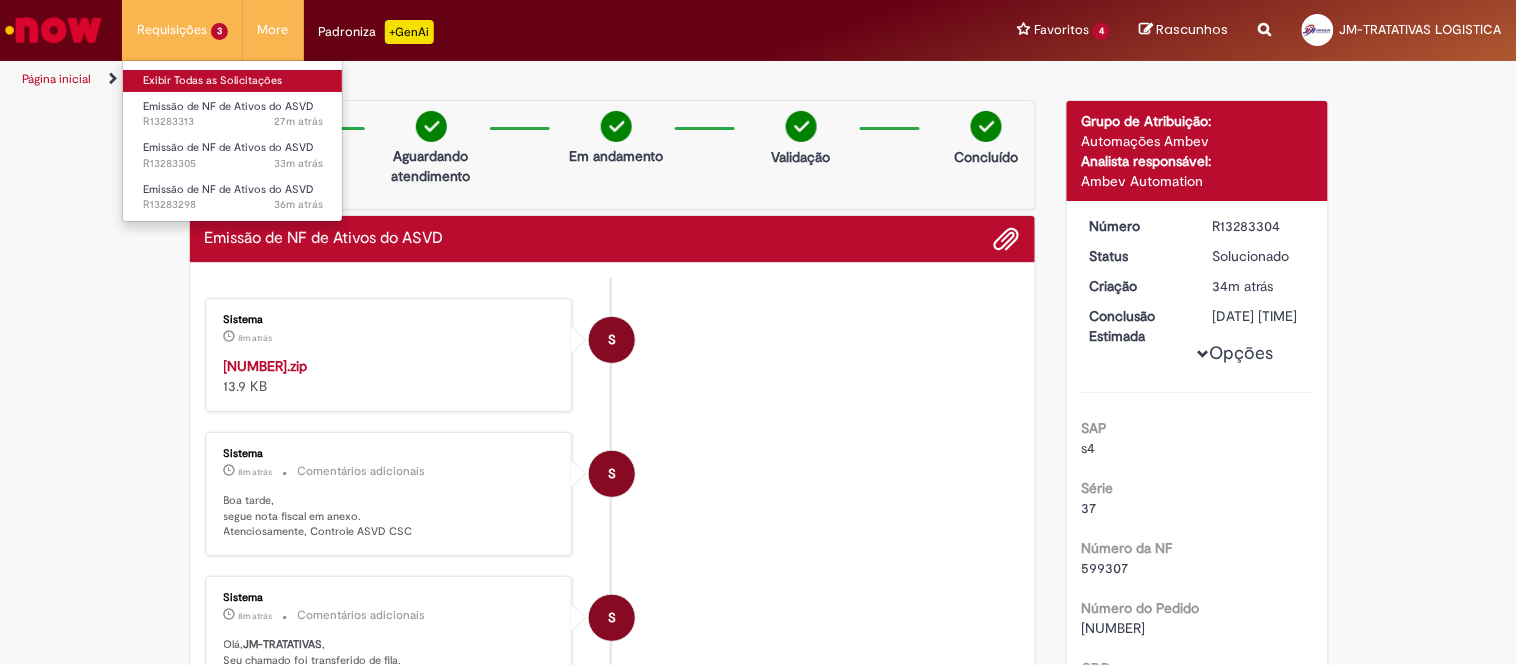 click on "Exibir Todas as Solicitações" at bounding box center (233, 81) 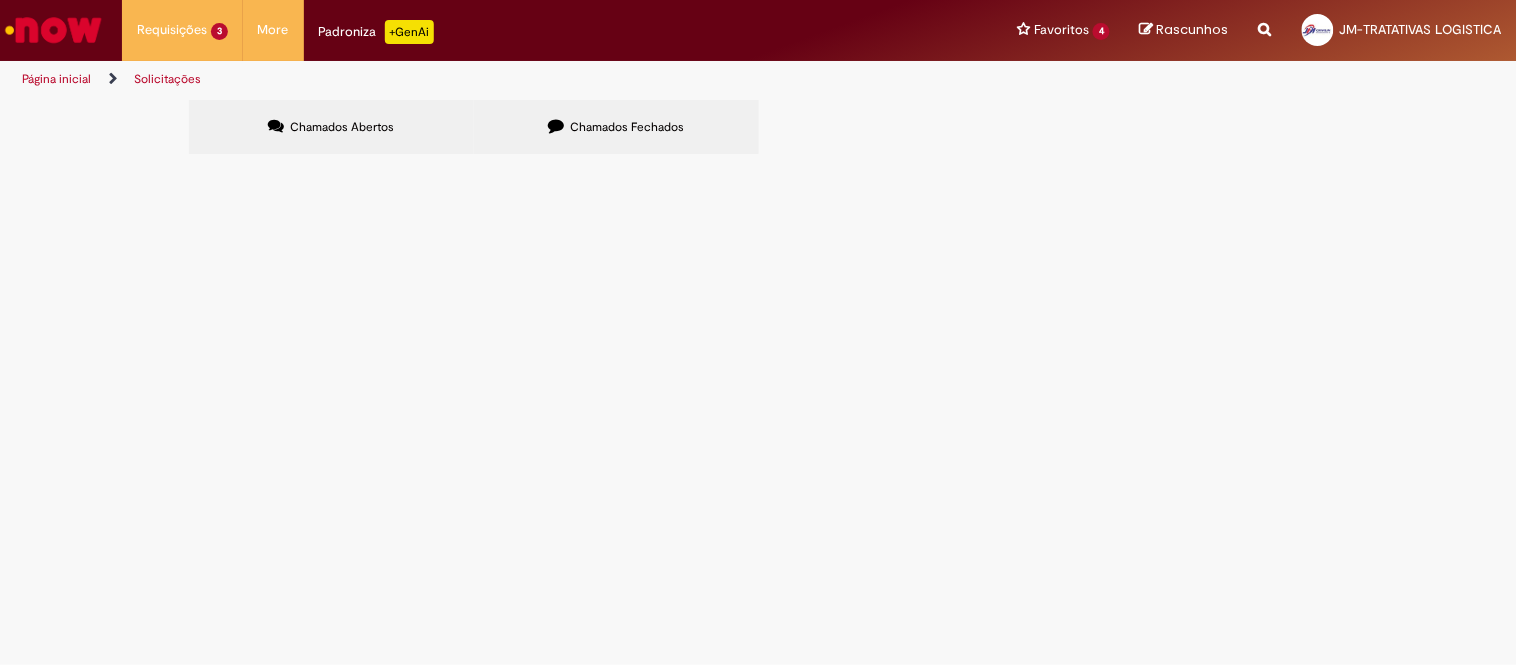 click on "Chamados Fechados" at bounding box center [616, 127] 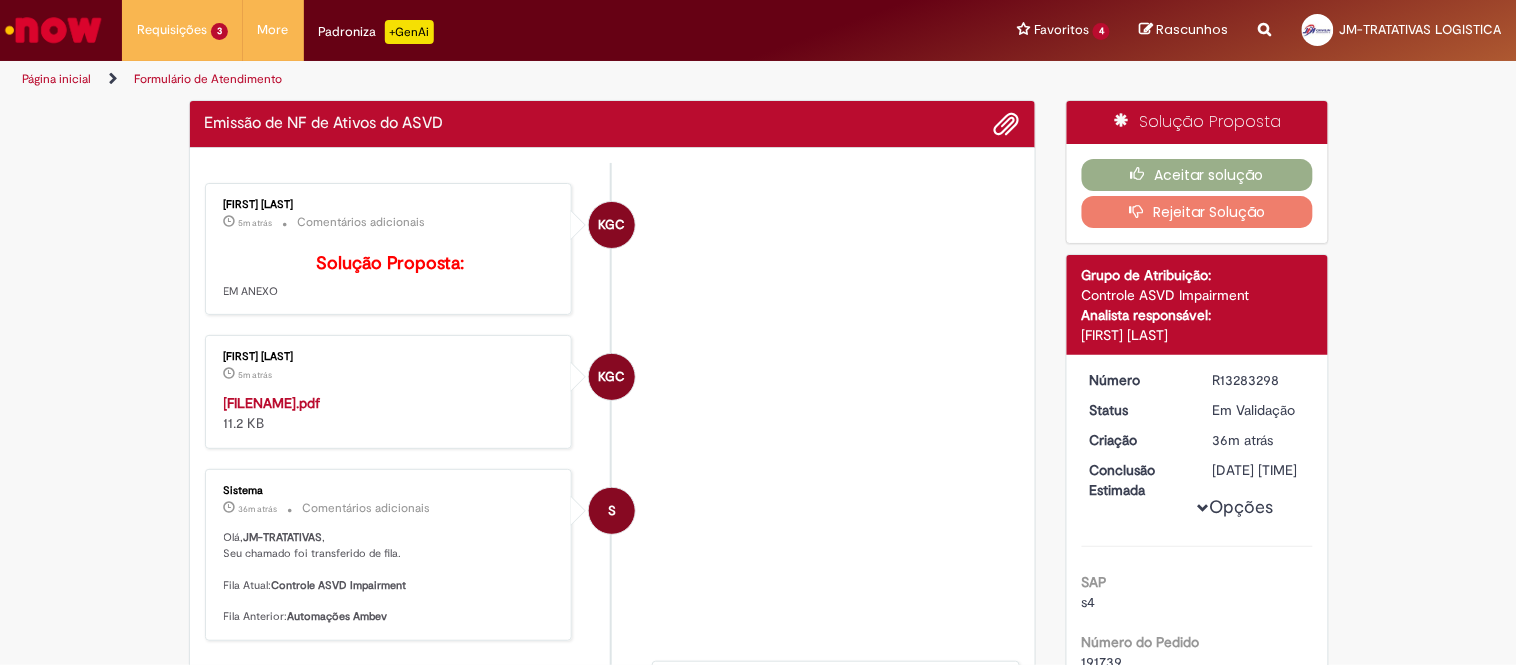 click on "[FILENAME].pdf" at bounding box center [272, 403] 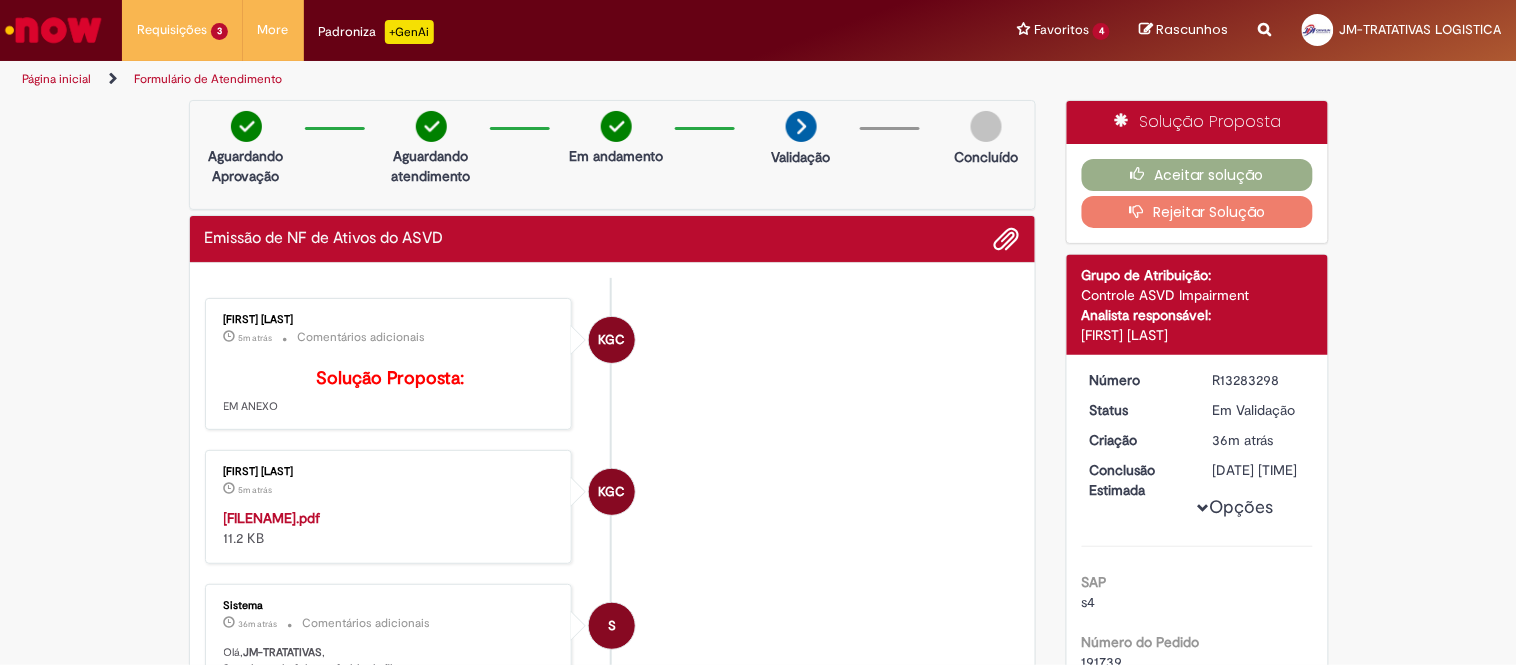 drag, startPoint x: 1033, startPoint y: 563, endPoint x: 1051, endPoint y: 520, distance: 46.615448 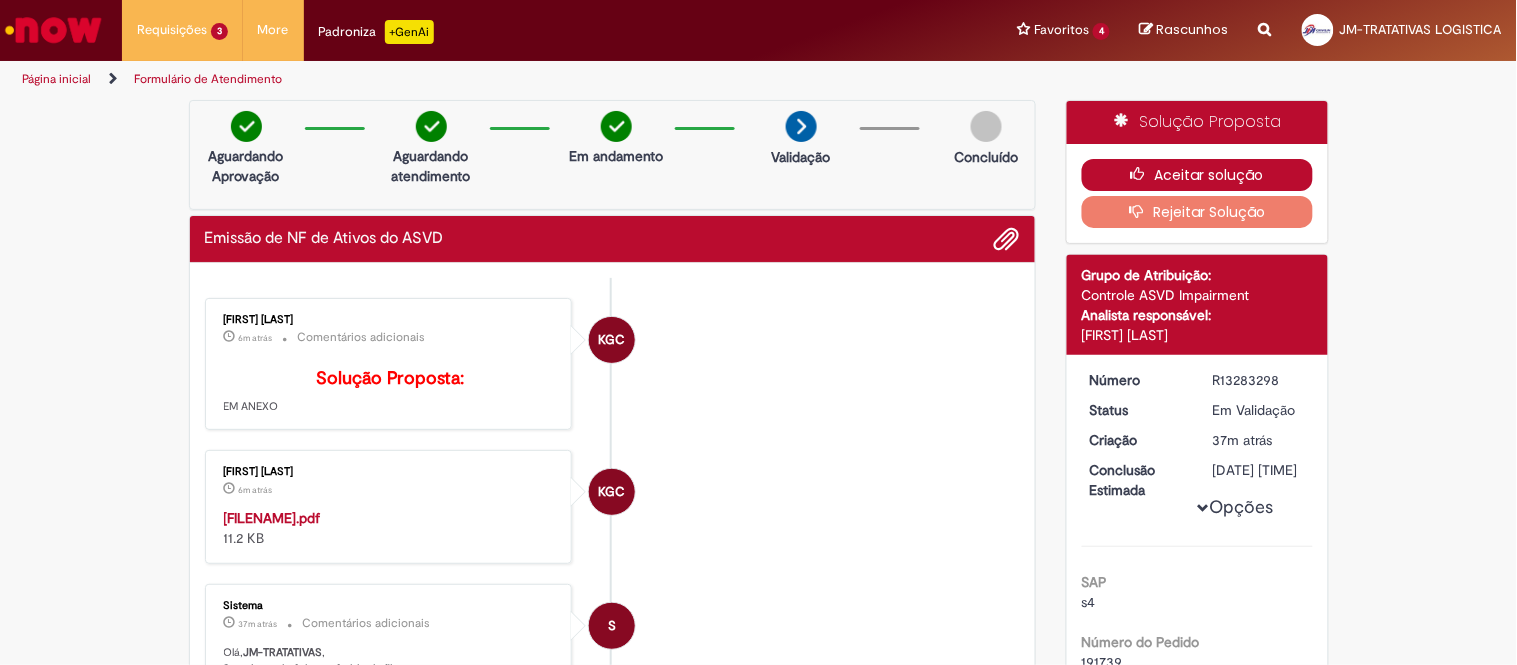 click on "Aceitar solução" at bounding box center (1197, 175) 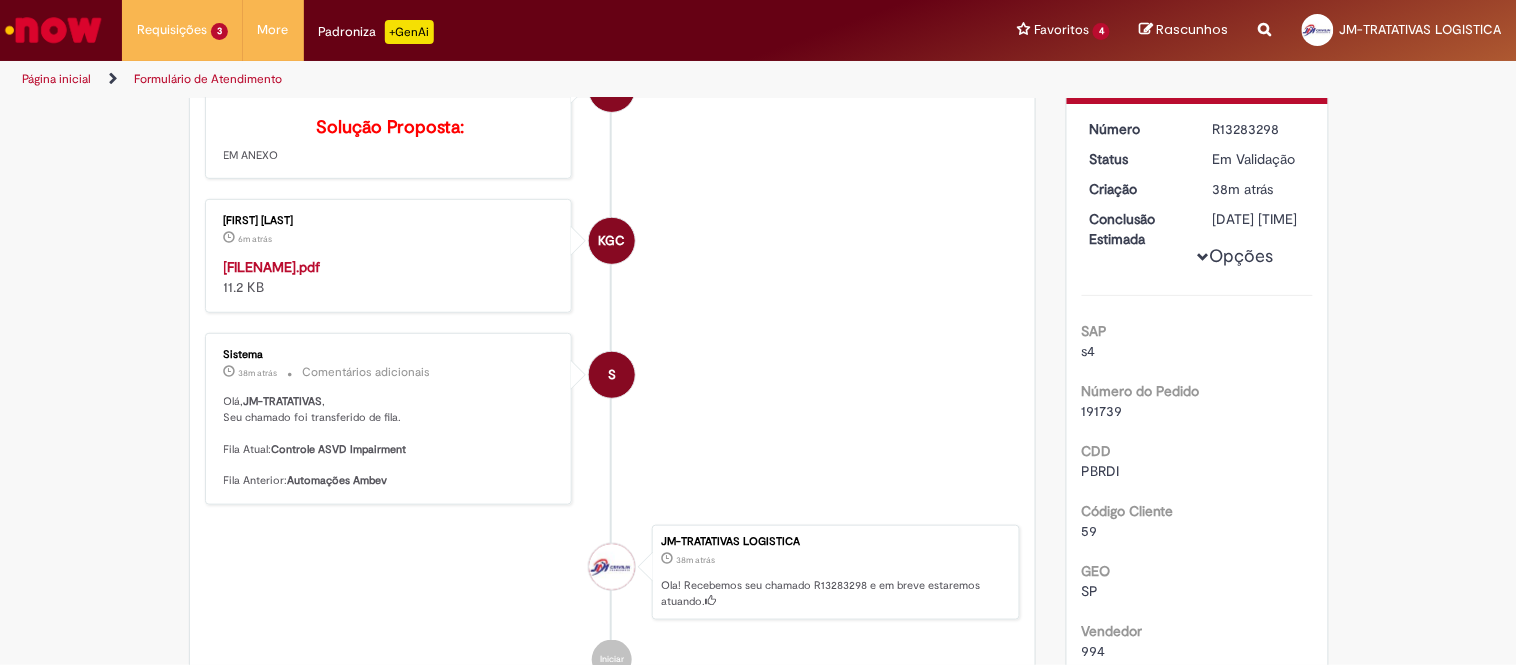 scroll, scrollTop: 111, scrollLeft: 0, axis: vertical 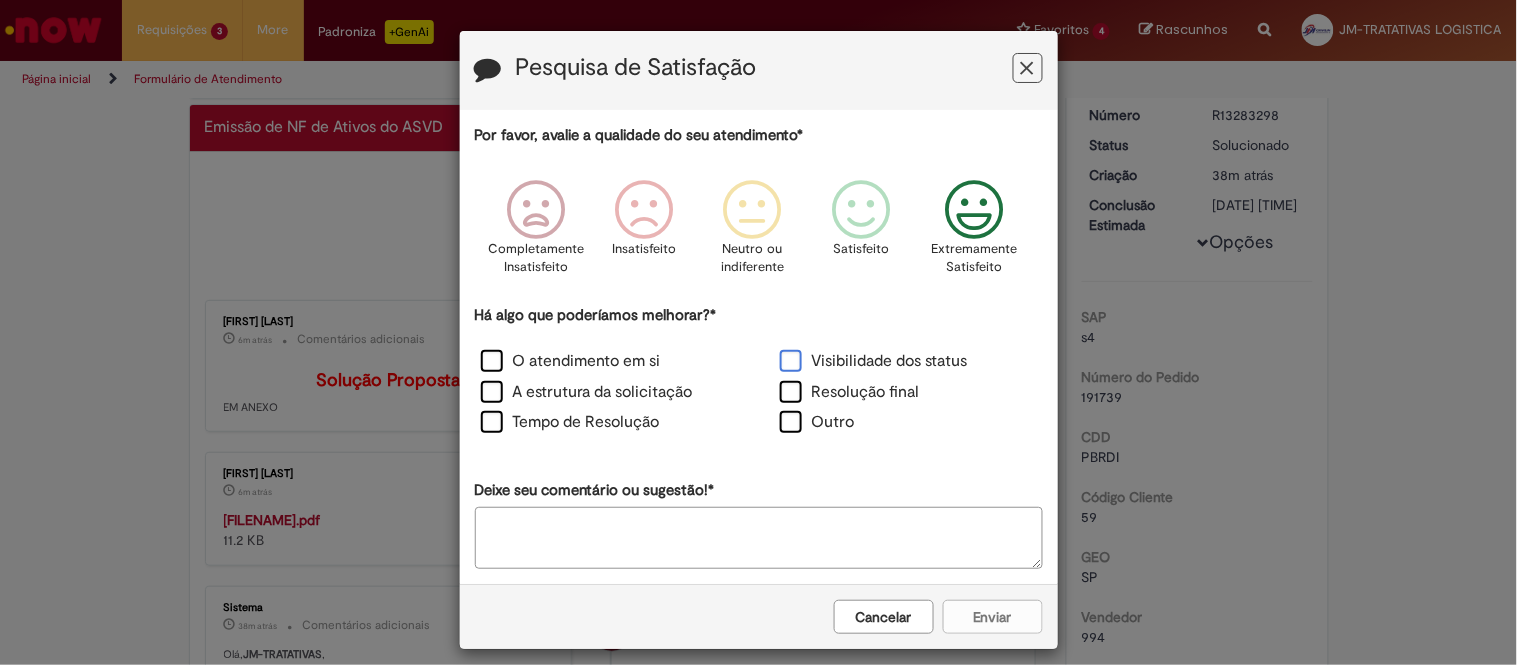 drag, startPoint x: 964, startPoint y: 242, endPoint x: 927, endPoint y: 363, distance: 126.53063 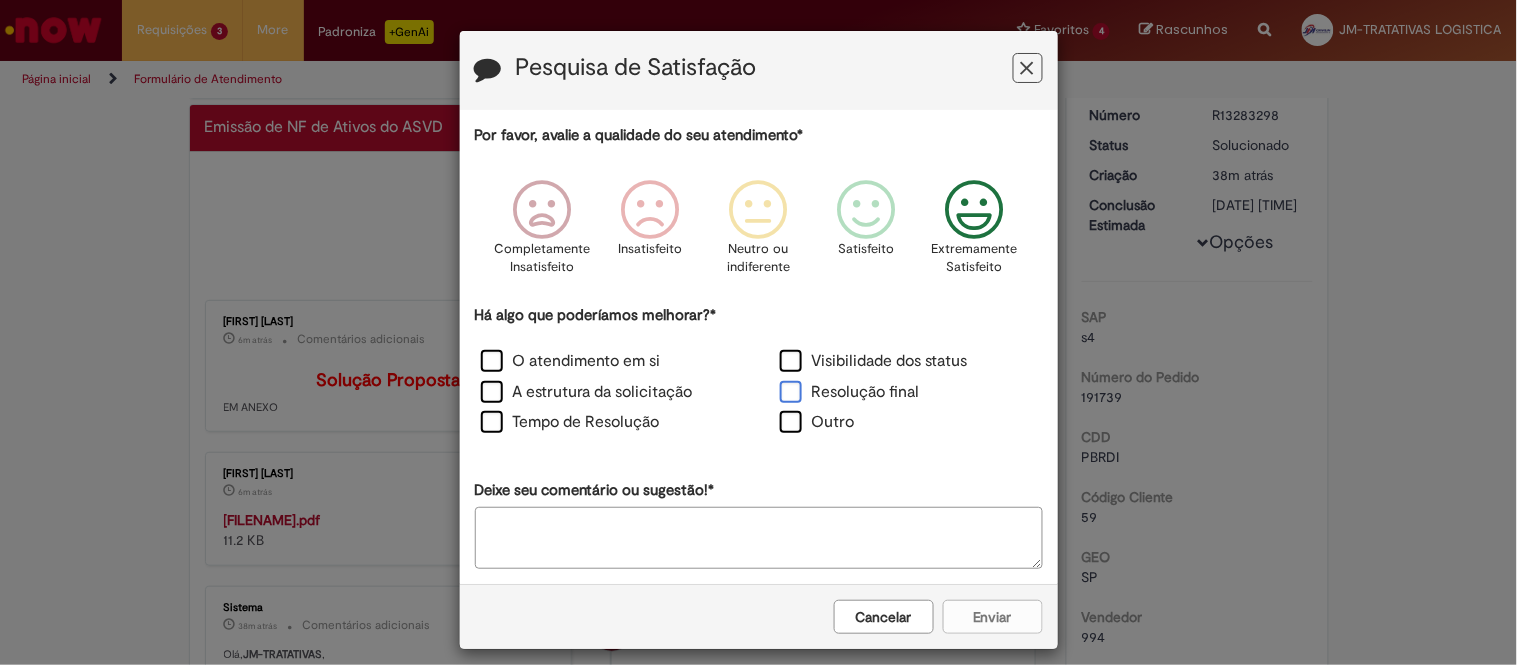click on "Resolução final" at bounding box center [850, 392] 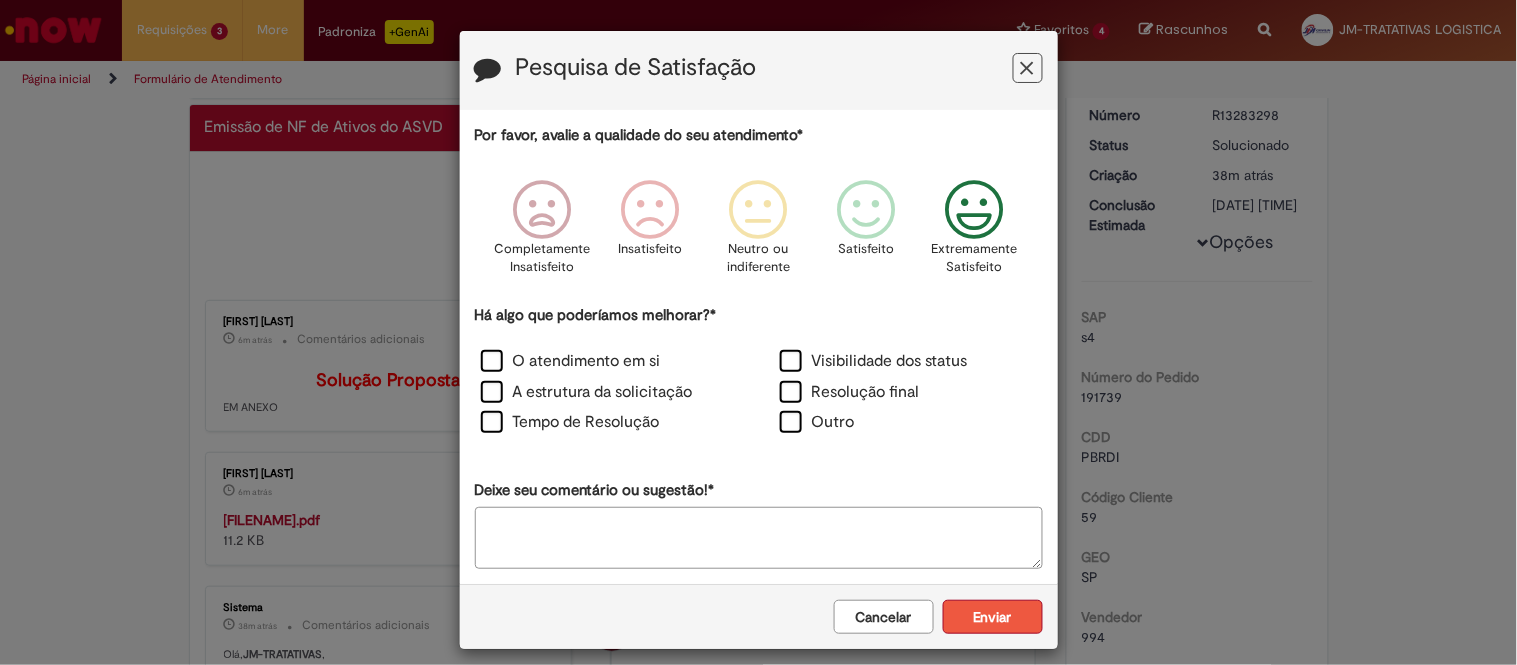 click on "Enviar" at bounding box center [993, 617] 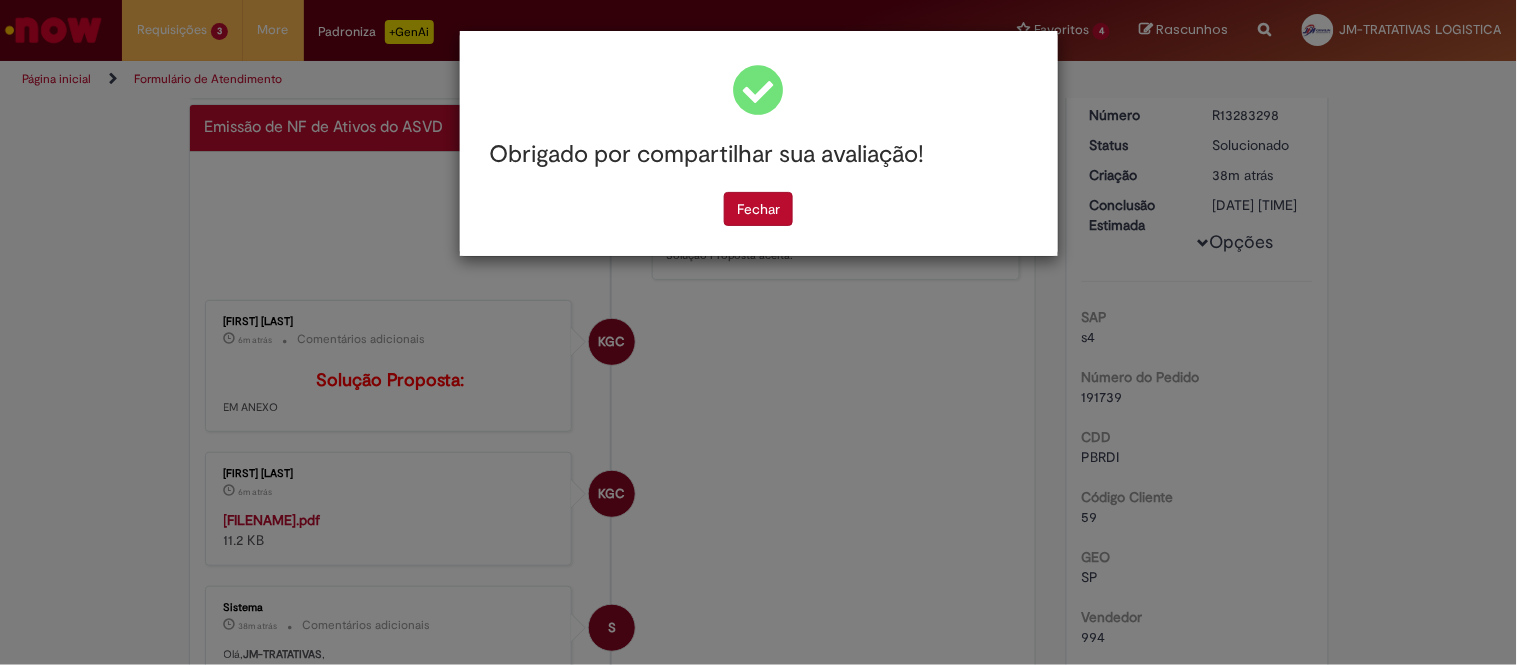 click on "Obrigado por compartilhar sua avaliação!
Fechar" at bounding box center [758, 332] 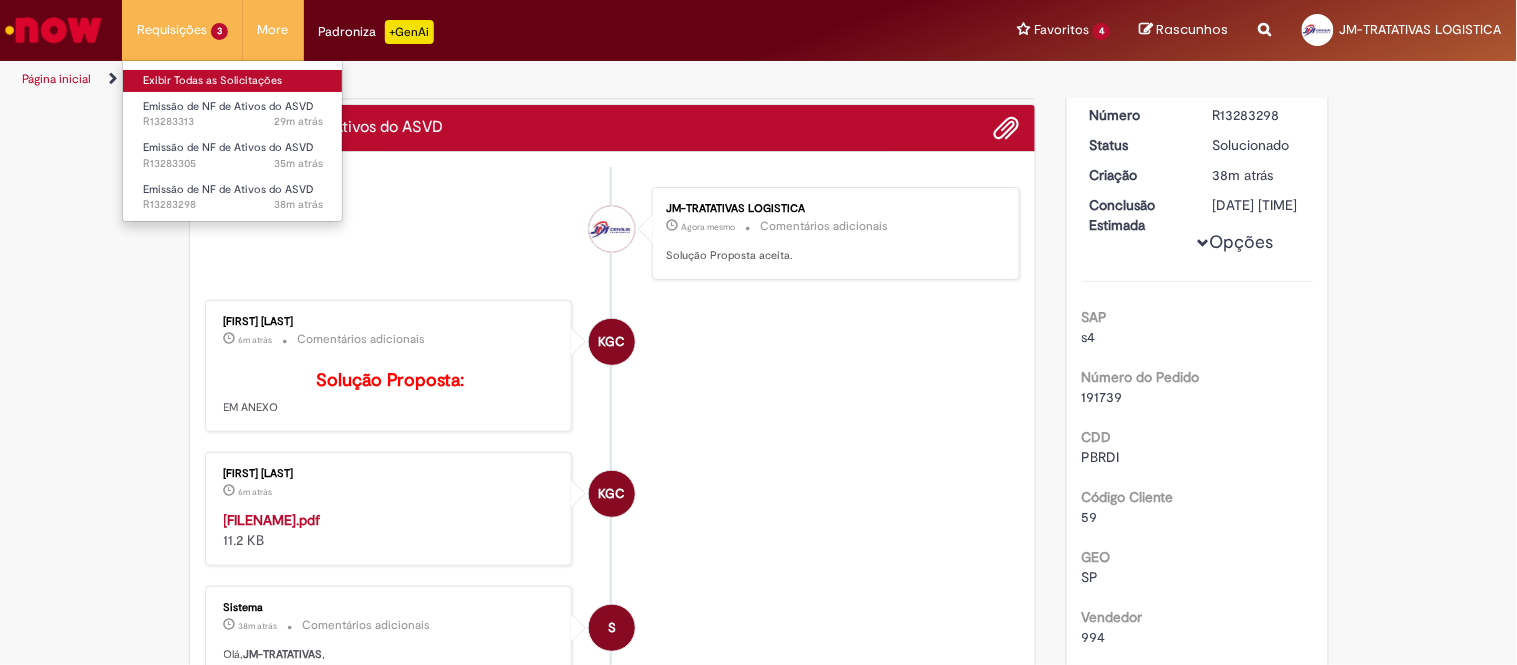 click on "Exibir Todas as Solicitações" at bounding box center [233, 81] 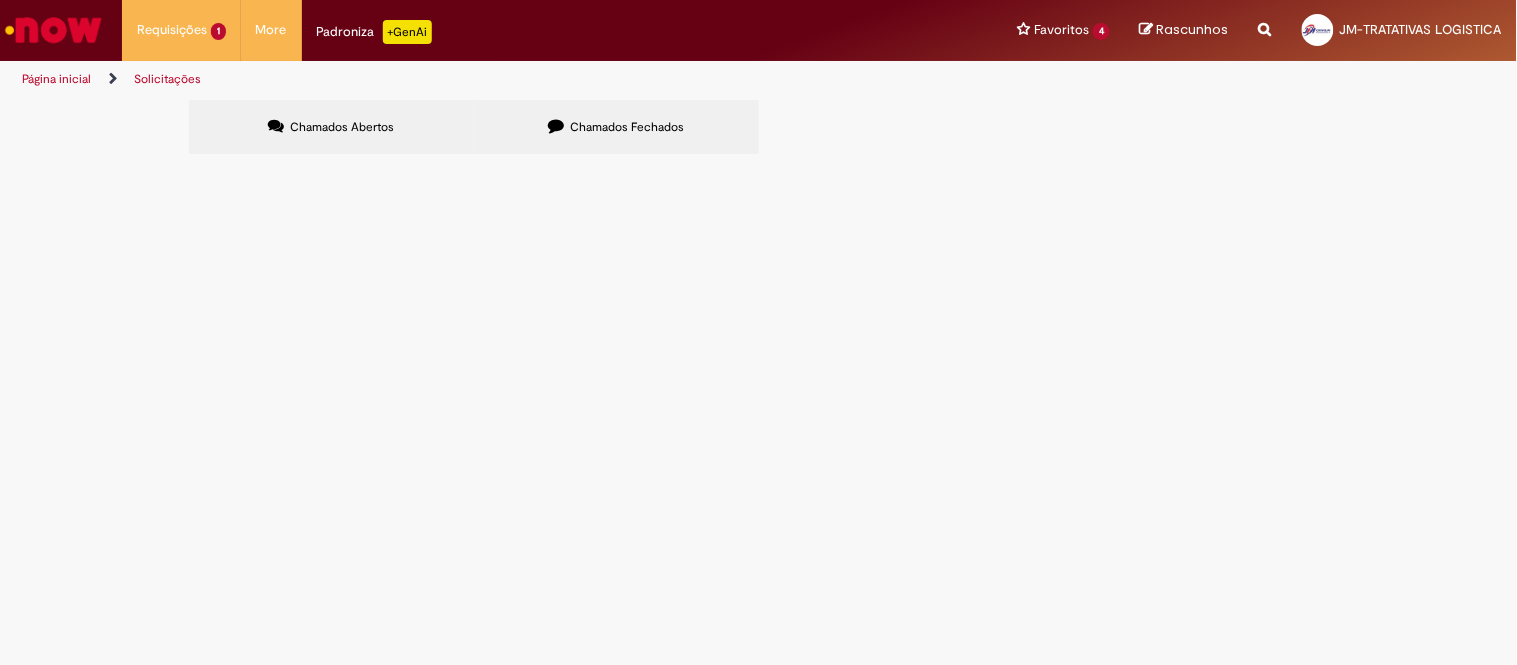 scroll, scrollTop: 0, scrollLeft: 0, axis: both 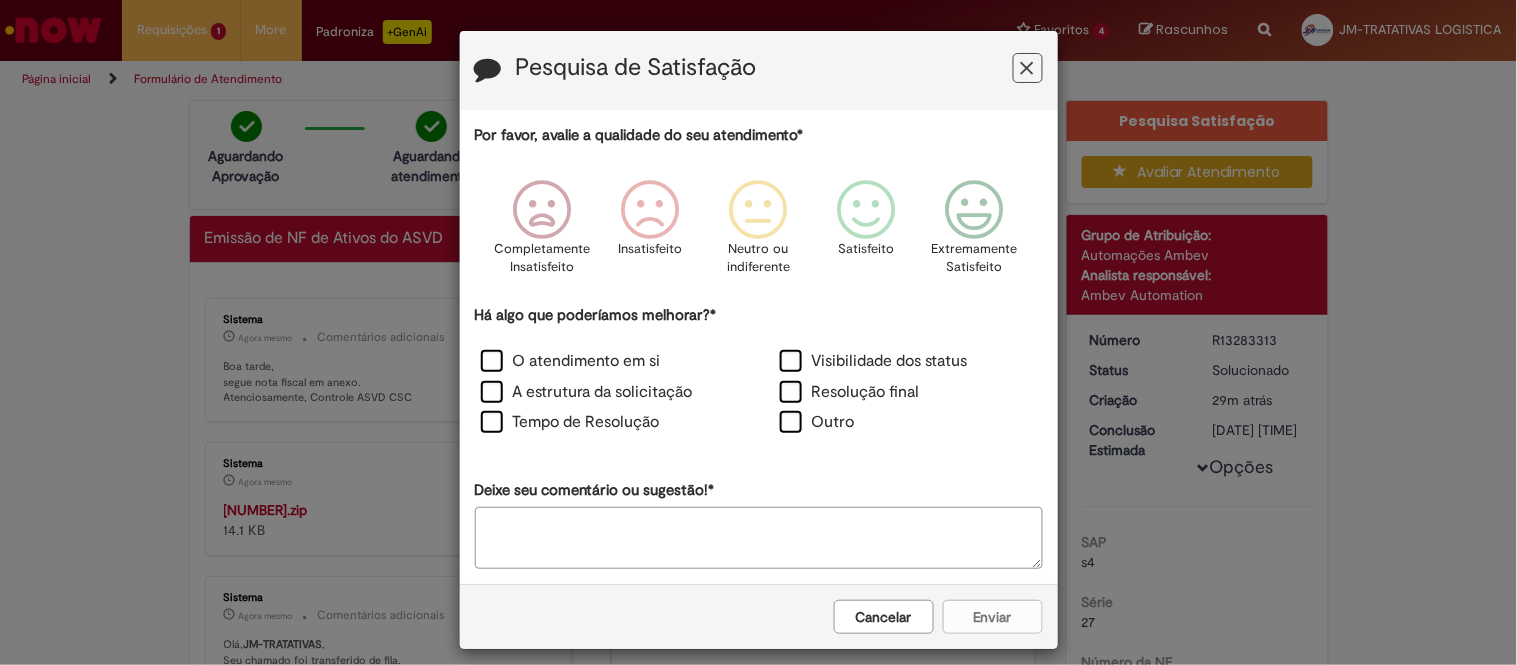 click on "Cancelar" at bounding box center (884, 617) 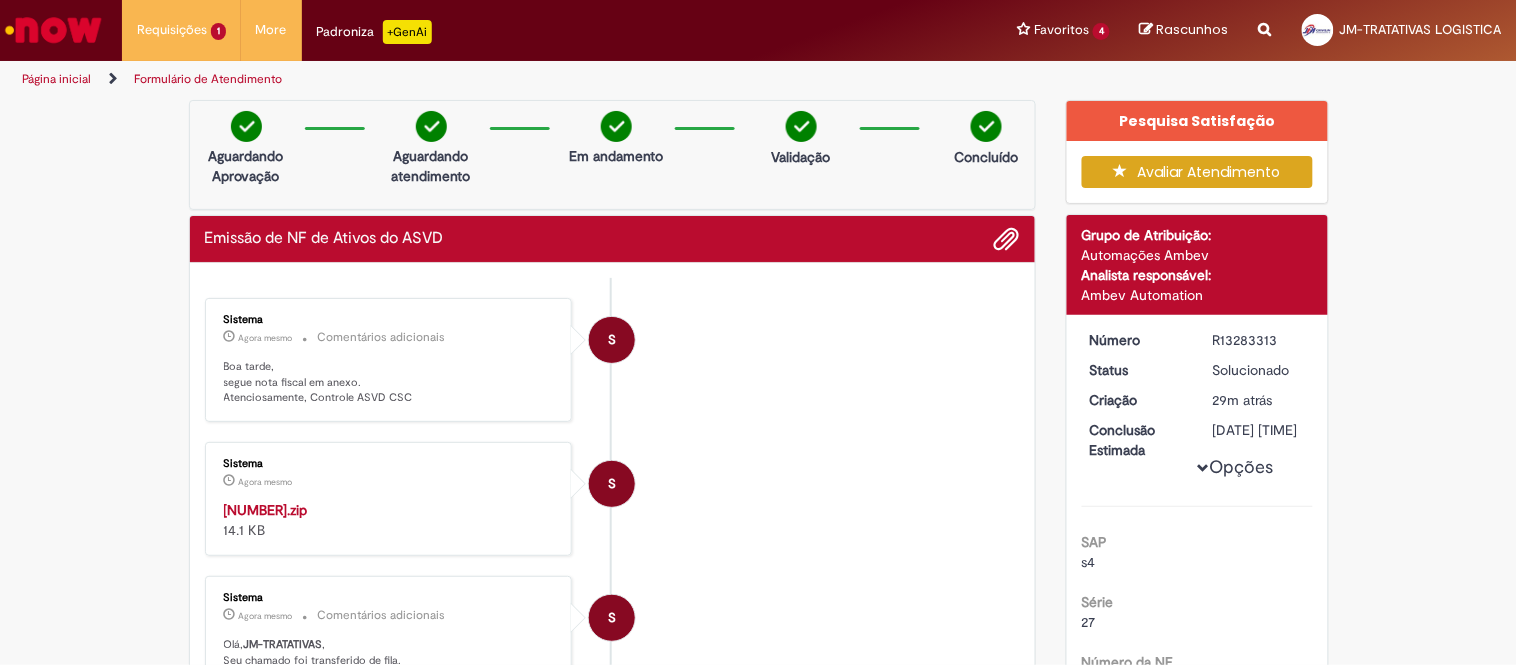 click on "[NUMBER].zip" at bounding box center (266, 510) 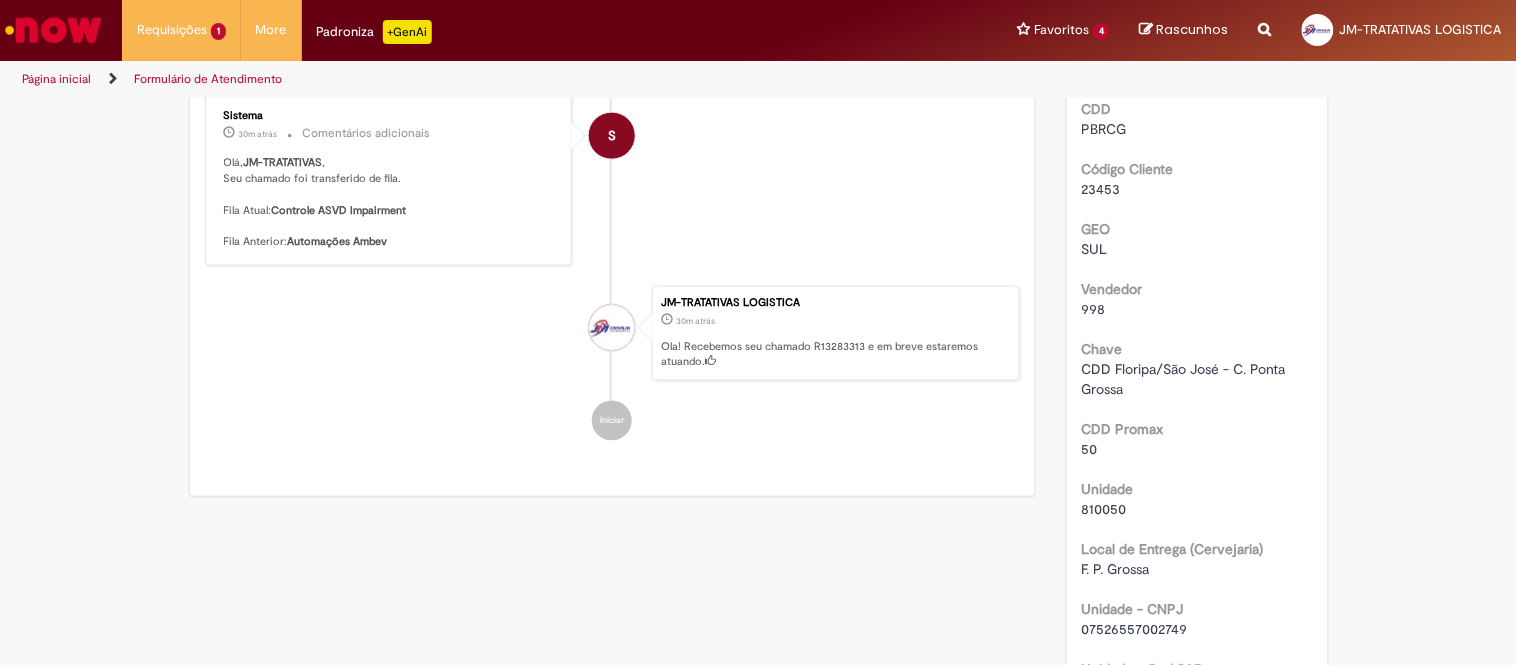 scroll, scrollTop: 666, scrollLeft: 0, axis: vertical 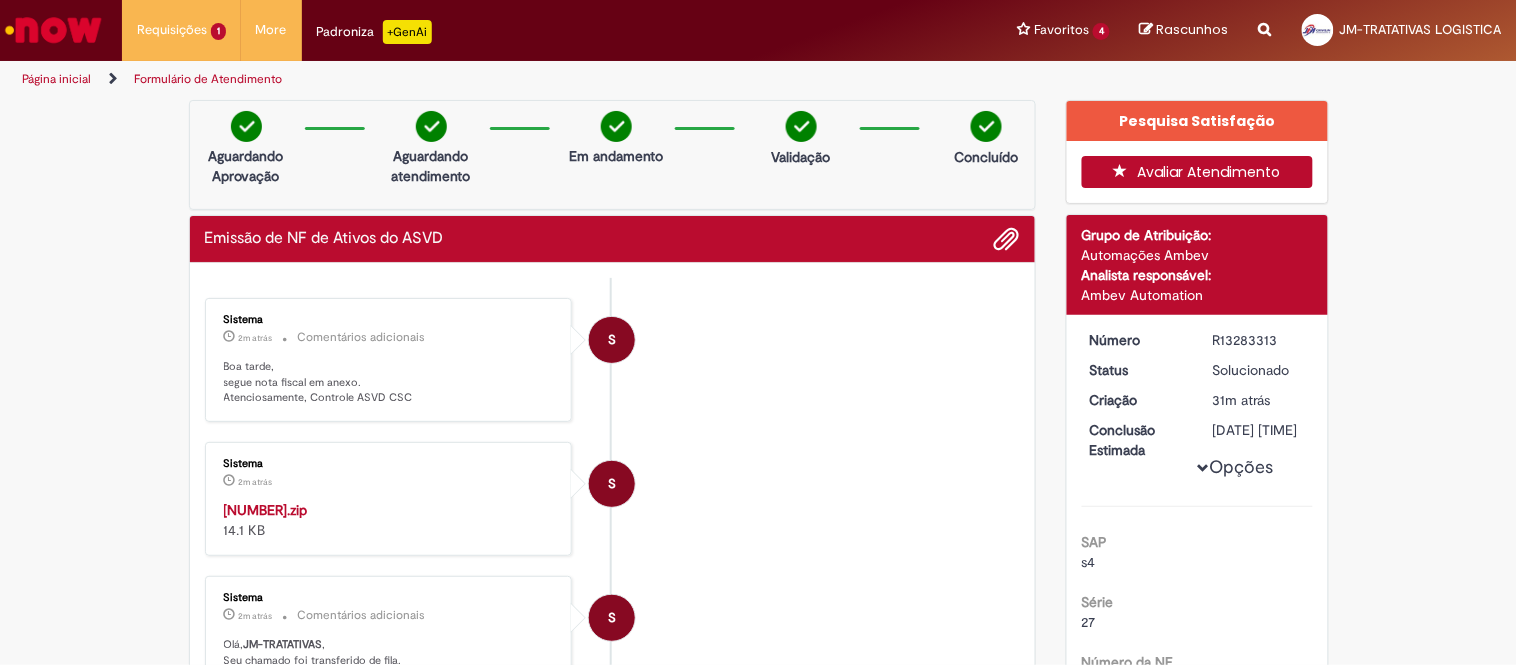 click on "Avaliar Atendimento" at bounding box center [1197, 172] 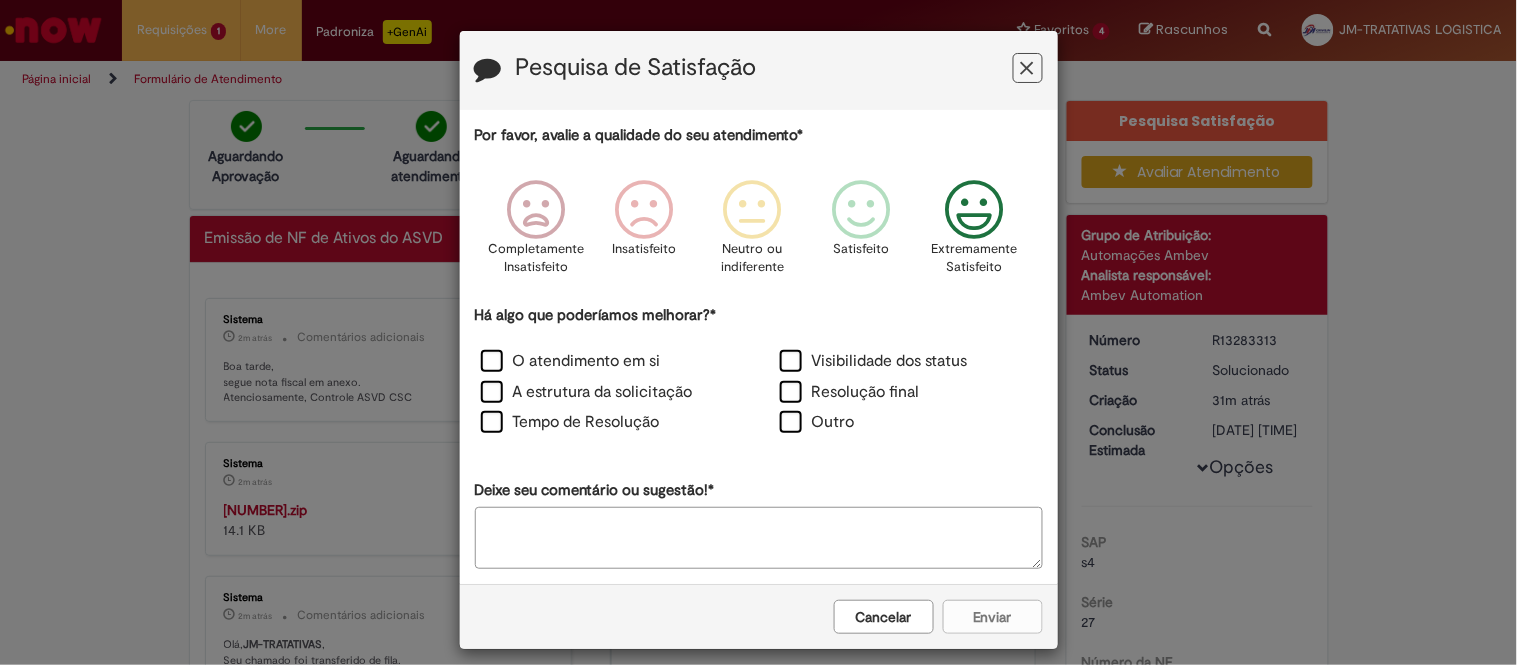 drag, startPoint x: 931, startPoint y: 240, endPoint x: 923, endPoint y: 253, distance: 15.264338 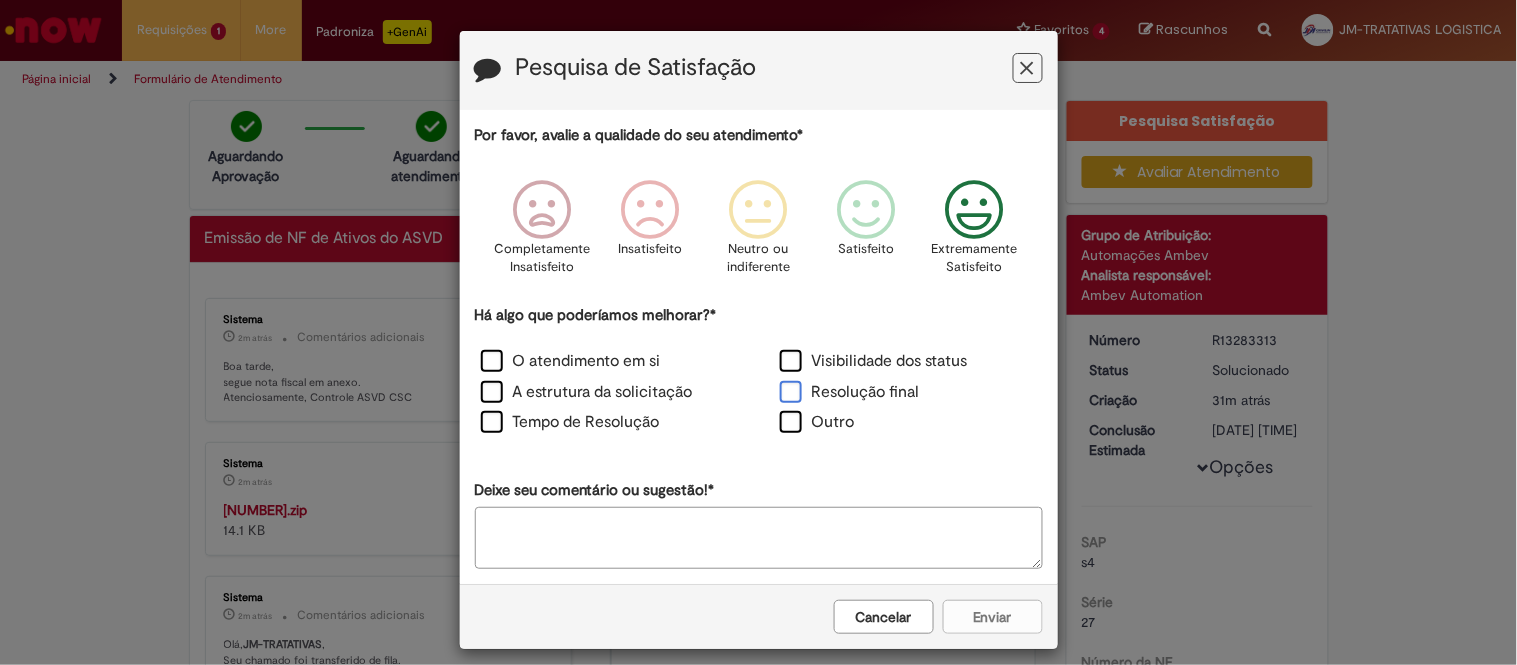 click on "Resolução final" at bounding box center (850, 392) 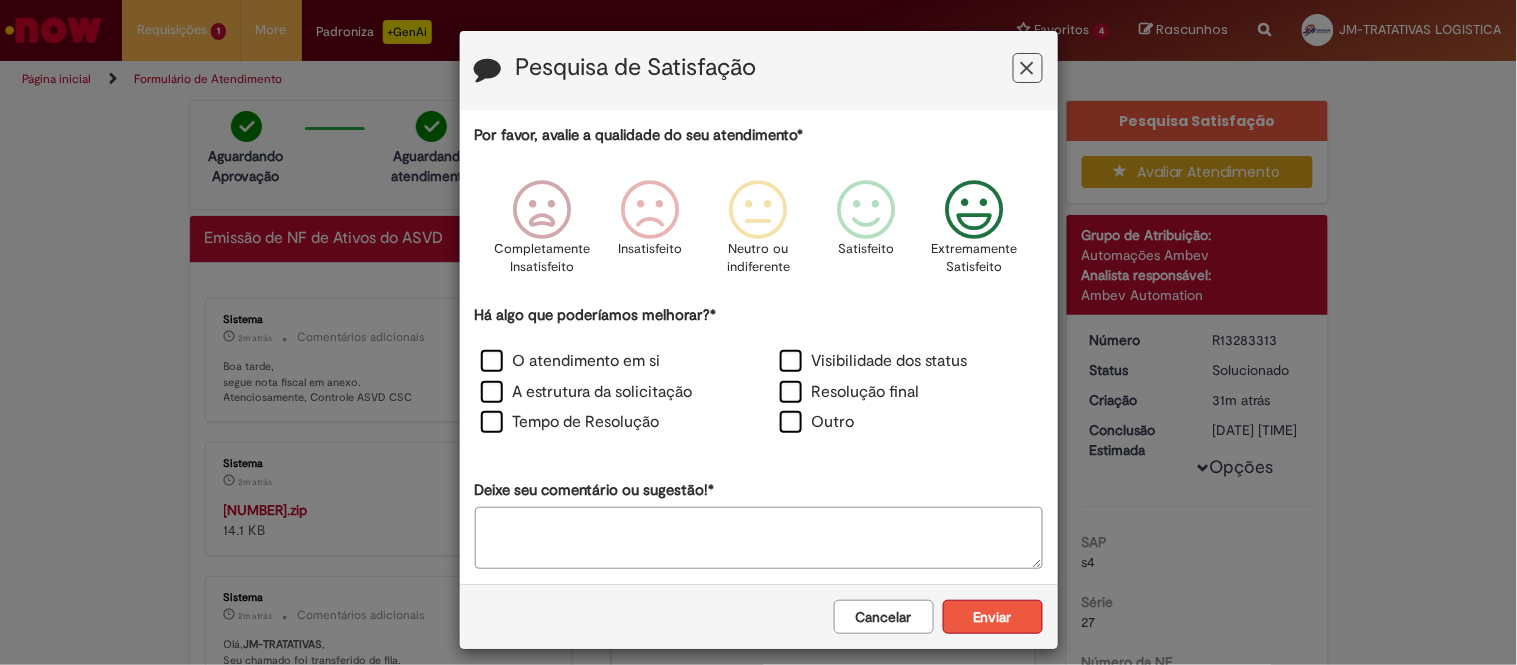 click on "Enviar" at bounding box center (993, 617) 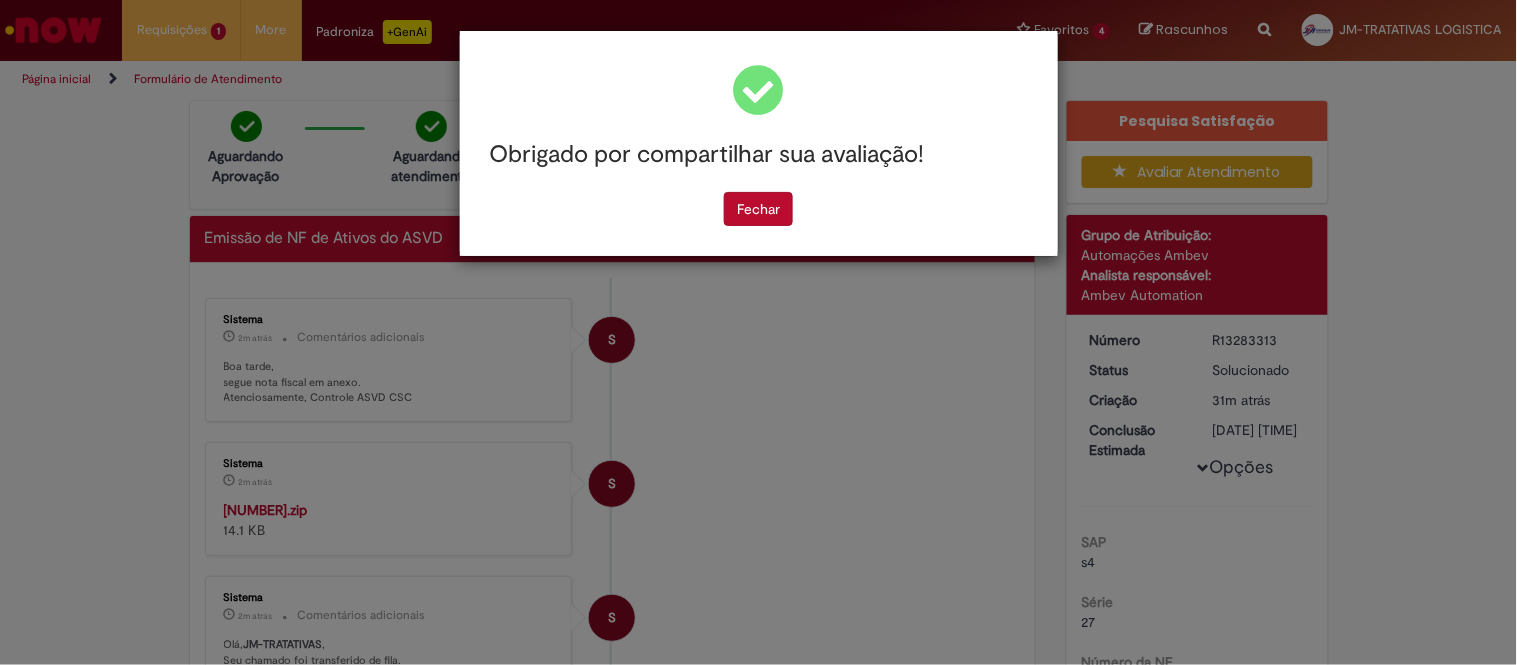 click on "Obrigado por compartilhar sua avaliação!
Fechar" at bounding box center (758, 332) 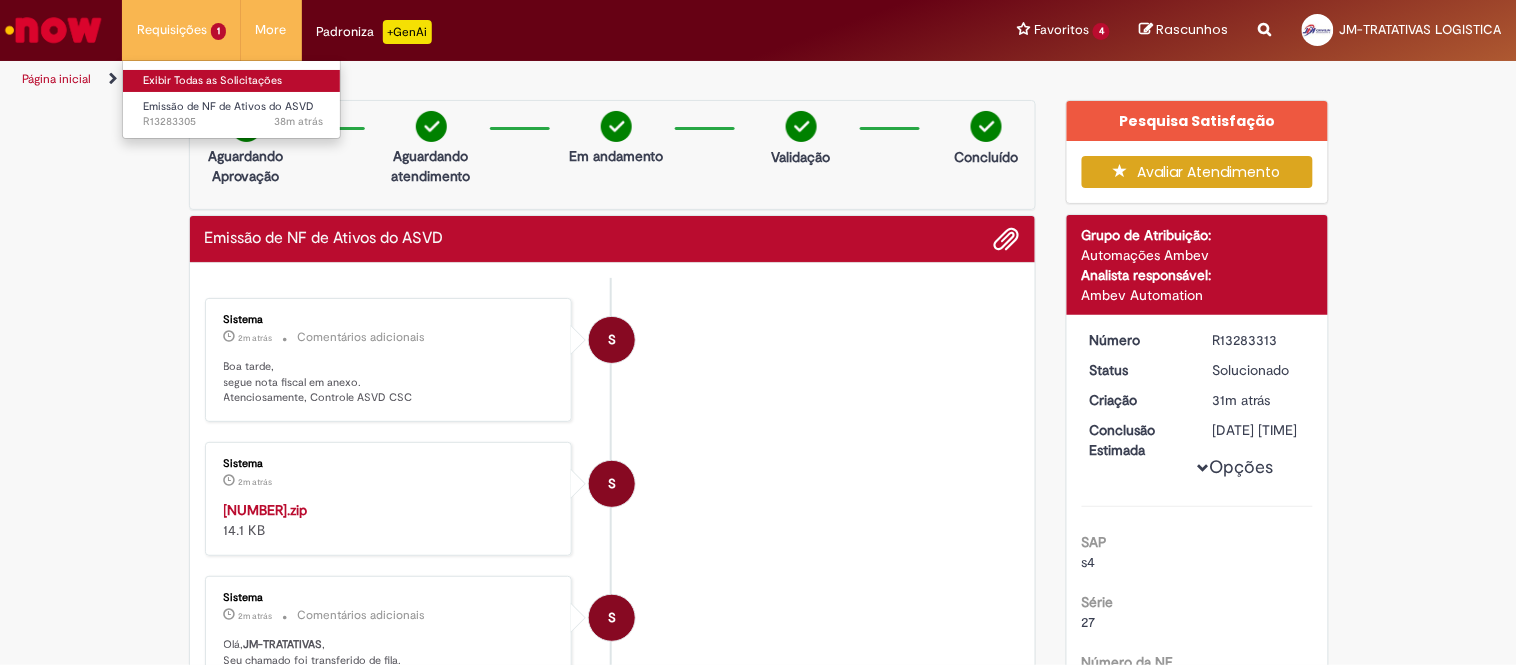 click on "Exibir Todas as Solicitações" at bounding box center (233, 81) 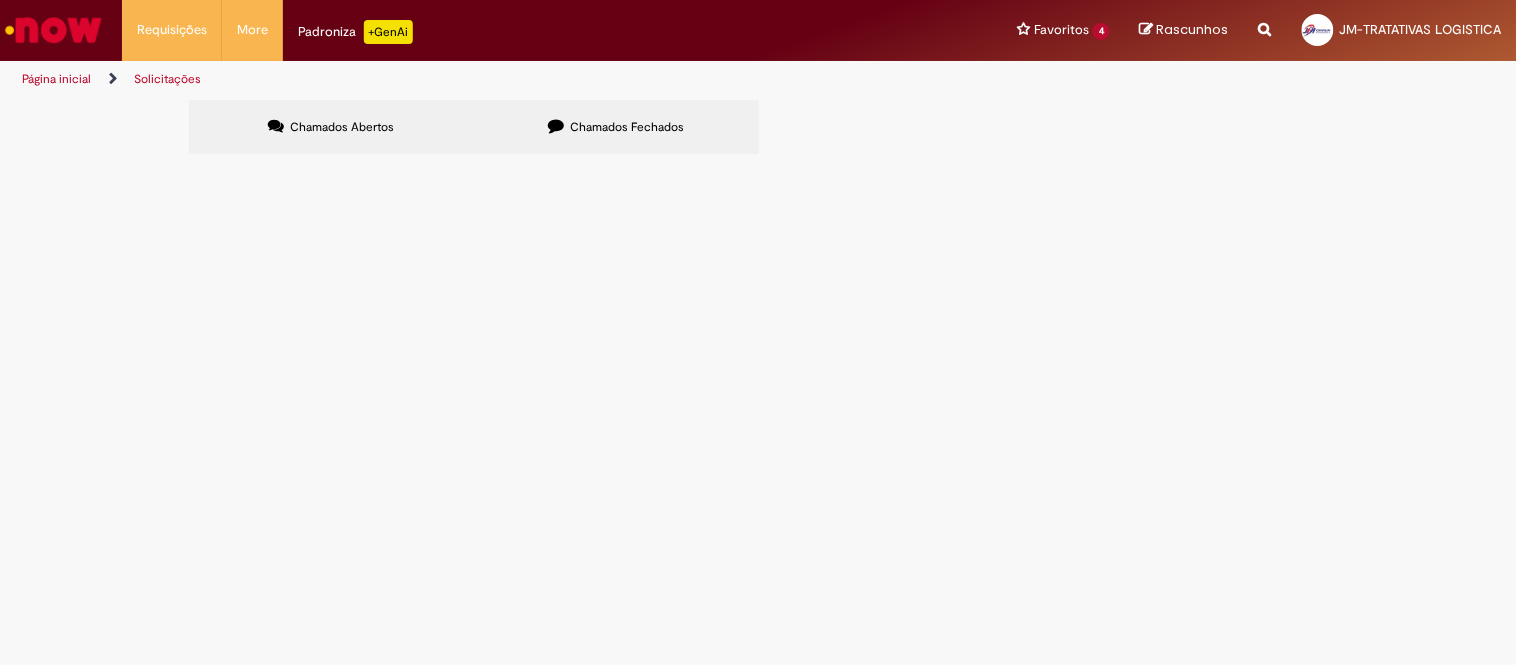click on "Chamados Fechados" at bounding box center [616, 127] 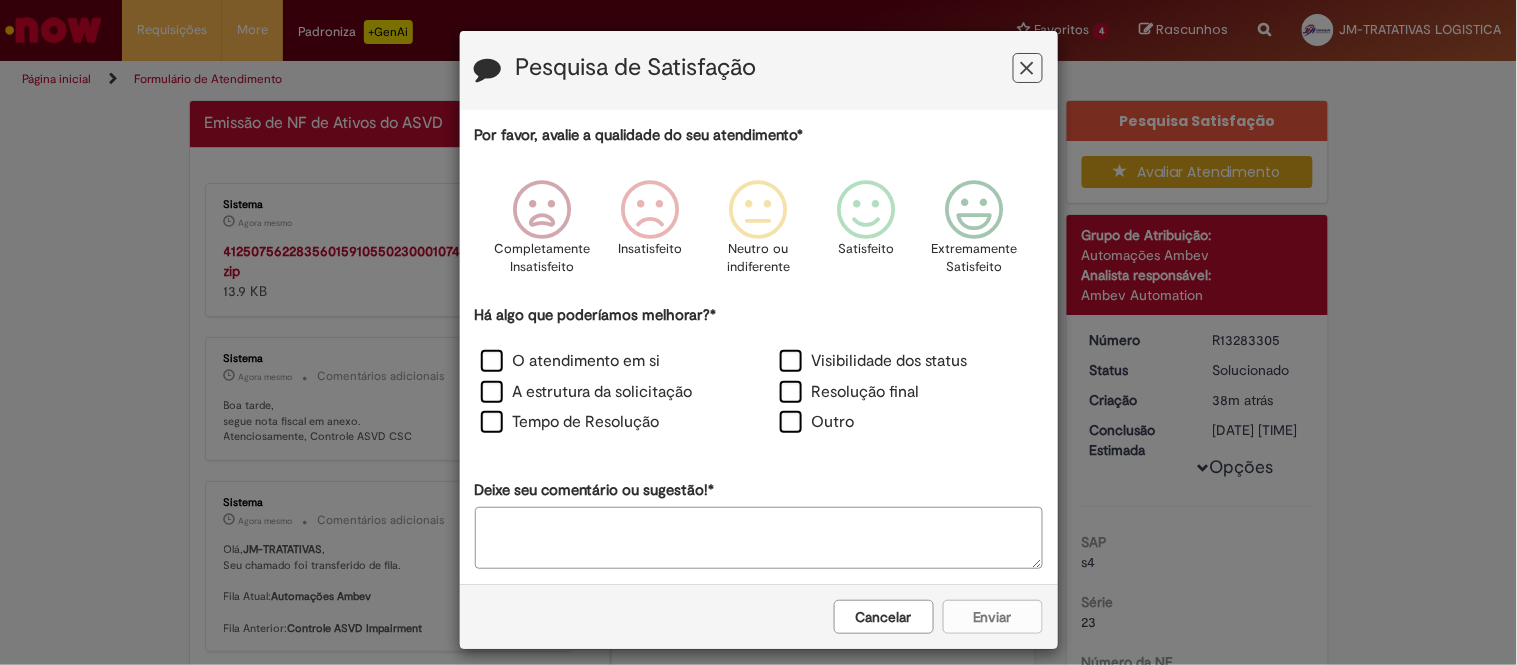 click on "Cancelar" at bounding box center (884, 617) 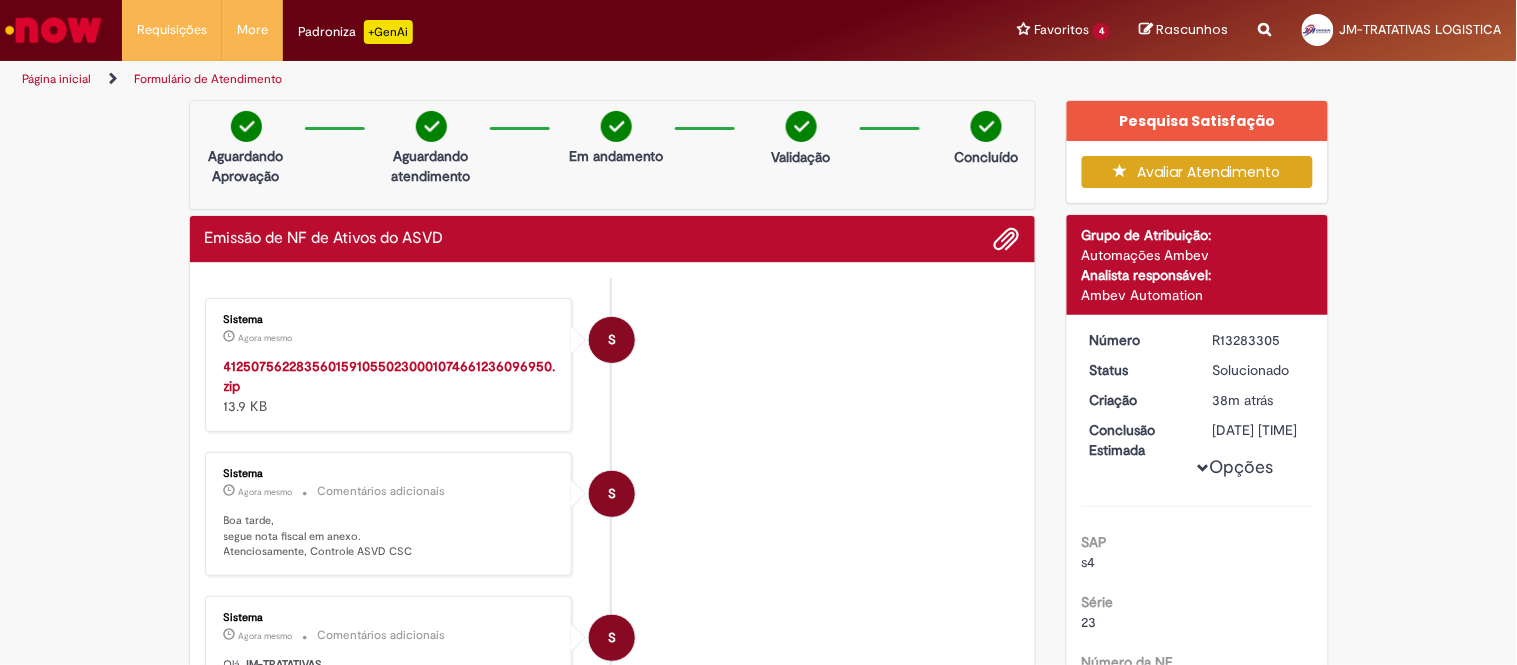 click on "Enviar
S
Sistema
Agora mesmo Agora mesmo
[NUMBER].zip  [SIZE]
S
Sistema
Agora mesmo Agora mesmo     Comentários adicionais
Boa tarde,
segue nota fiscal em anexo.
Atenciosamente, Controle ASVD CSC
S" at bounding box center [613, 726] 